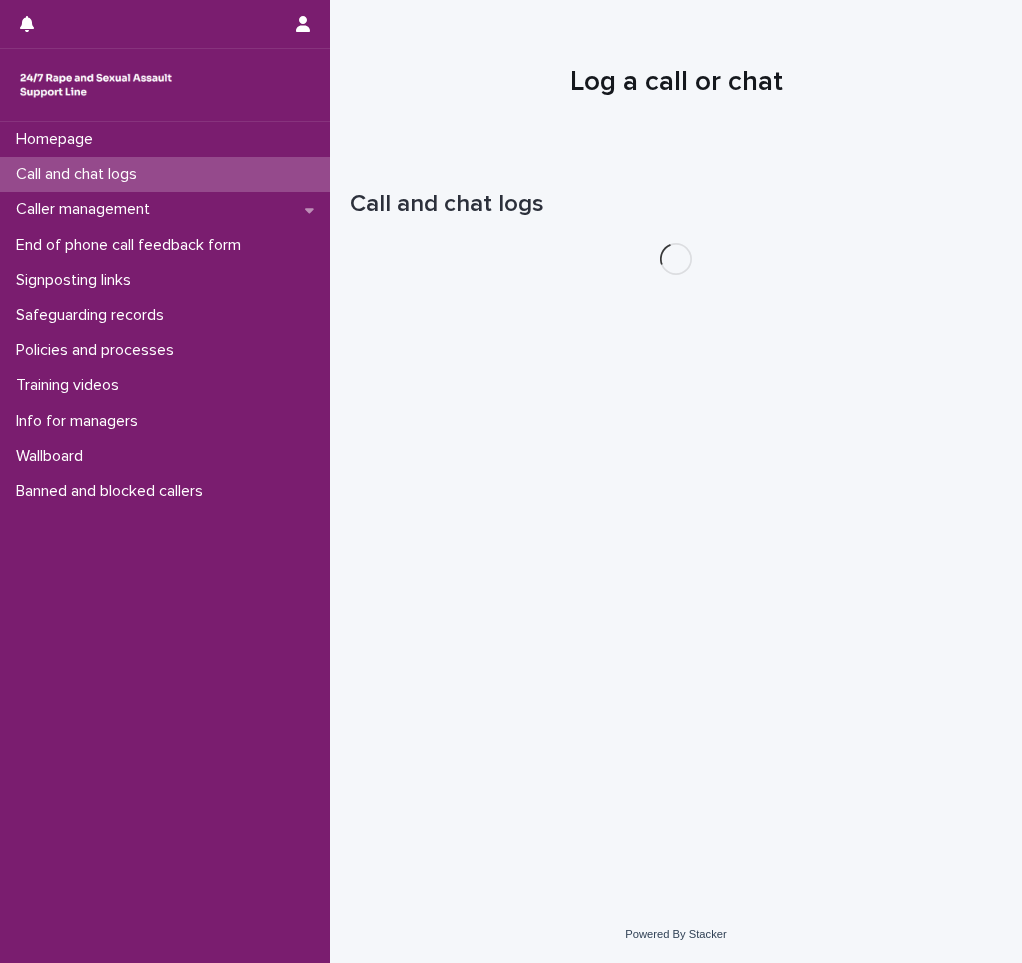 scroll, scrollTop: 0, scrollLeft: 0, axis: both 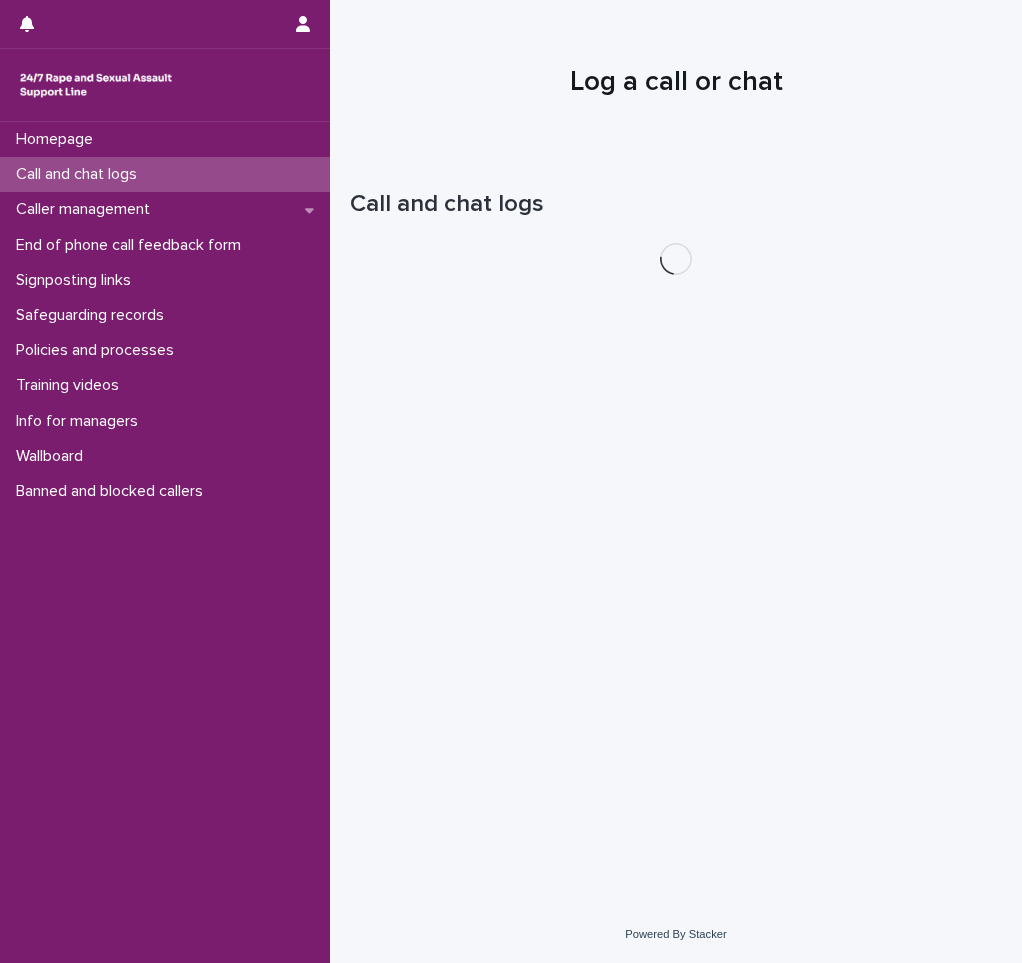 click on "Call and chat logs" at bounding box center [165, 174] 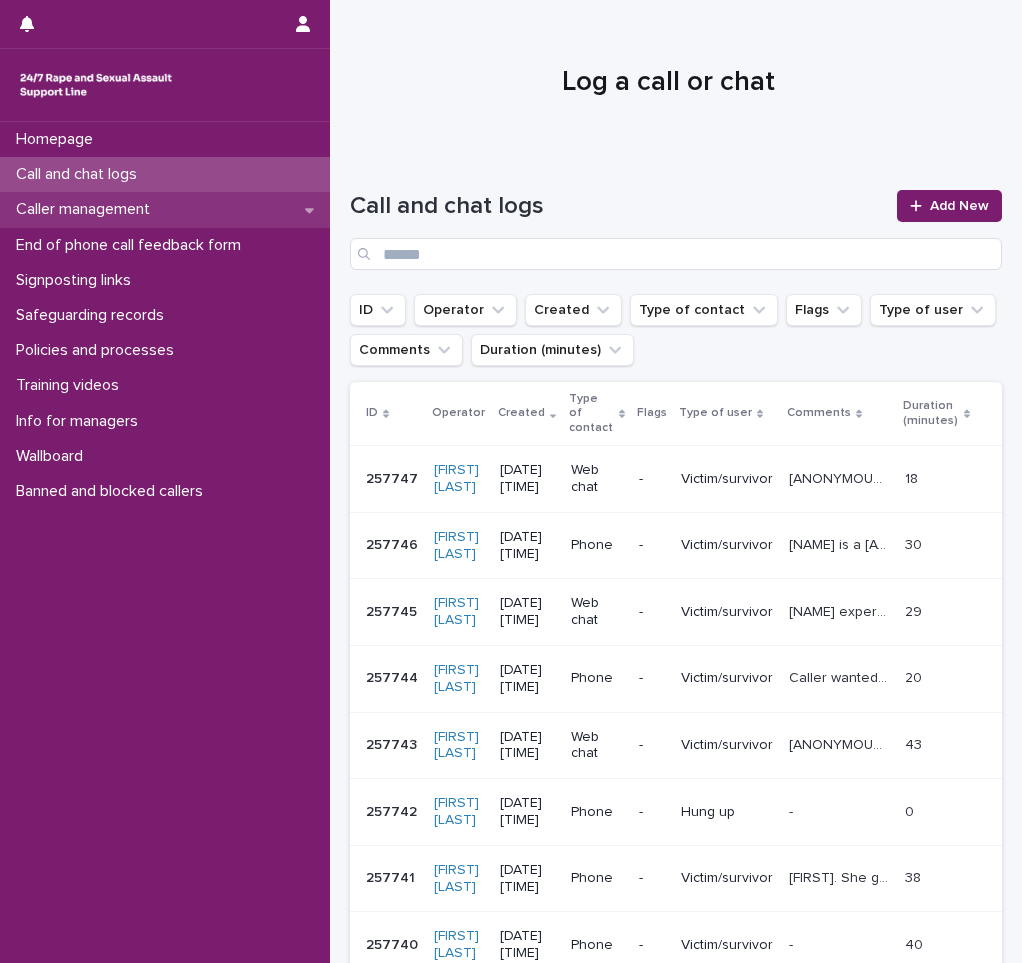 click on "Caller management" at bounding box center (165, 209) 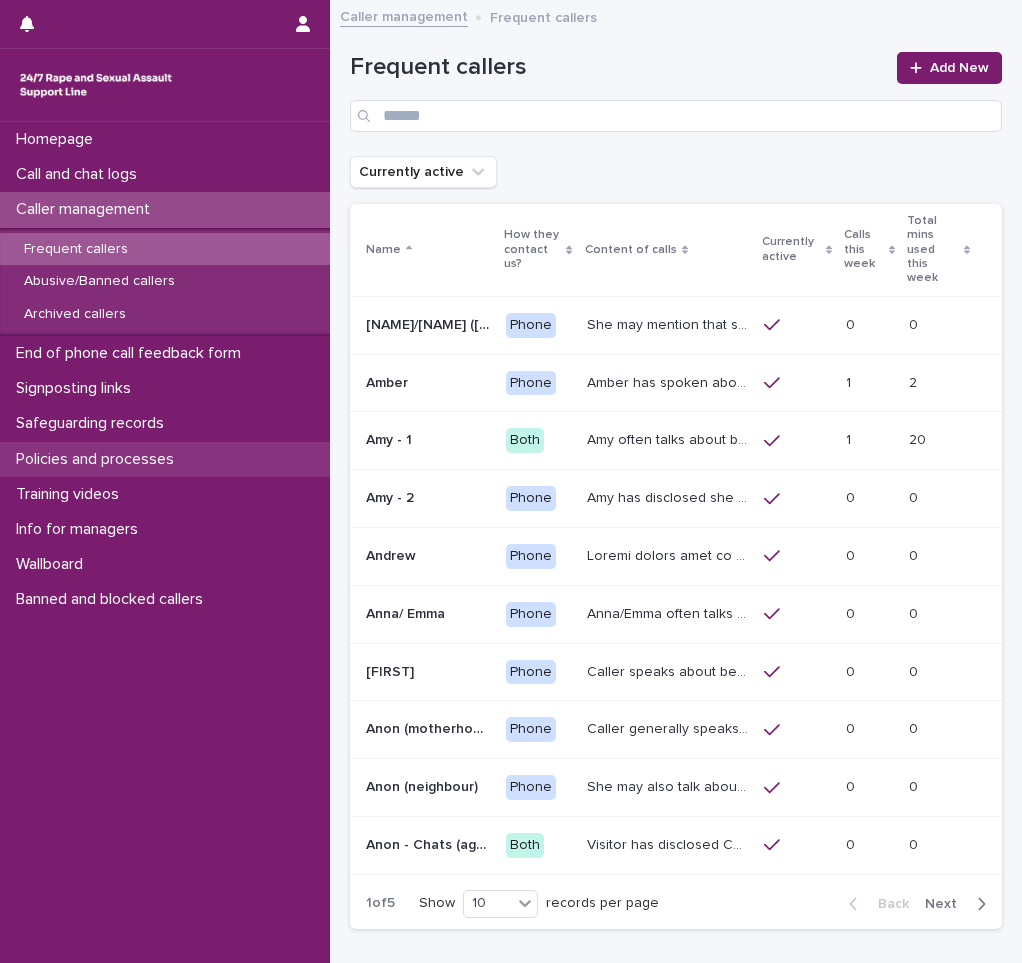 click on "Policies and processes" at bounding box center (165, 459) 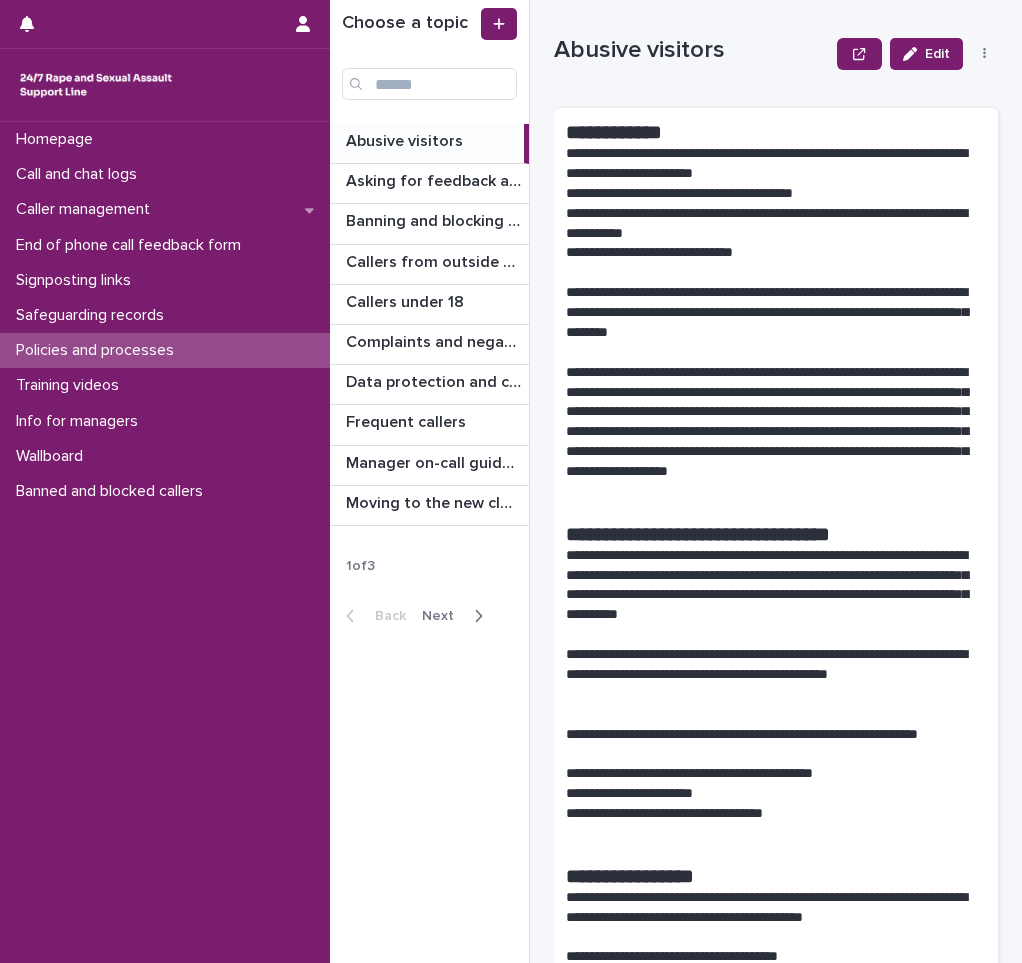 click on "Next" at bounding box center [444, 616] 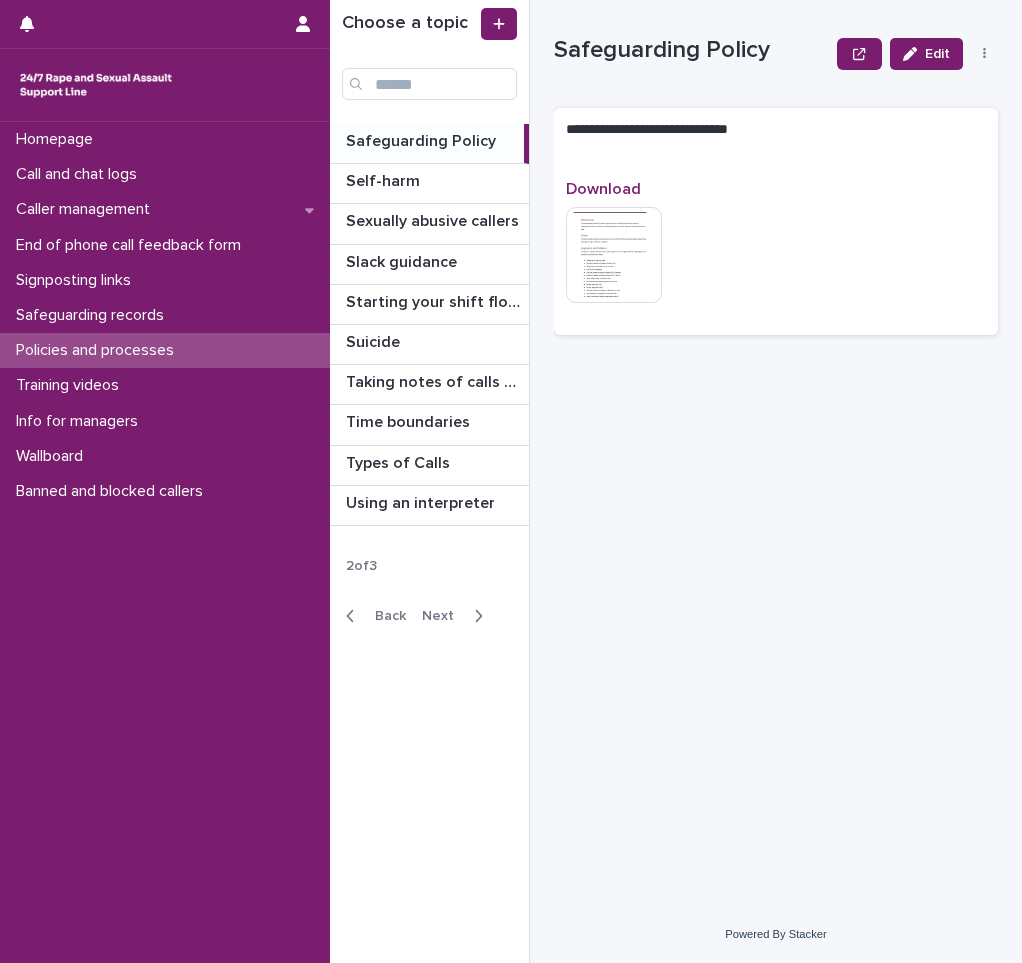 click on "Next" at bounding box center (444, 616) 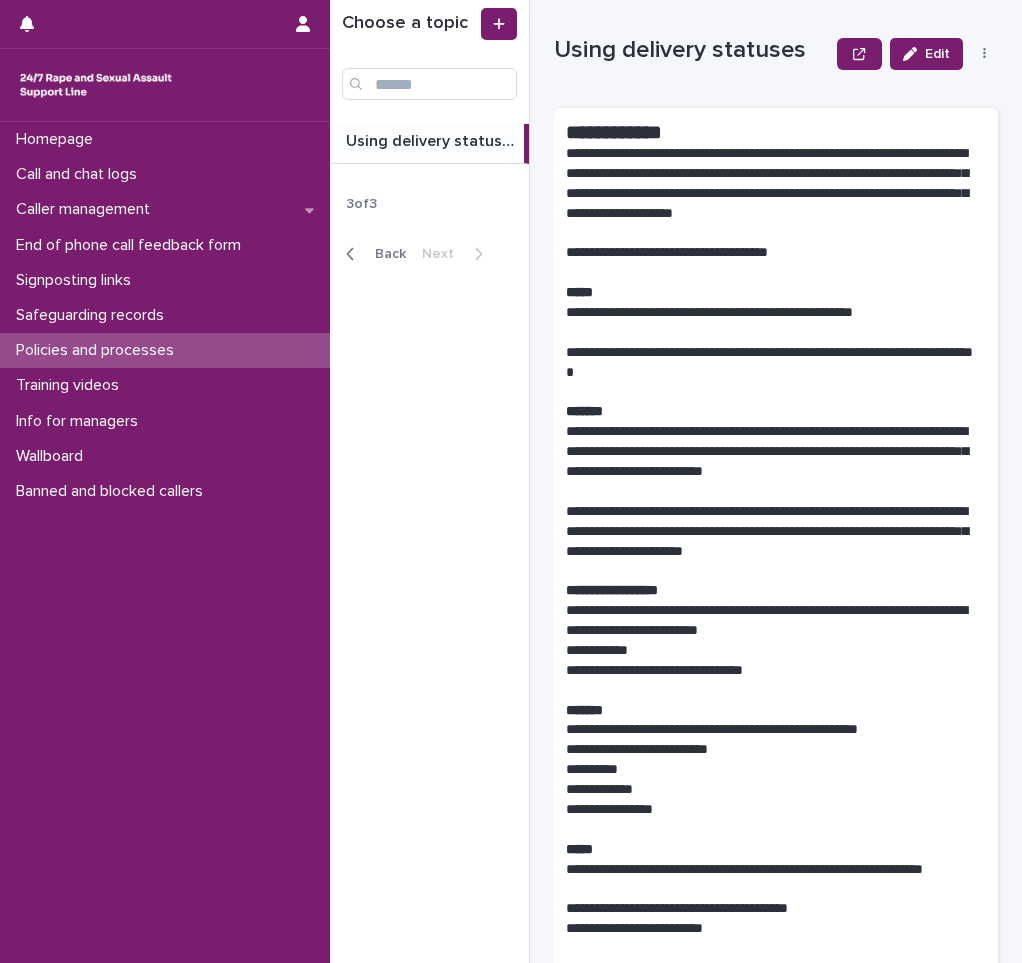click on "Back" at bounding box center [384, 254] 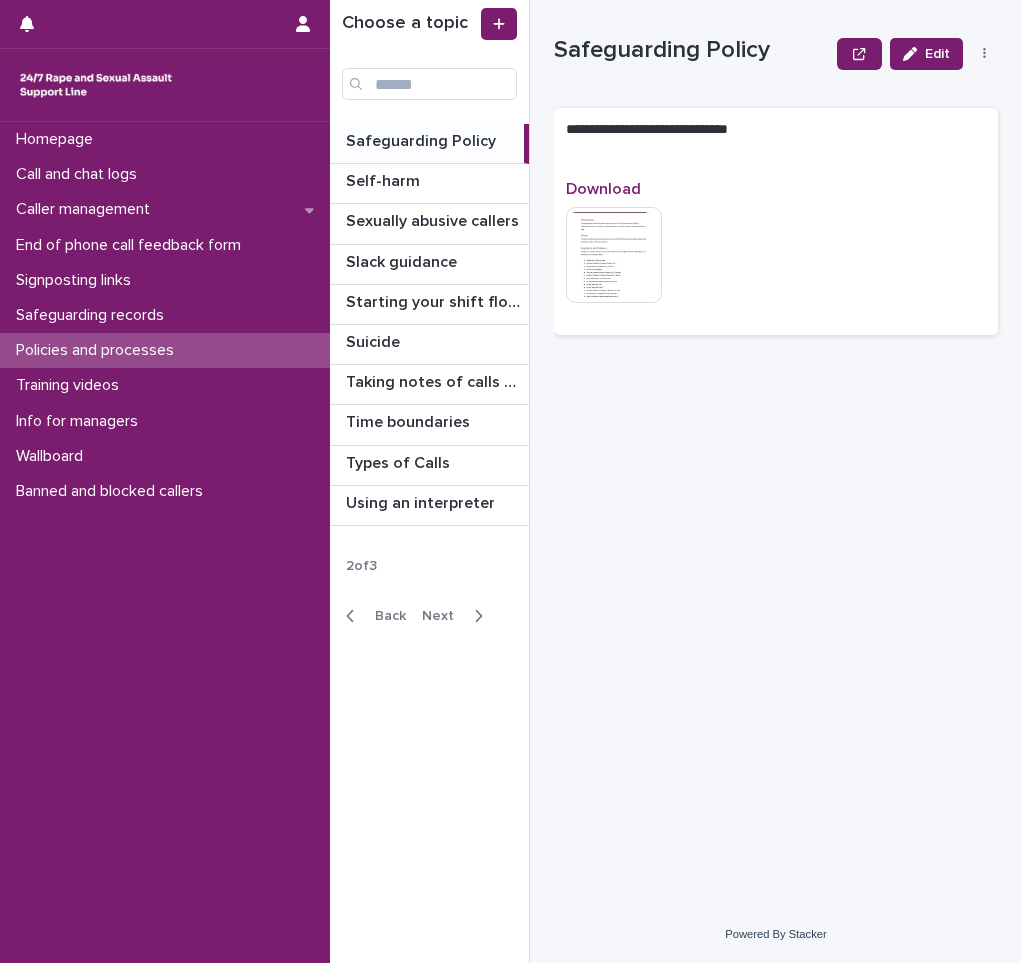 click on "Back" at bounding box center (384, 616) 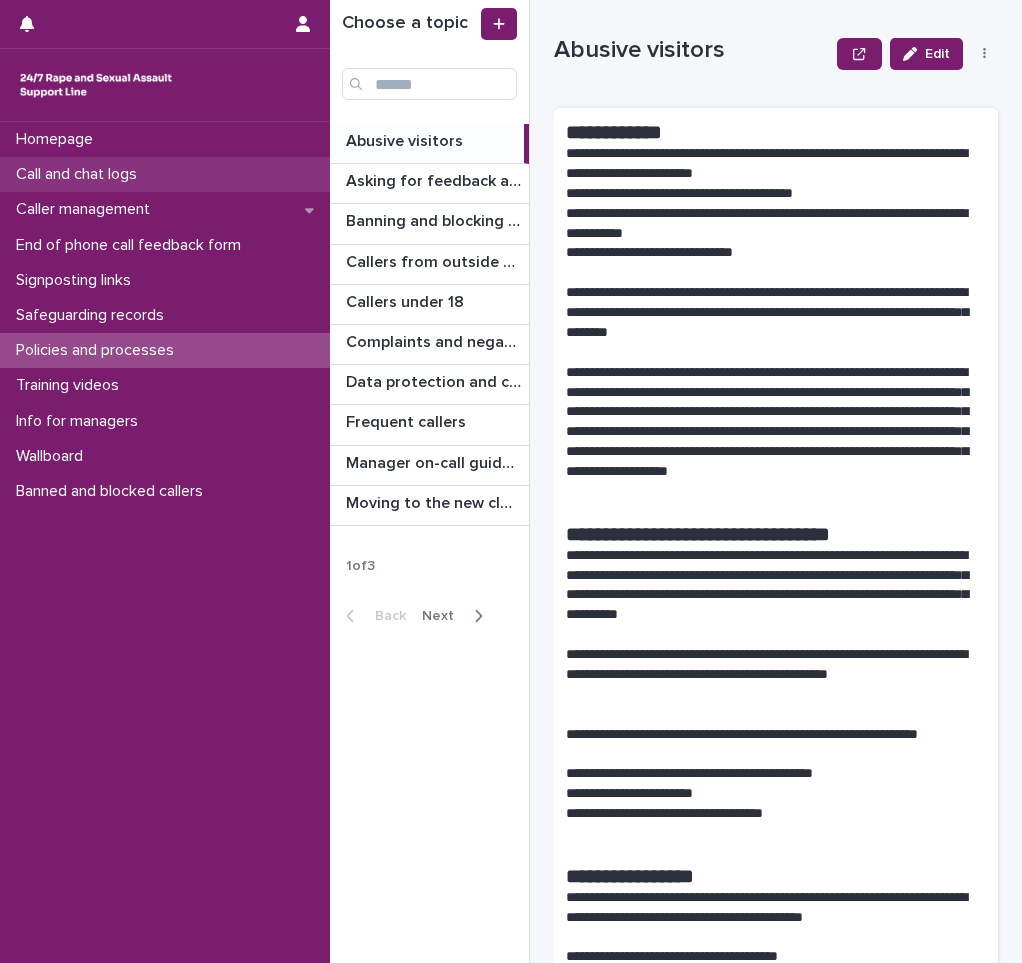 click on "Call and chat logs" at bounding box center [80, 174] 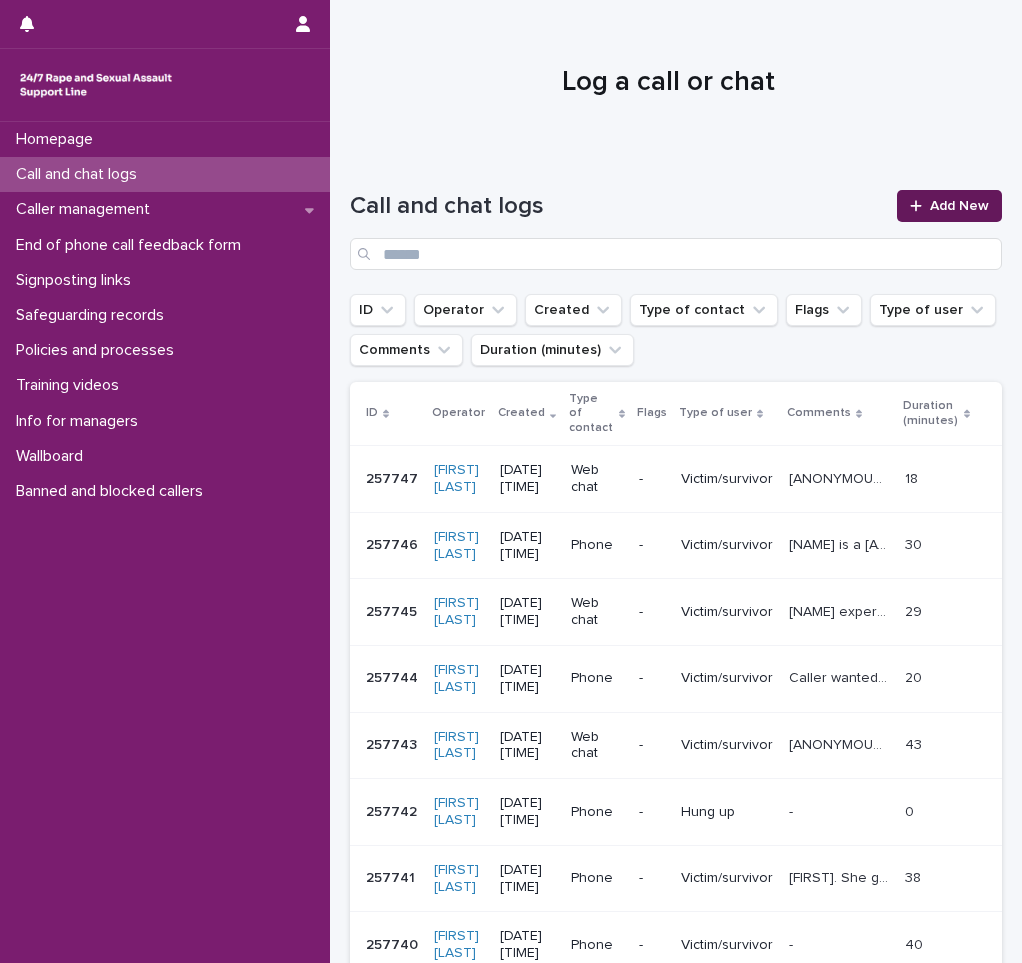 click on "Add New" at bounding box center (959, 206) 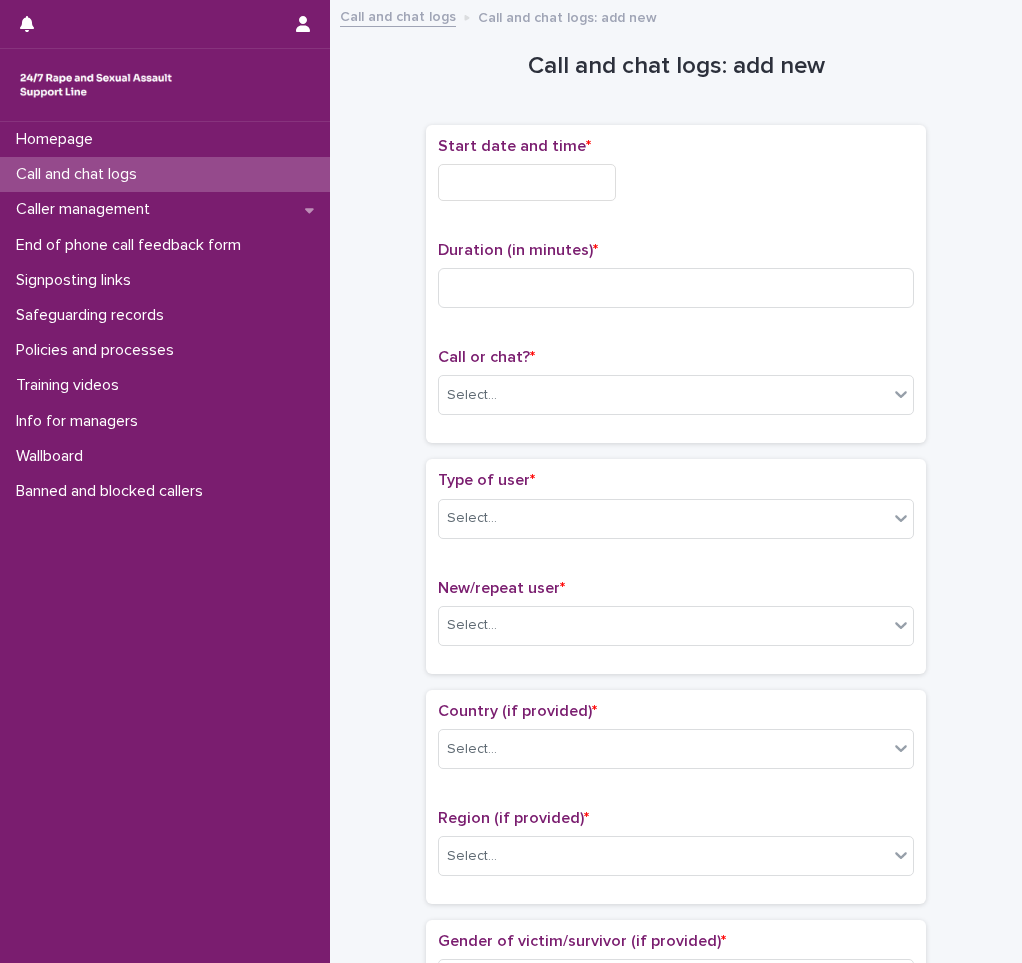 click at bounding box center (527, 182) 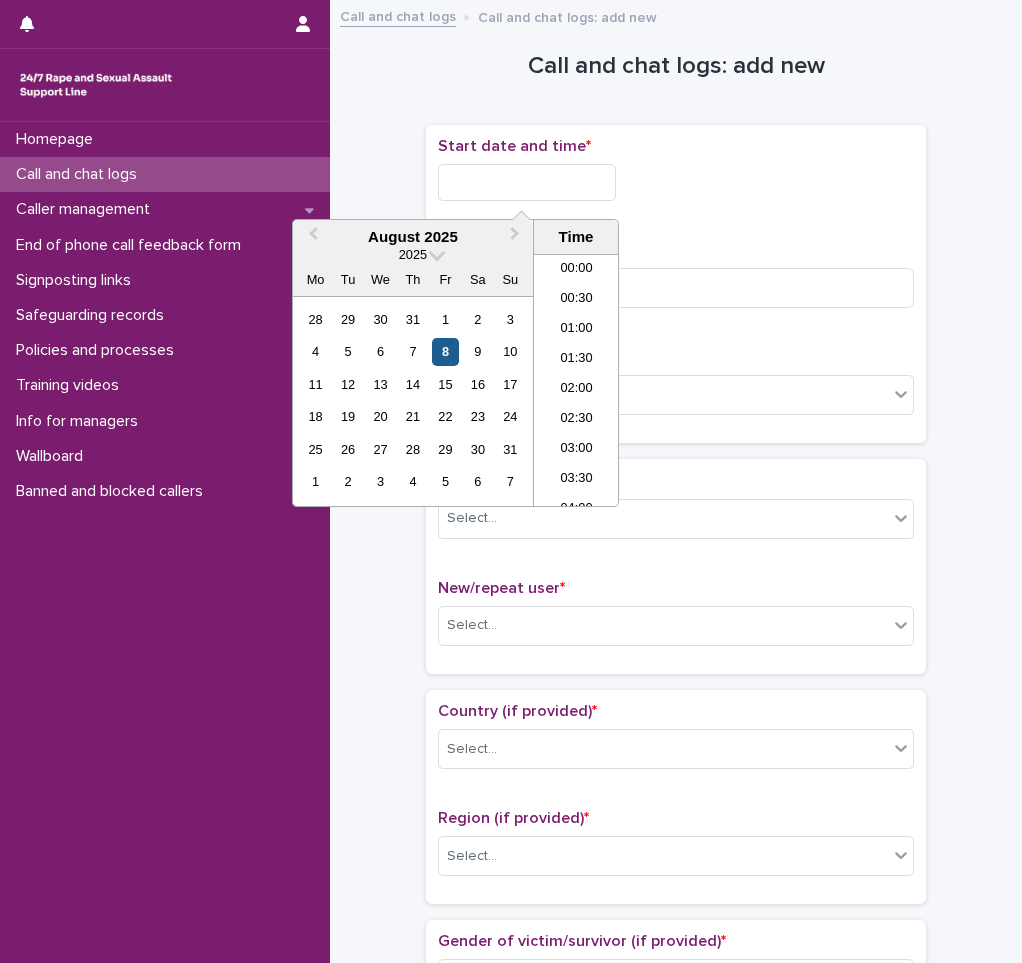 click on "8" at bounding box center (445, 351) 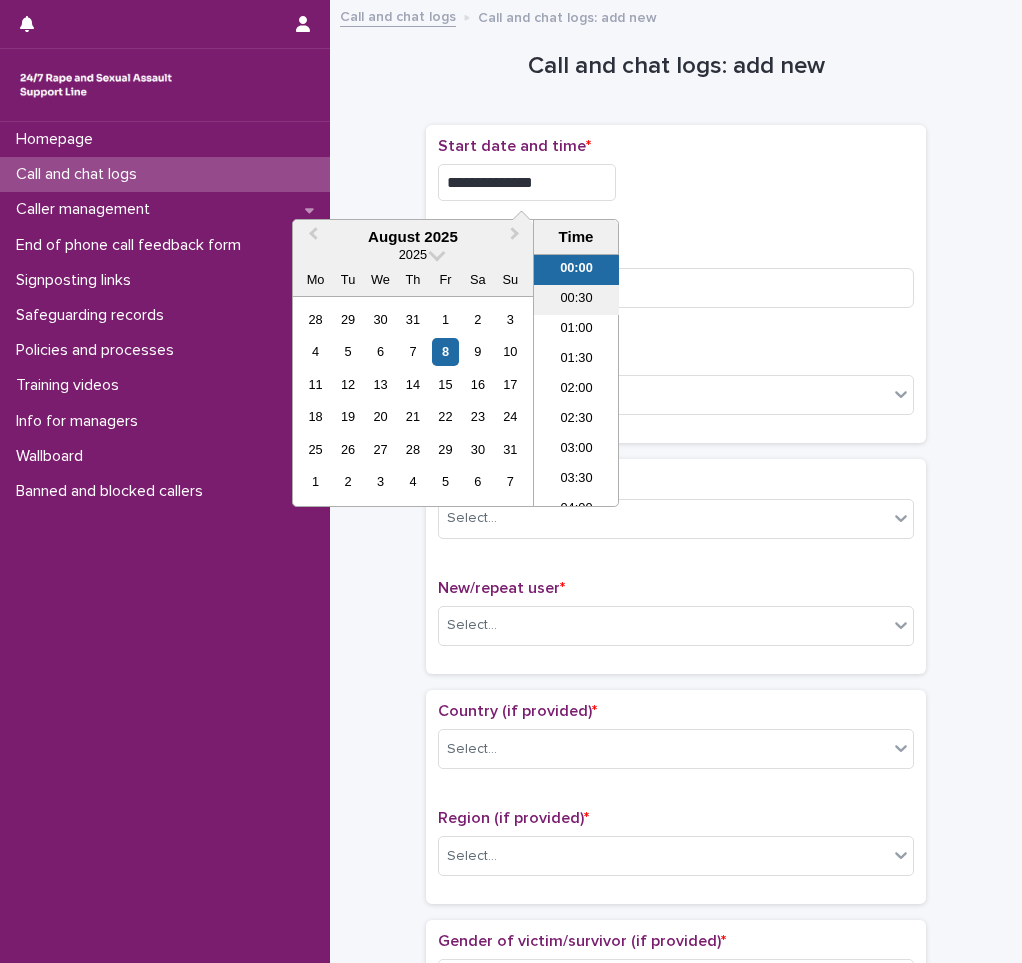 click on "00:30" at bounding box center (576, 300) 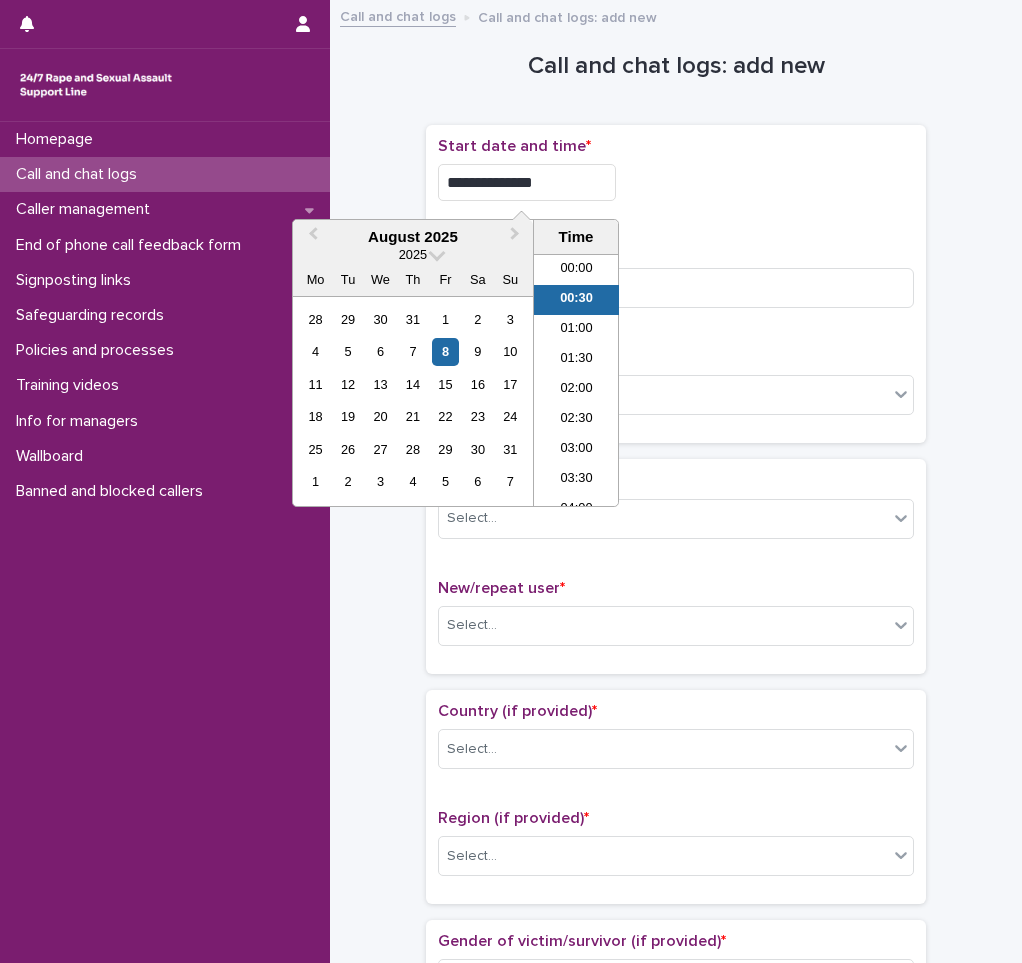 click on "**********" at bounding box center (527, 182) 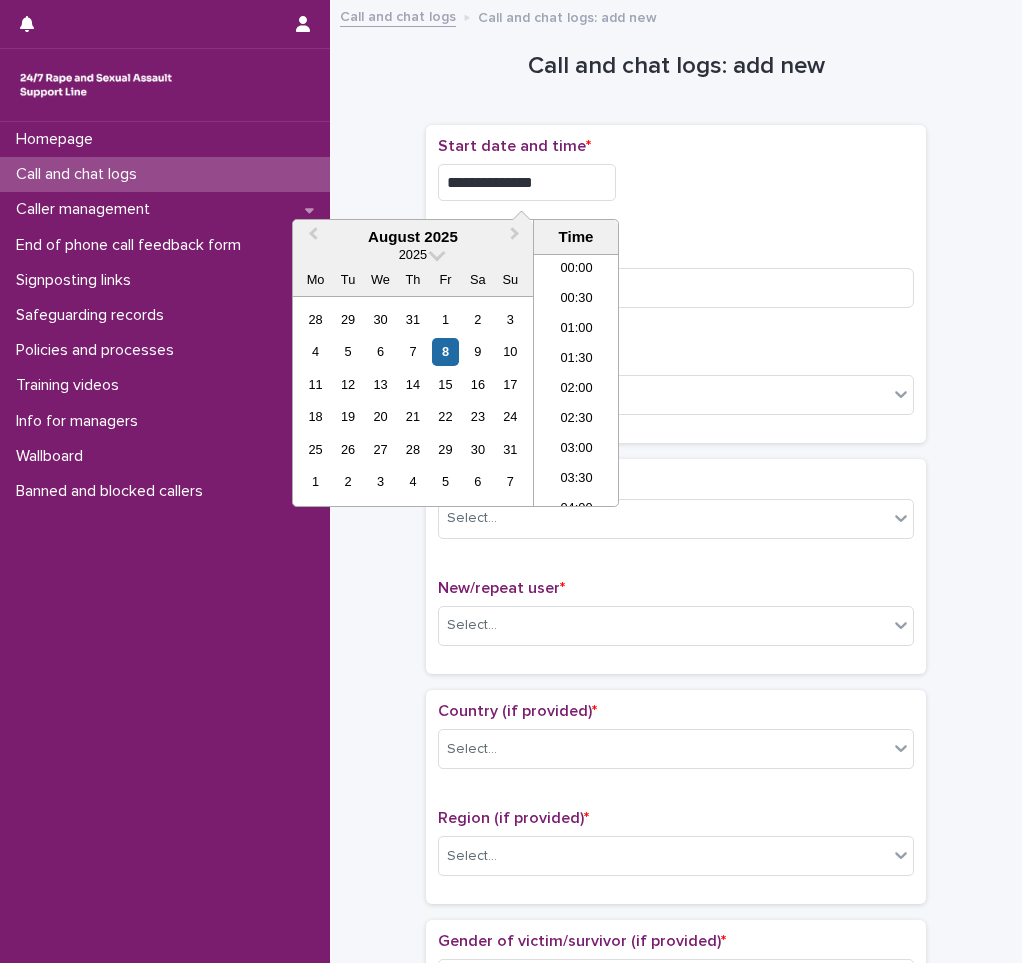 type on "**********" 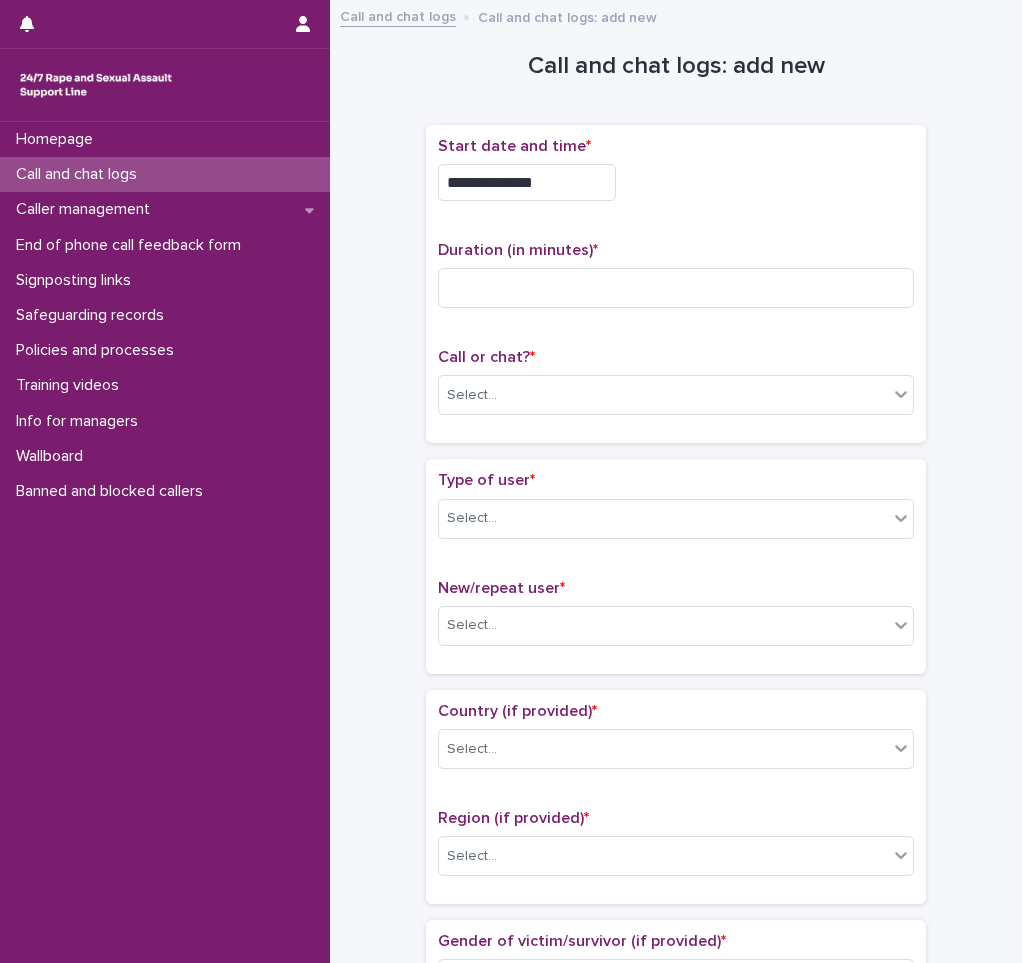click on "**********" at bounding box center [676, 177] 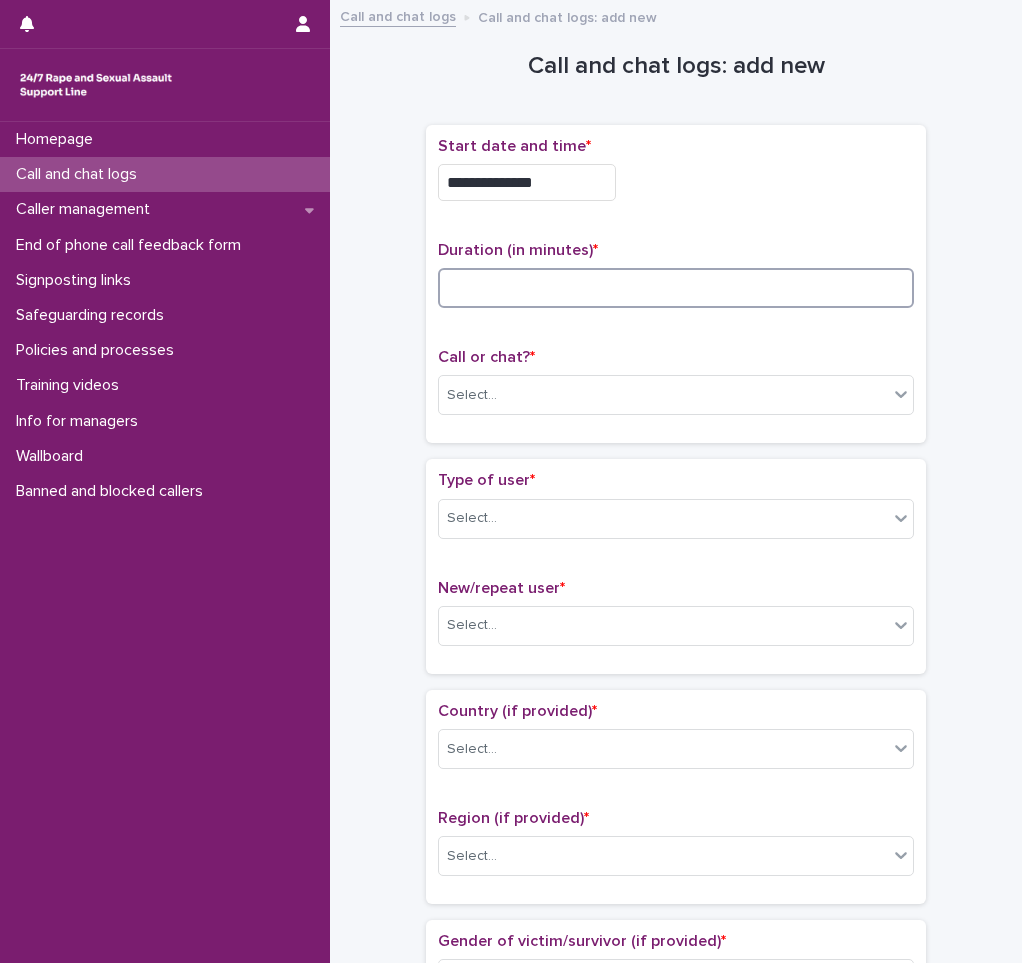 click at bounding box center (676, 288) 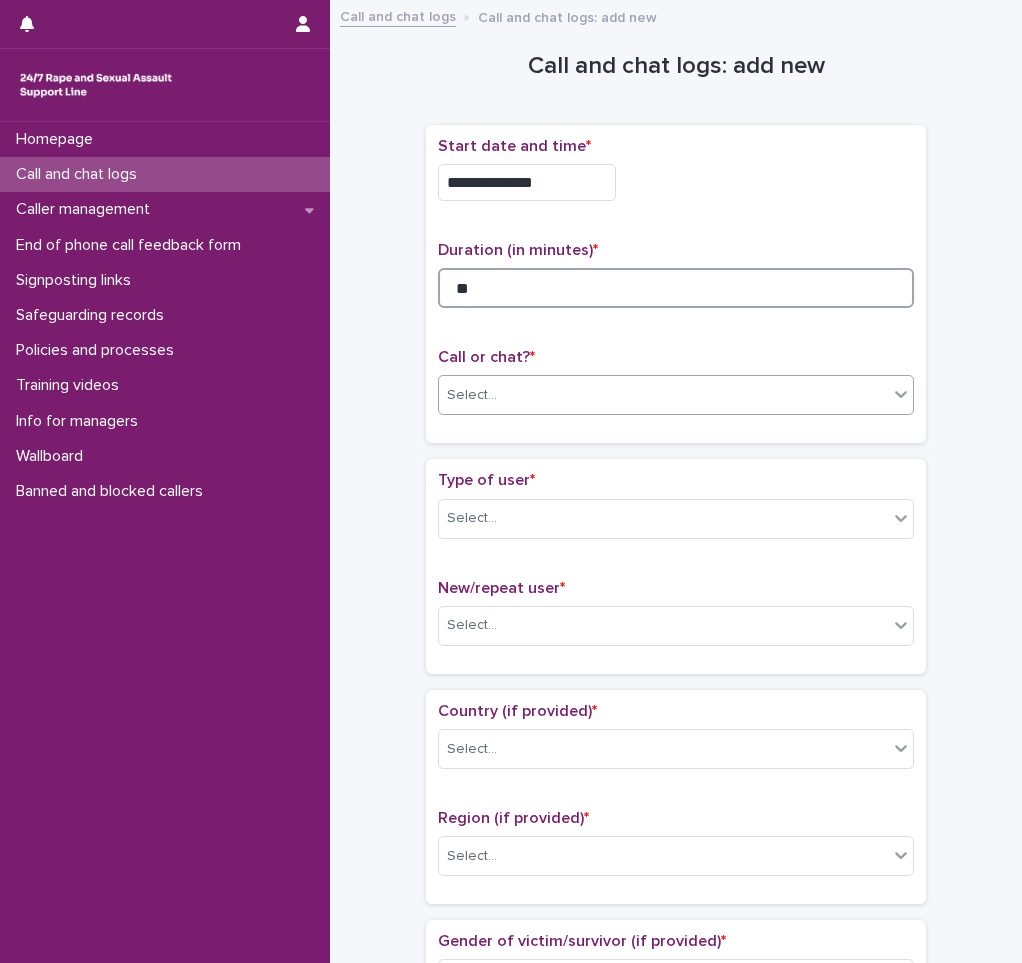 type on "**" 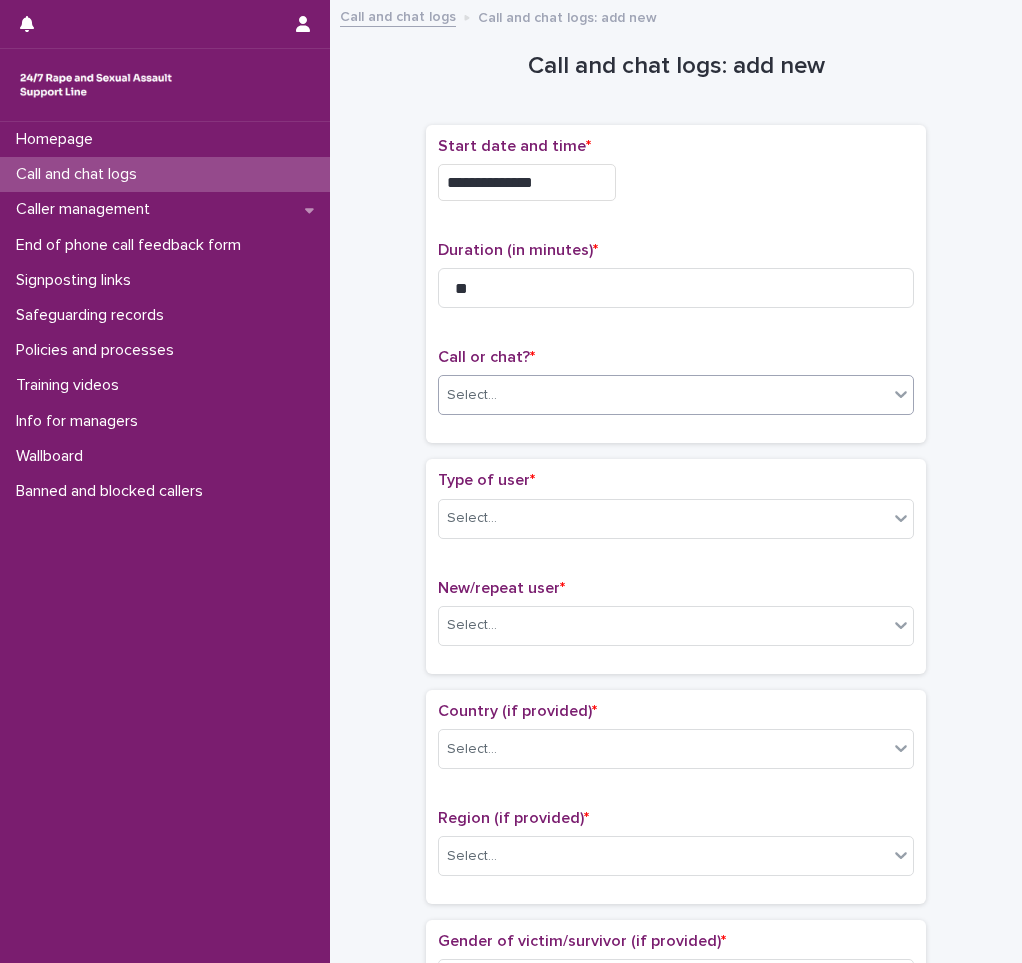 click on "Select..." at bounding box center (663, 395) 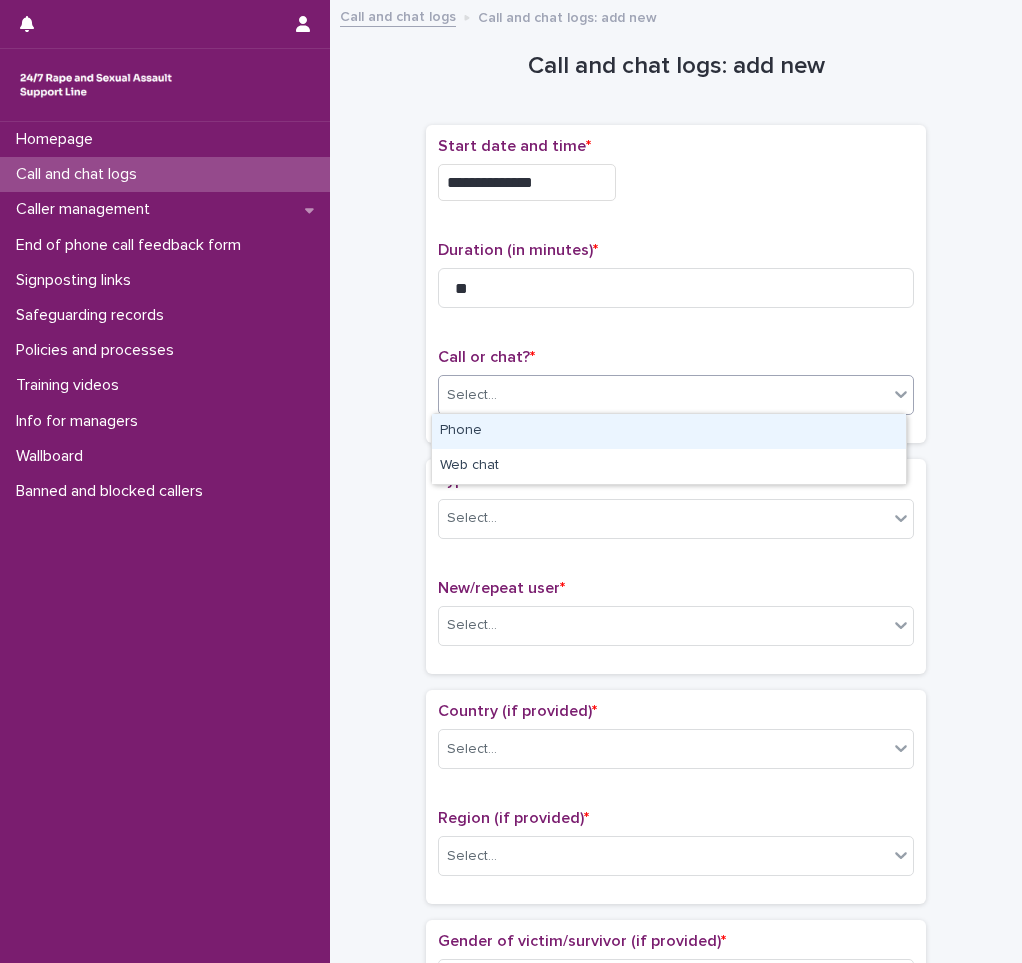 click on "Phone" at bounding box center (669, 431) 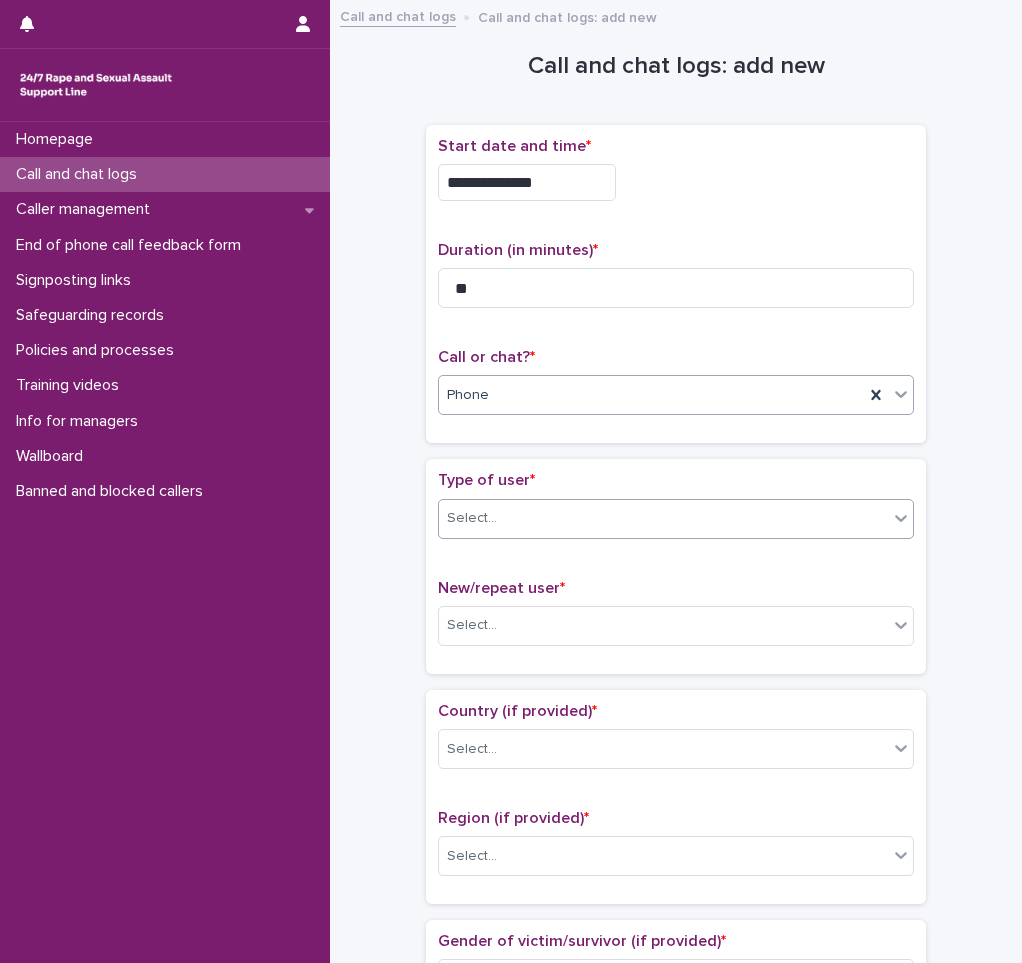 click on "Select..." at bounding box center (663, 518) 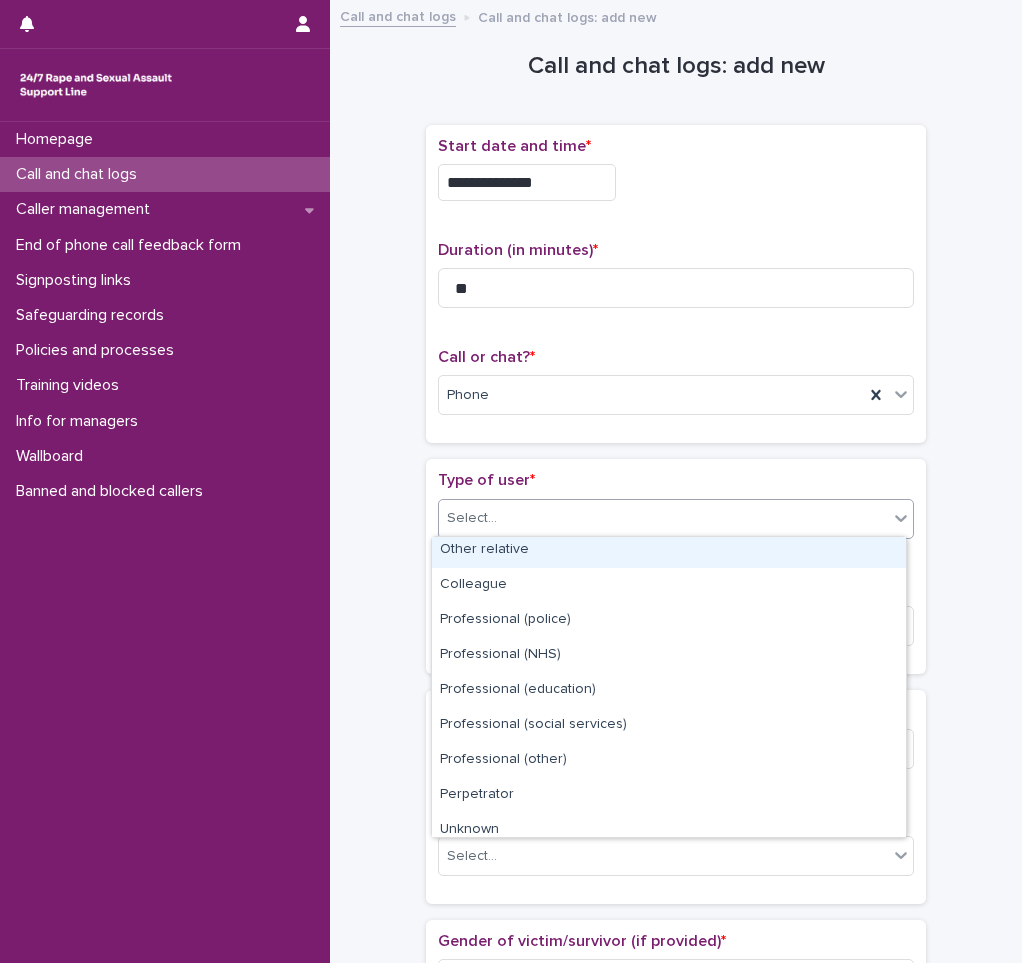 scroll, scrollTop: 225, scrollLeft: 0, axis: vertical 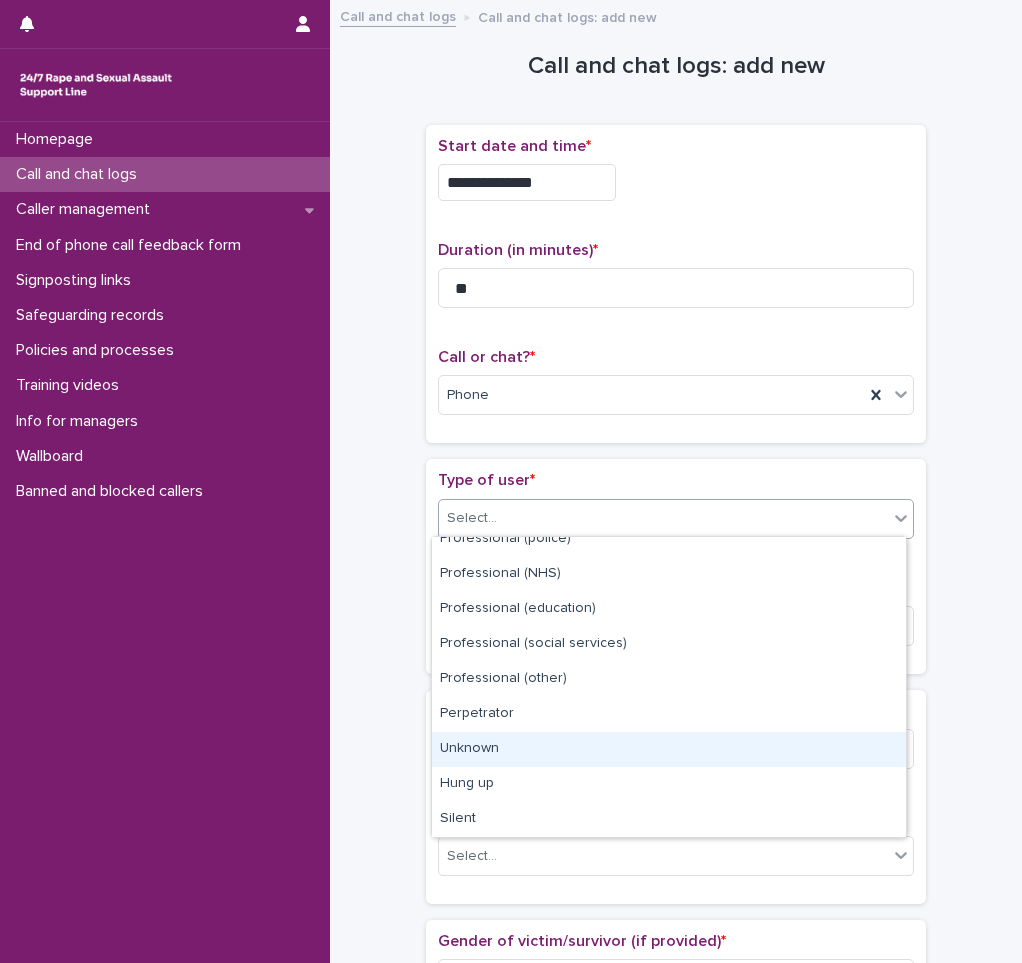 click on "Unknown" at bounding box center (669, 749) 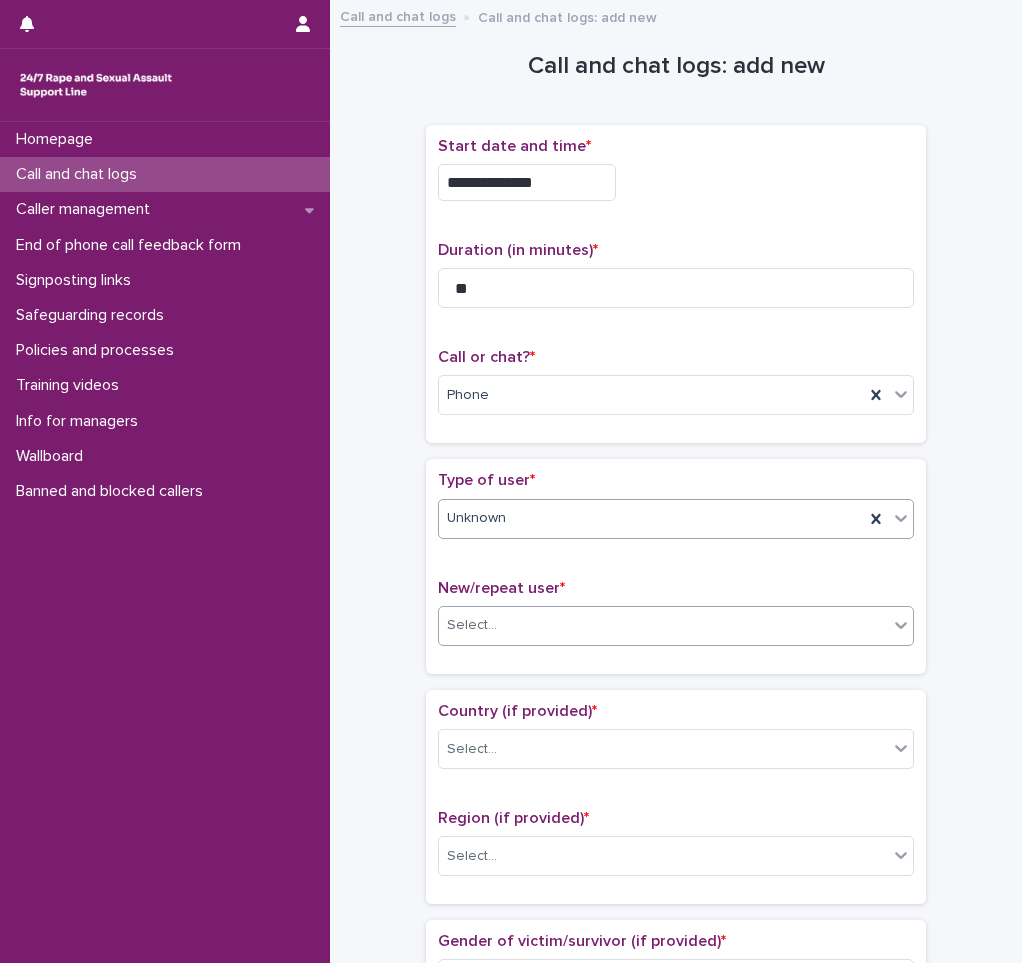 click on "Select..." at bounding box center (663, 625) 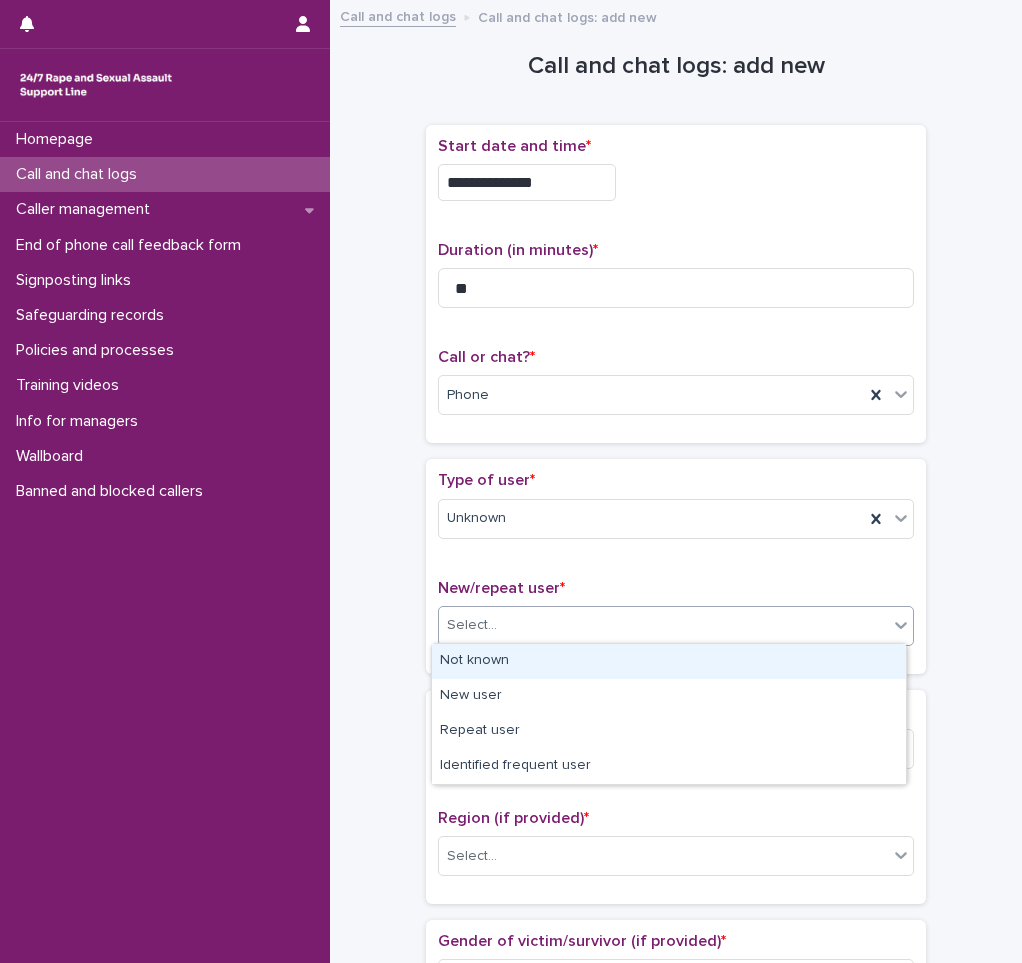 click on "Select..." at bounding box center [472, 625] 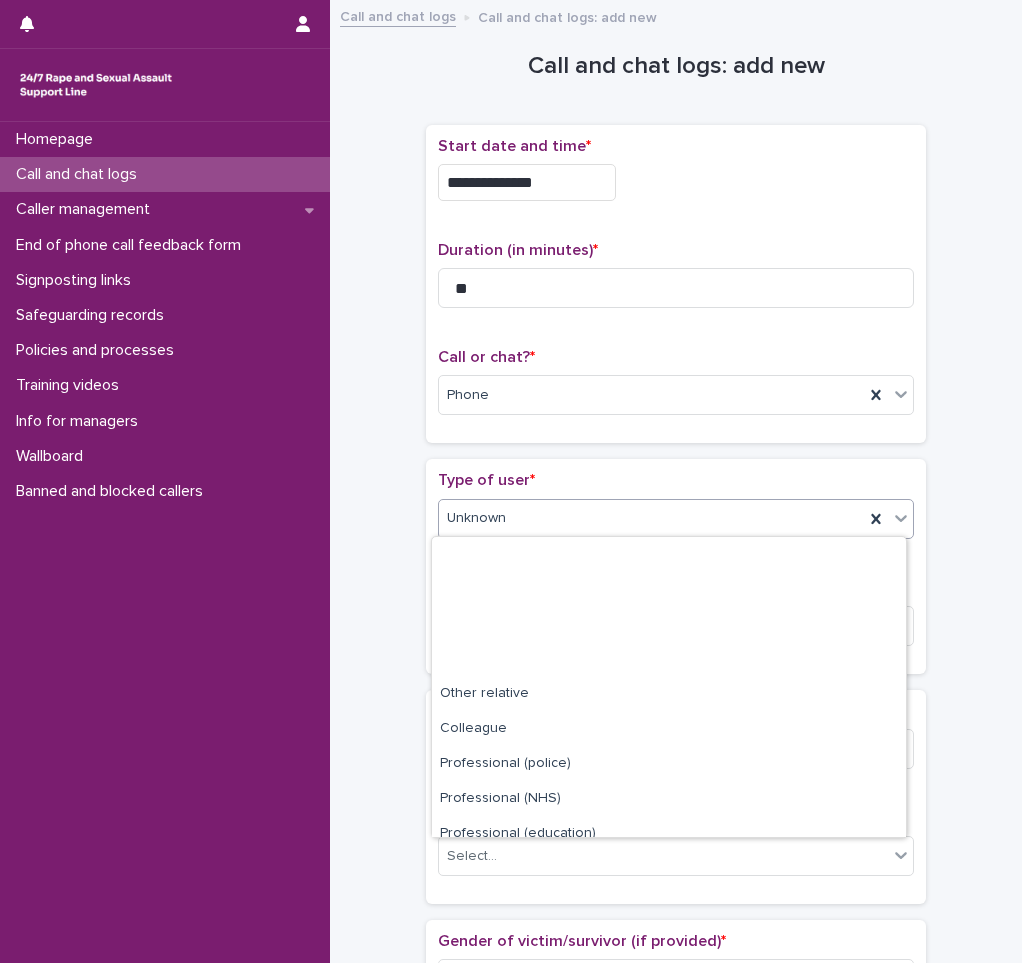 click on "Unknown" at bounding box center (651, 518) 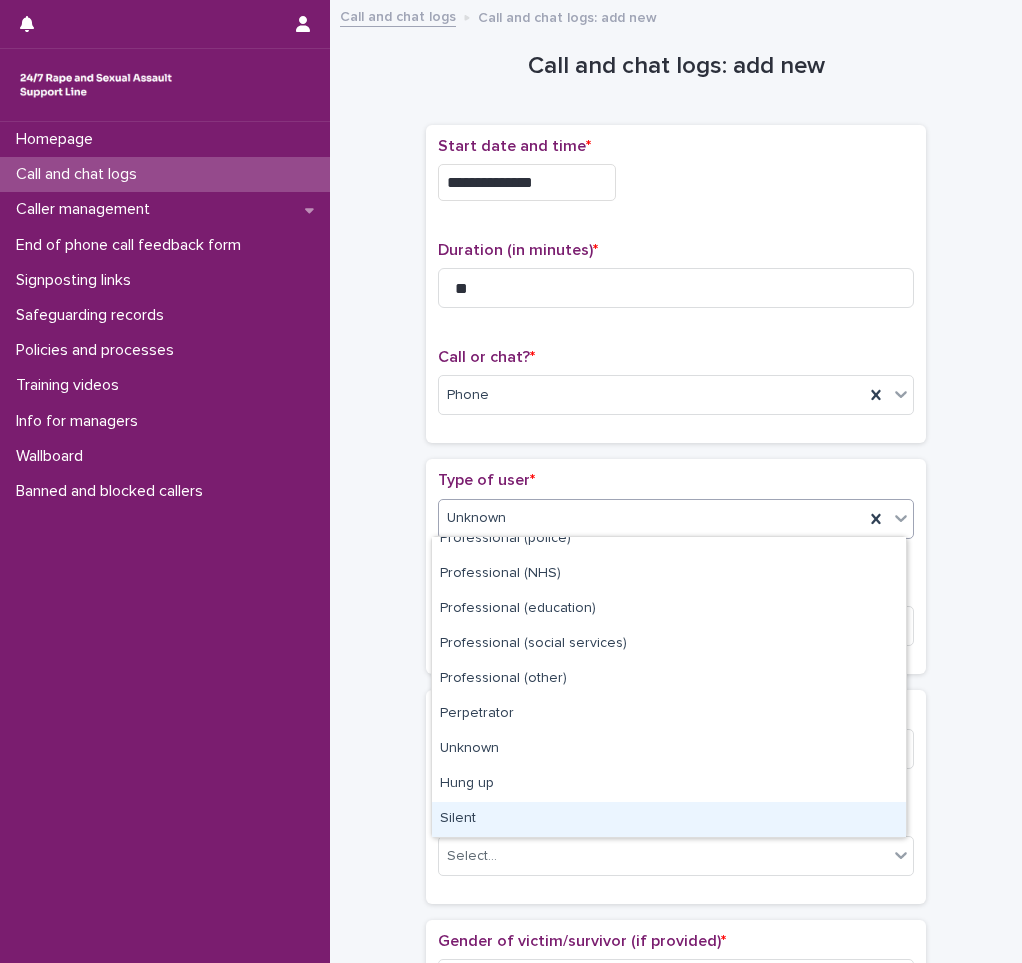 click on "Silent" at bounding box center [669, 819] 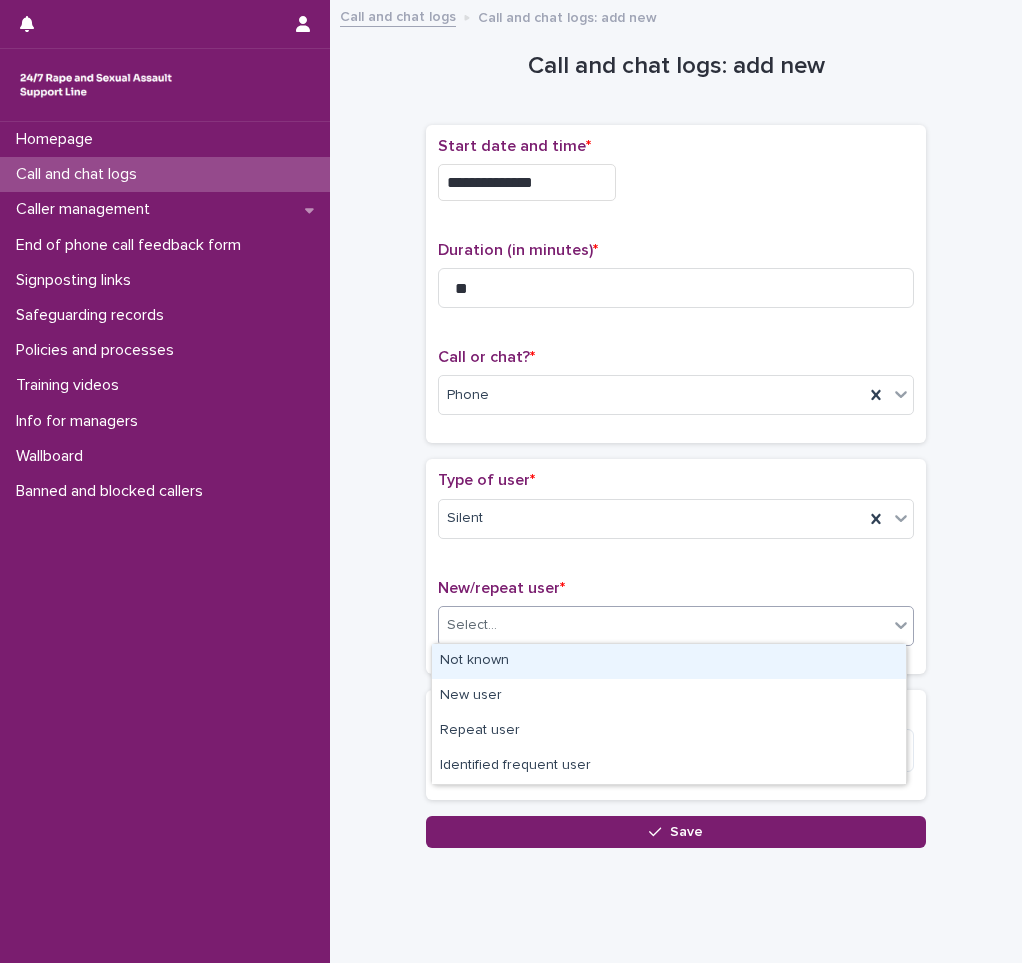 click on "Select..." at bounding box center [663, 625] 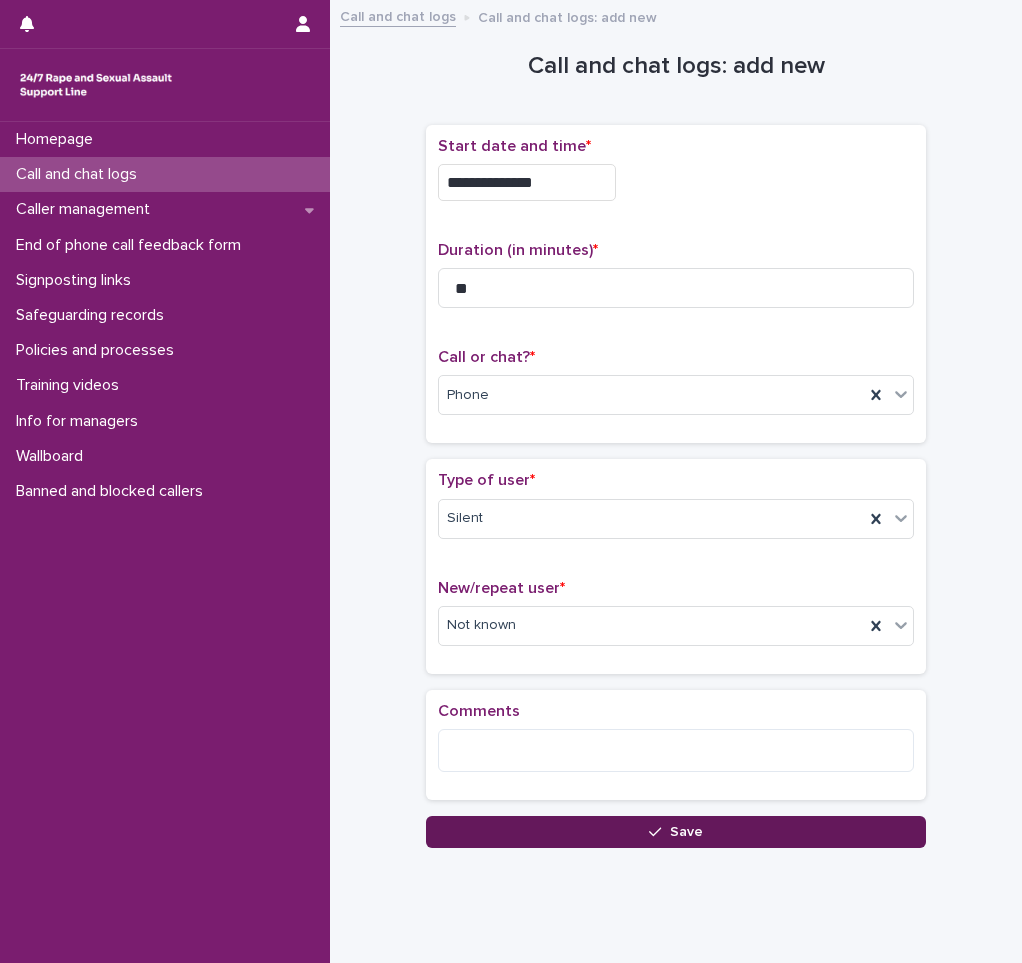click on "Save" at bounding box center (676, 832) 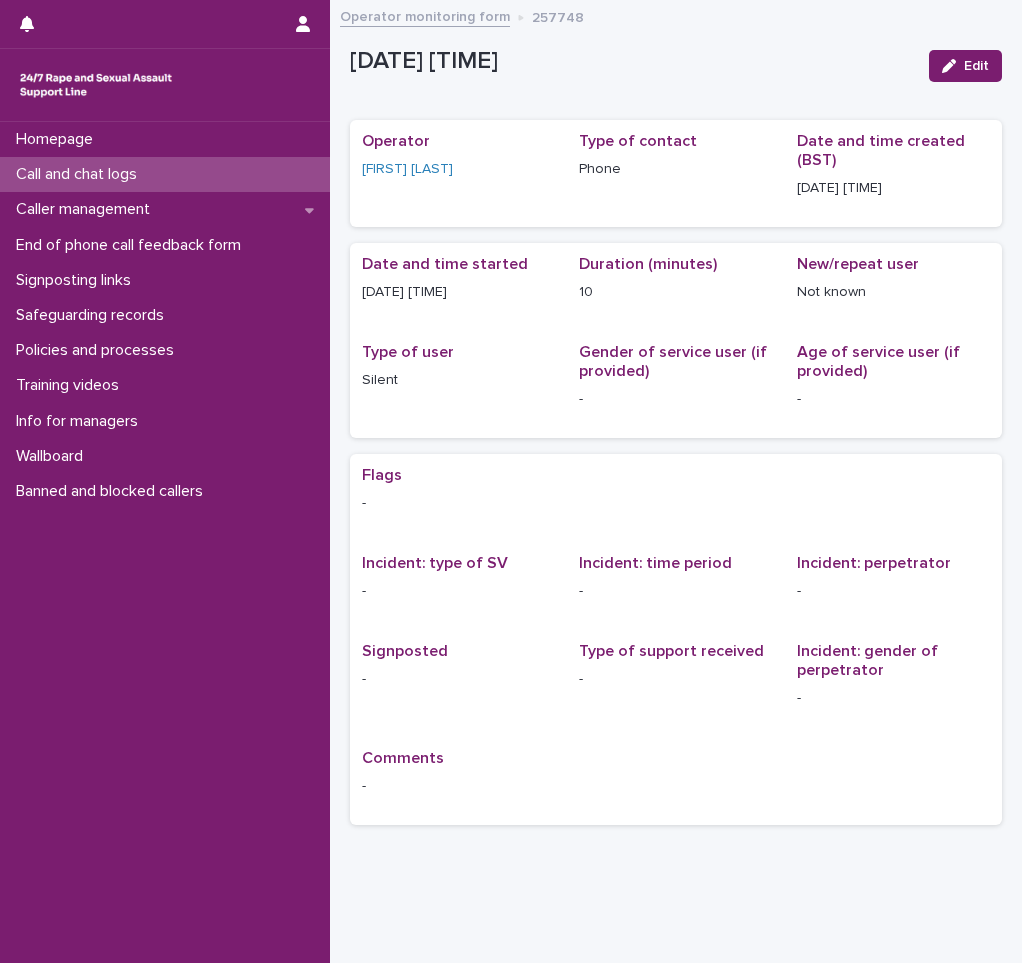 click on "Call and chat logs" at bounding box center [165, 174] 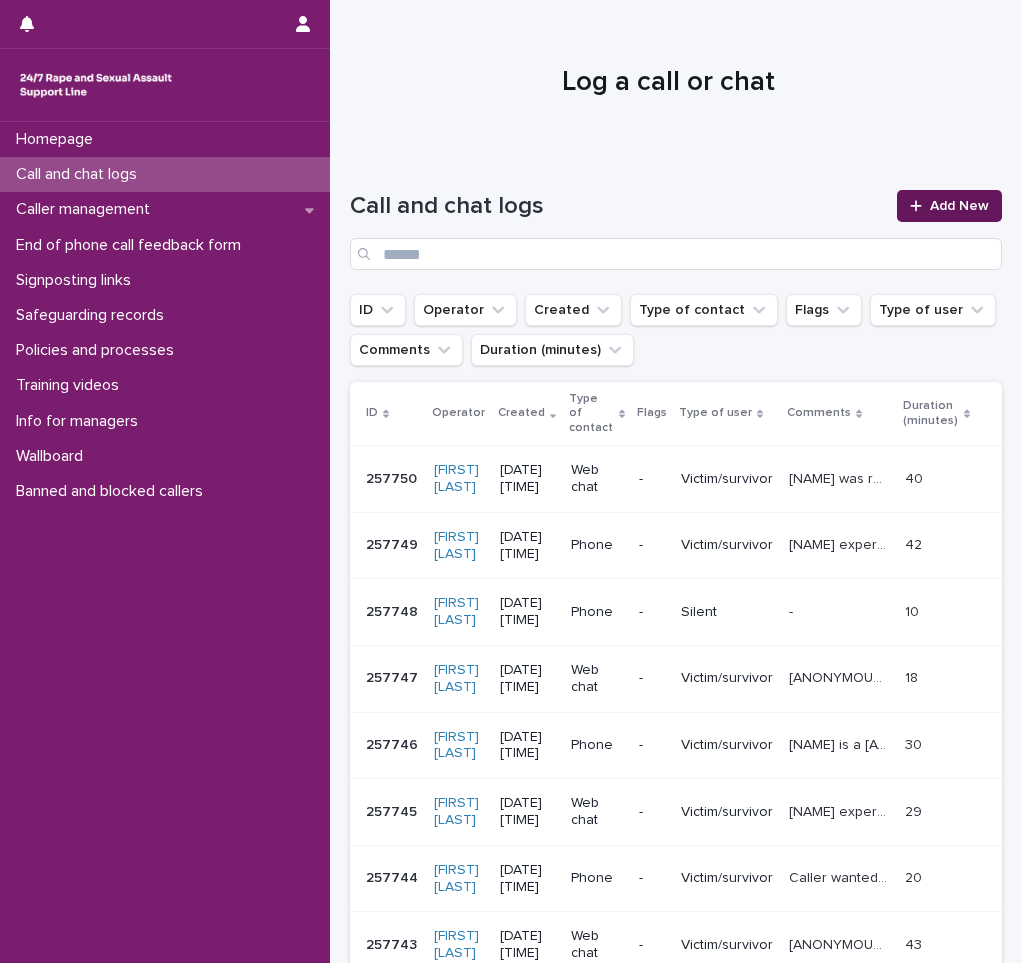 click on "Add New" at bounding box center [949, 206] 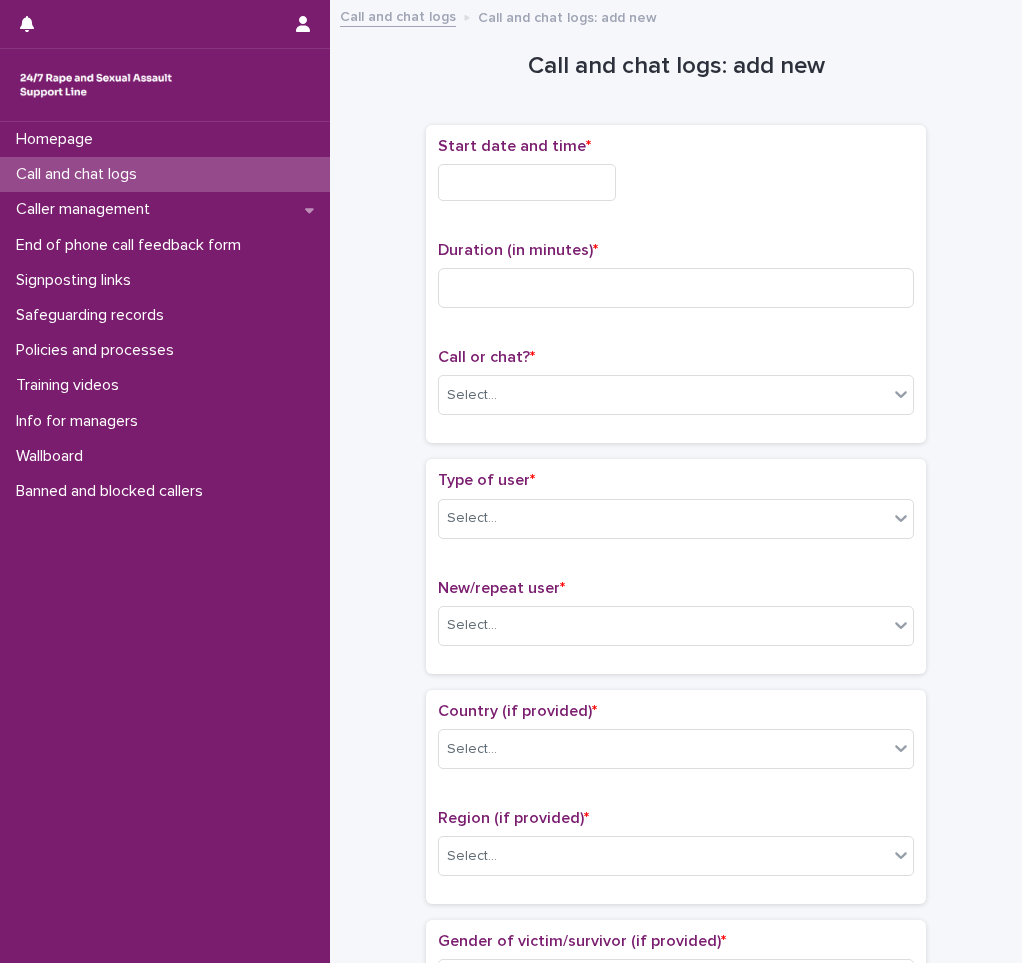 click at bounding box center [527, 182] 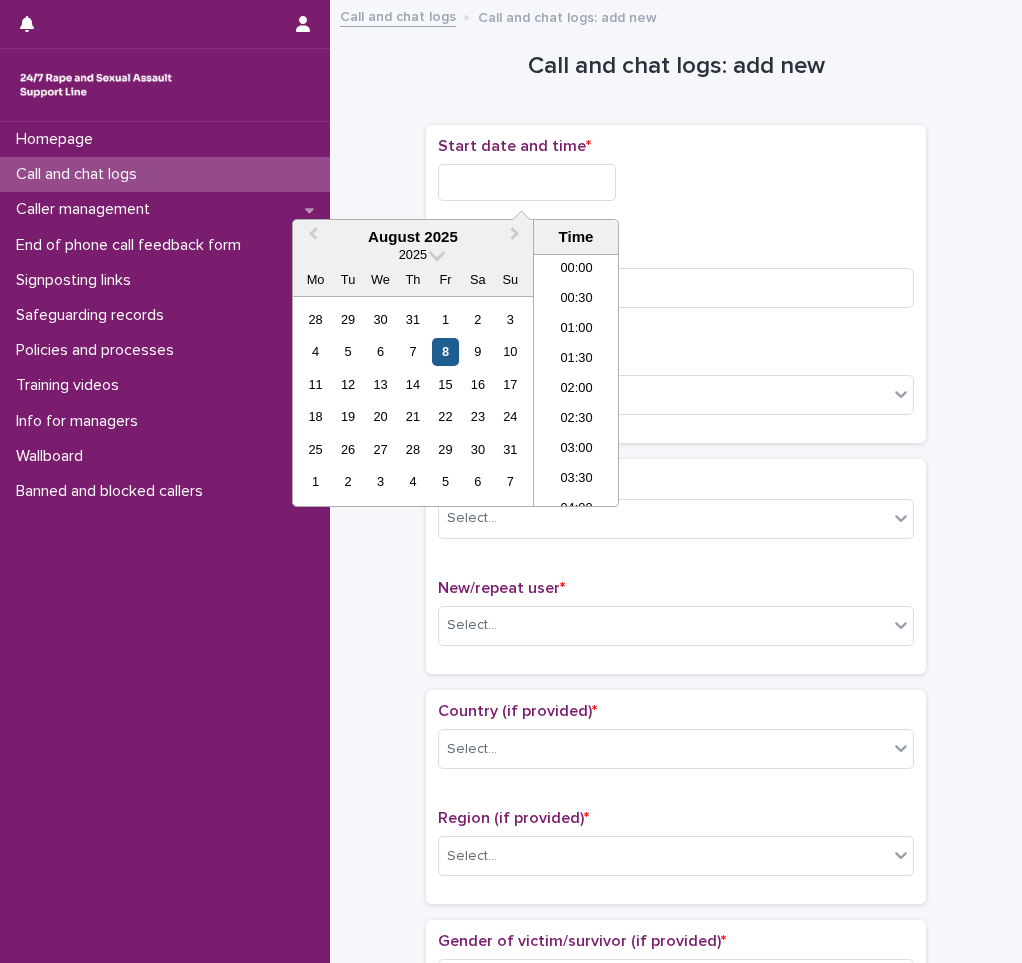 click on "8" at bounding box center [445, 351] 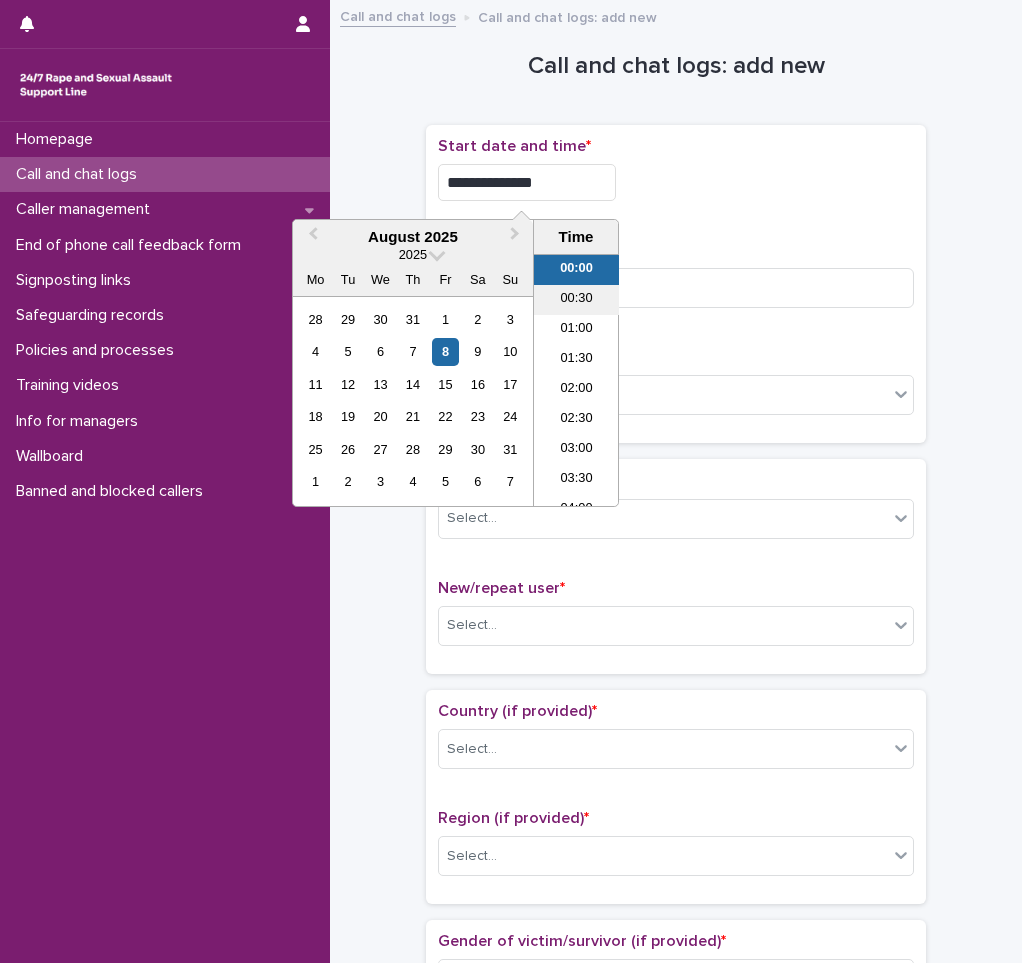 click on "00:30" at bounding box center (576, 300) 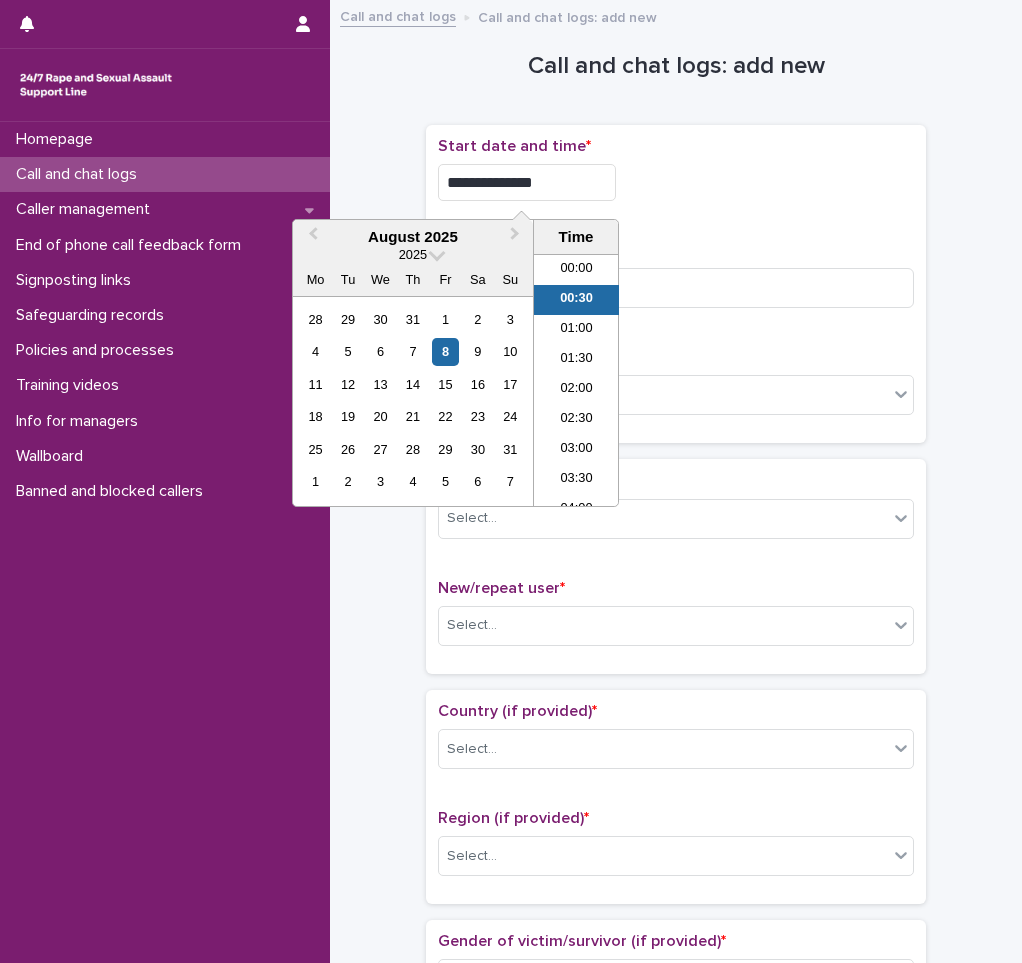 click on "**********" at bounding box center [527, 182] 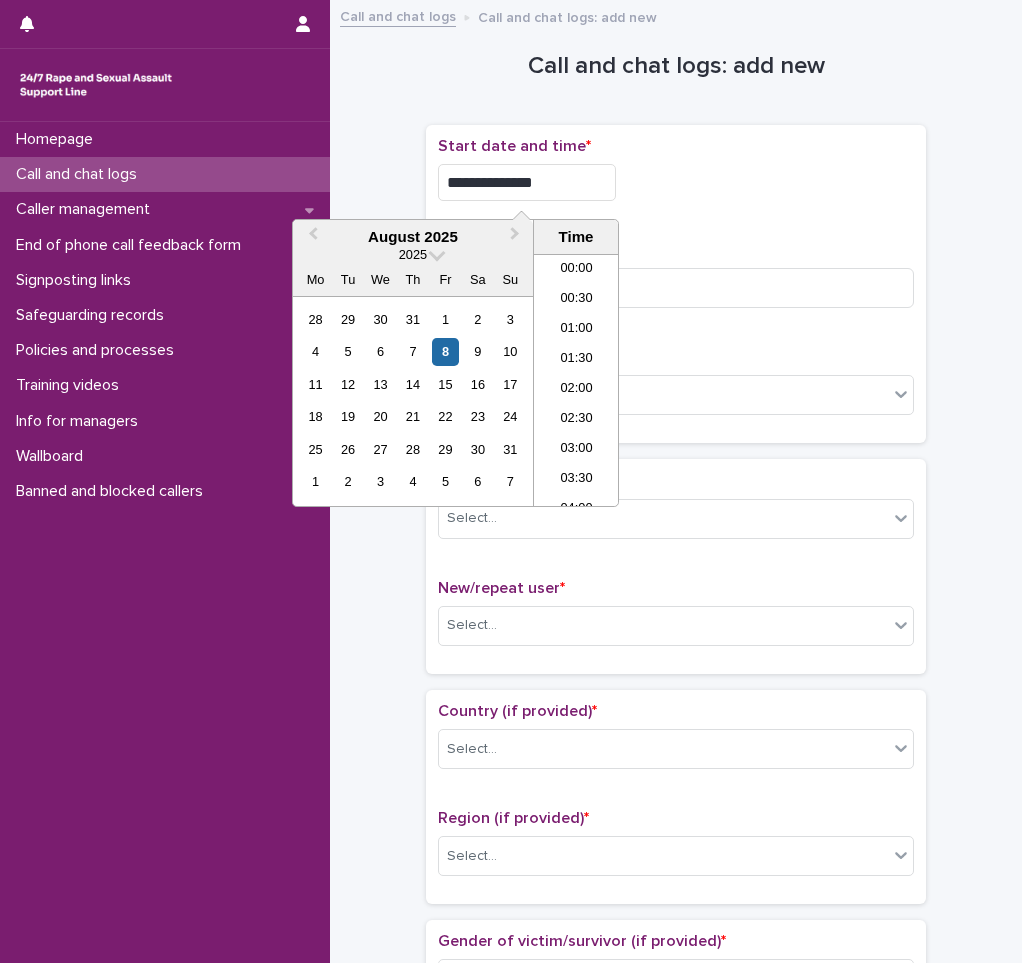 type on "**********" 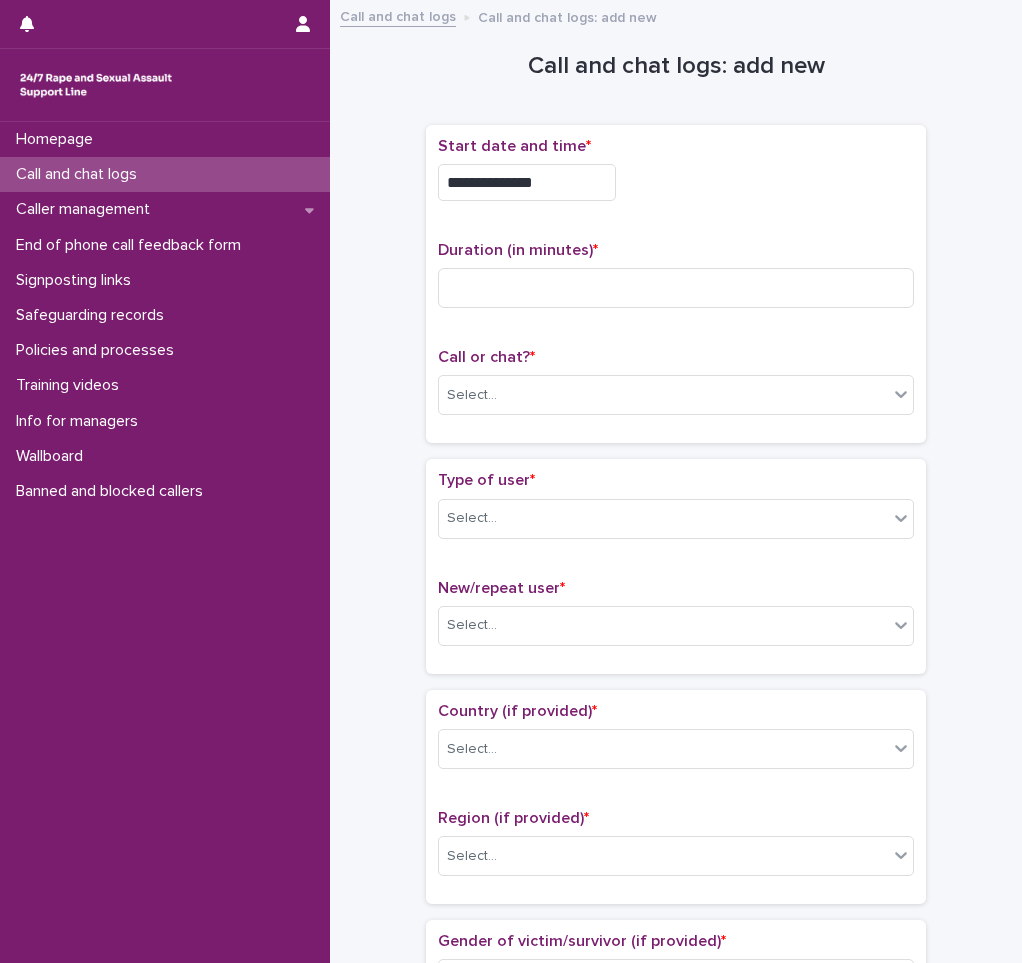 click on "**********" at bounding box center (676, 177) 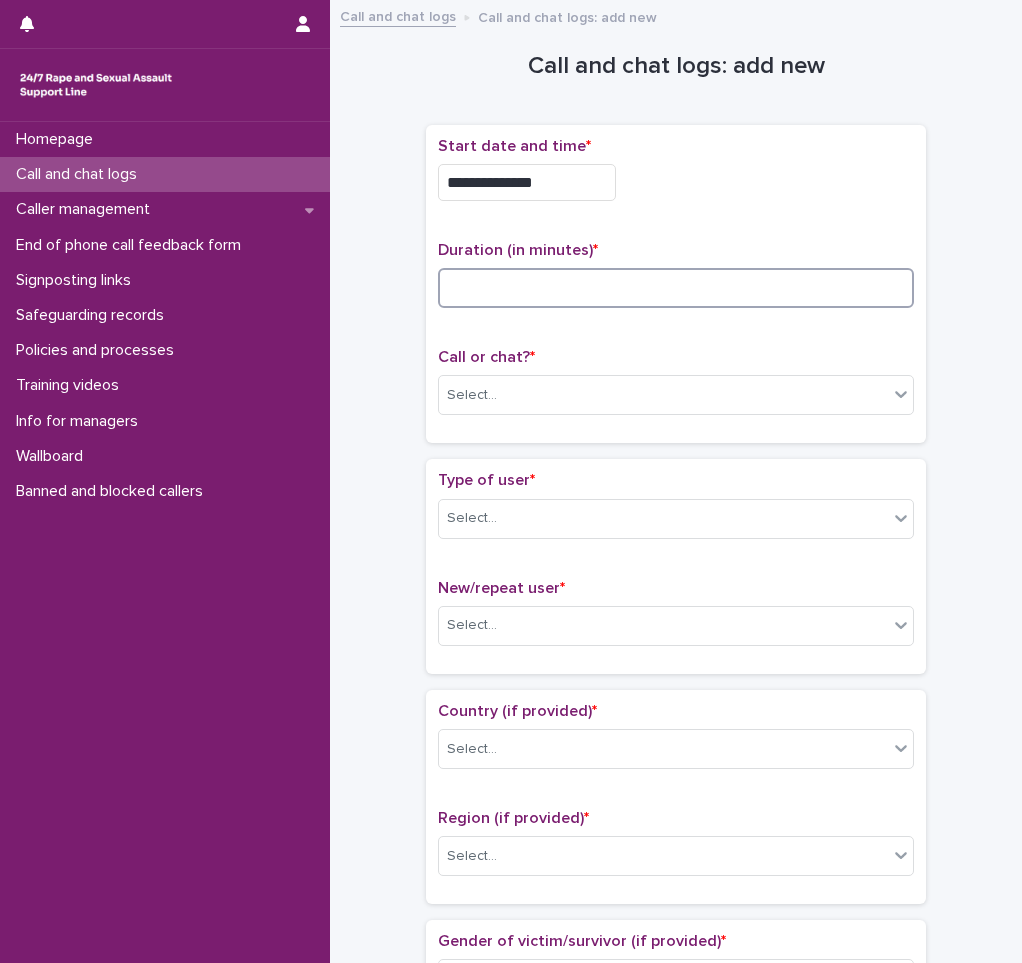 click at bounding box center (676, 288) 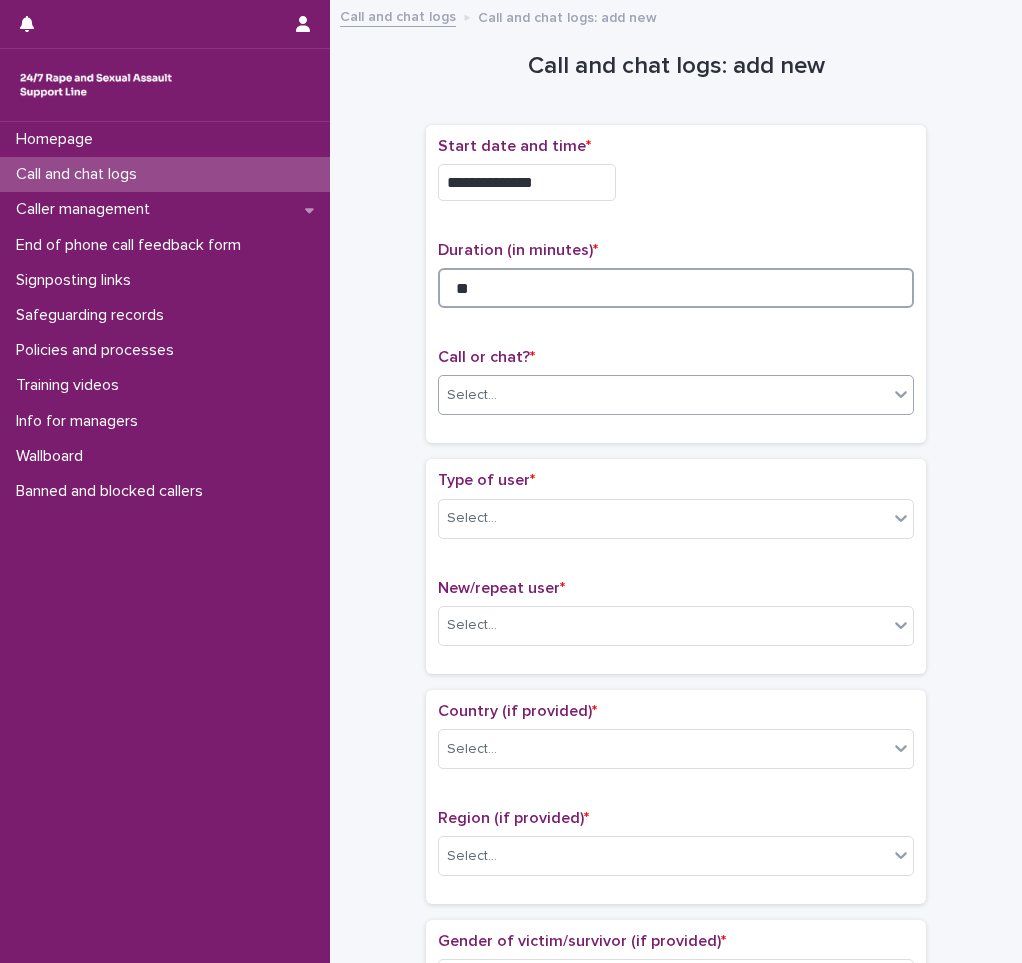 type on "**" 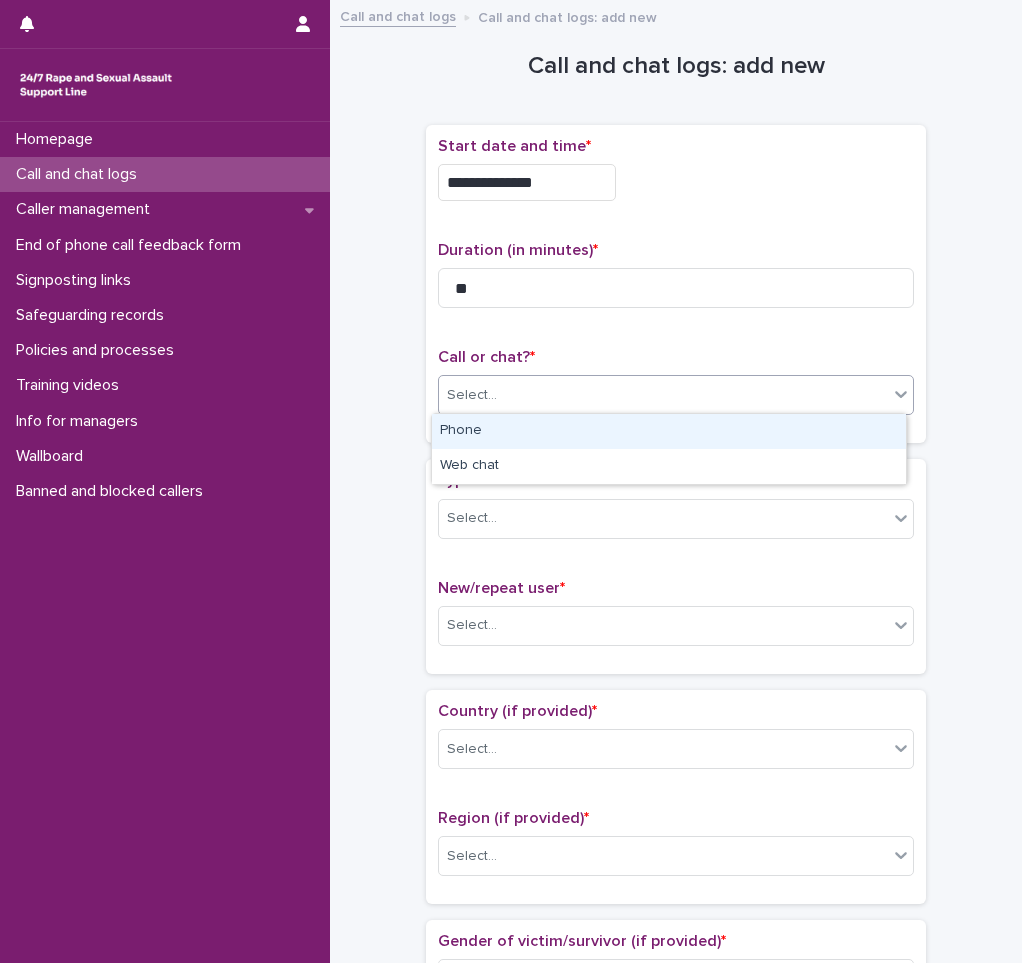 click on "Select..." at bounding box center [663, 395] 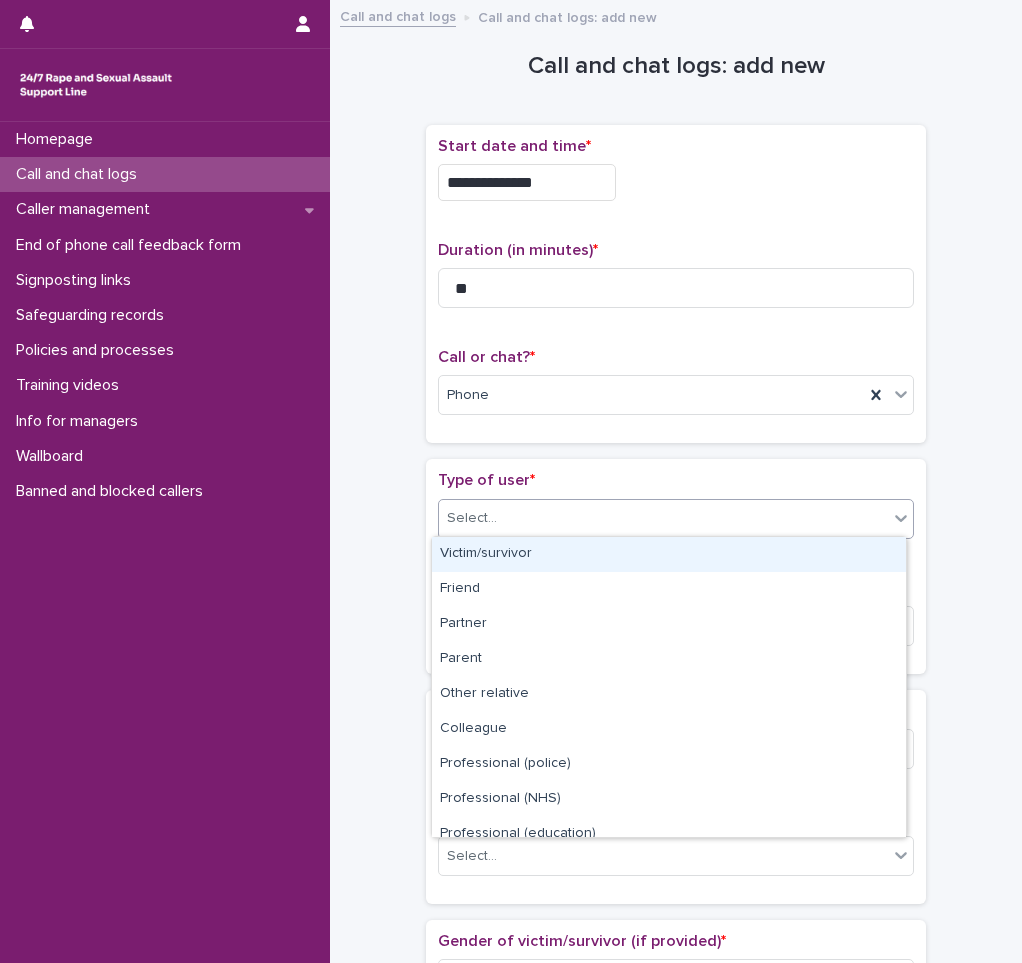 click on "Select..." at bounding box center (663, 518) 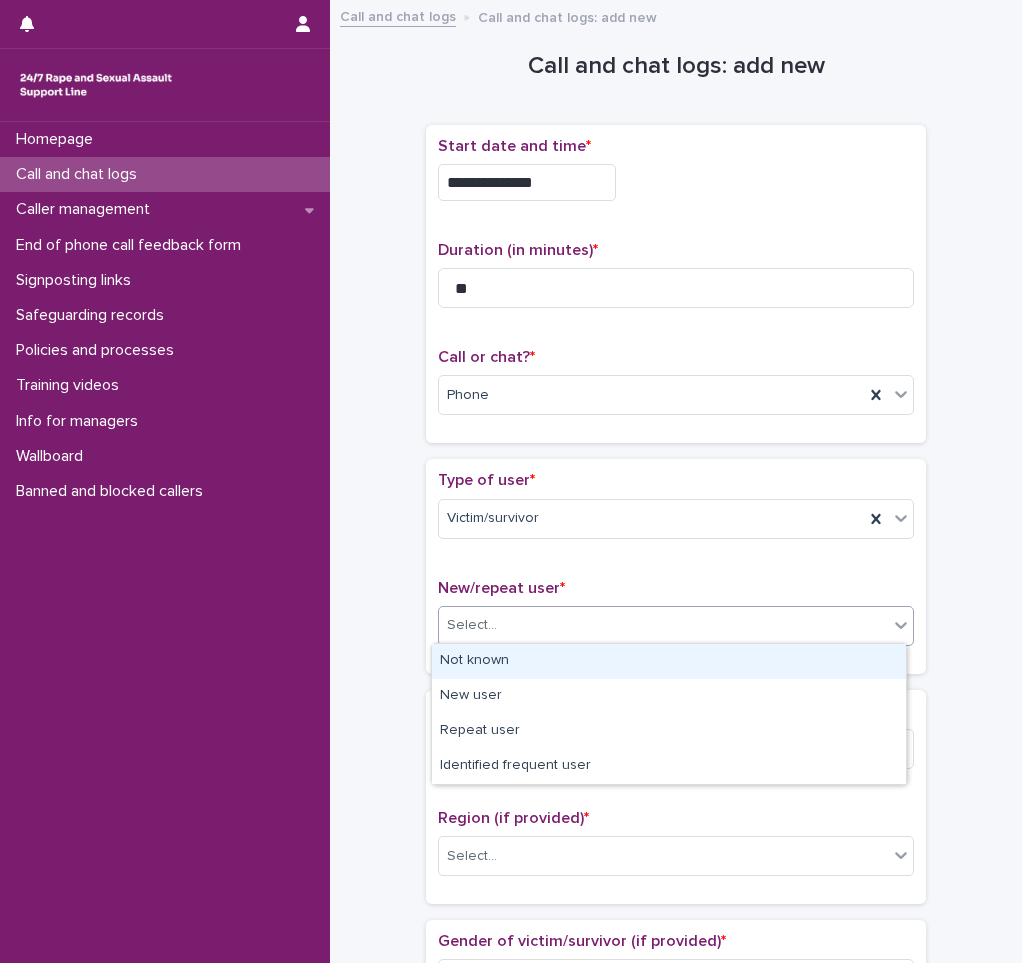 drag, startPoint x: 517, startPoint y: 615, endPoint x: 501, endPoint y: 645, distance: 34 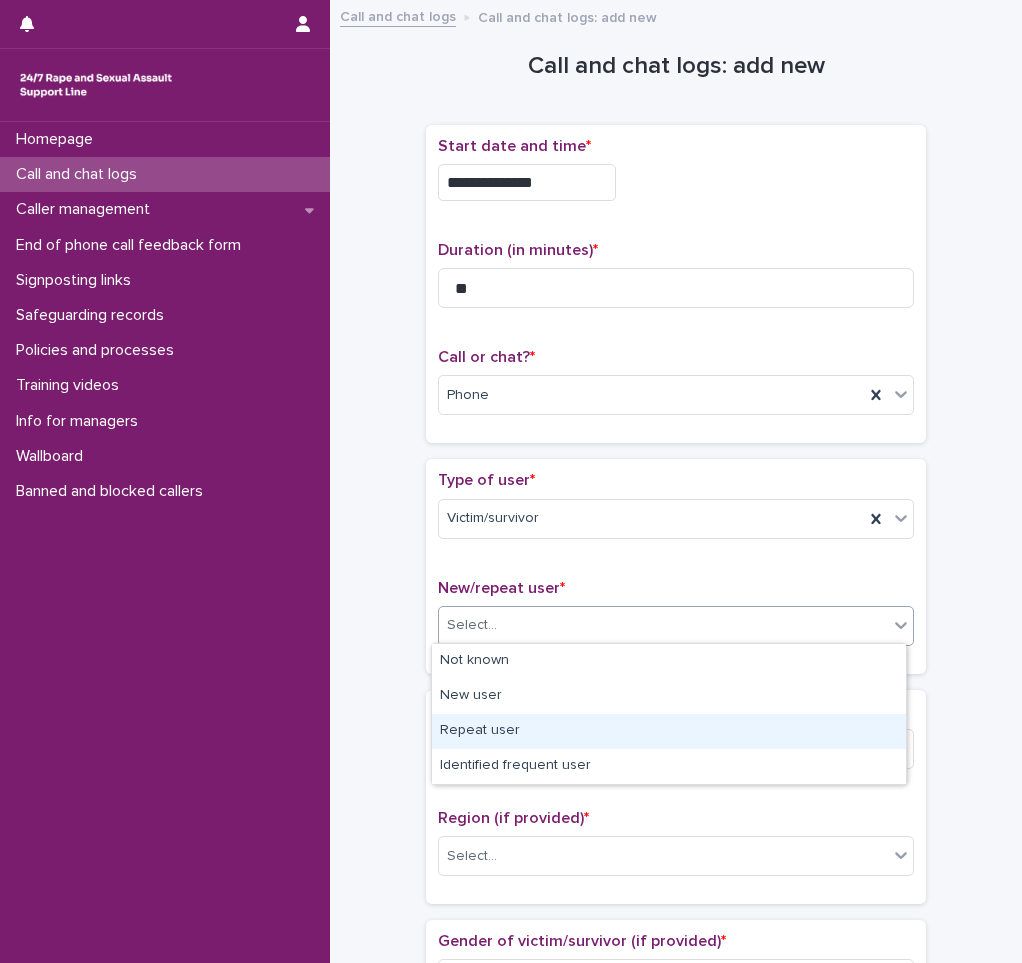click on "Repeat user" at bounding box center (669, 731) 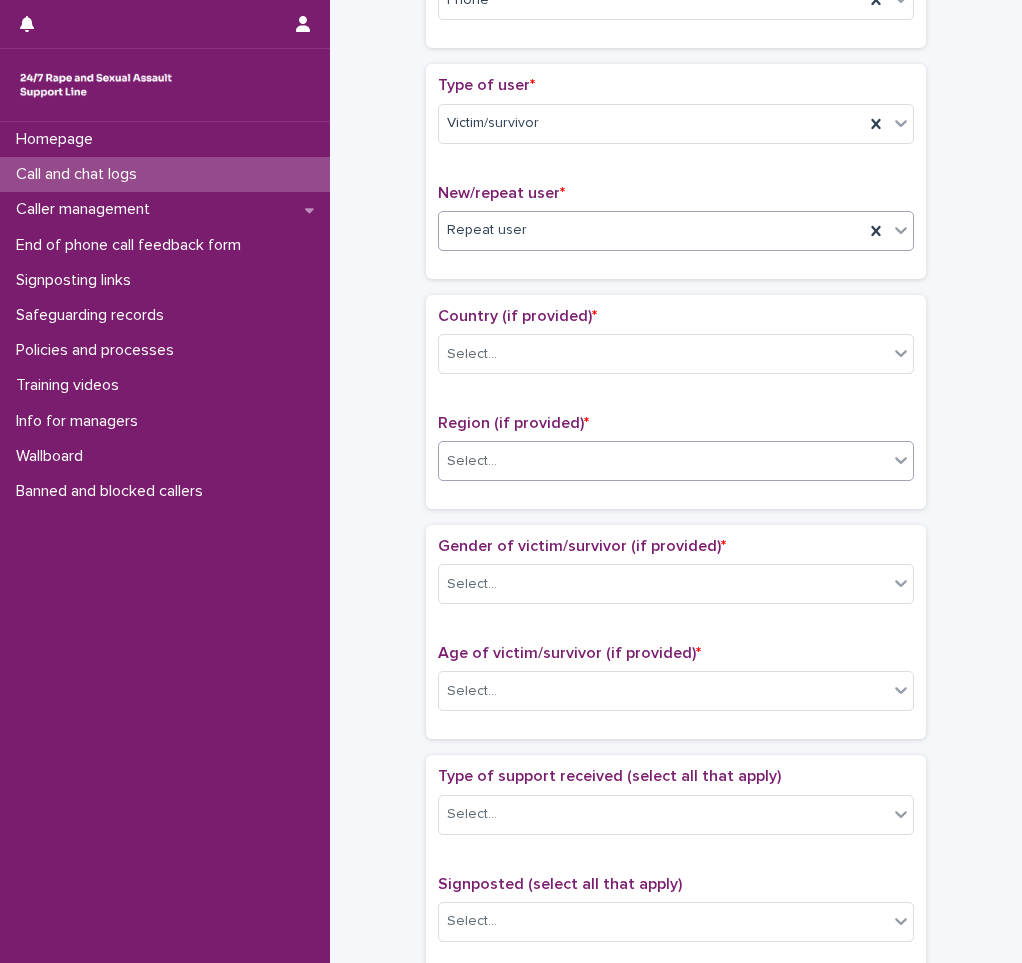 scroll, scrollTop: 400, scrollLeft: 0, axis: vertical 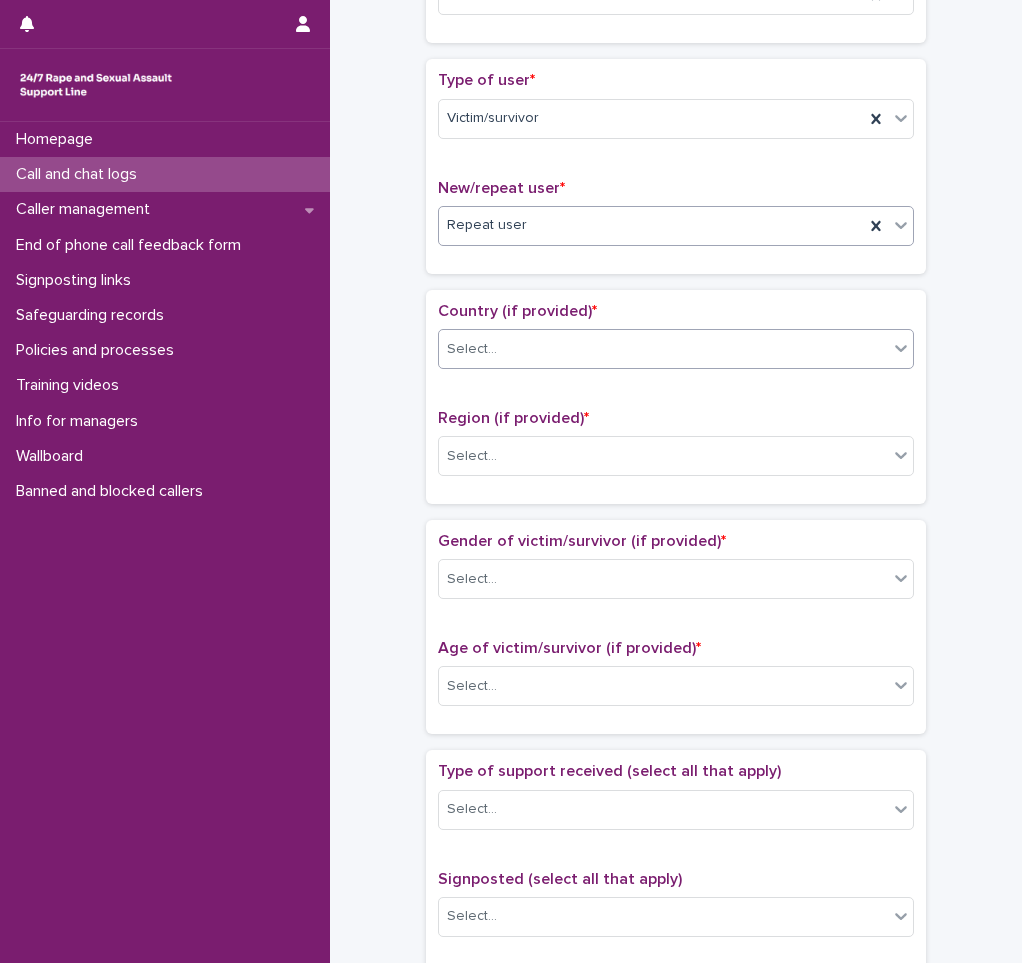 click on "Select..." at bounding box center [663, 349] 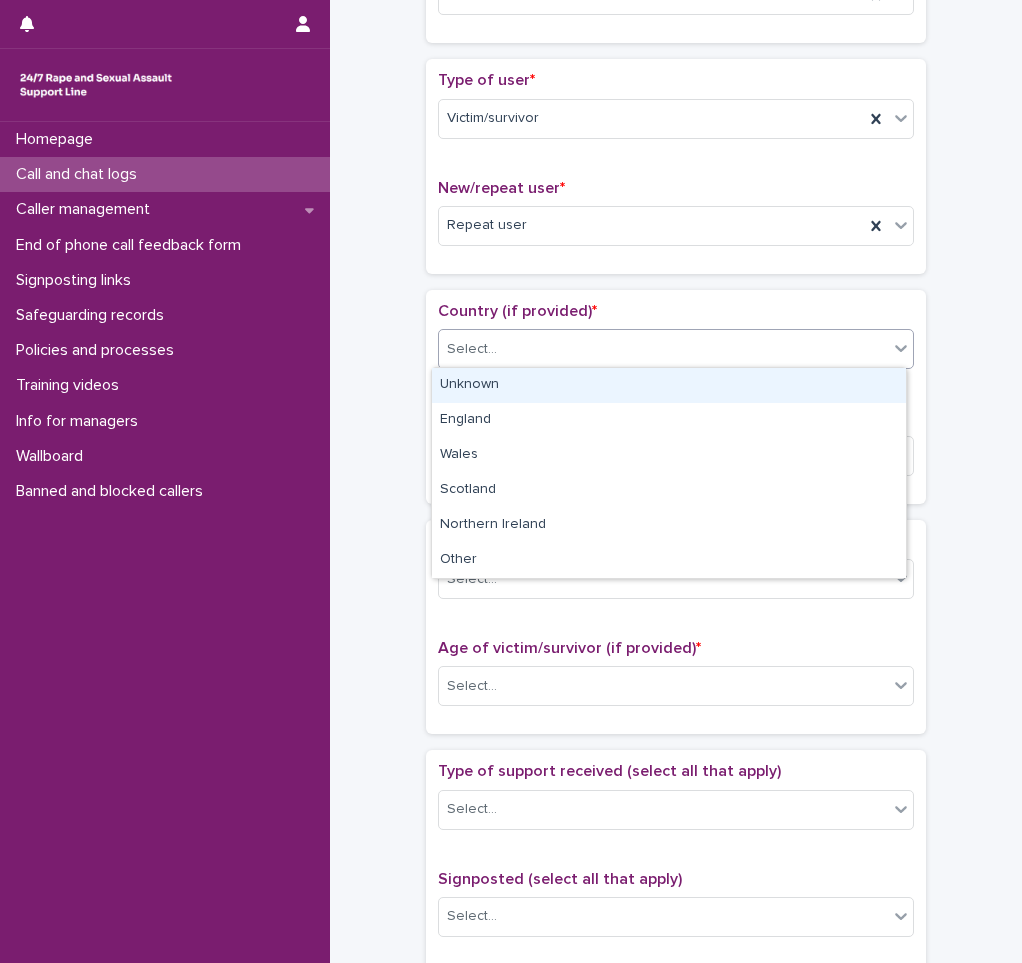 click on "Unknown" at bounding box center [669, 385] 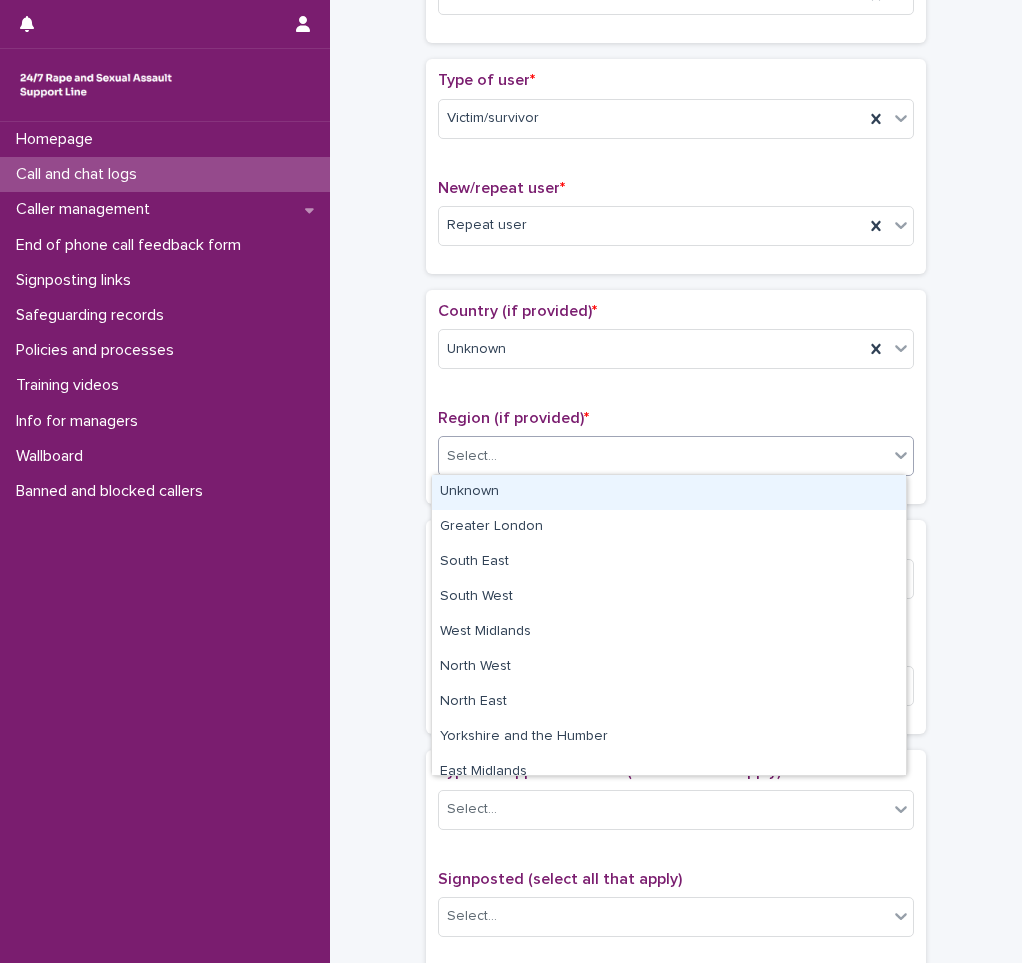 drag, startPoint x: 525, startPoint y: 453, endPoint x: 527, endPoint y: 489, distance: 36.05551 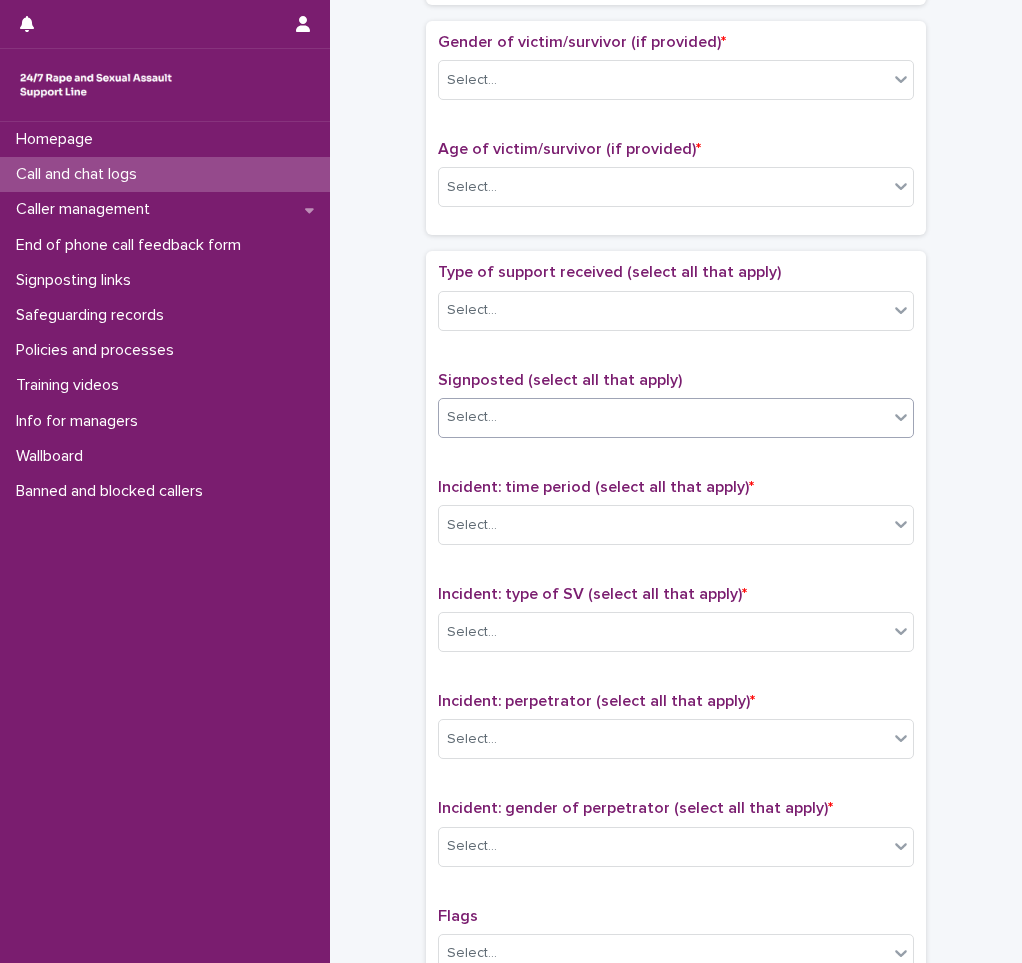 scroll, scrollTop: 900, scrollLeft: 0, axis: vertical 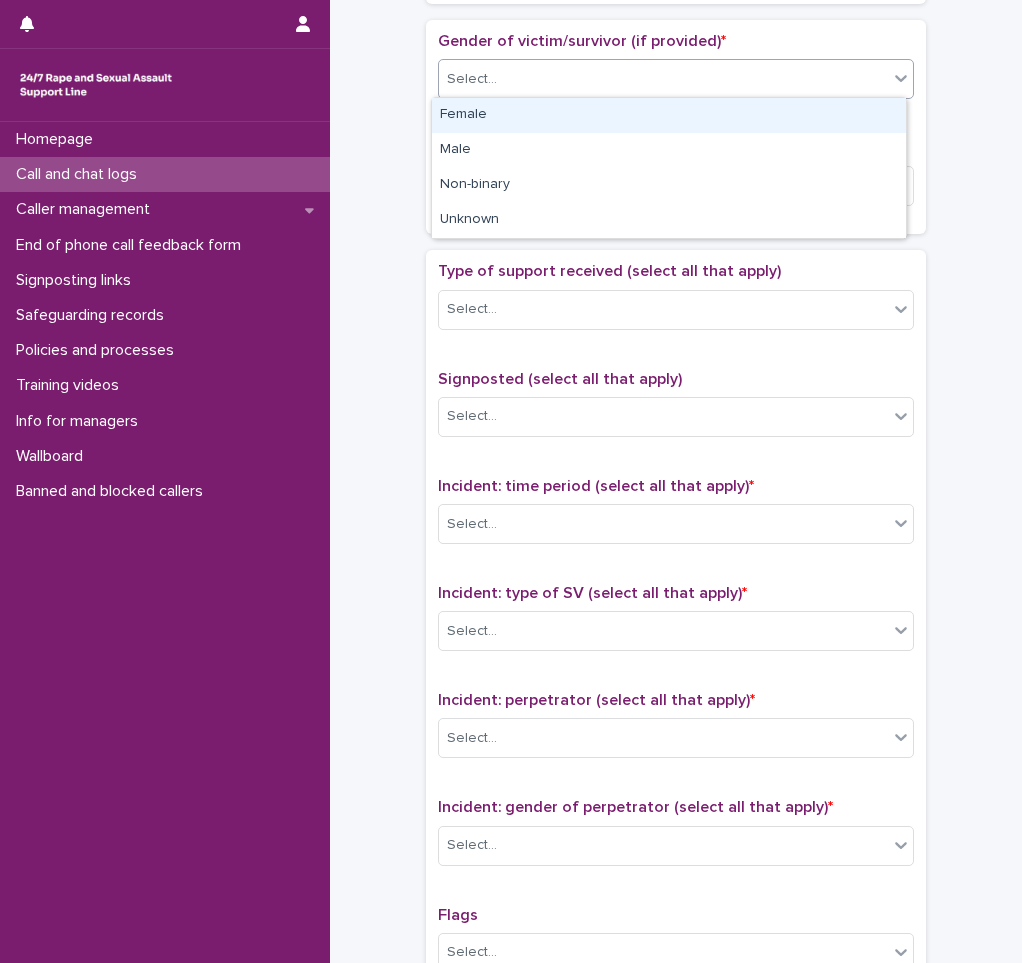 click on "Select..." at bounding box center (663, 79) 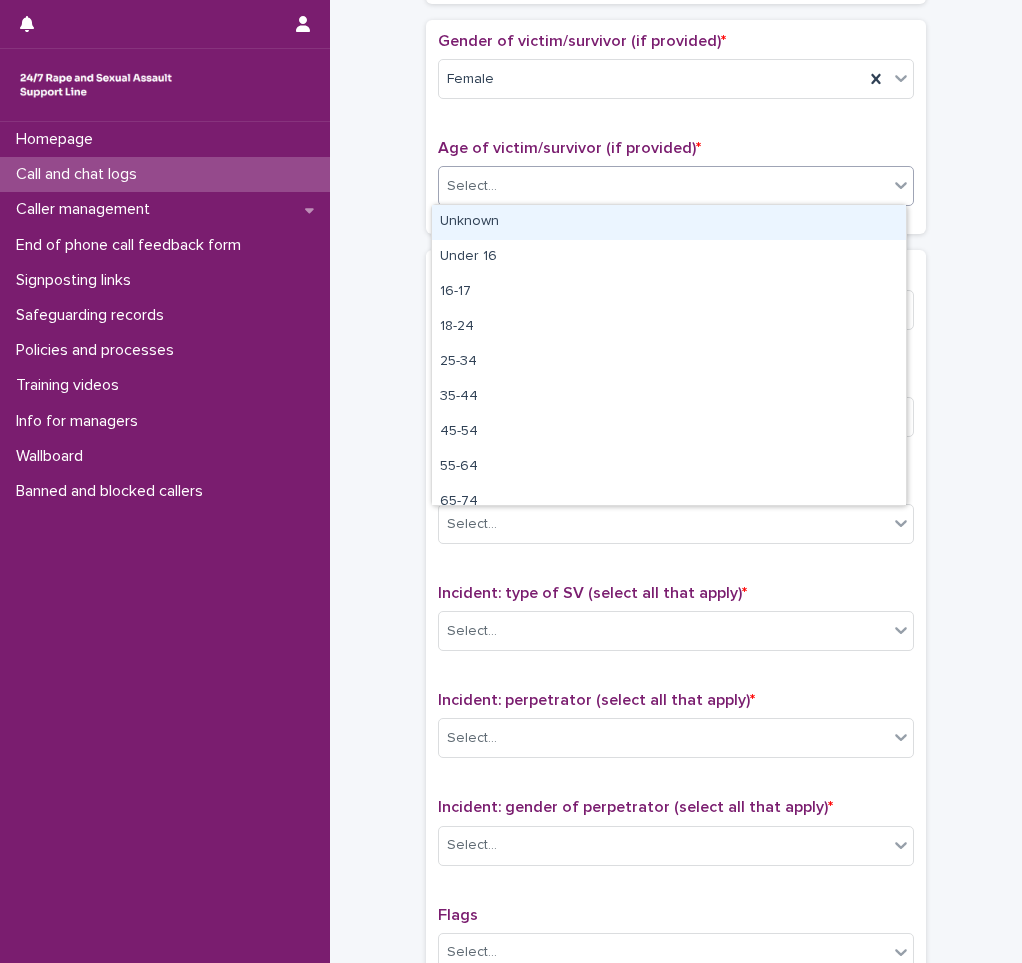 drag, startPoint x: 523, startPoint y: 171, endPoint x: 515, endPoint y: 221, distance: 50.635956 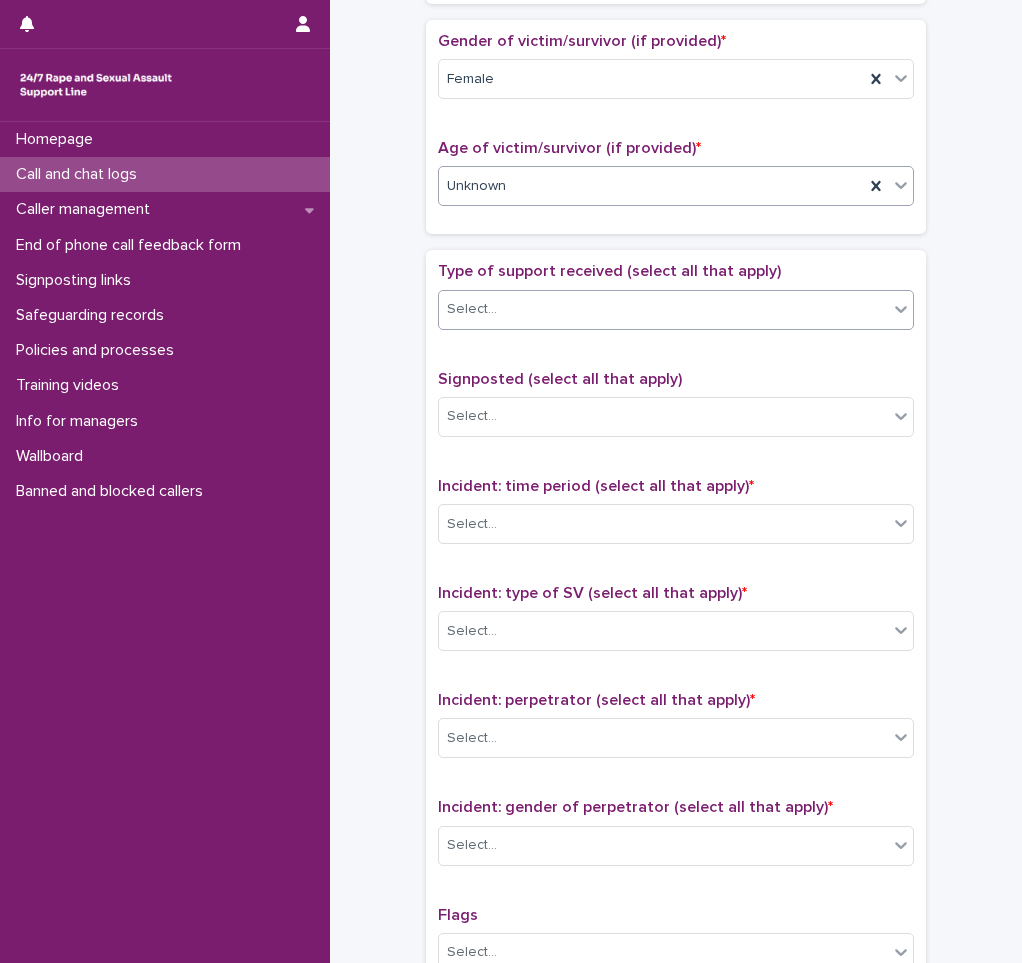 click on "Select..." at bounding box center [663, 309] 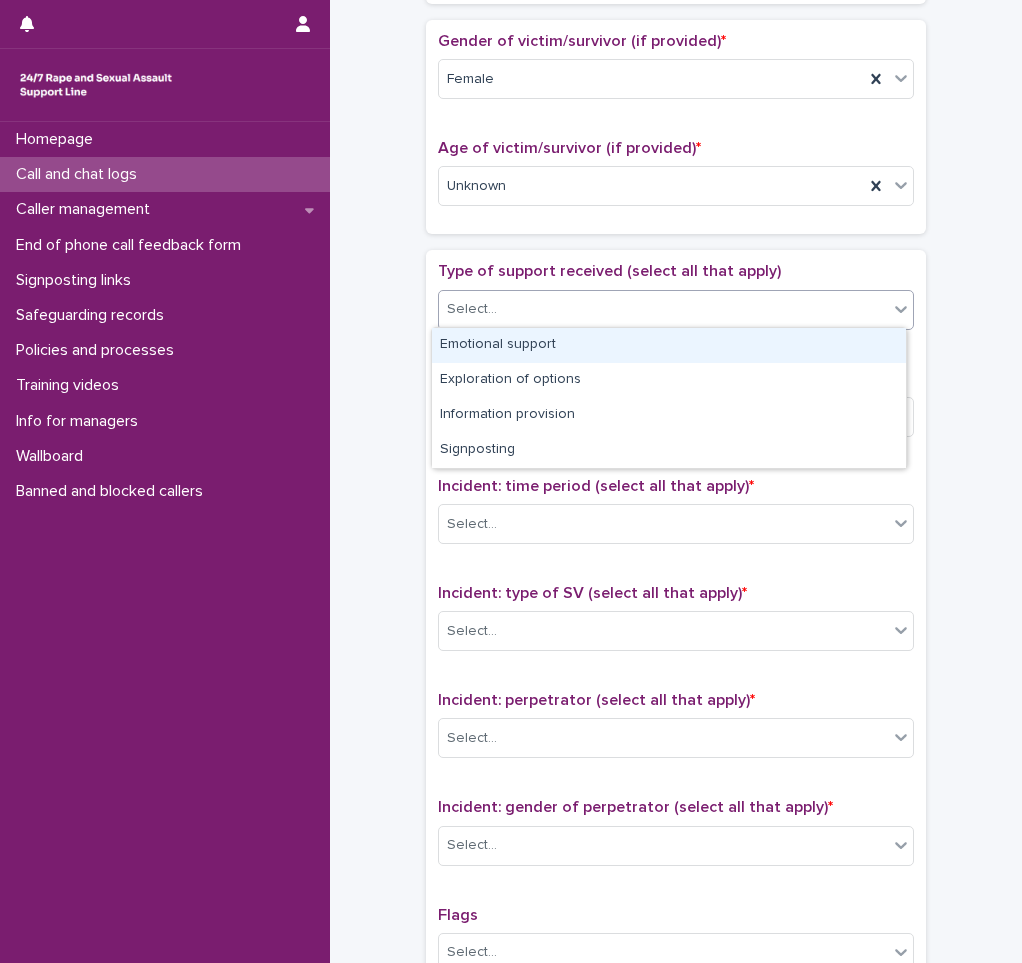 click on "Emotional support" at bounding box center (669, 345) 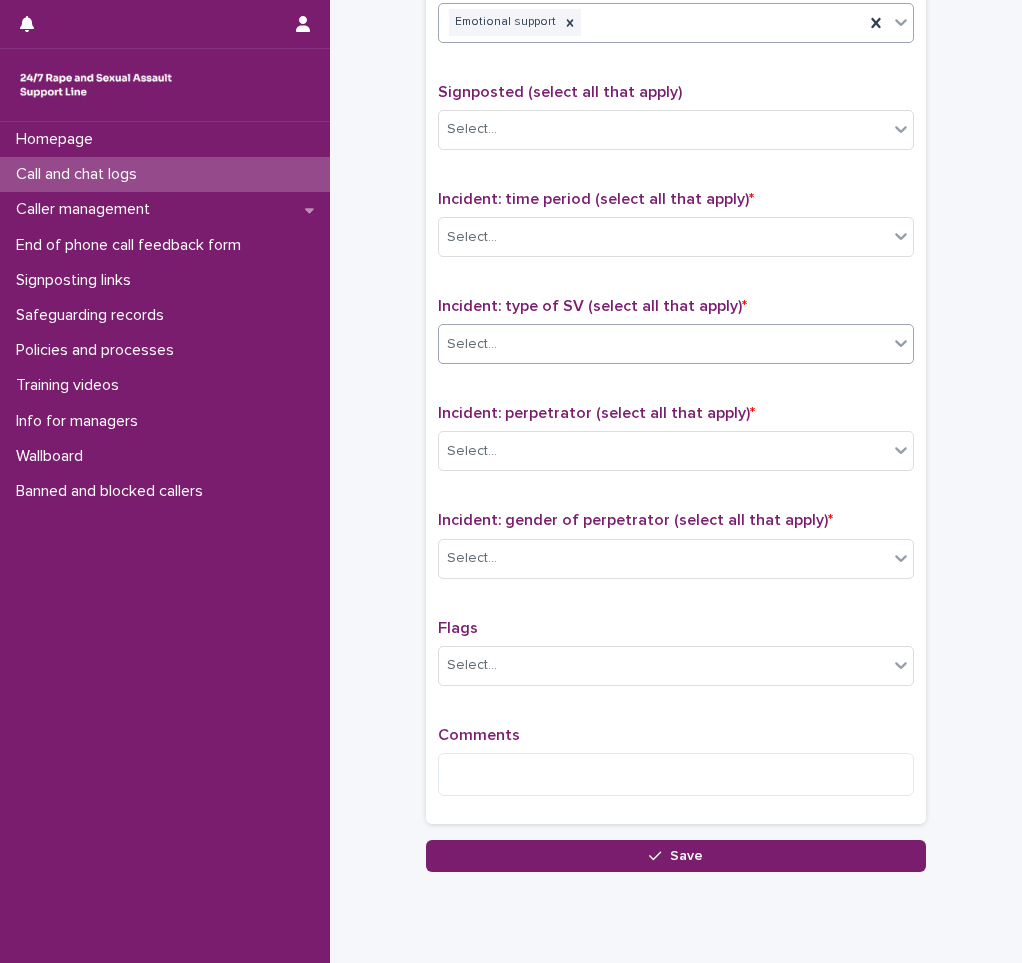 scroll, scrollTop: 1200, scrollLeft: 0, axis: vertical 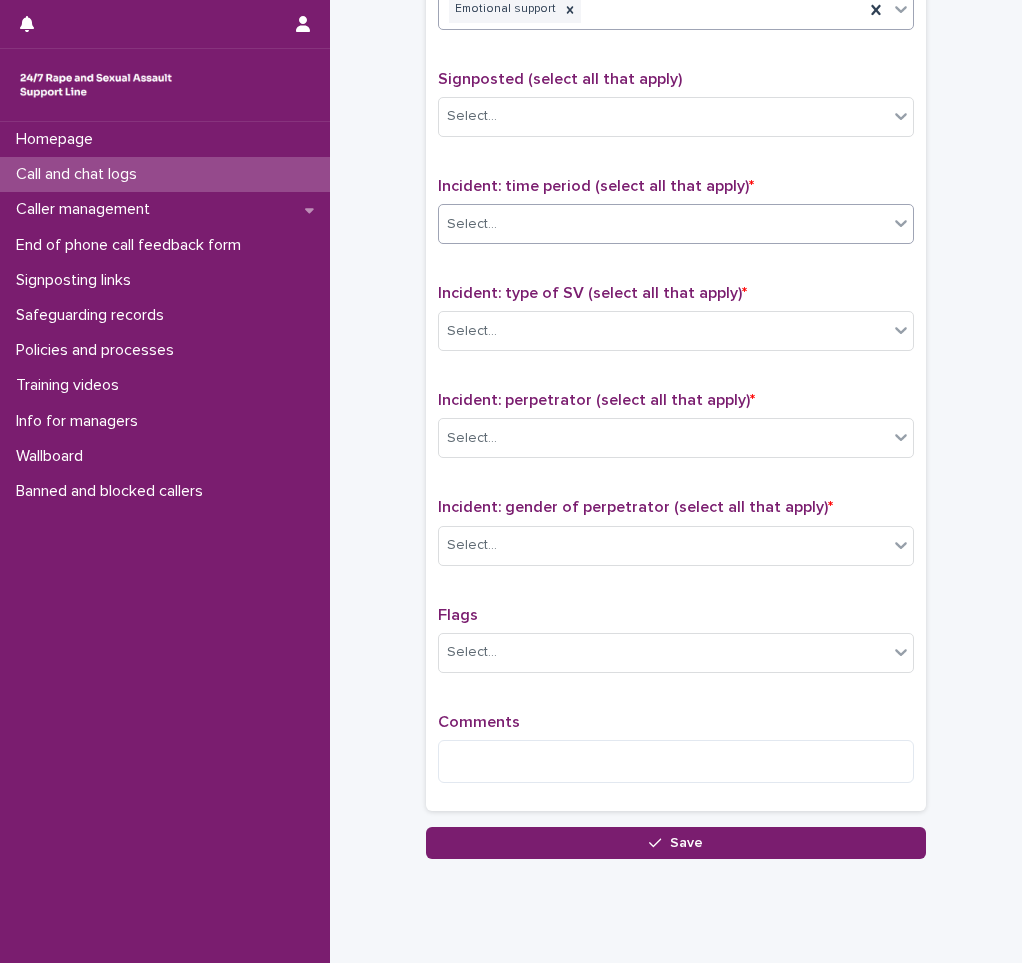click on "Incident: time period (select all that apply) * Select..." at bounding box center (676, 218) 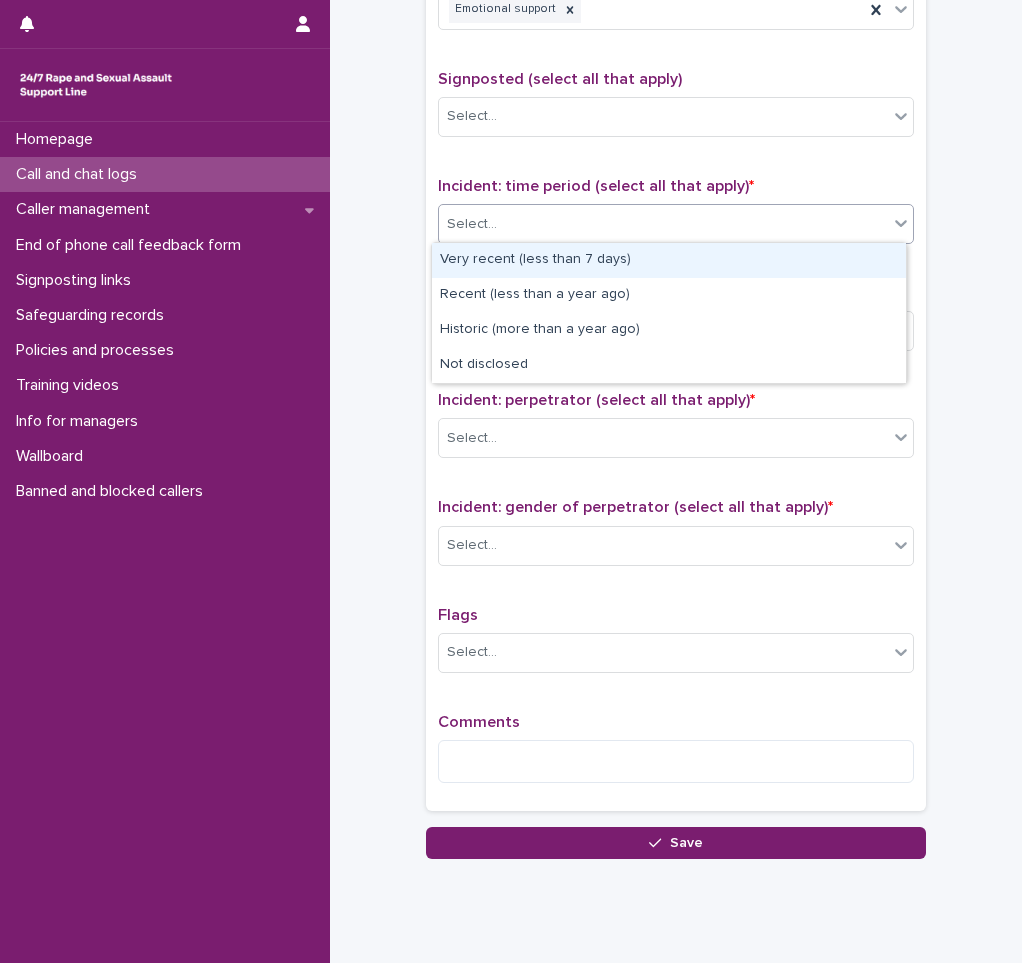 click on "**********" at bounding box center (511, 481) 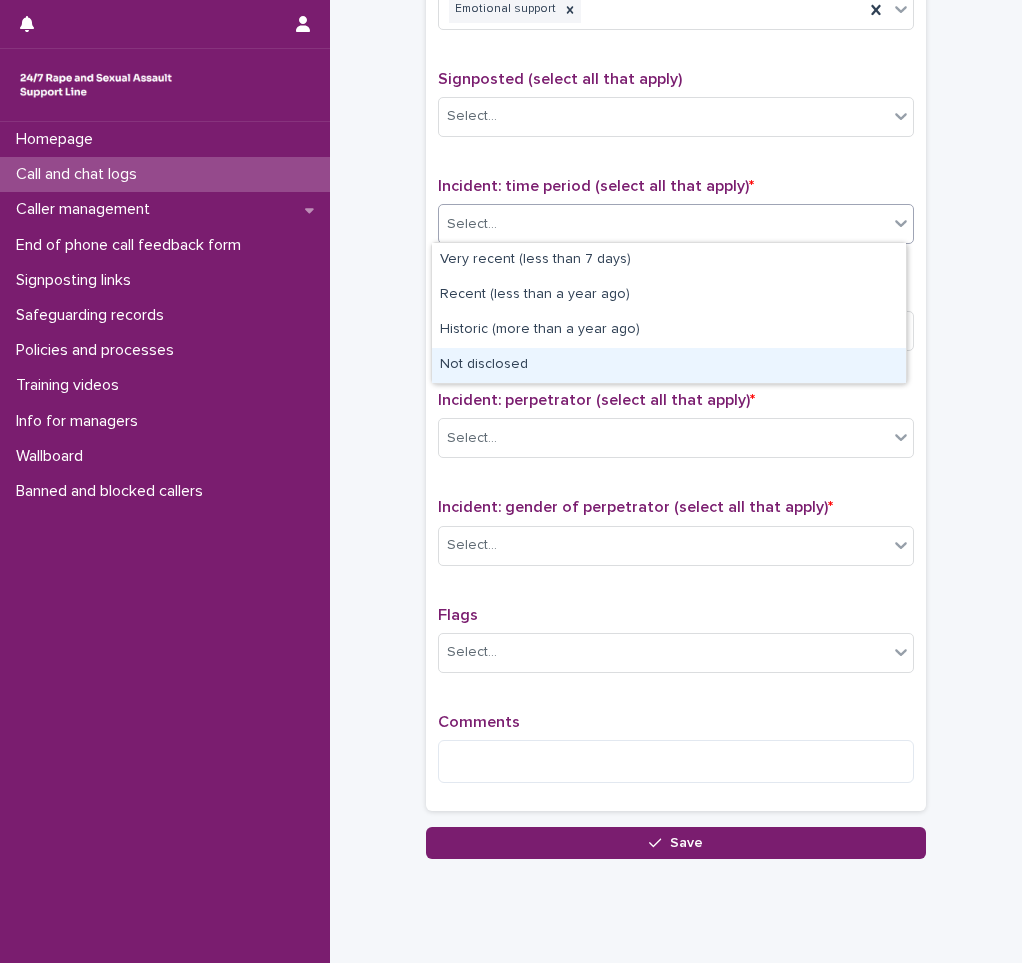 click on "Not disclosed" at bounding box center (669, 365) 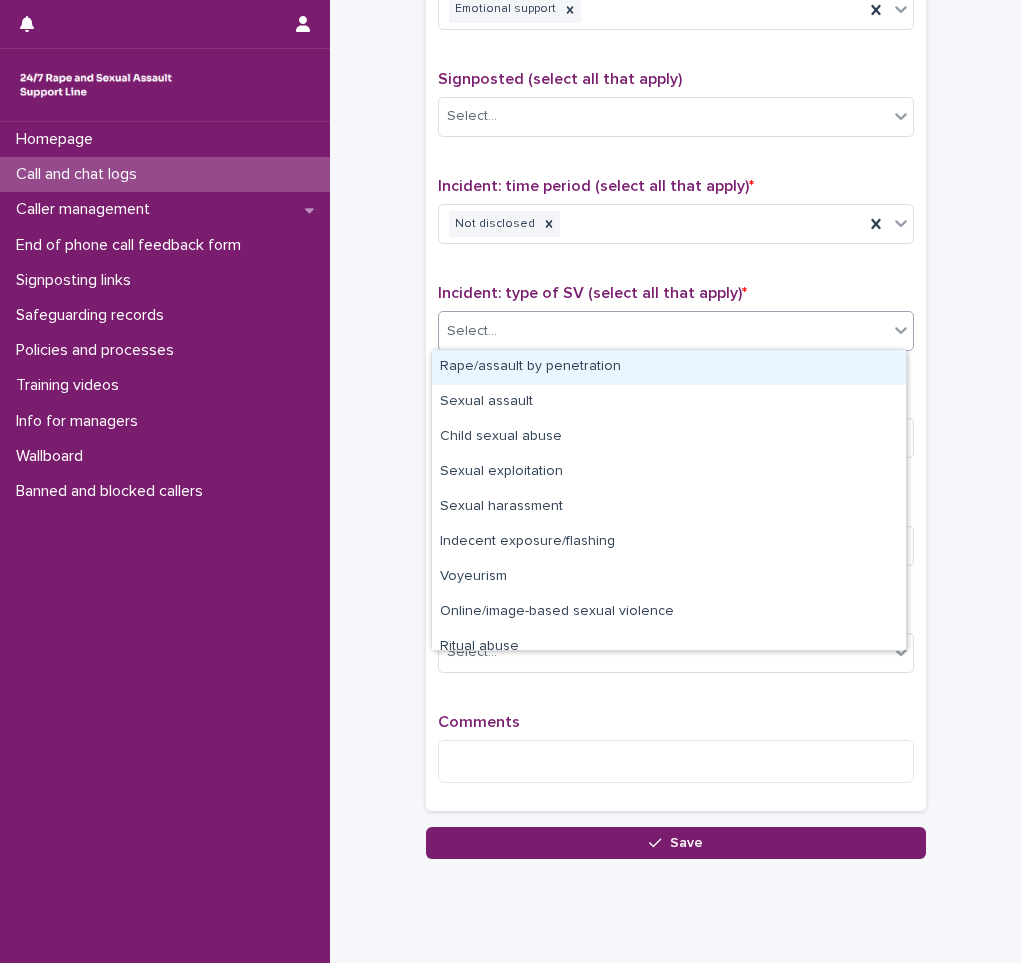 click on "Select..." at bounding box center (663, 331) 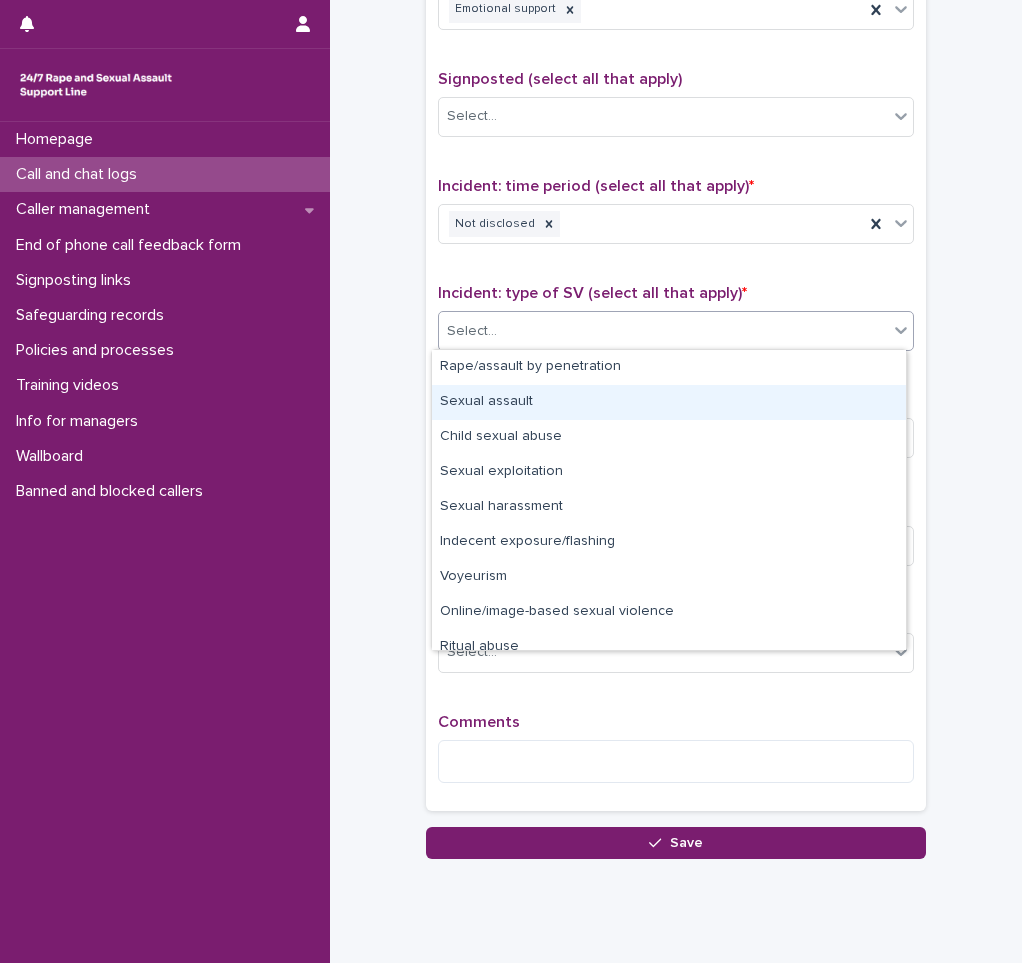 click on "Sexual assault" at bounding box center (669, 402) 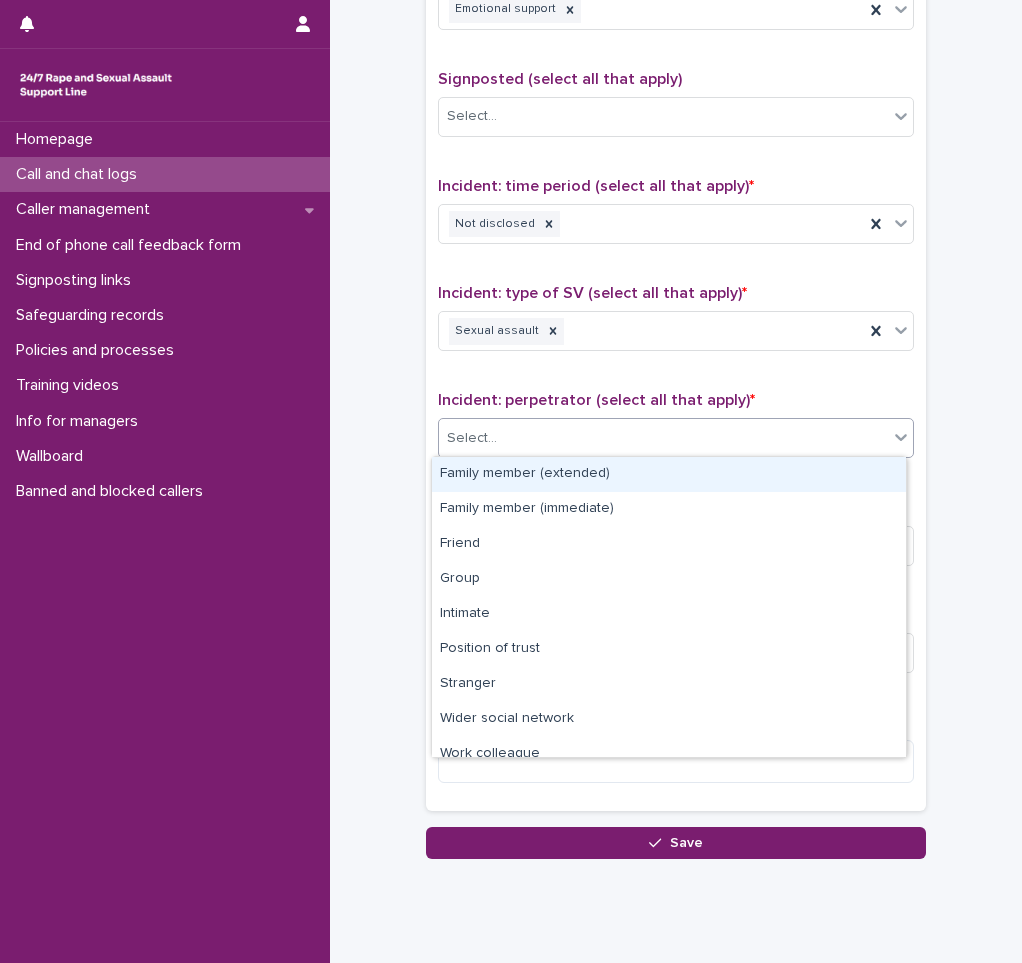 drag, startPoint x: 521, startPoint y: 423, endPoint x: 528, endPoint y: 481, distance: 58.420887 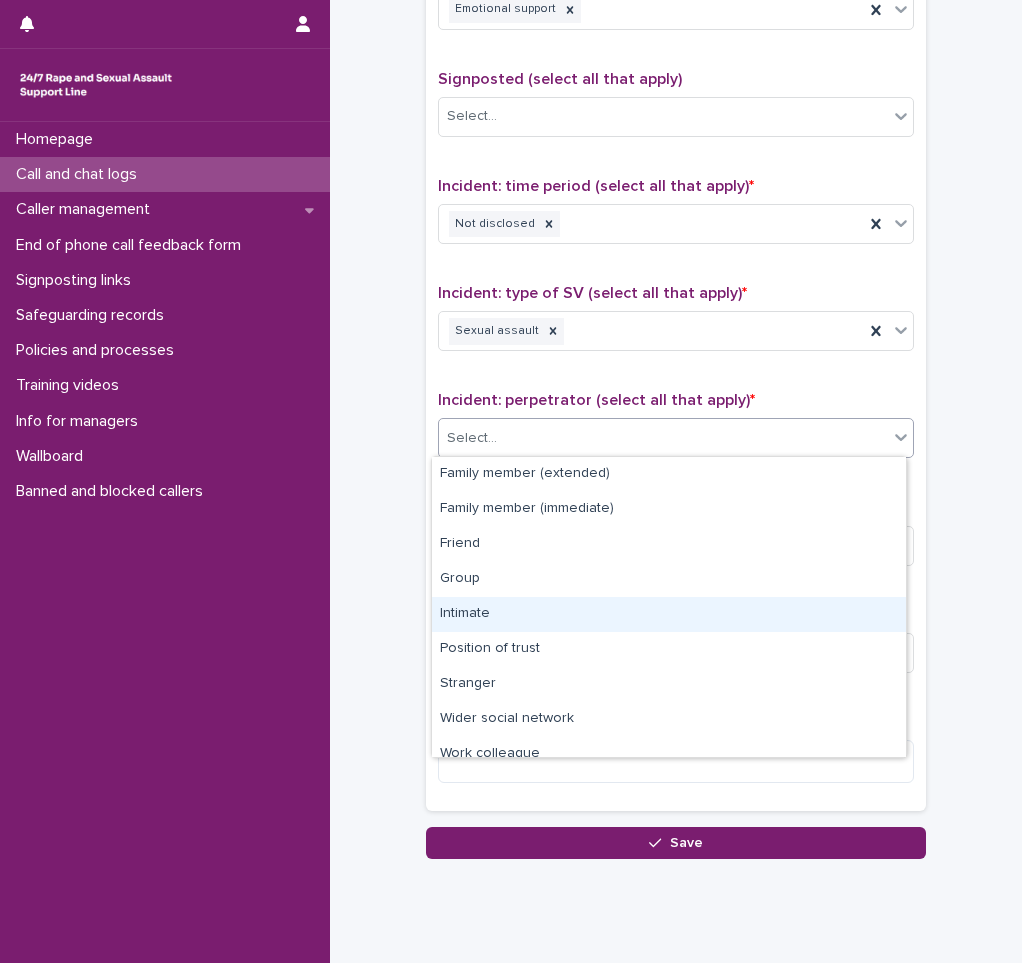 scroll, scrollTop: 85, scrollLeft: 0, axis: vertical 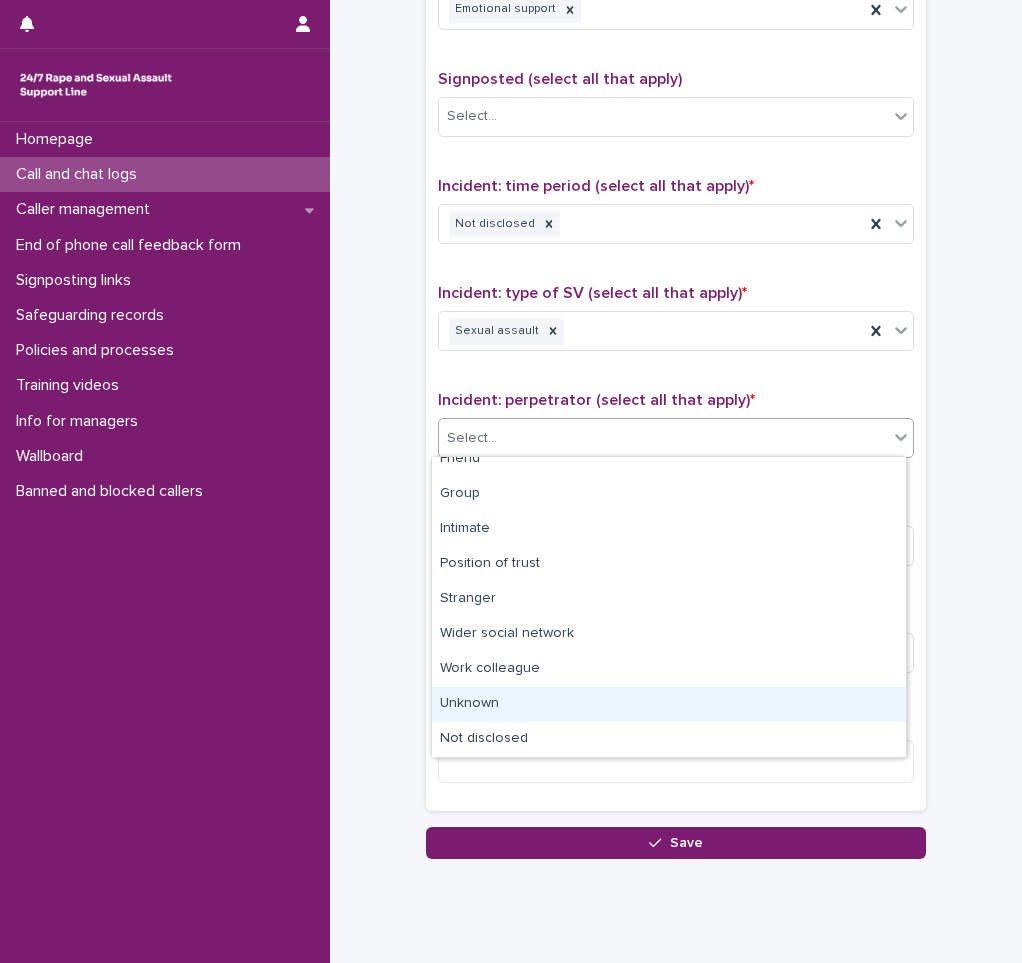 click on "Unknown" at bounding box center (669, 704) 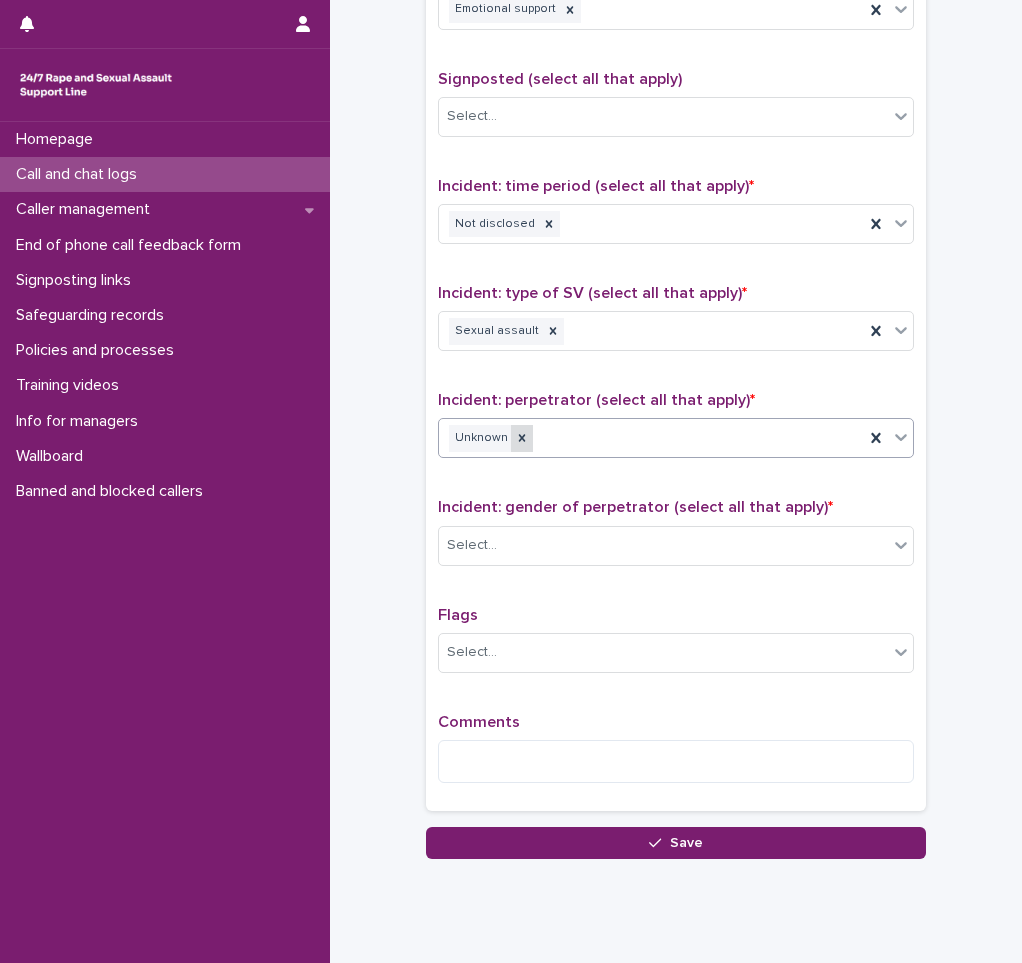 click 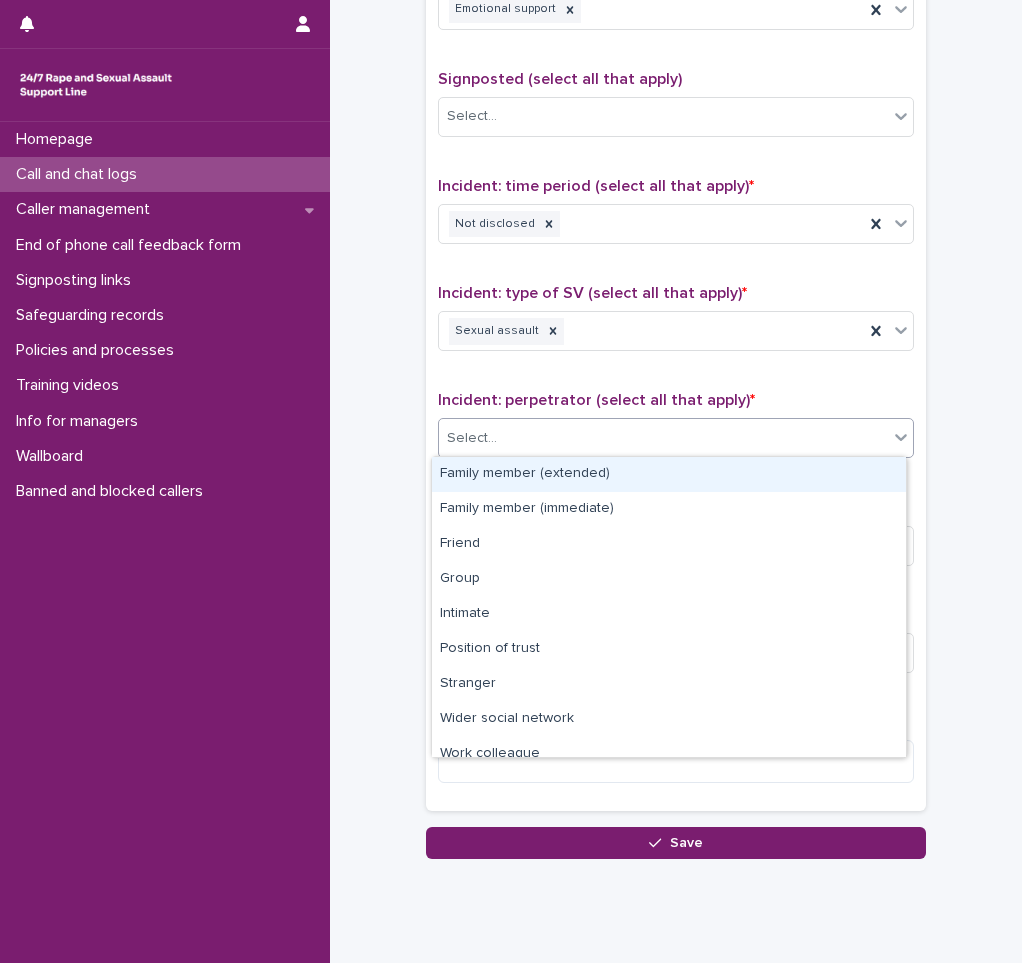 click on "Select..." at bounding box center (663, 438) 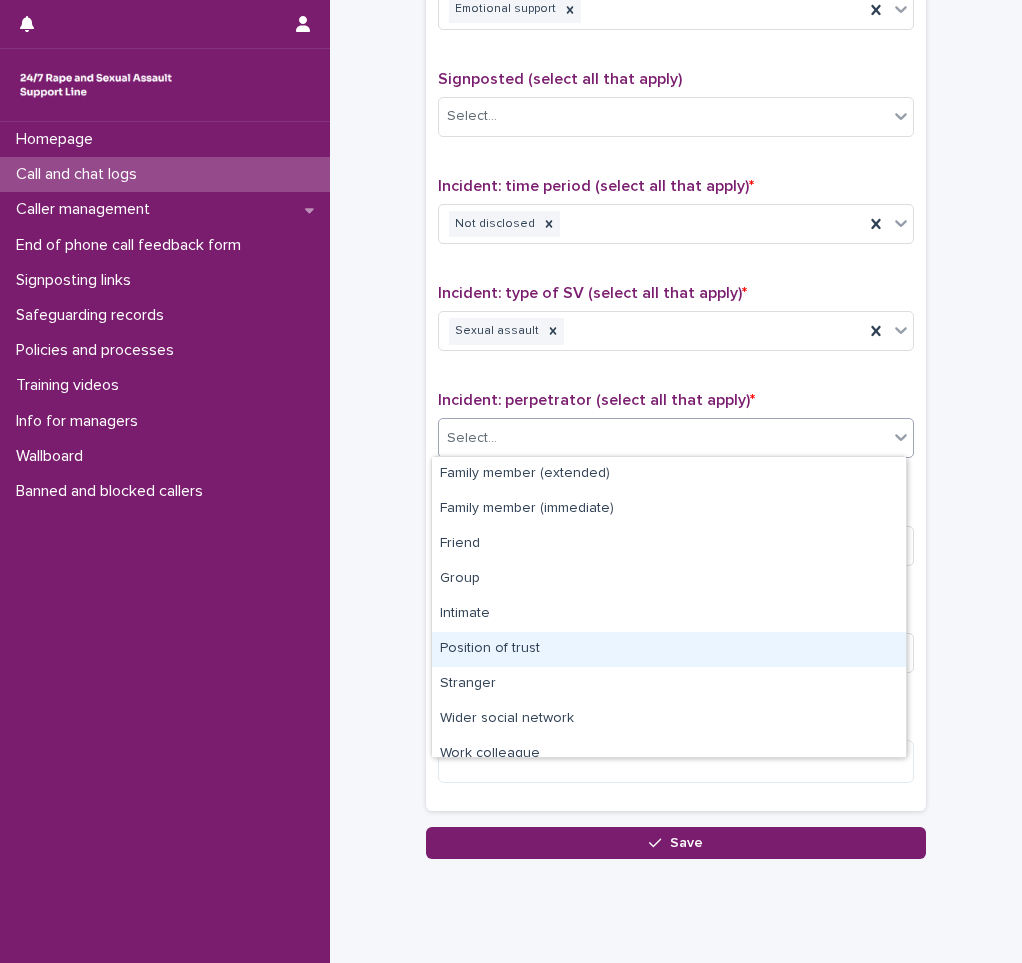 scroll, scrollTop: 85, scrollLeft: 0, axis: vertical 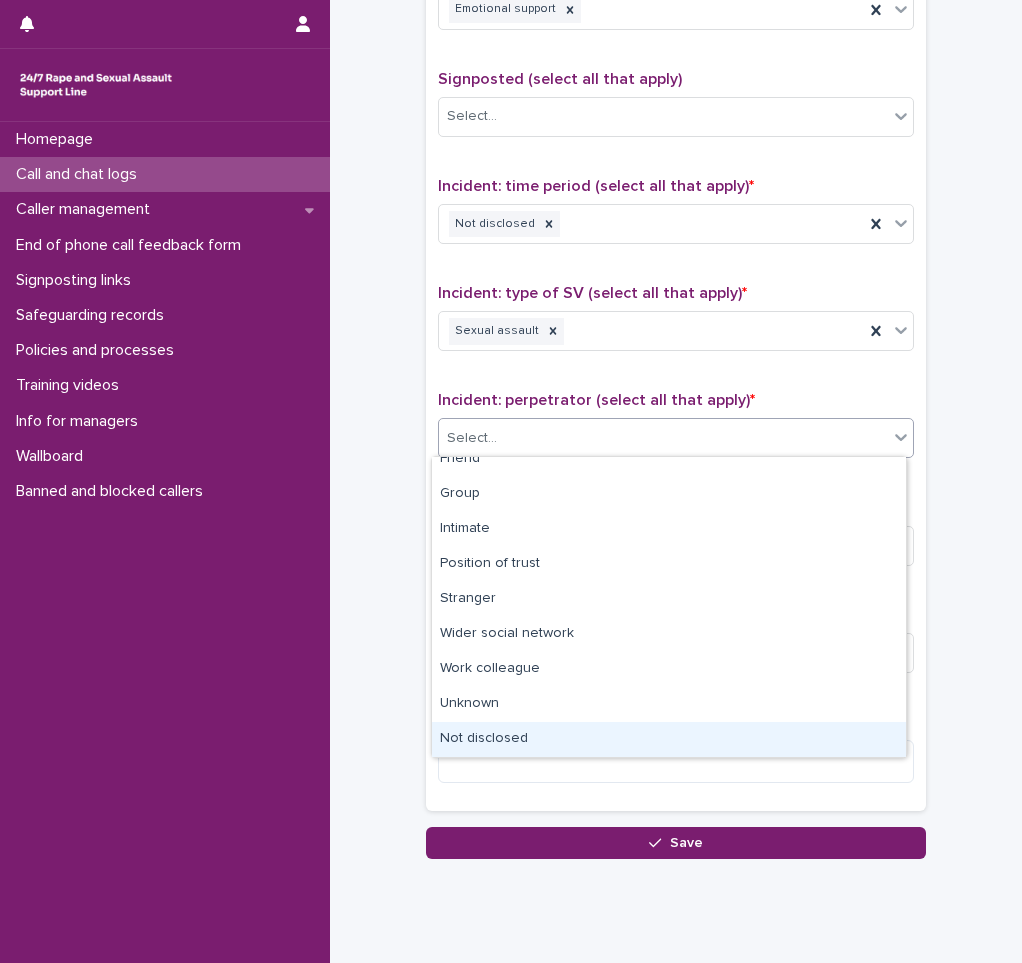 click on "Not disclosed" at bounding box center (669, 739) 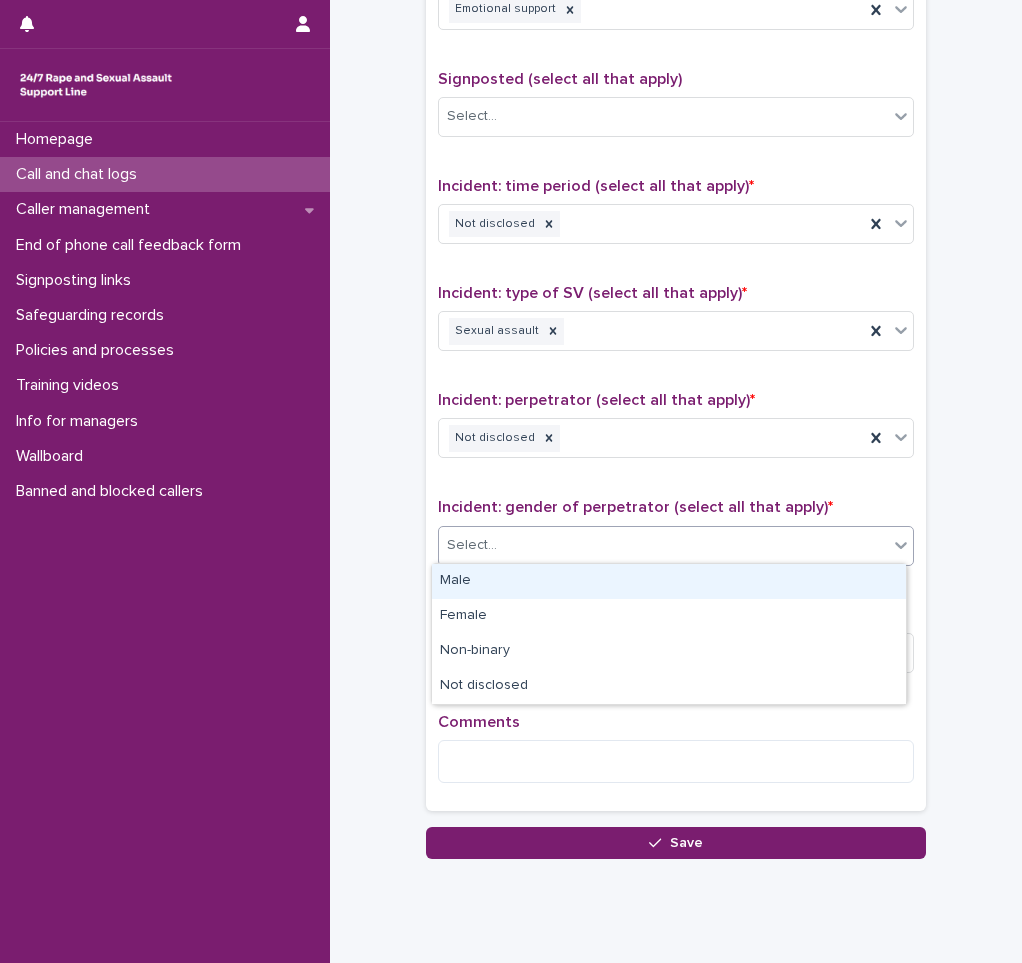 click on "Select..." at bounding box center [663, 545] 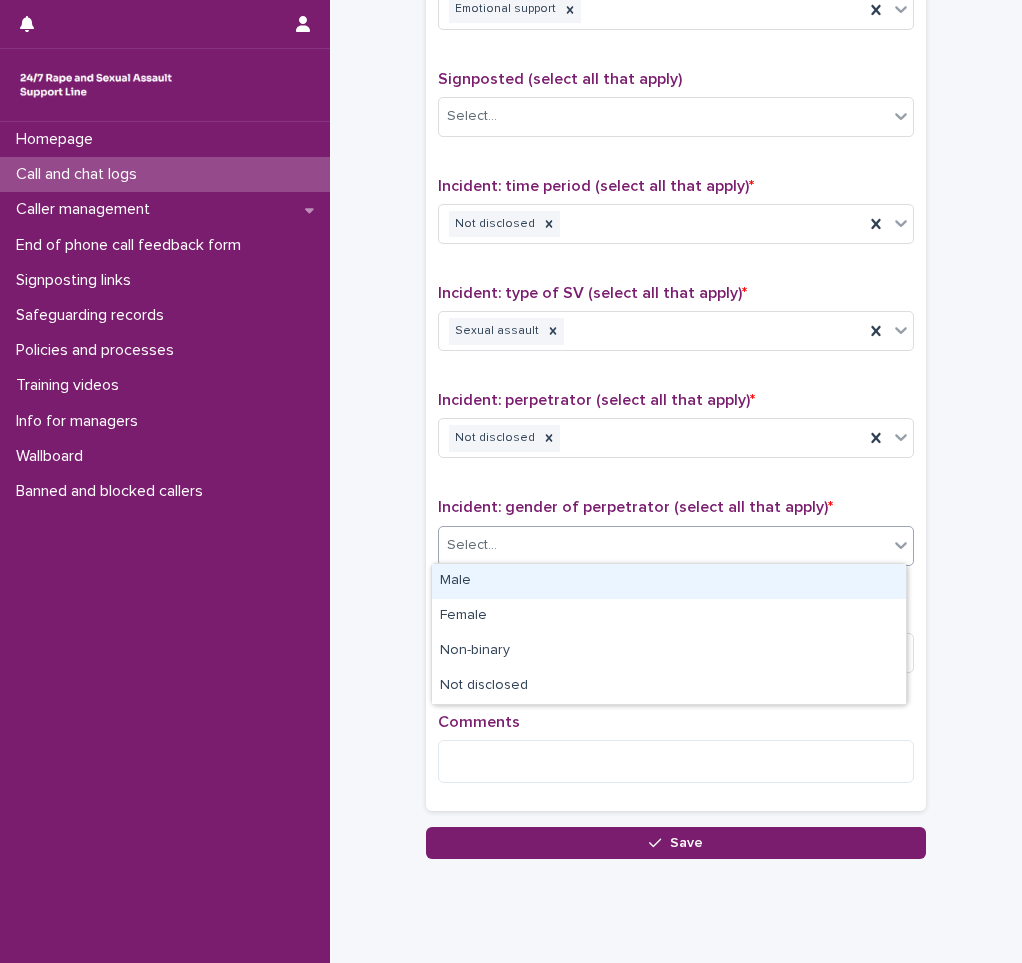 click on "Male" at bounding box center (669, 581) 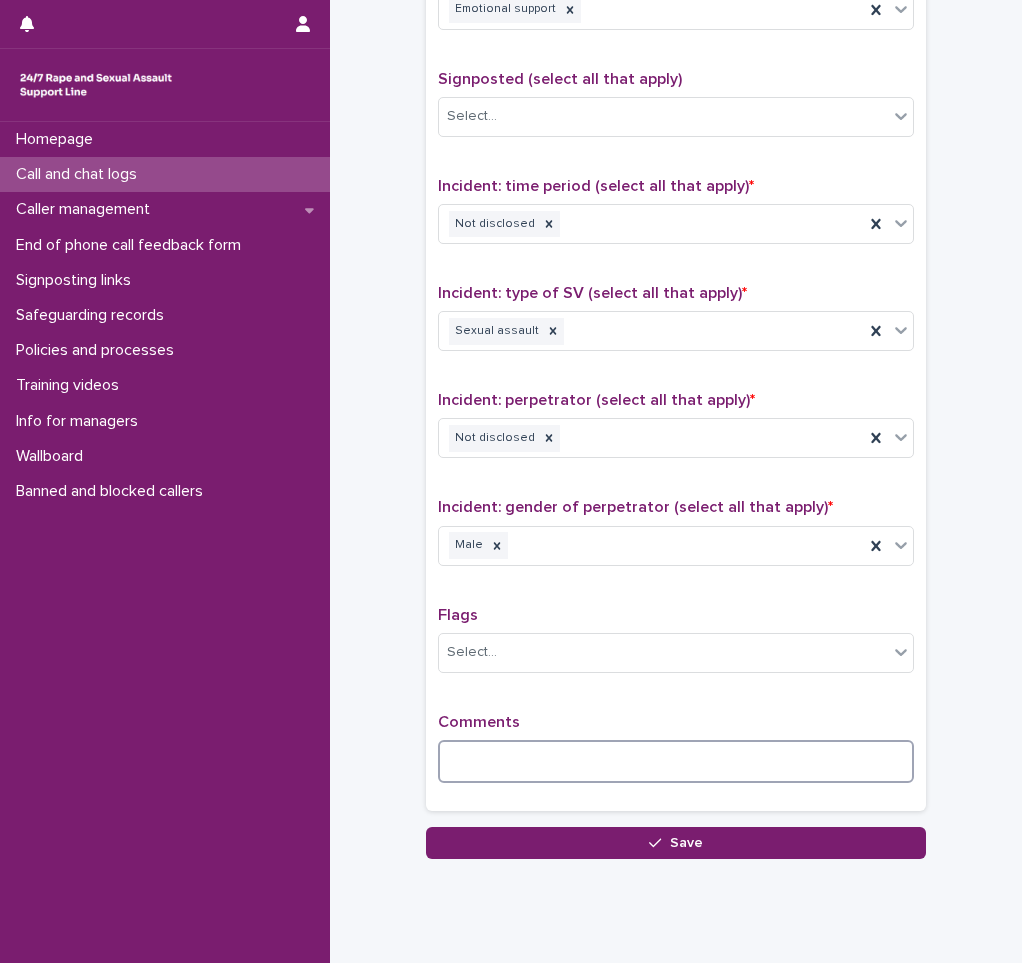 click at bounding box center [676, 761] 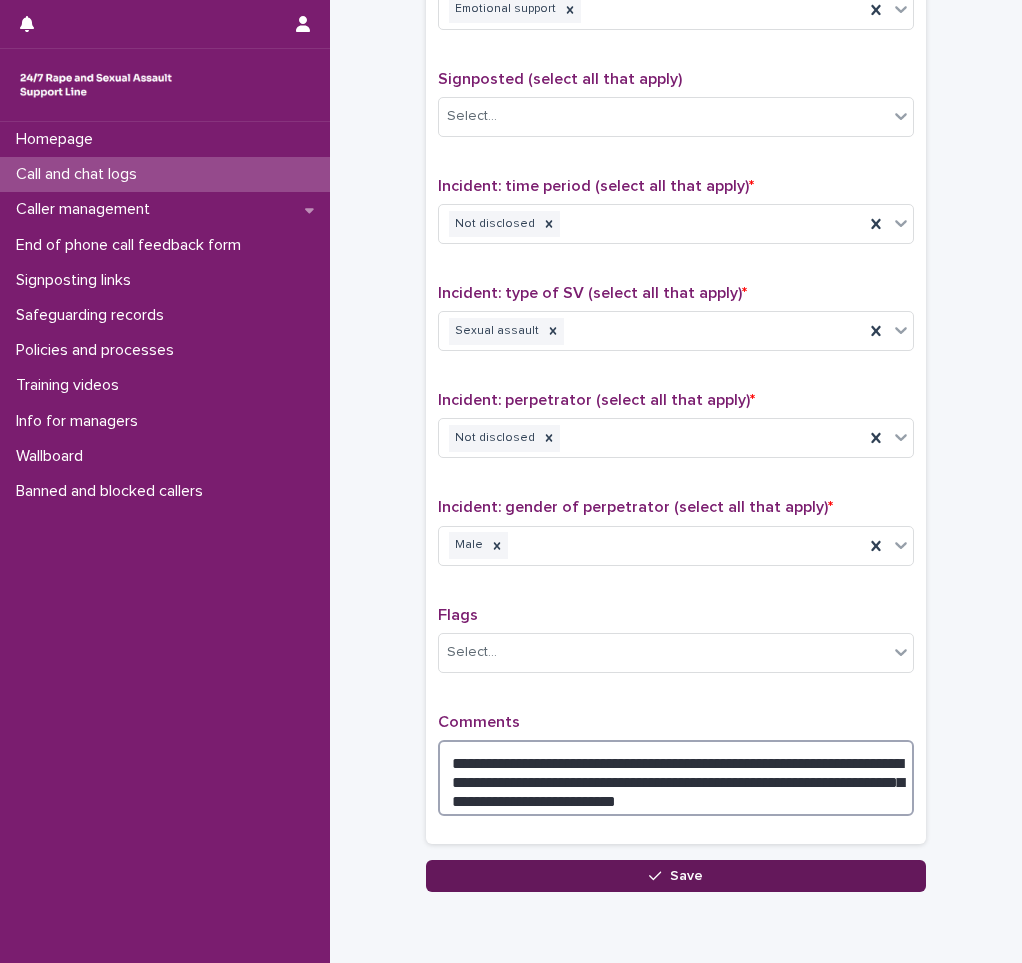 type on "**********" 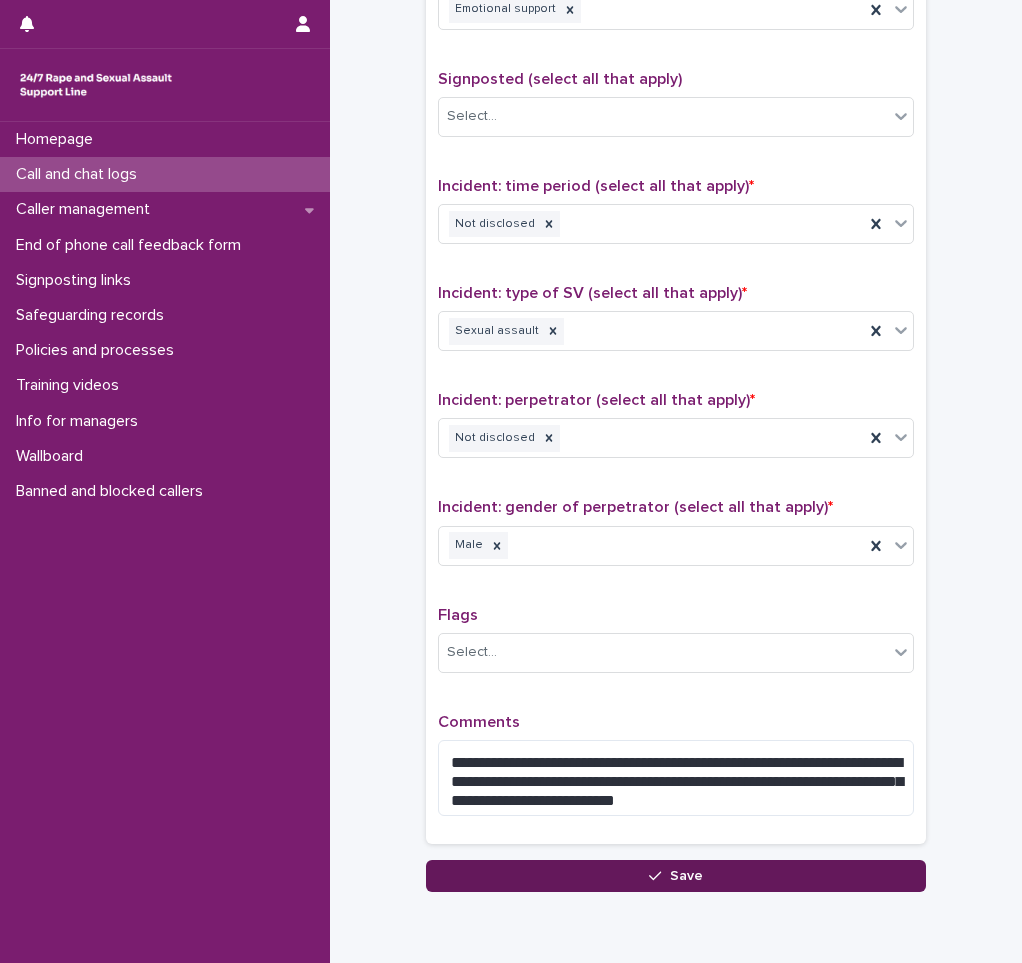 click on "Save" at bounding box center [676, 876] 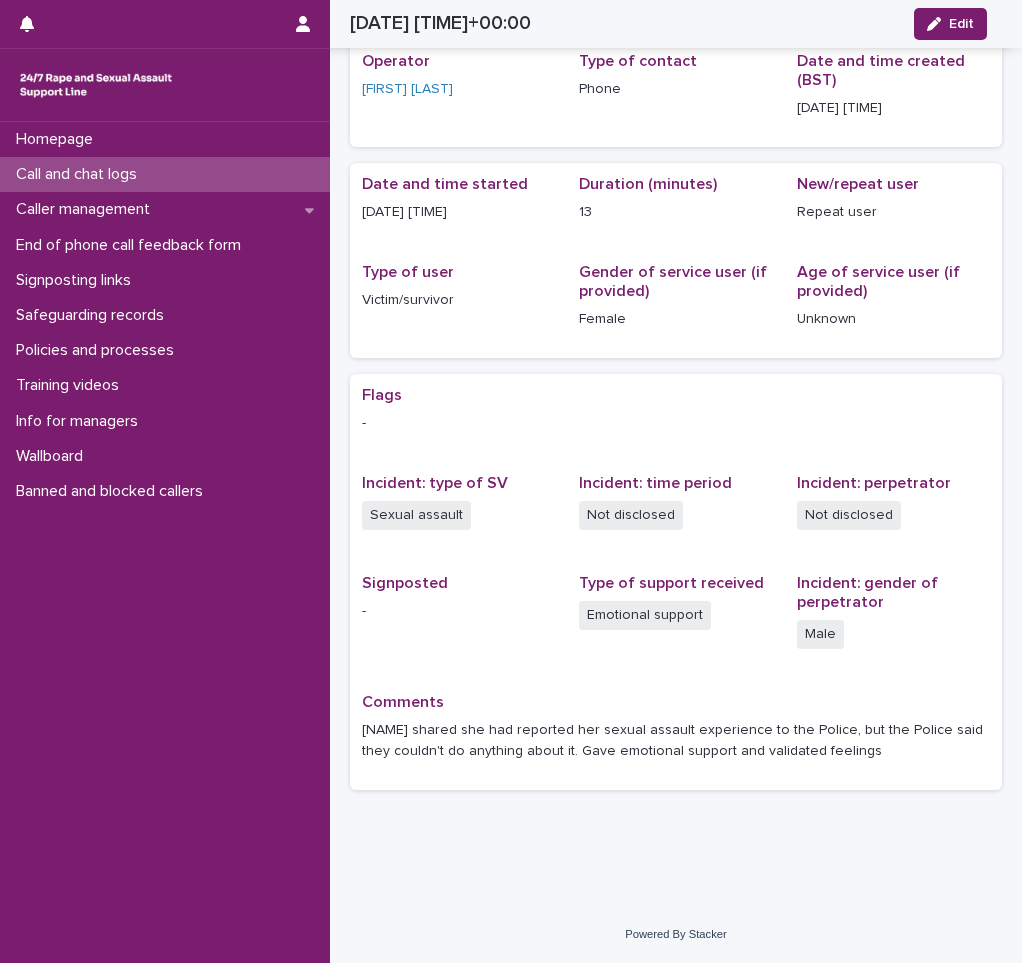scroll, scrollTop: 80, scrollLeft: 0, axis: vertical 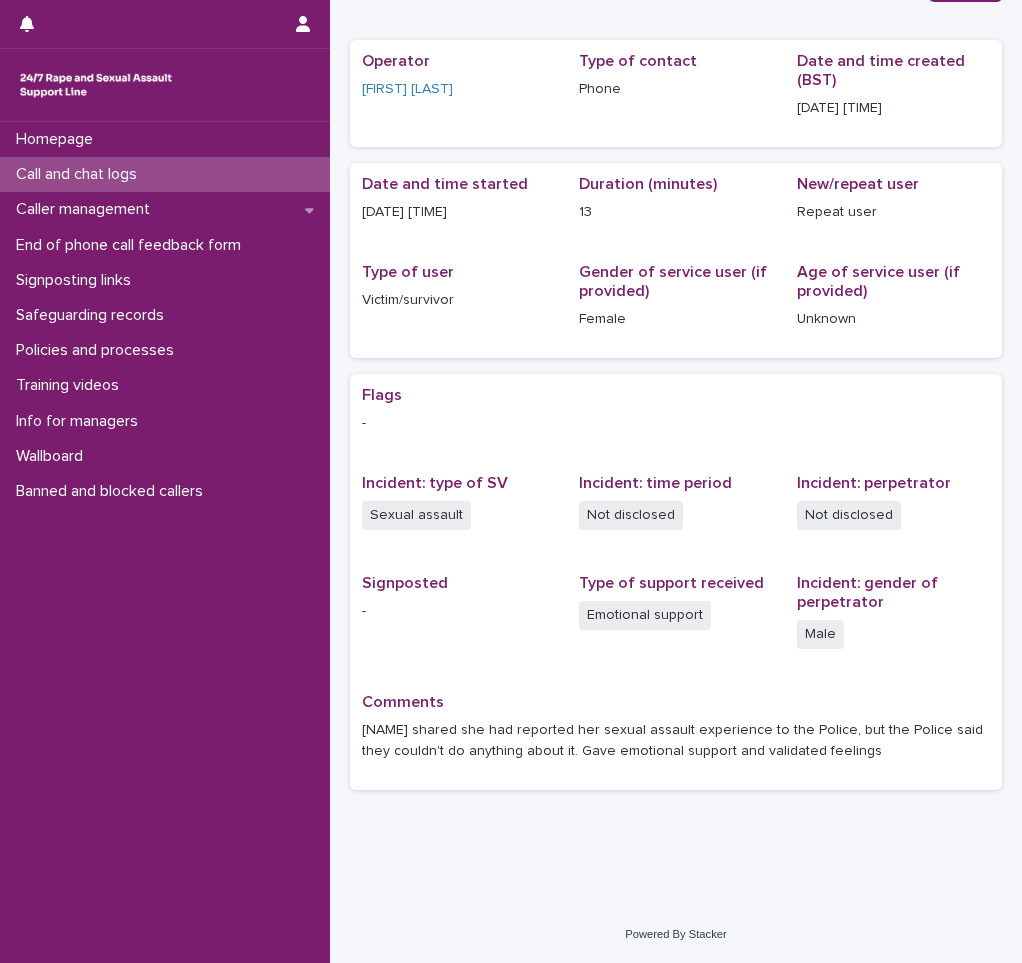 click on "Call and chat logs" at bounding box center [80, 174] 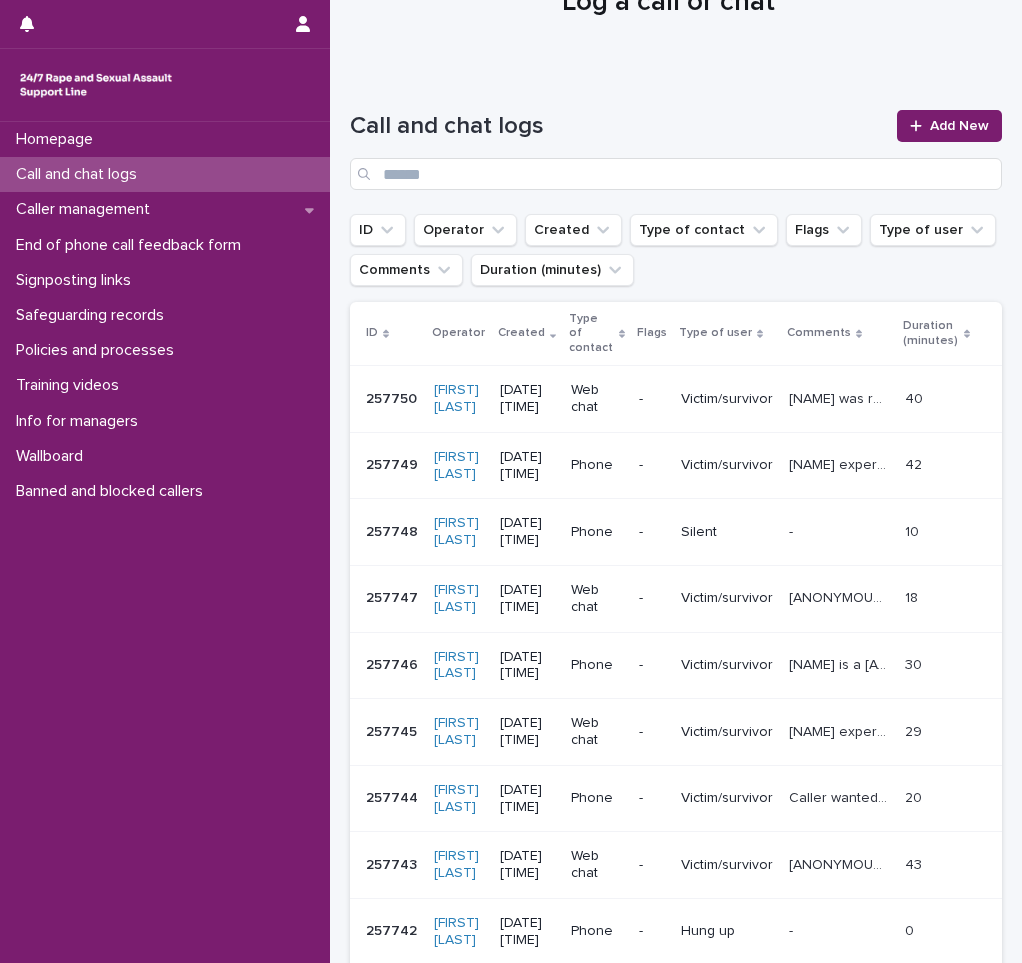 scroll, scrollTop: 0, scrollLeft: 0, axis: both 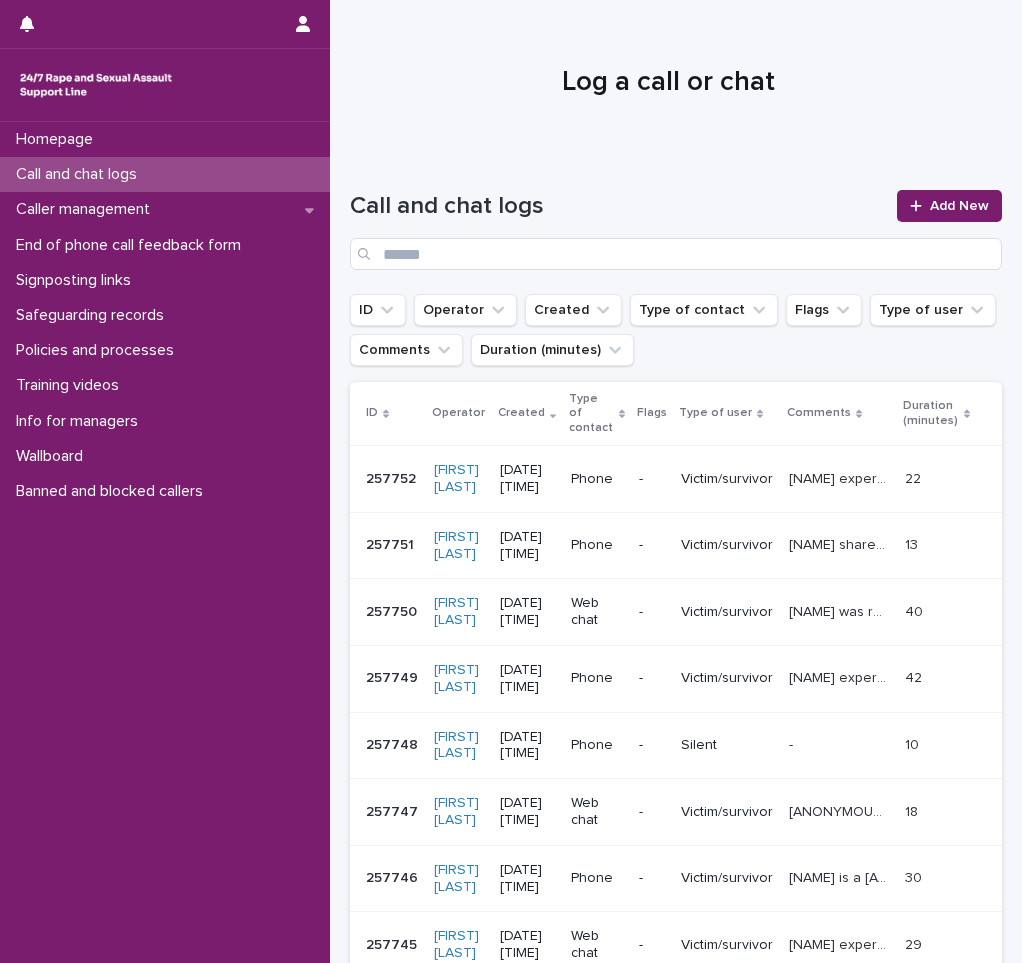 click on "Call and chat logs" at bounding box center (80, 174) 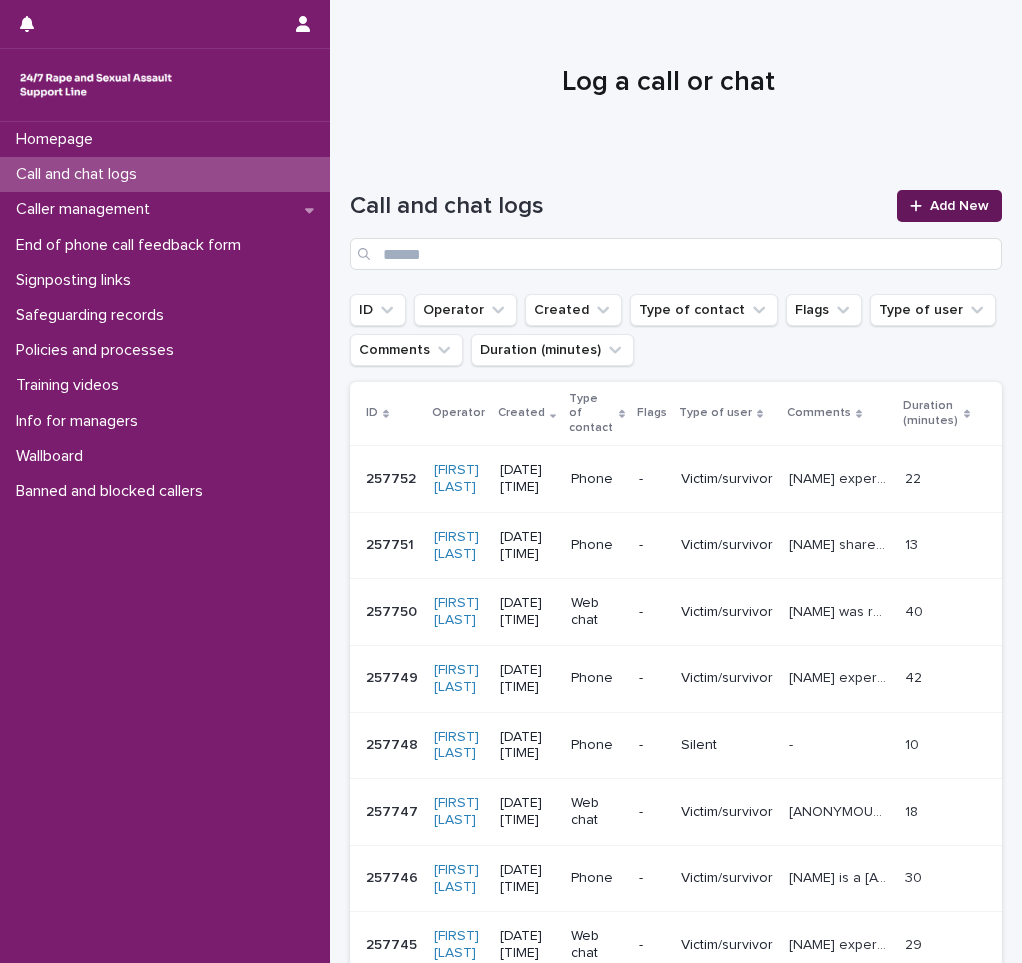click 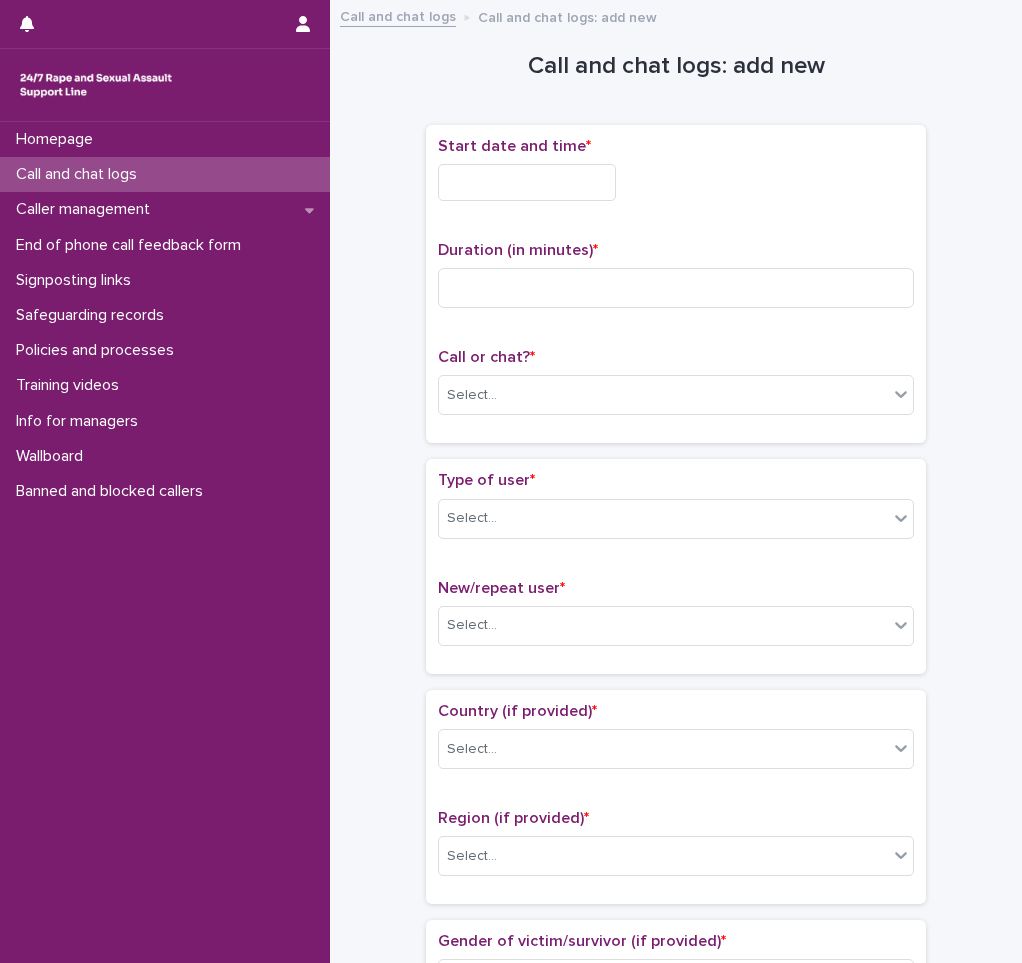 click at bounding box center [527, 182] 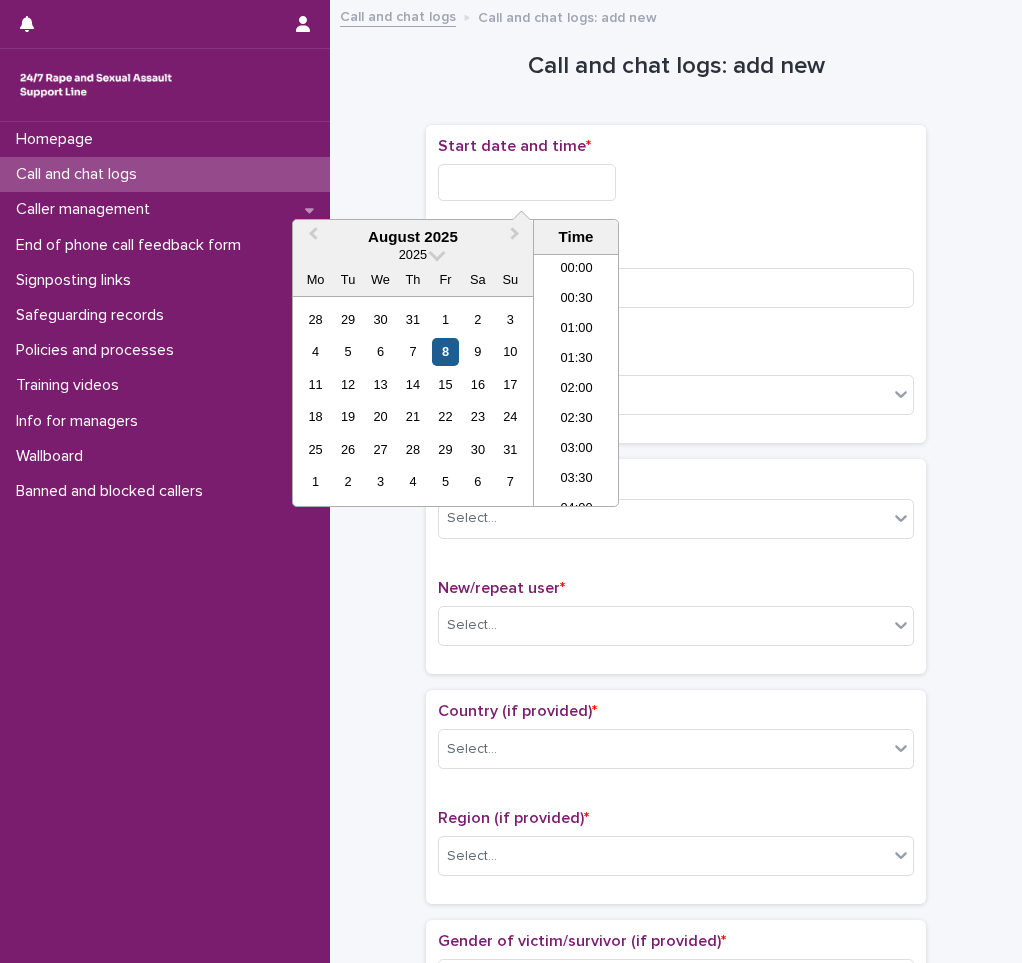 click on "8" at bounding box center [445, 351] 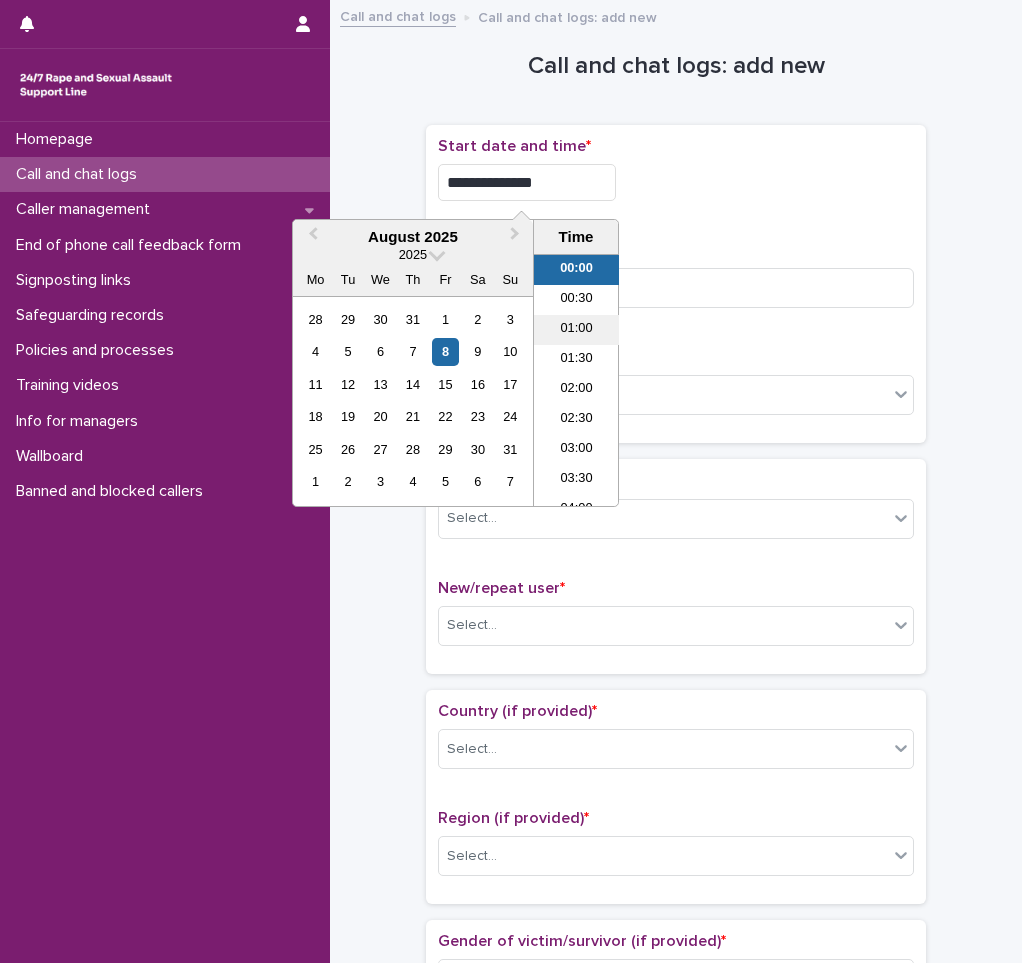 click on "01:00" at bounding box center (576, 330) 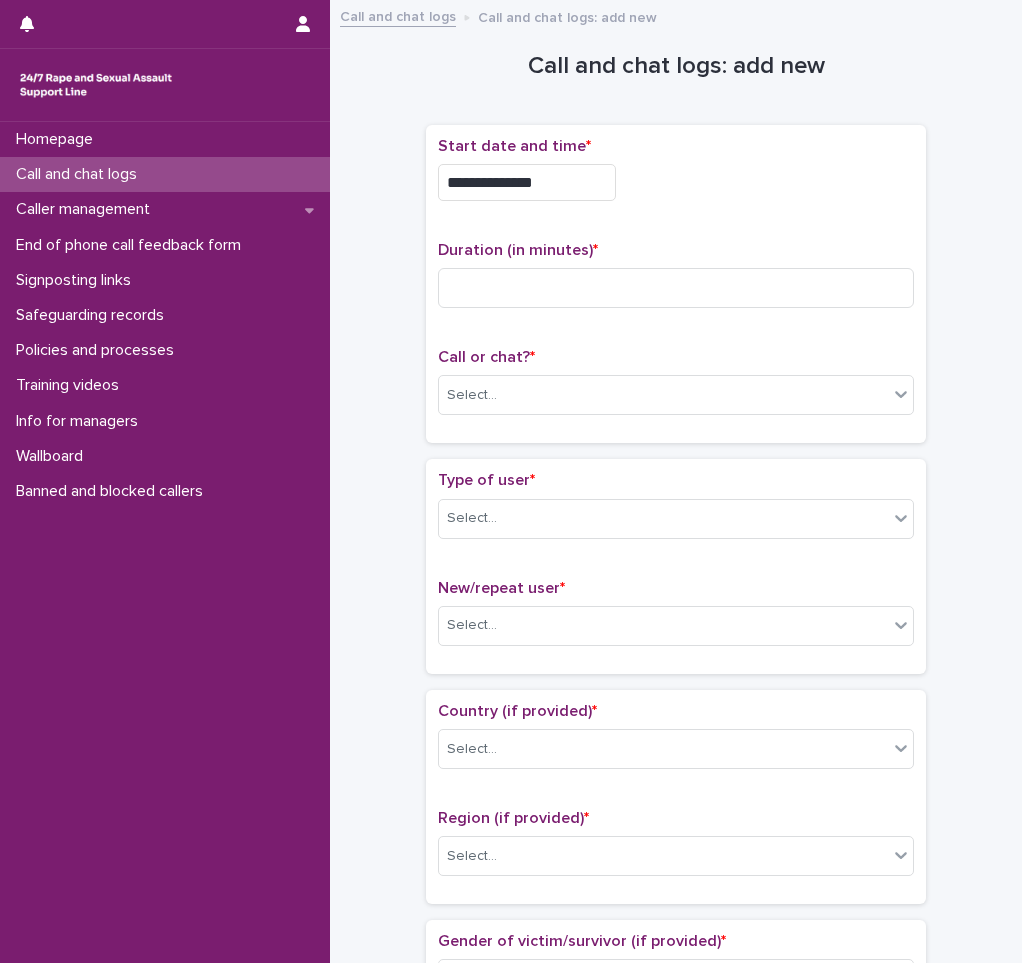 click on "**********" at bounding box center [676, 177] 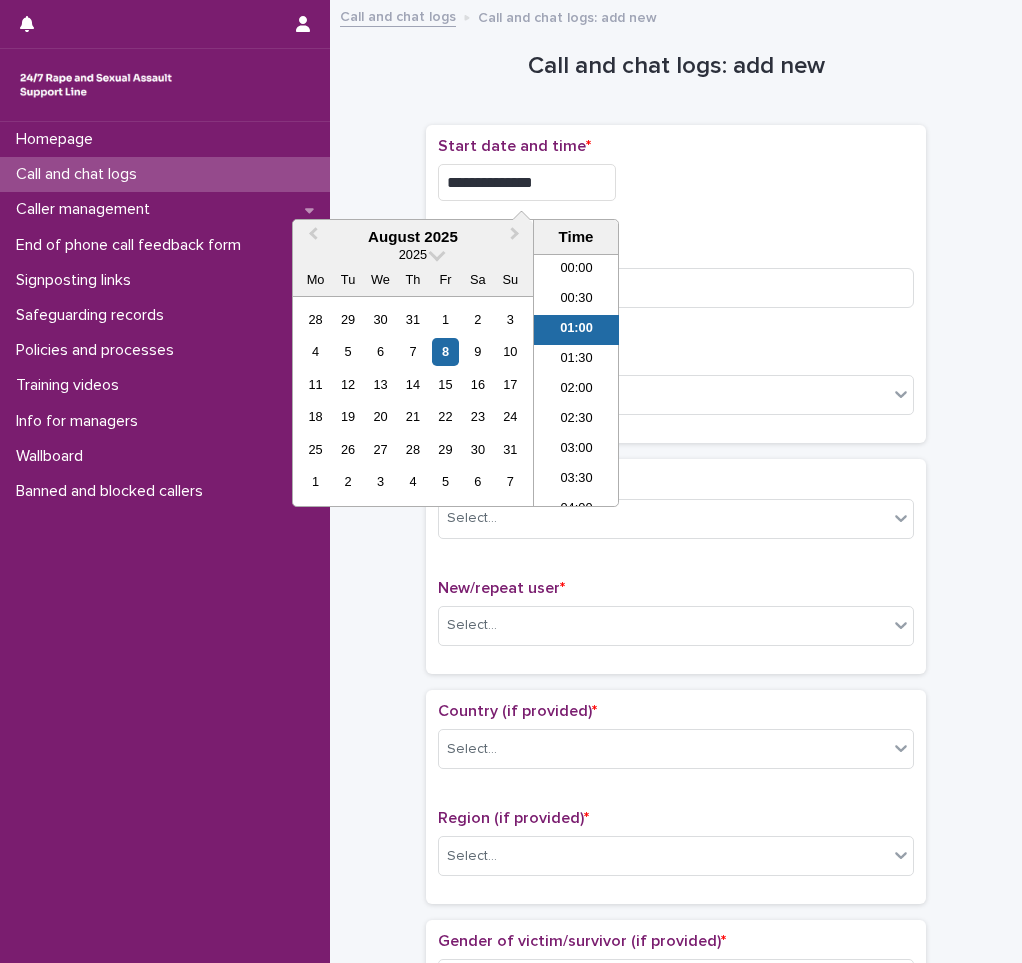 click on "**********" at bounding box center (527, 182) 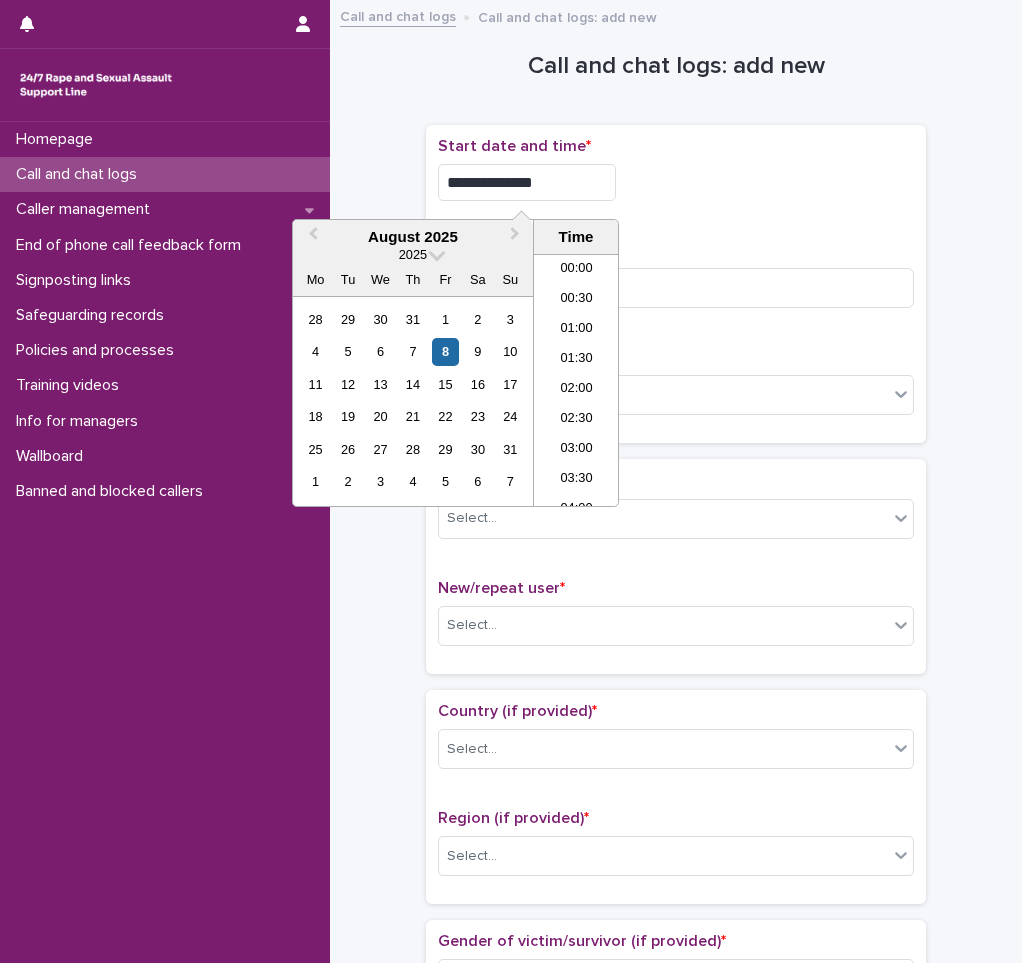 type on "**********" 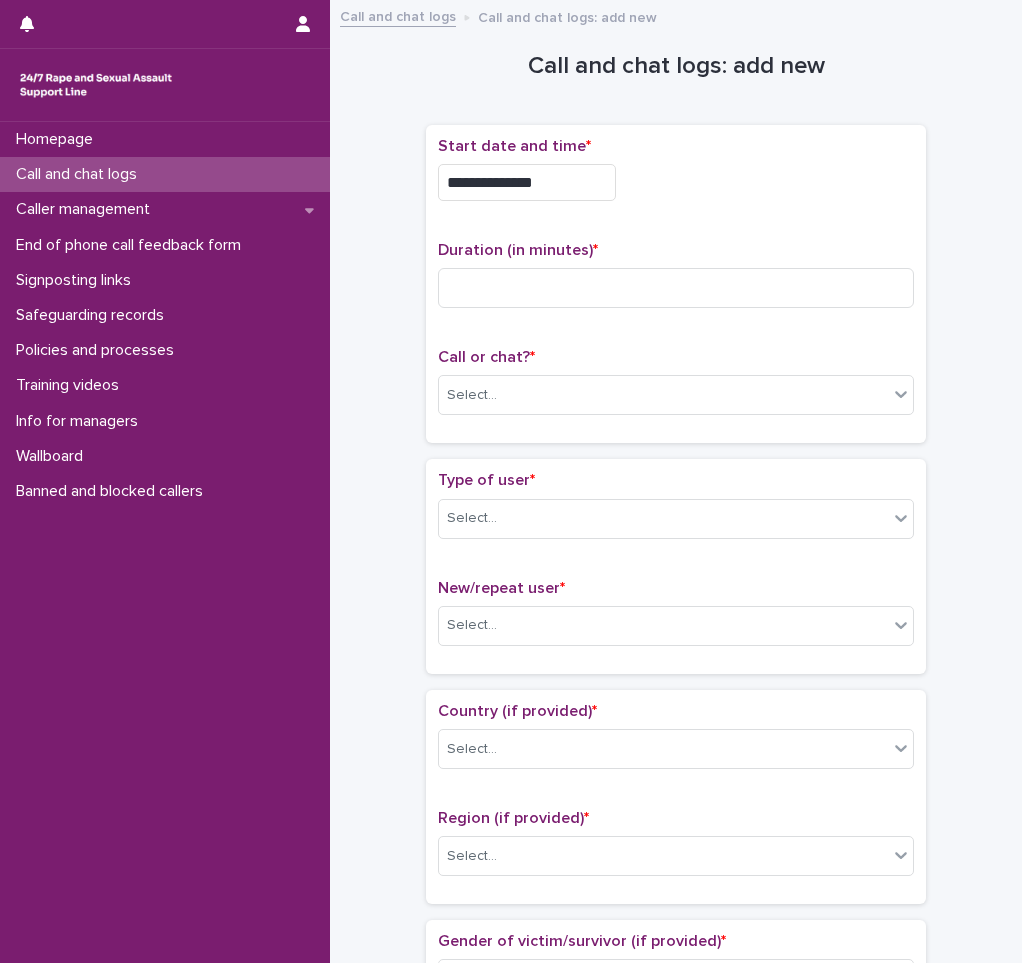 click on "Duration (in minutes) *" at bounding box center [676, 282] 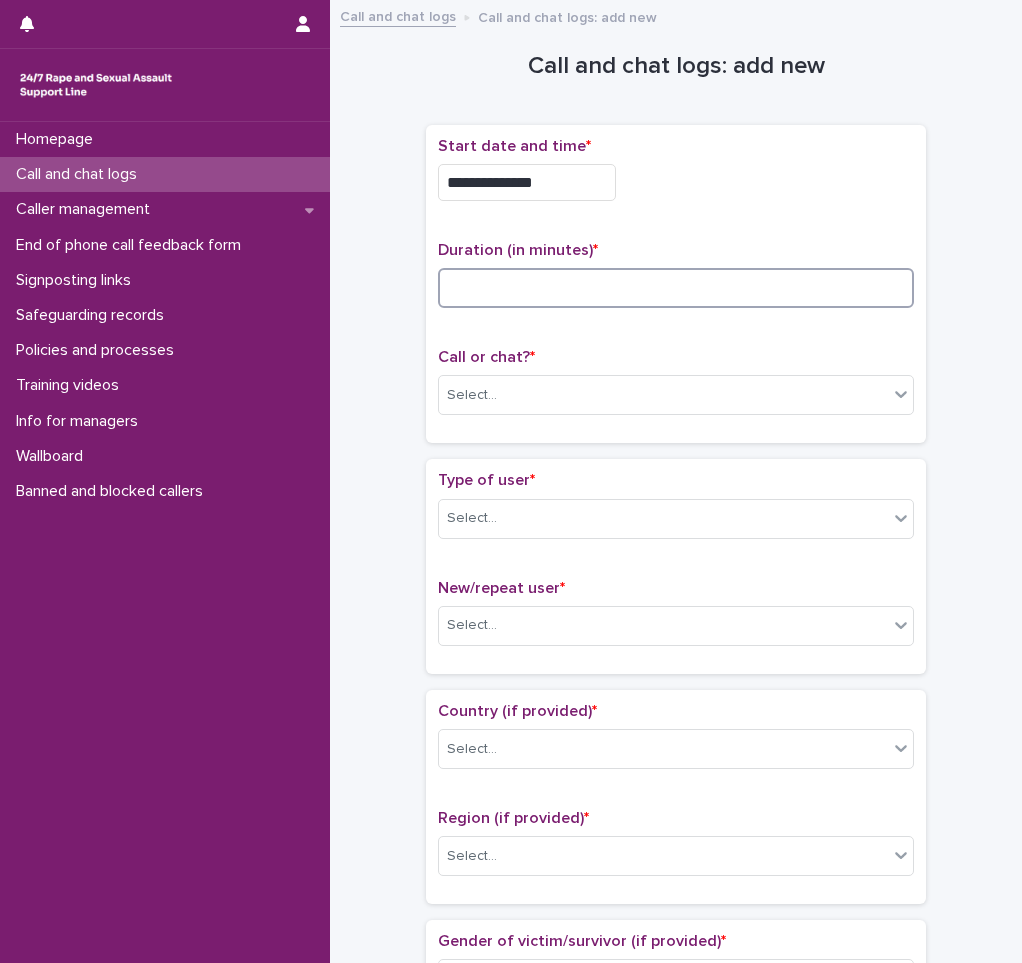 click at bounding box center (676, 288) 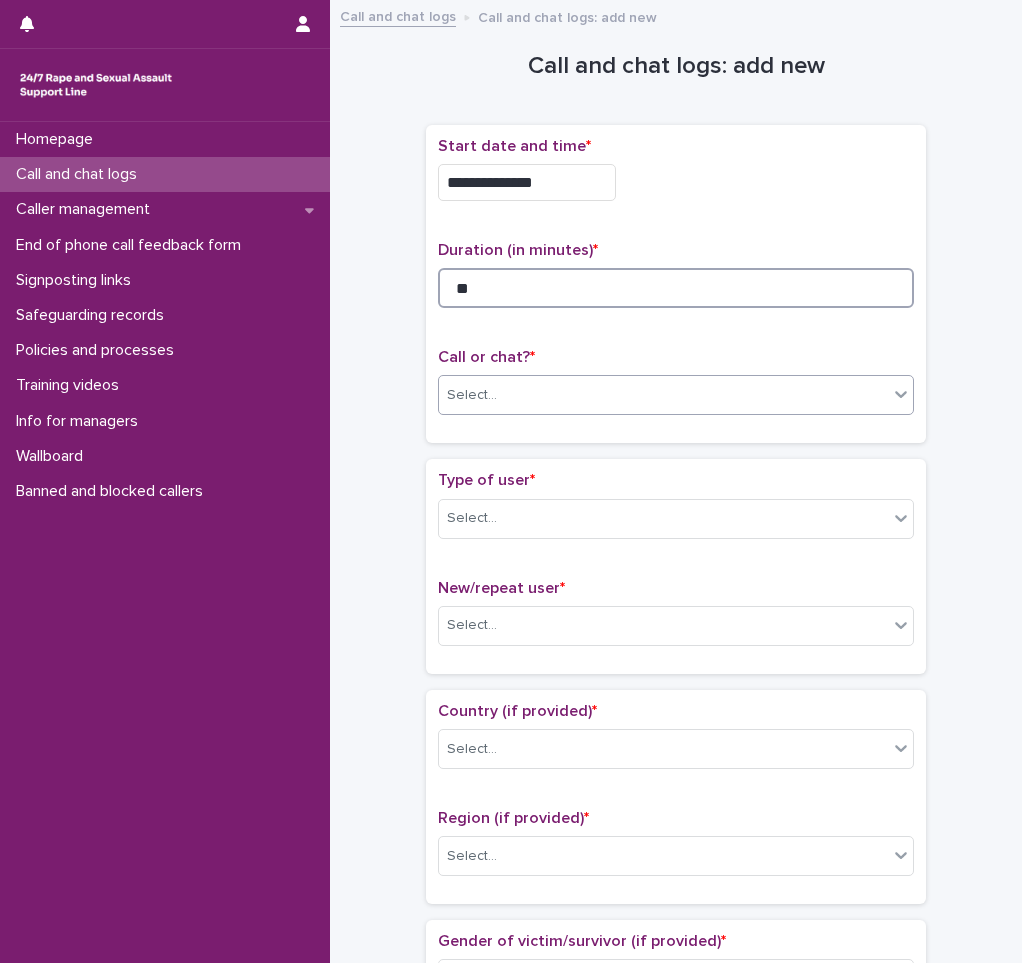 type on "**" 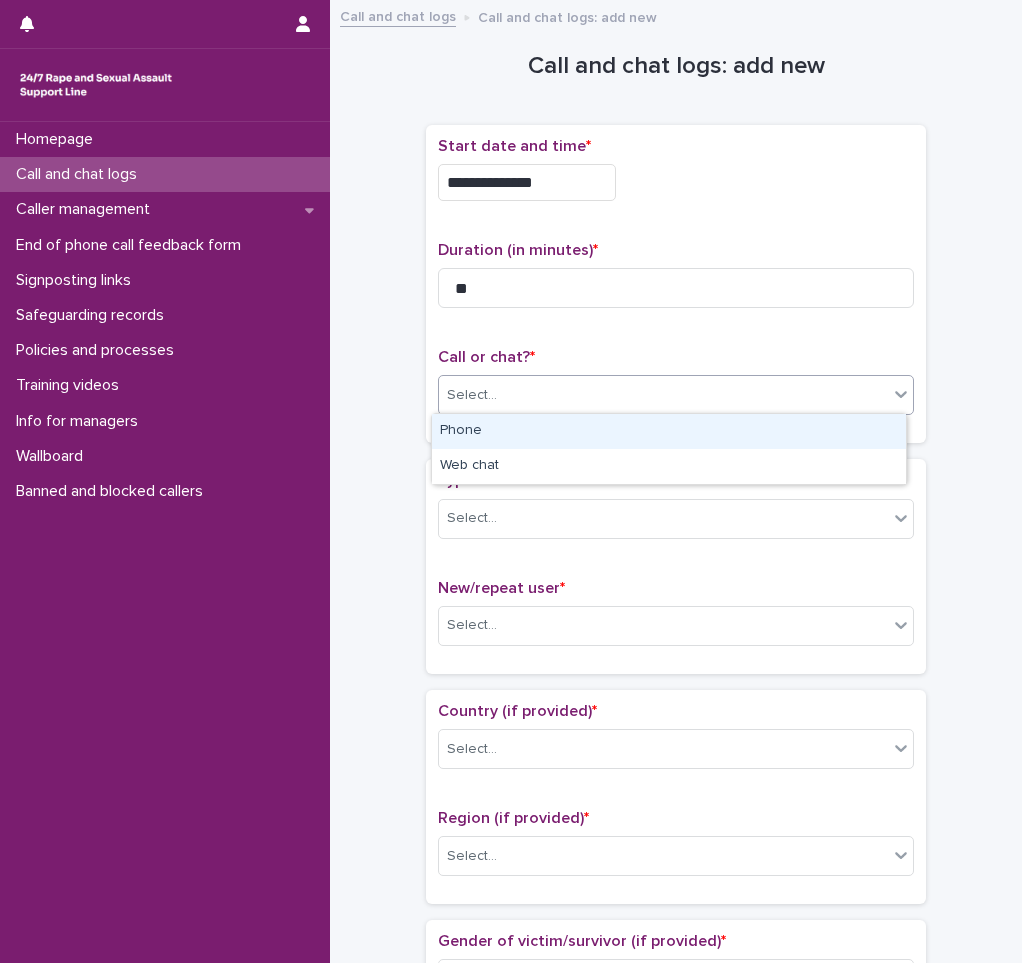 click on "Select..." at bounding box center [663, 395] 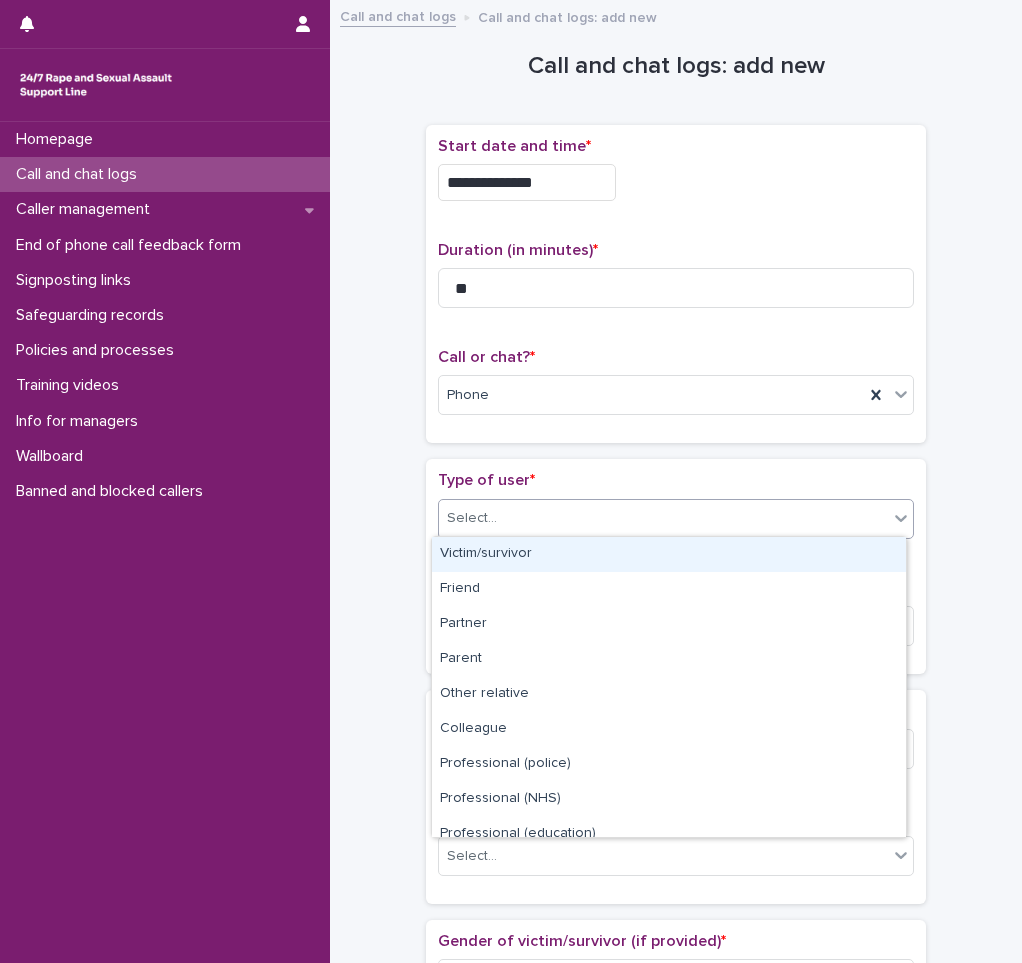click on "Select..." at bounding box center (472, 518) 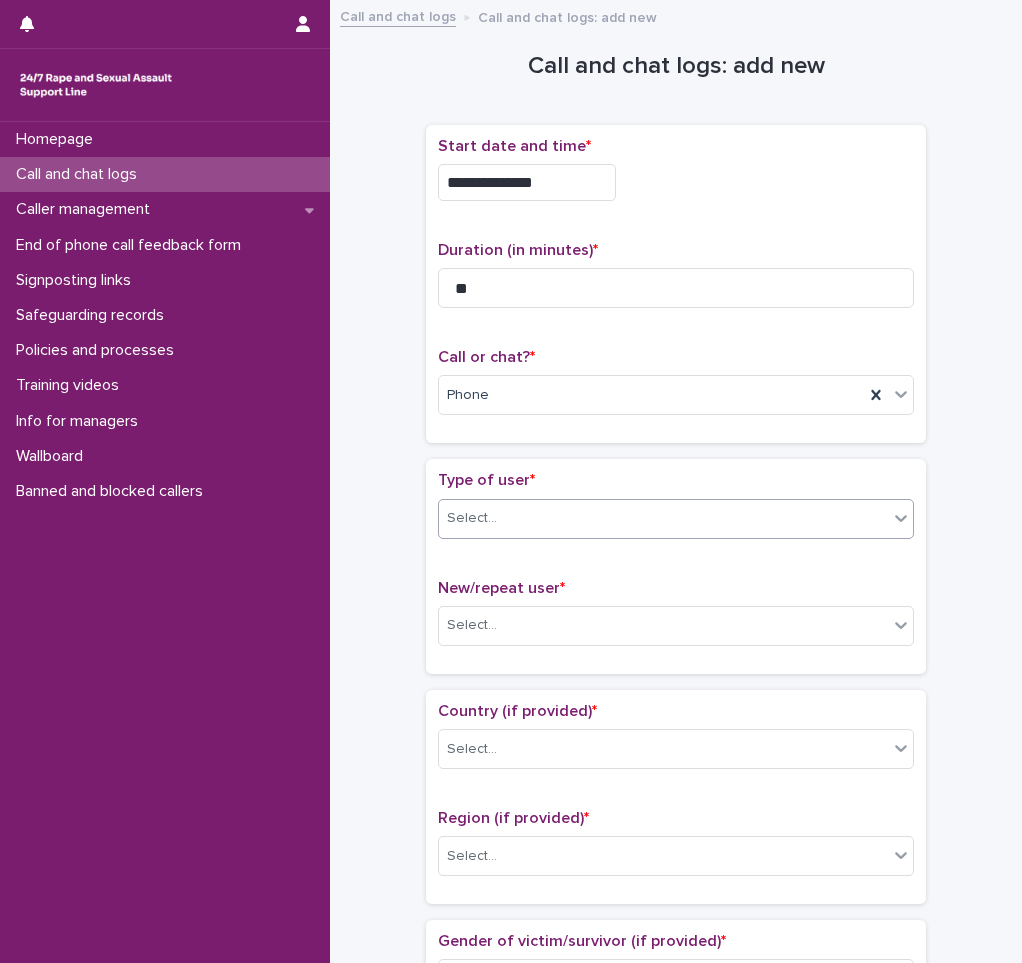click on "Select..." at bounding box center [663, 518] 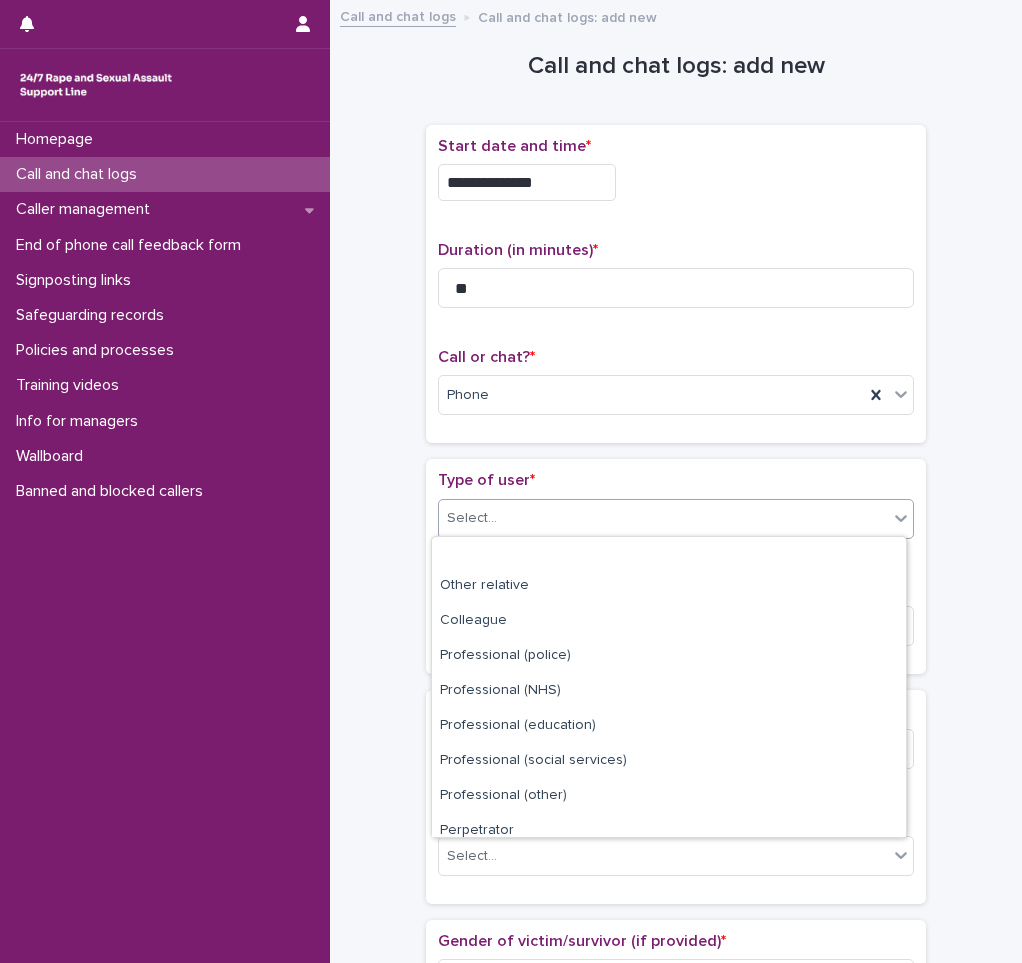 scroll, scrollTop: 0, scrollLeft: 0, axis: both 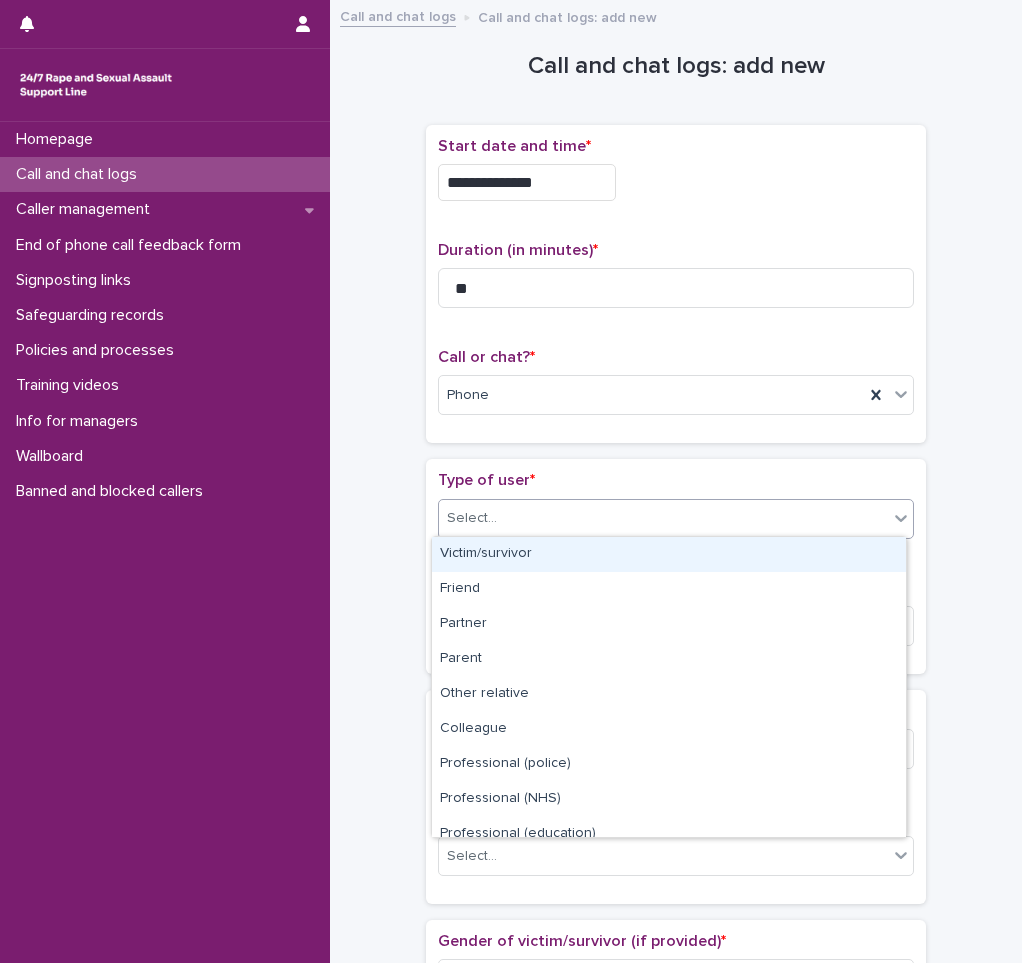 click on "Victim/survivor" at bounding box center (669, 554) 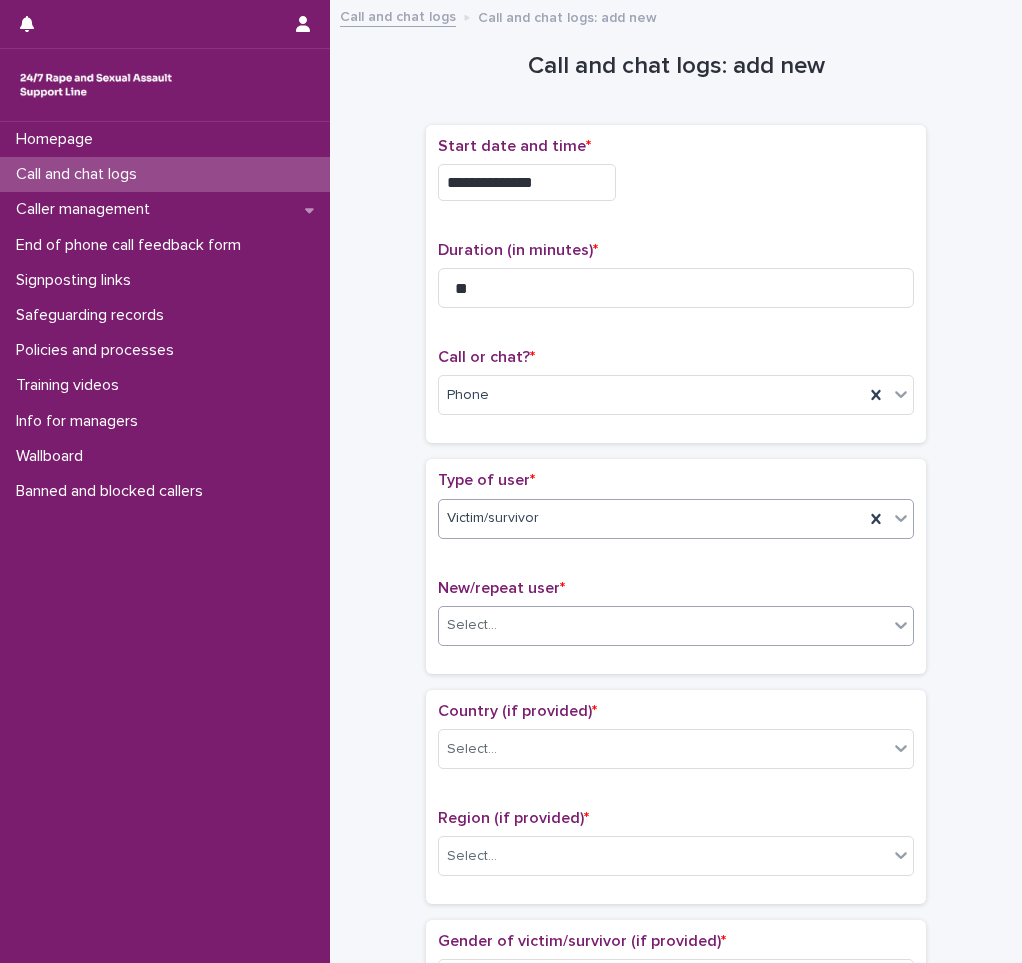 click on "Select..." at bounding box center (663, 625) 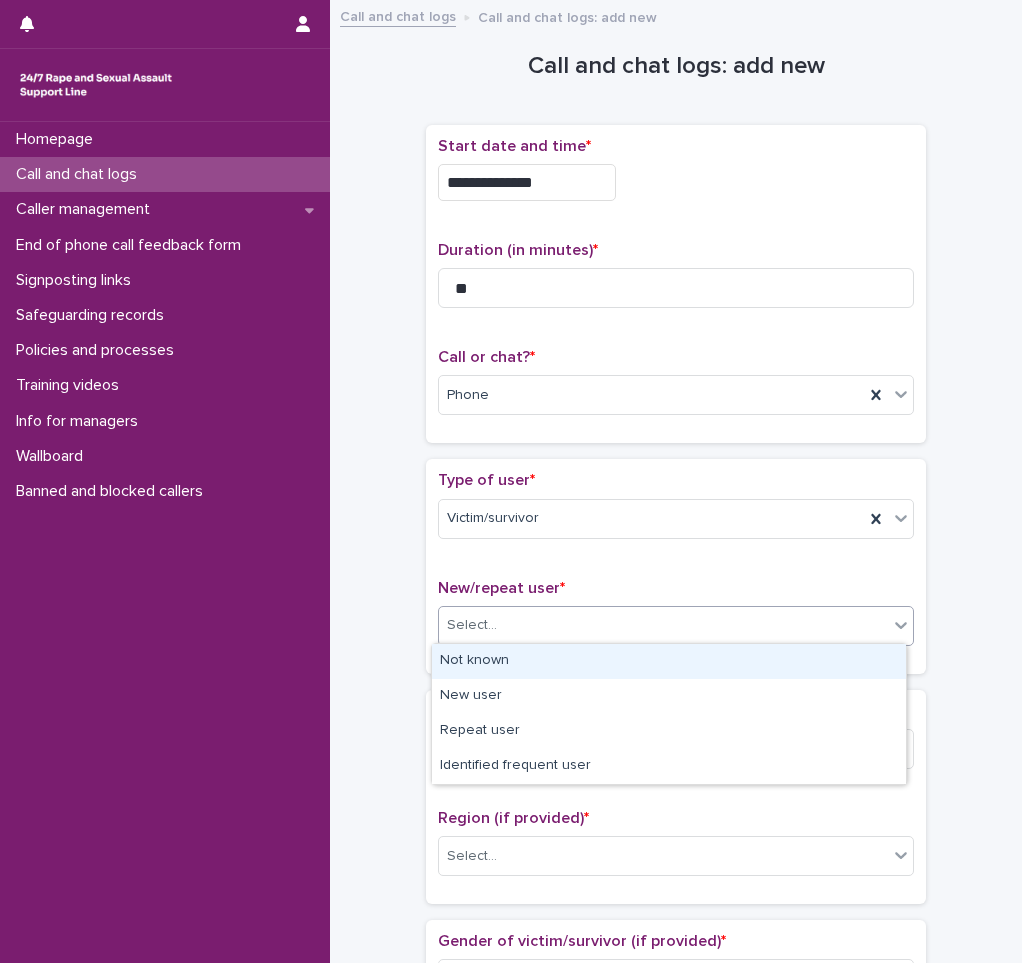 click on "Not known" at bounding box center (669, 661) 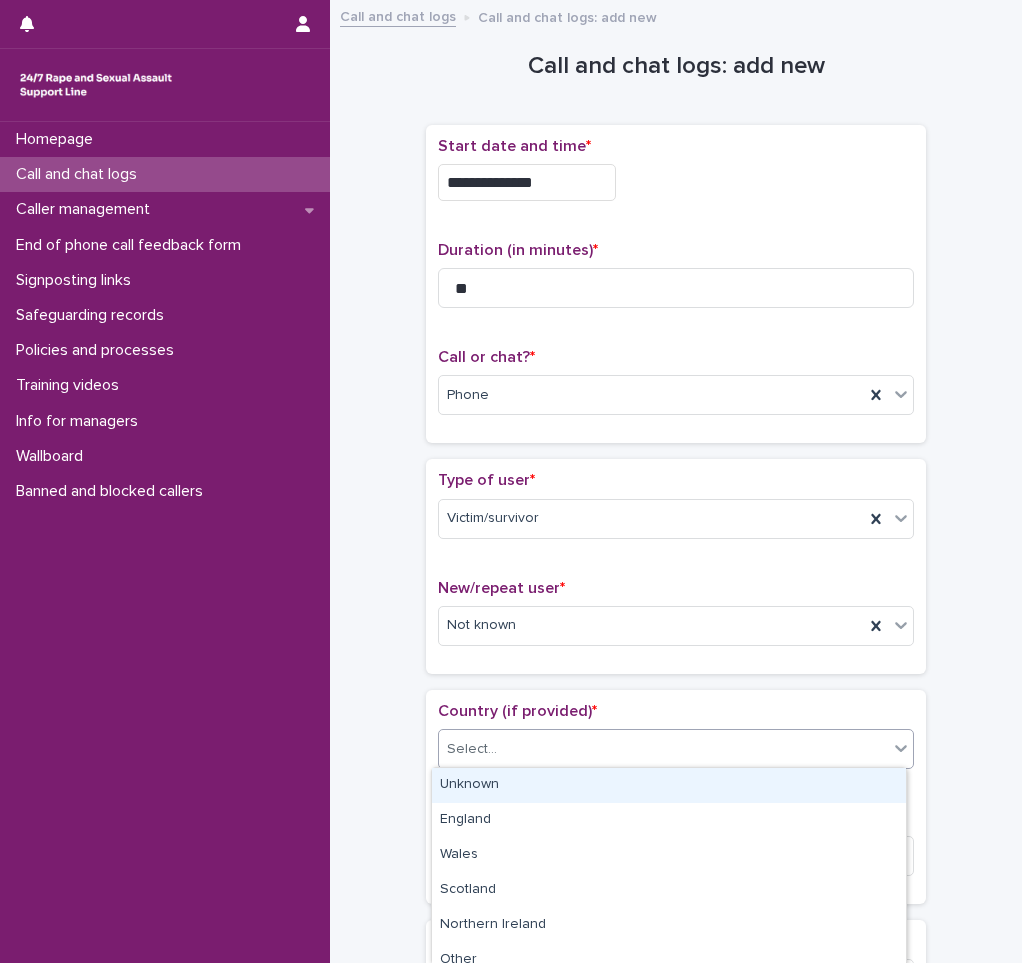click on "Select..." at bounding box center [676, 749] 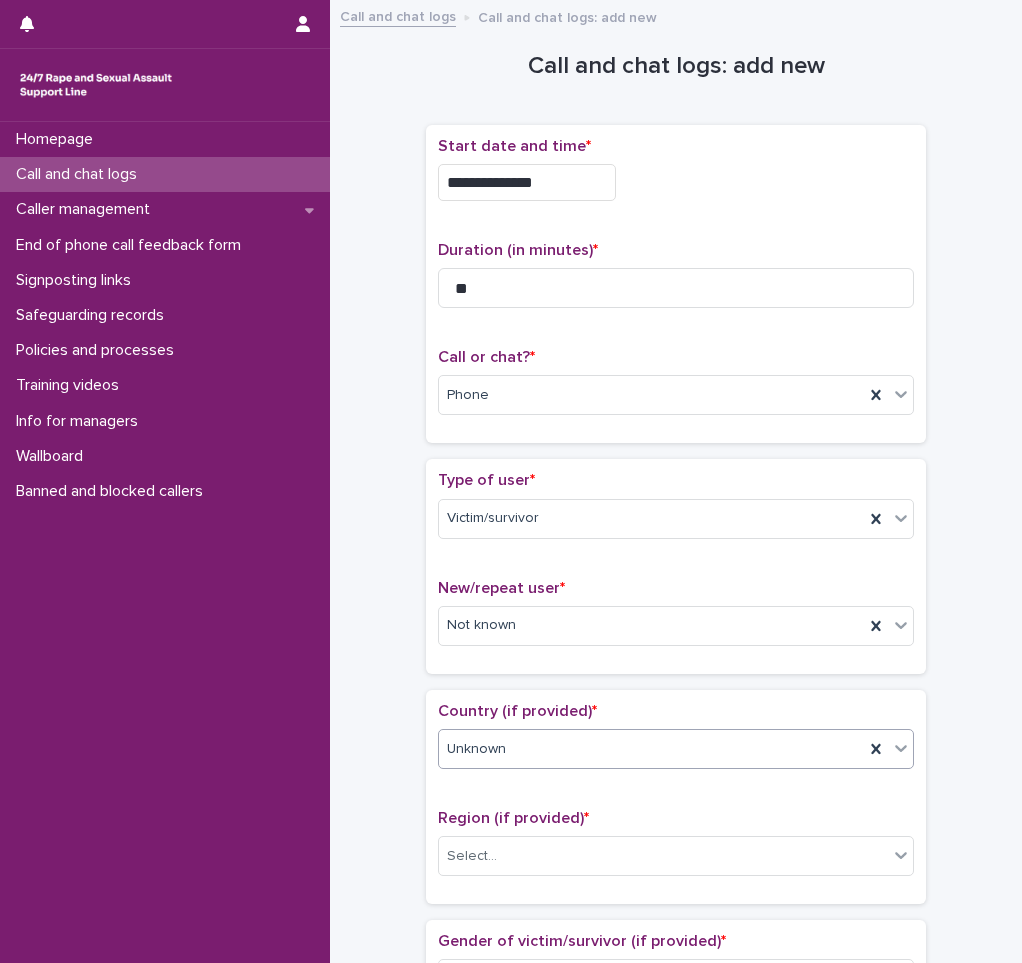 scroll, scrollTop: 200, scrollLeft: 0, axis: vertical 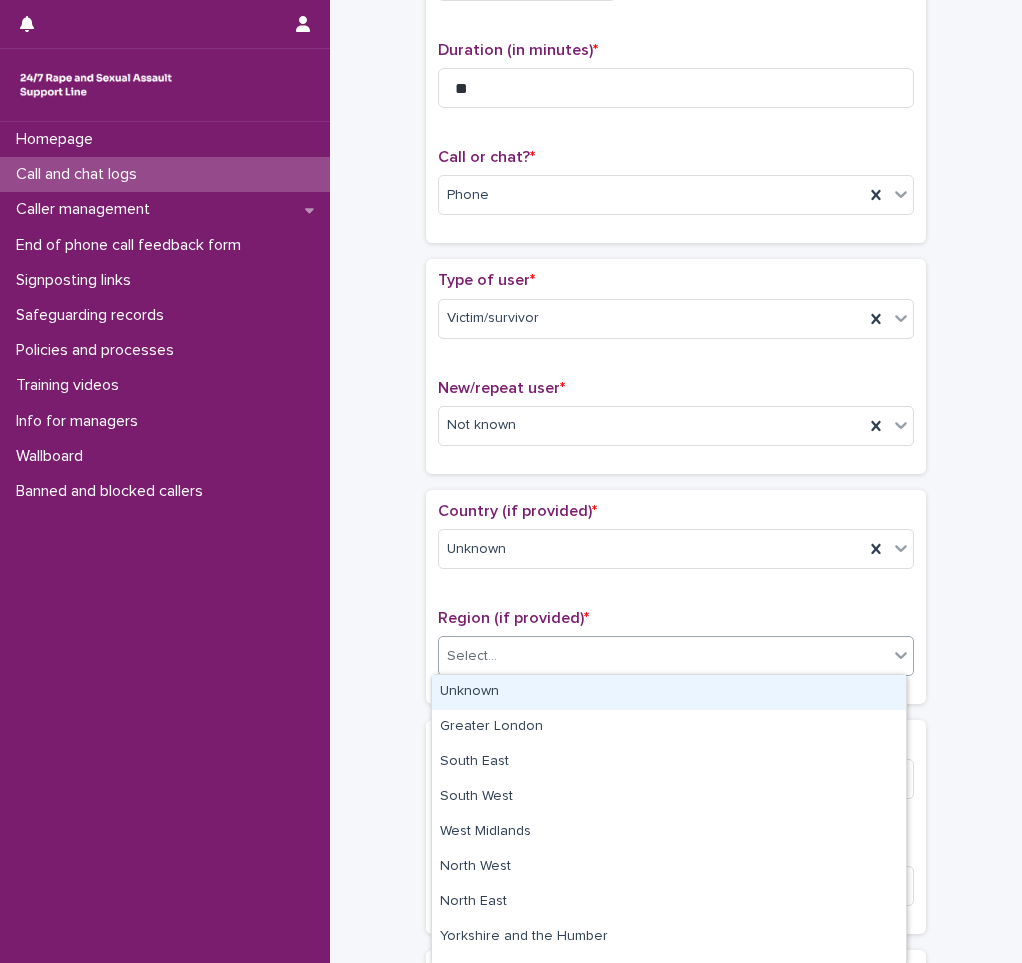 click on "Select..." at bounding box center (663, 656) 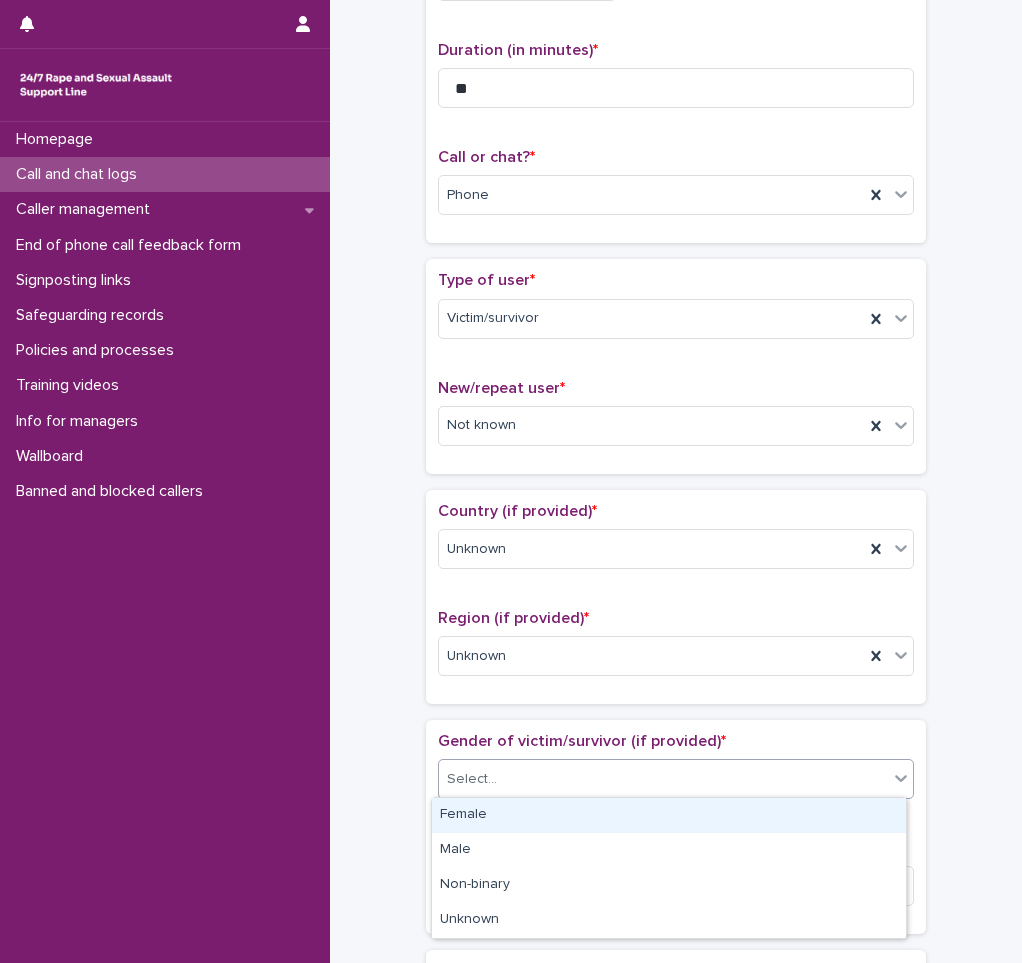 click on "Select..." at bounding box center [472, 779] 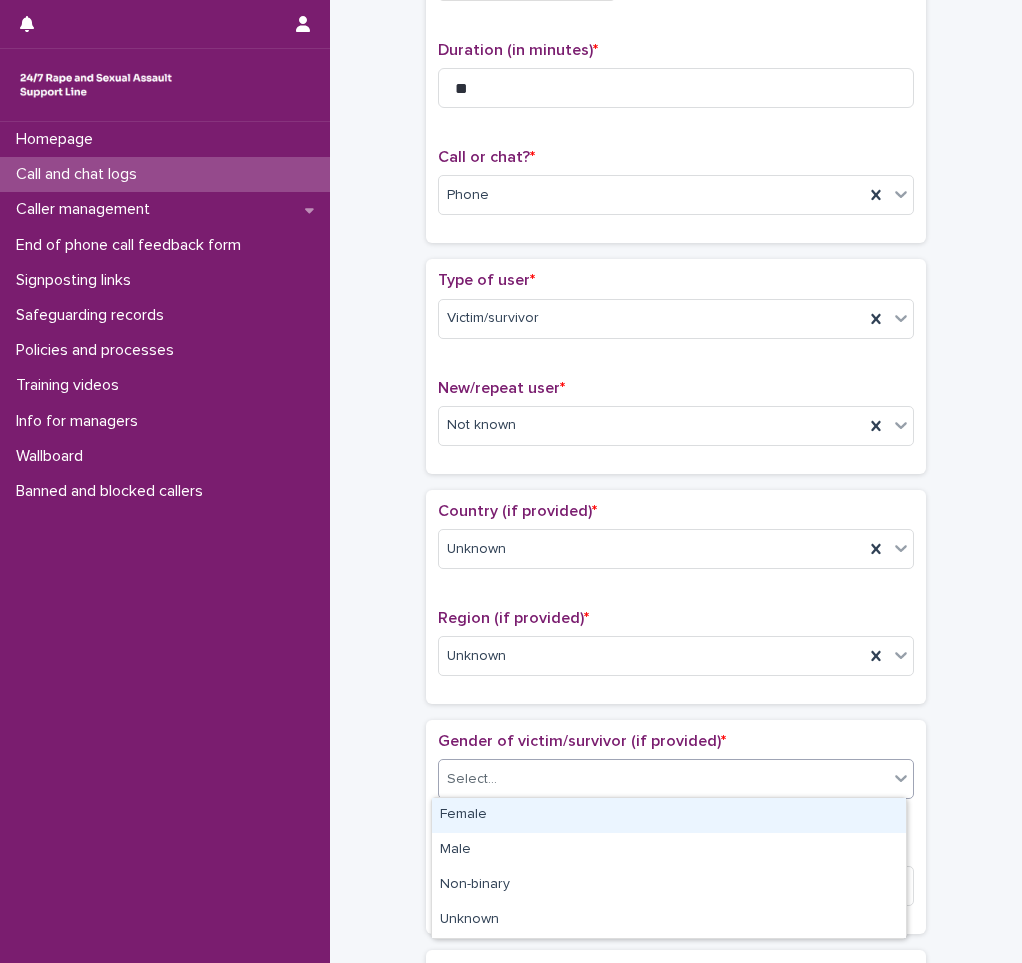 click on "Female" at bounding box center [669, 815] 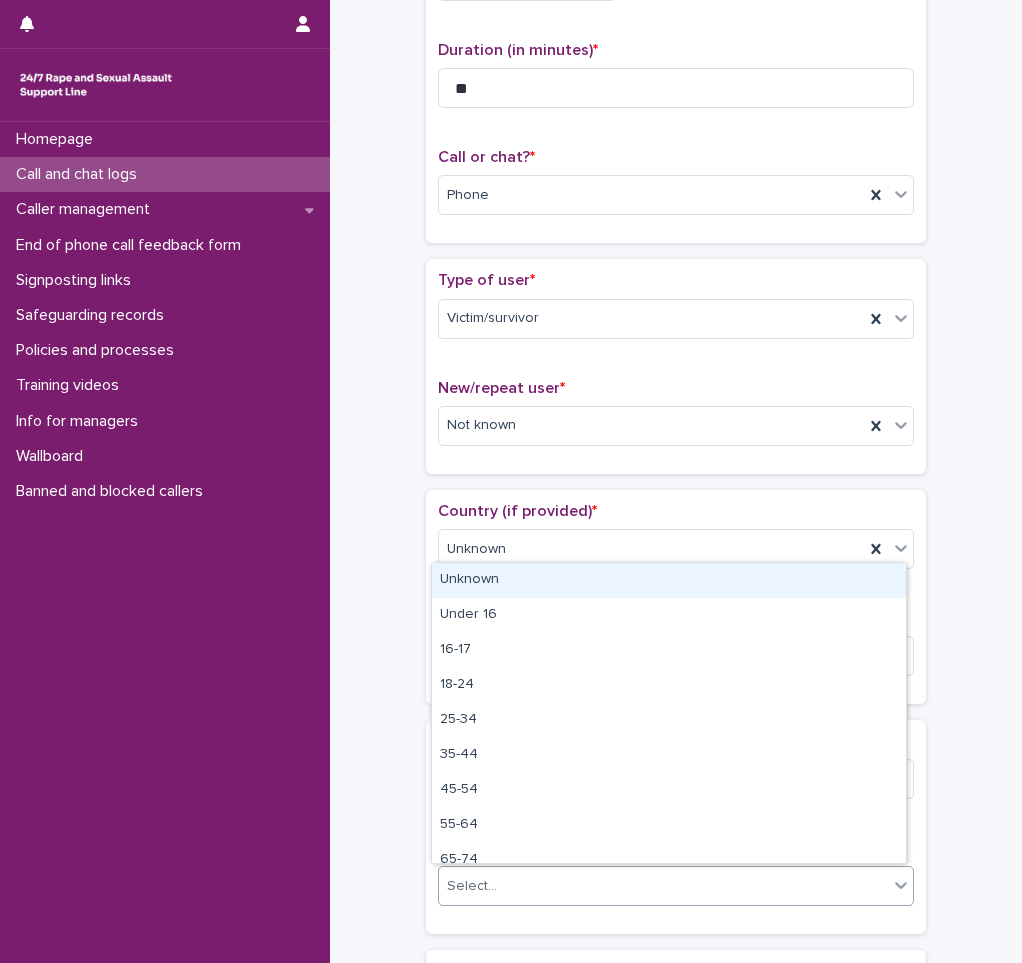 click on "Select..." at bounding box center (472, 886) 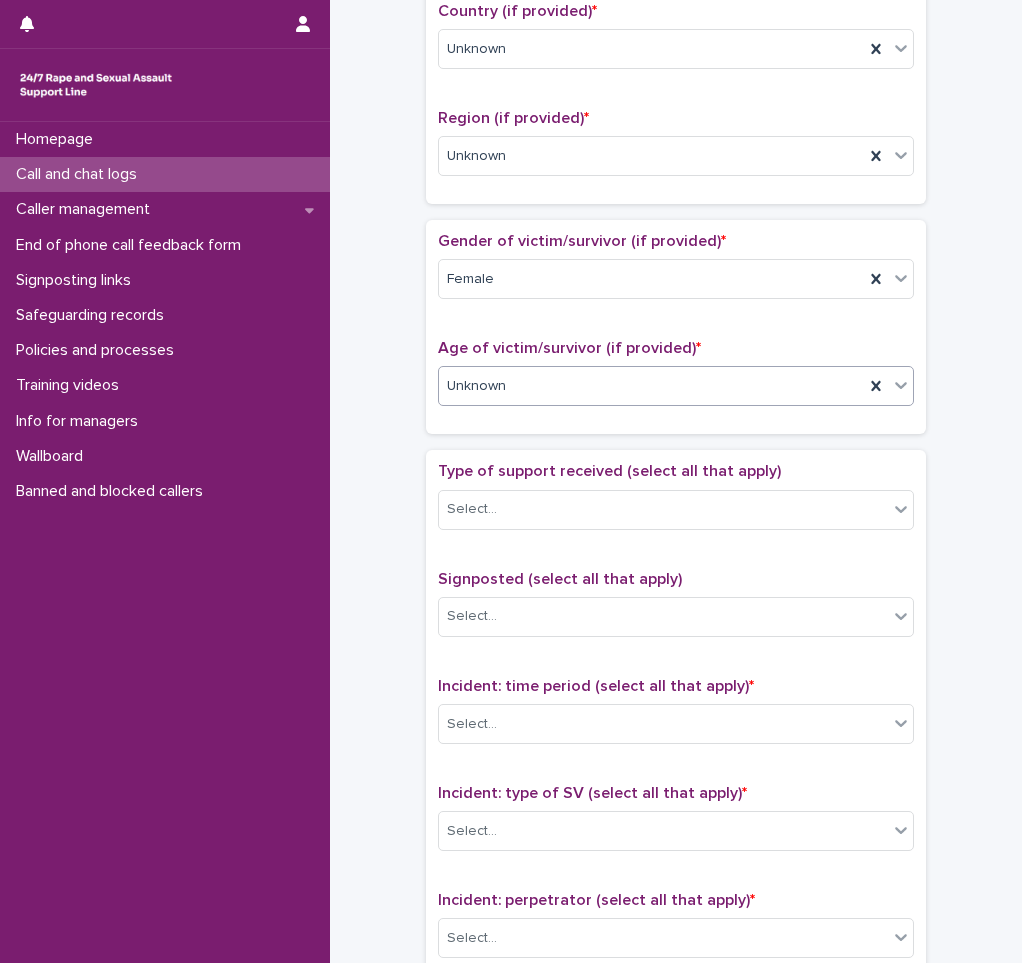 scroll, scrollTop: 800, scrollLeft: 0, axis: vertical 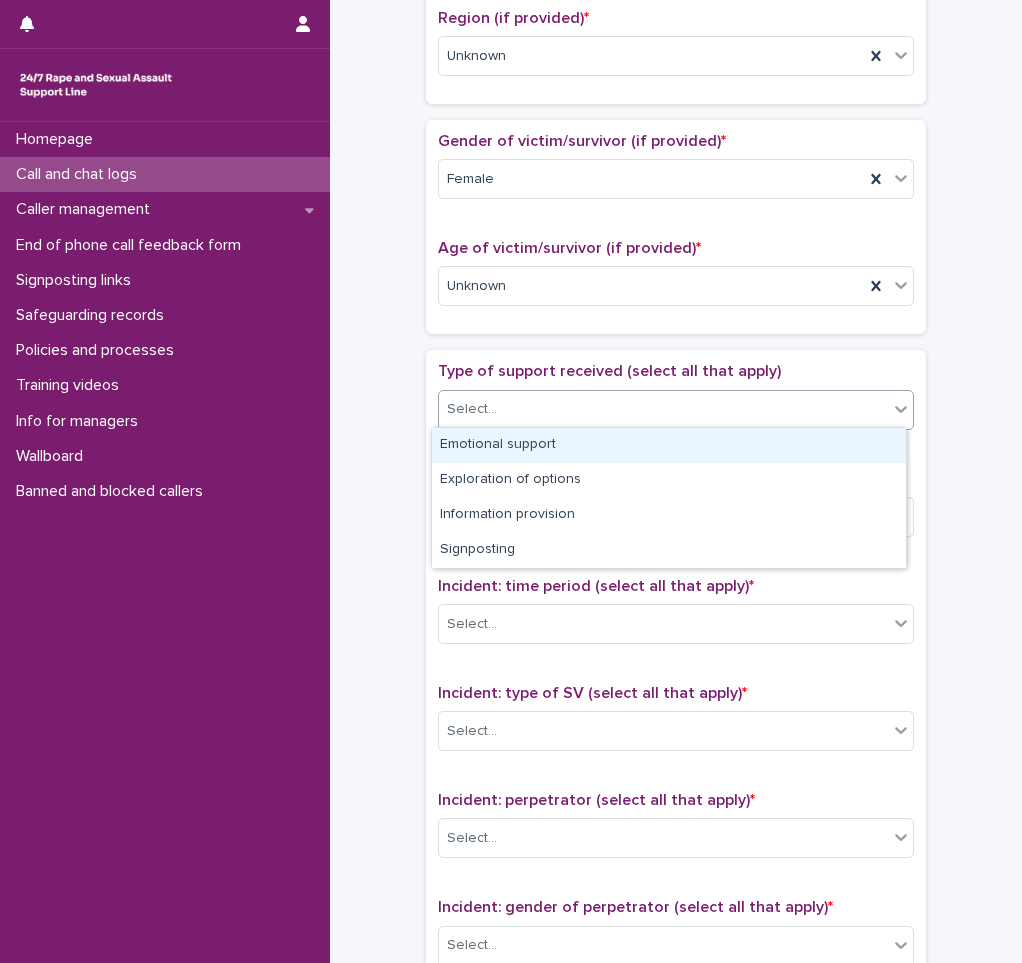 click on "Select..." at bounding box center [663, 409] 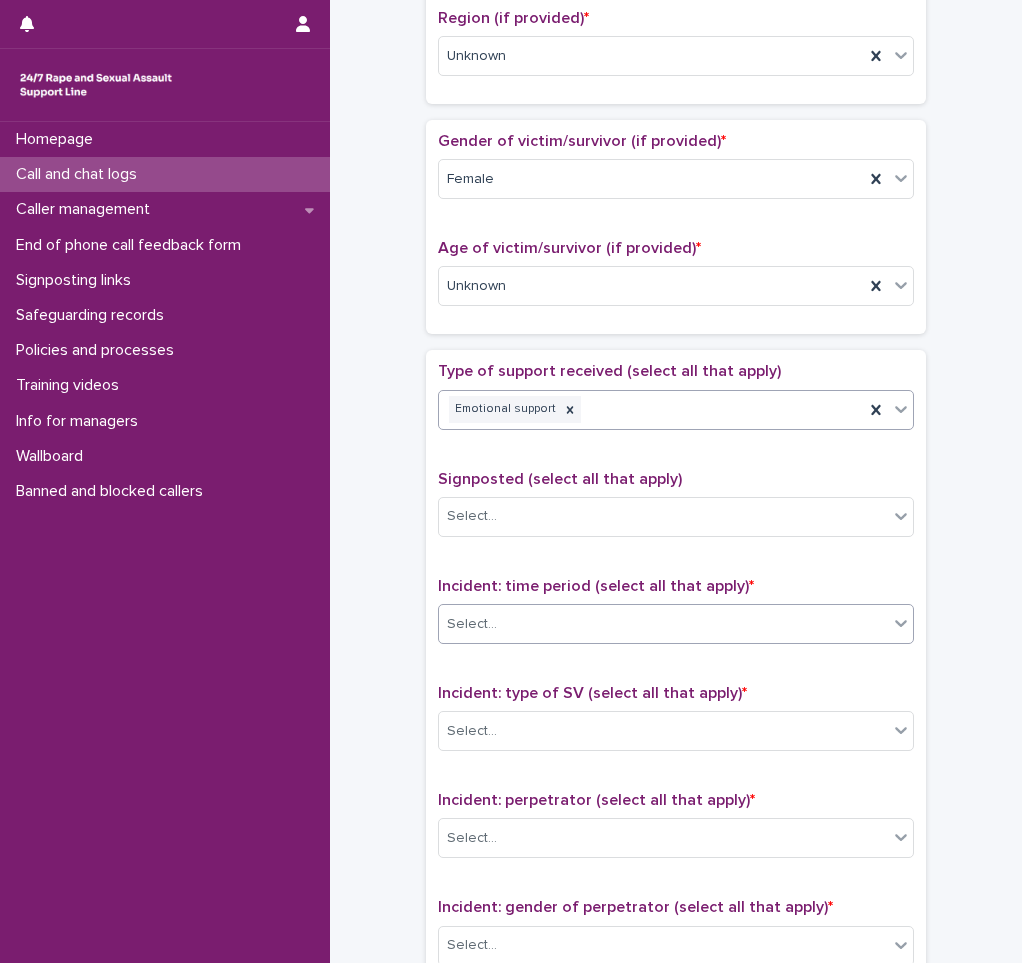 click on "Select..." at bounding box center (472, 624) 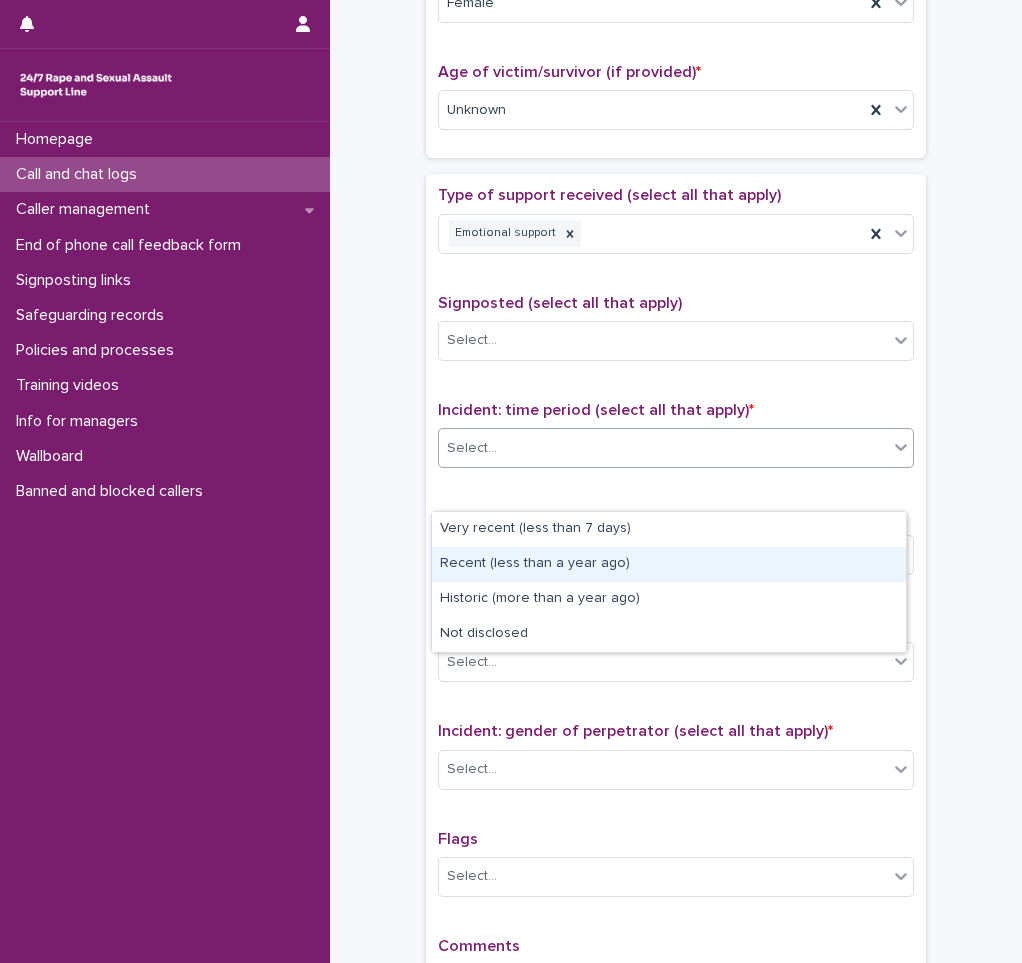 scroll, scrollTop: 1000, scrollLeft: 0, axis: vertical 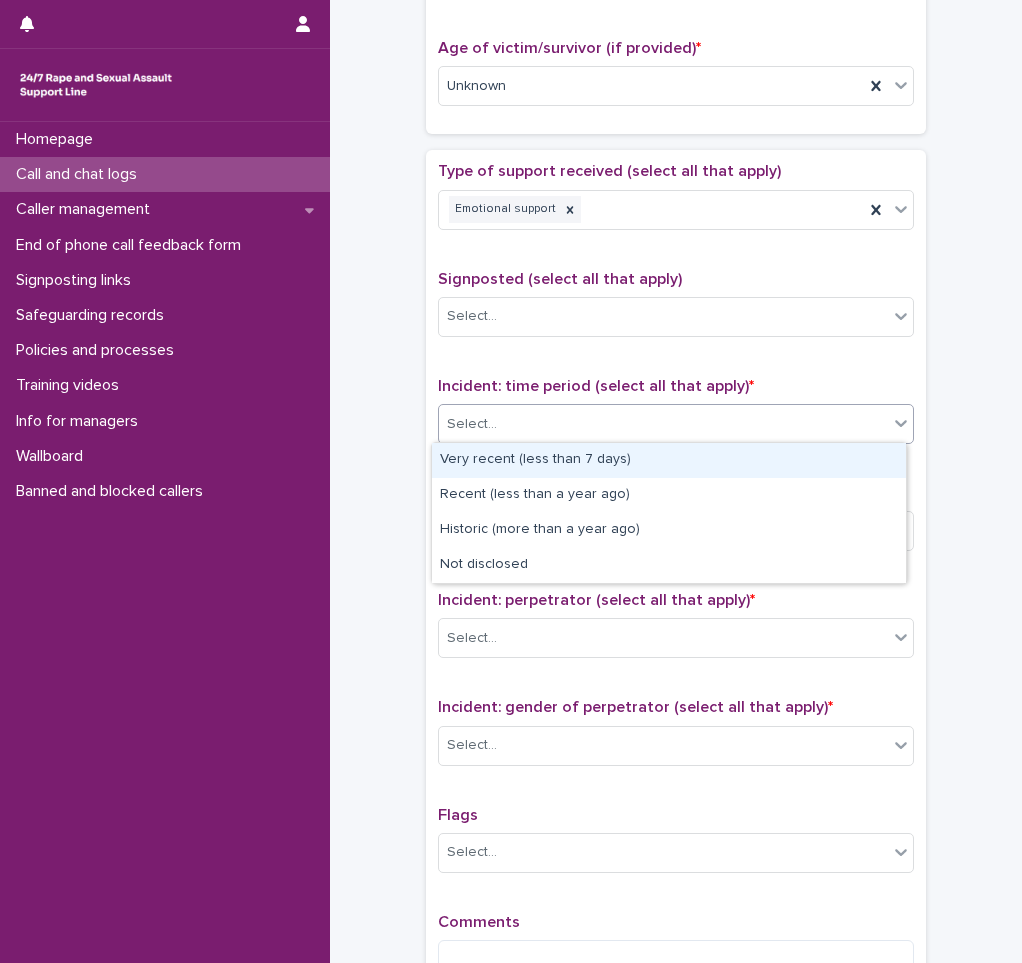 click on "**********" at bounding box center (676, 60) 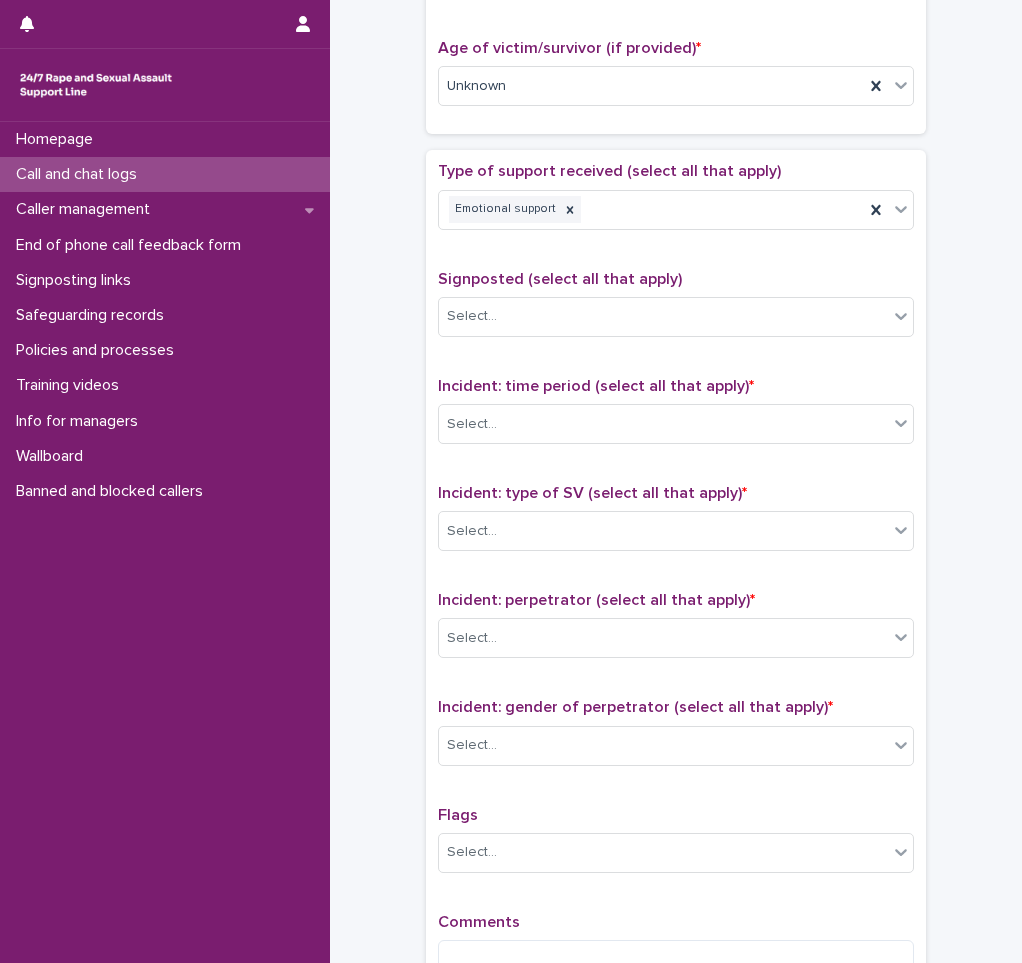 click on "Incident: time period (select all that apply) *" at bounding box center [676, 386] 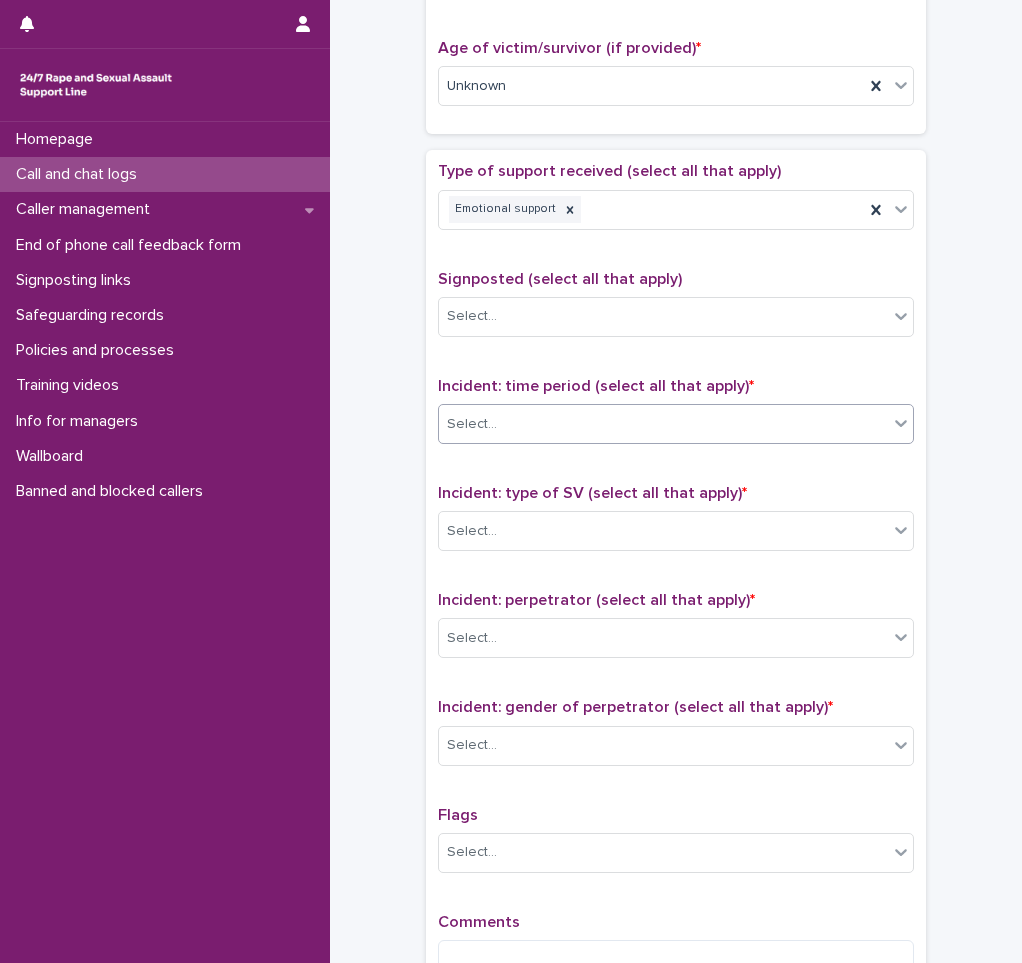 click on "Select..." at bounding box center [663, 424] 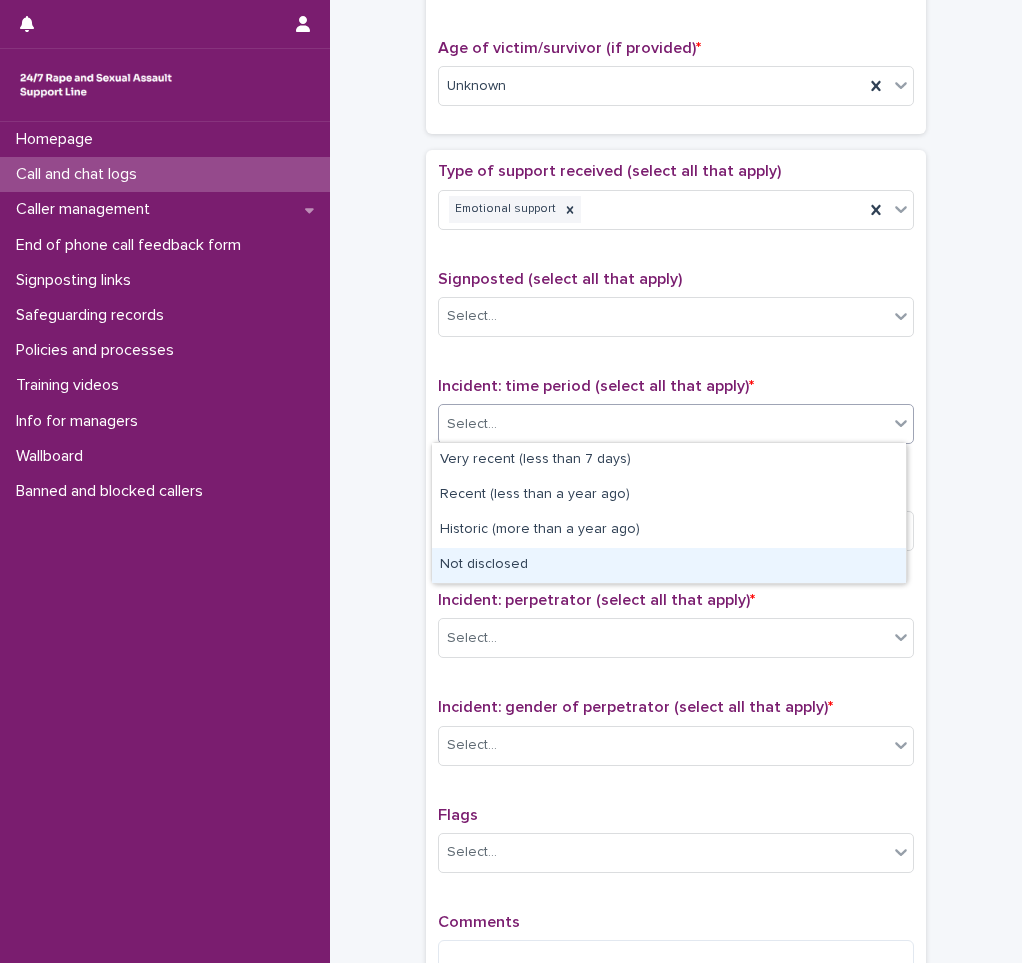click on "Not disclosed" at bounding box center (669, 565) 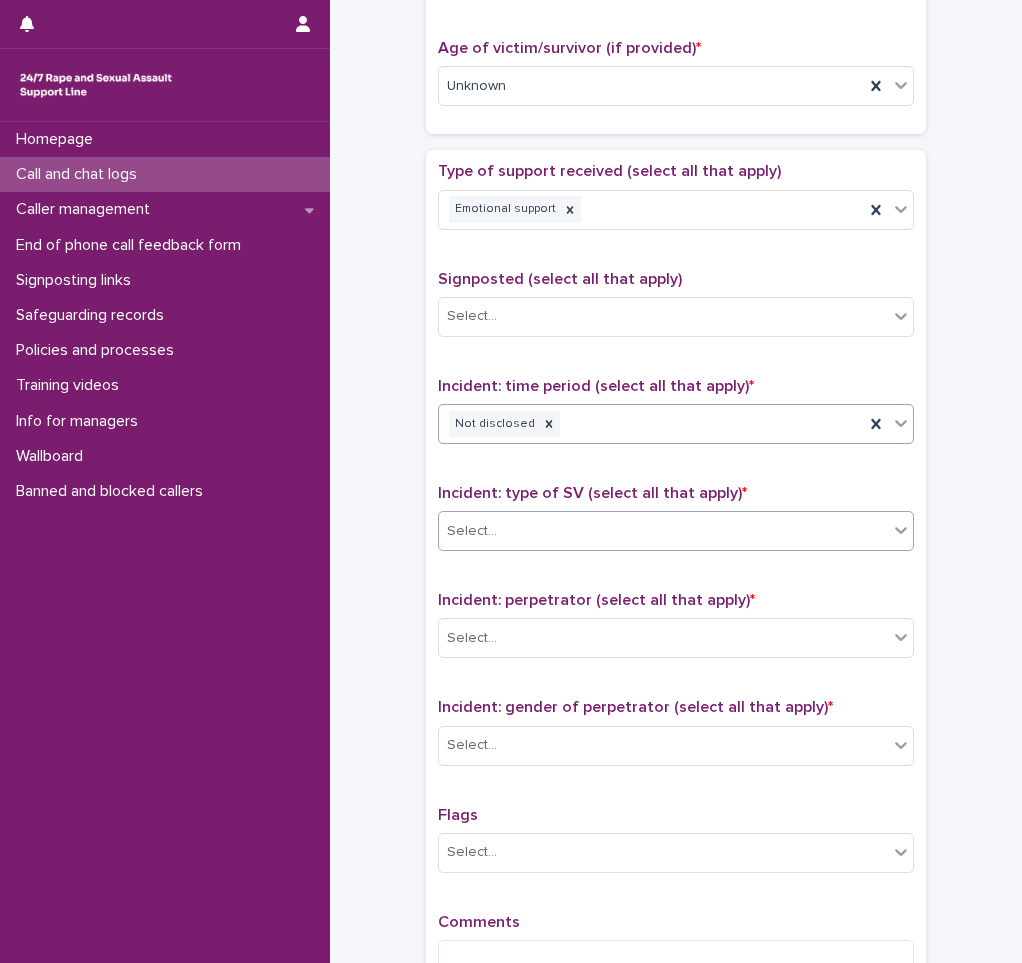 click on "Select..." at bounding box center (663, 531) 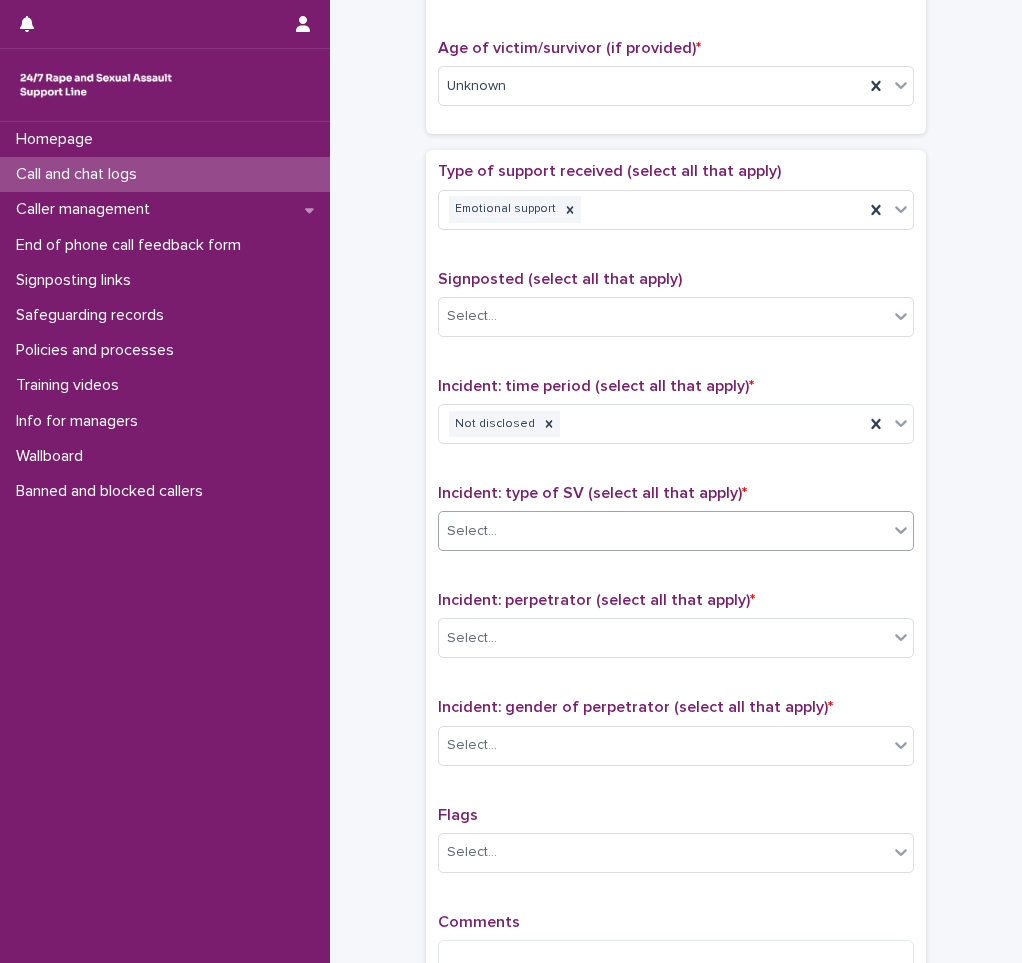 click on "Select..." at bounding box center [663, 531] 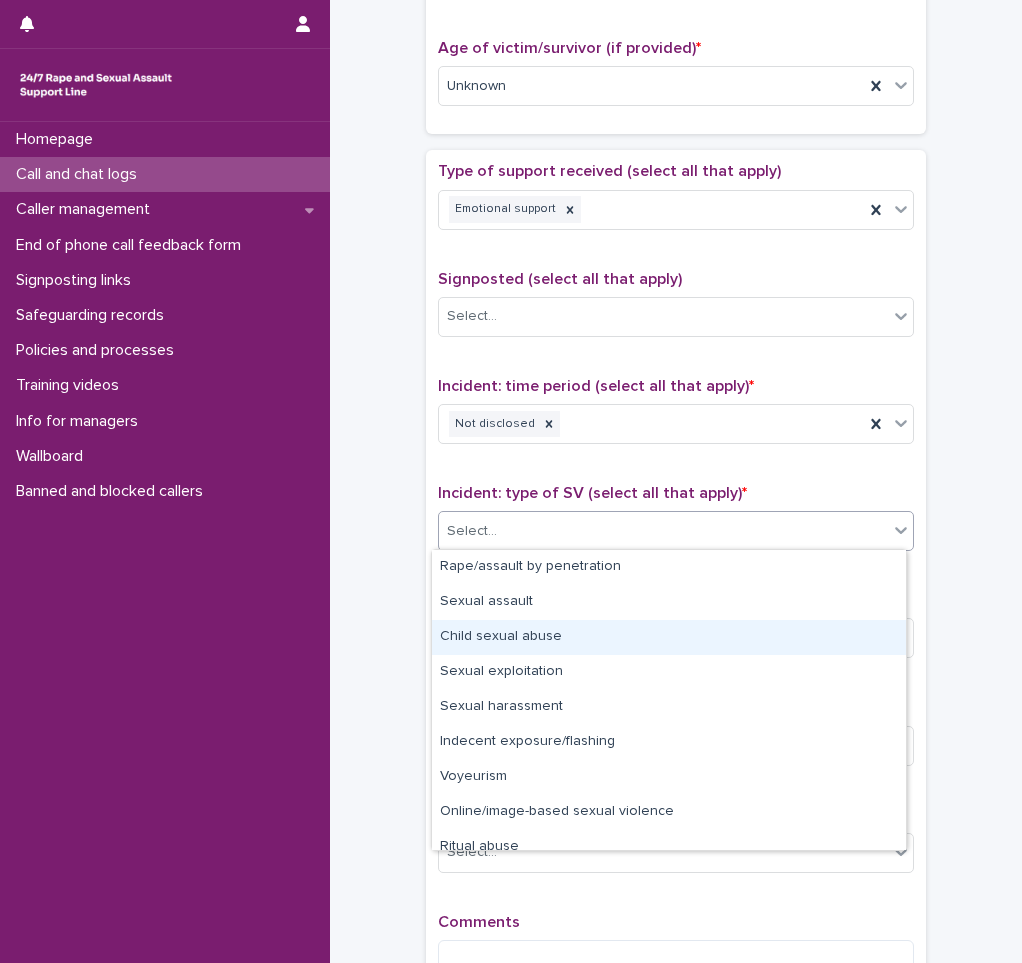 click on "Child sexual abuse" at bounding box center (669, 637) 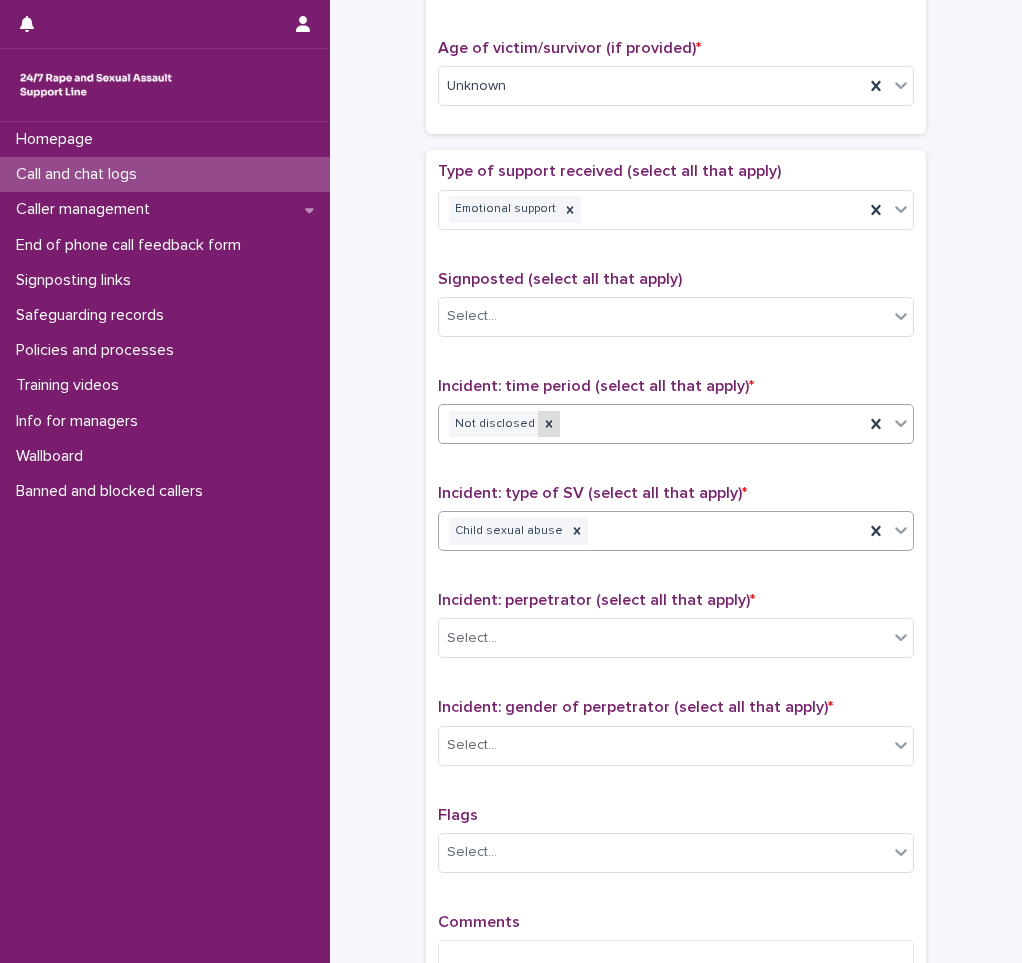 click 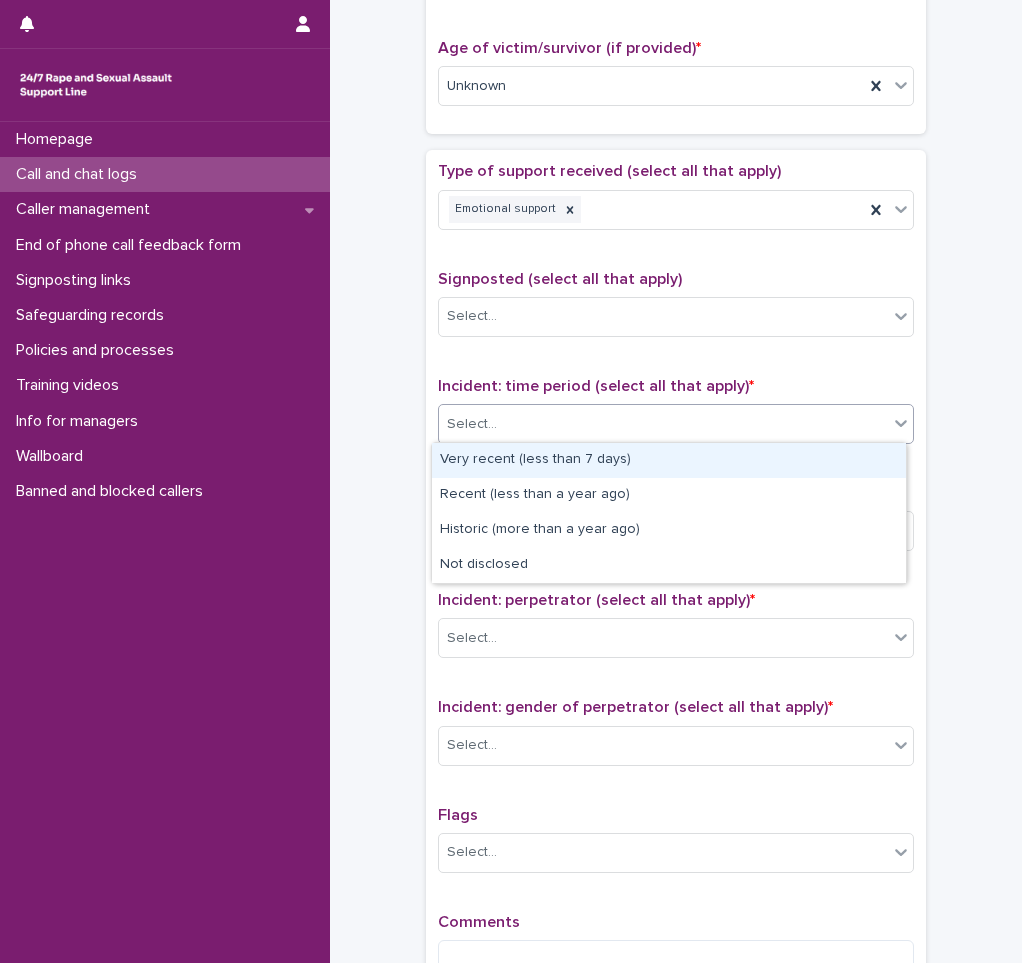 click on "Select..." at bounding box center (663, 424) 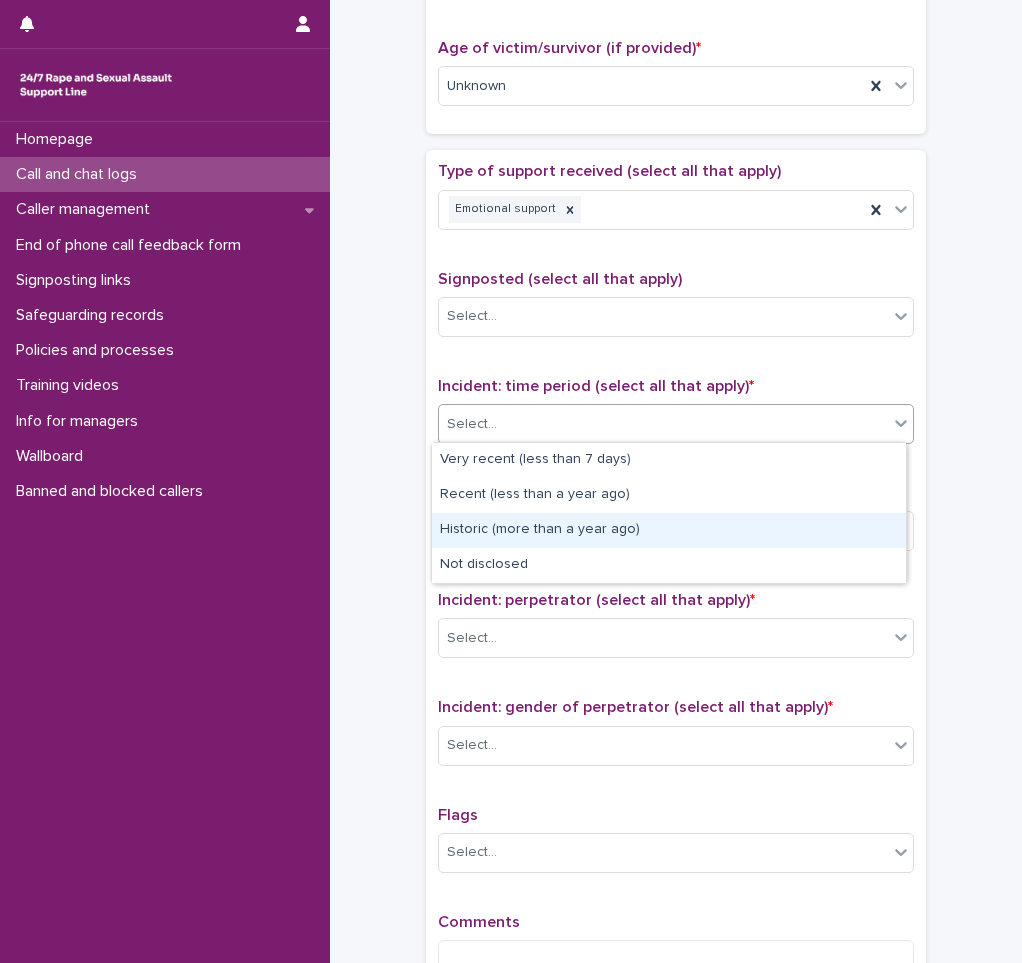 click on "Historic (more than a year ago)" at bounding box center [669, 530] 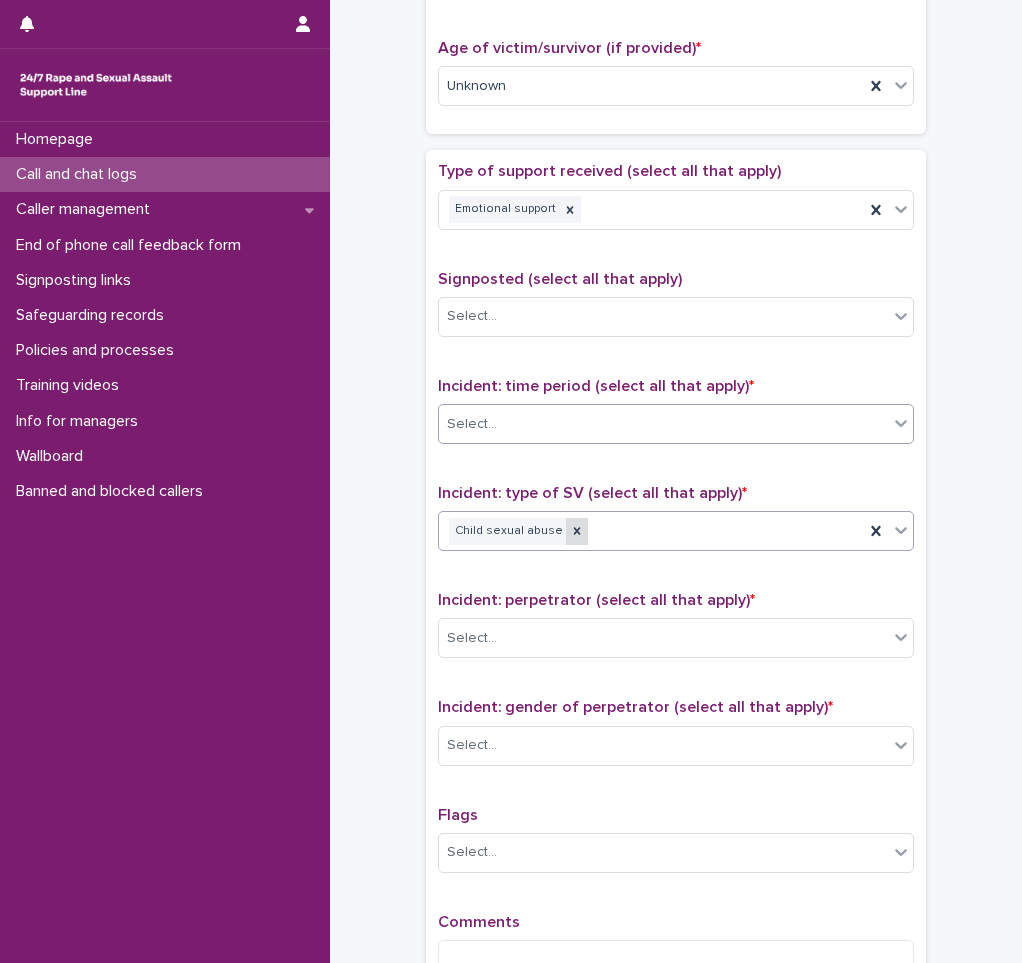 drag, startPoint x: 548, startPoint y: 476, endPoint x: 553, endPoint y: 527, distance: 51.24451 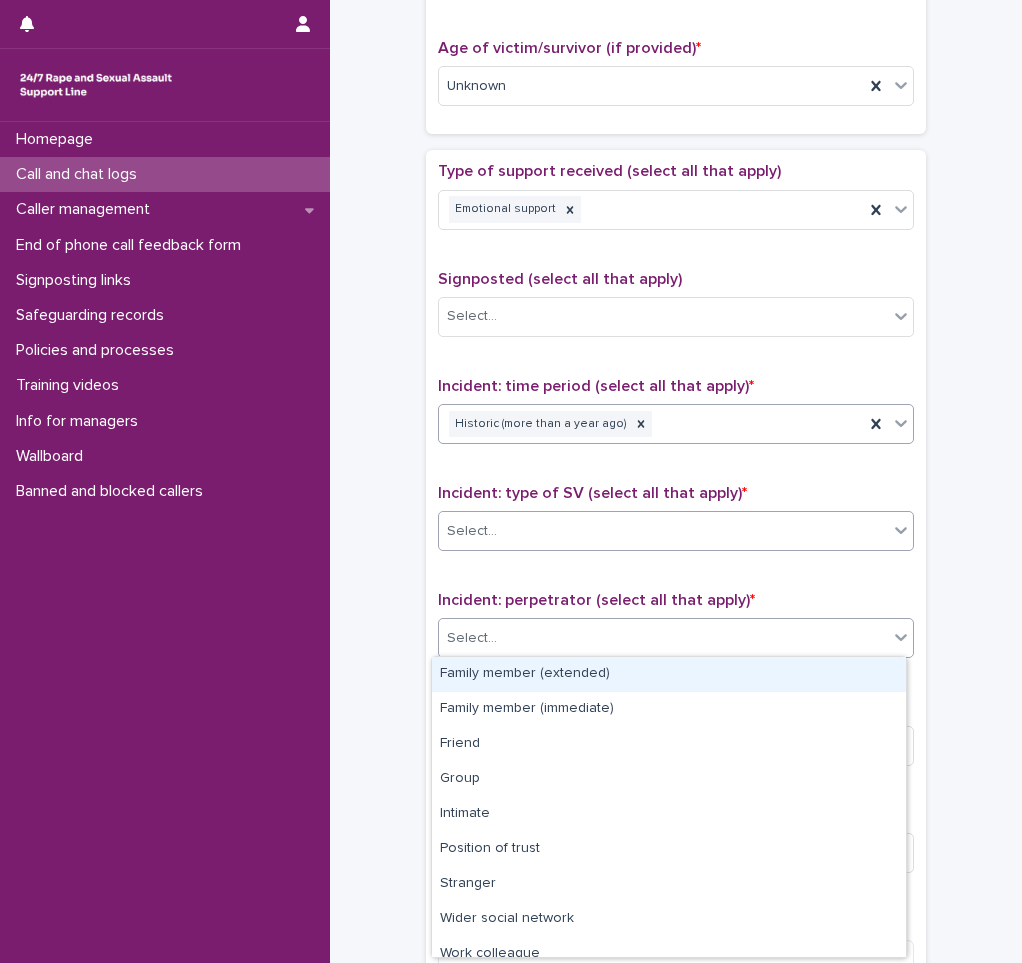 click on "Select..." at bounding box center (663, 638) 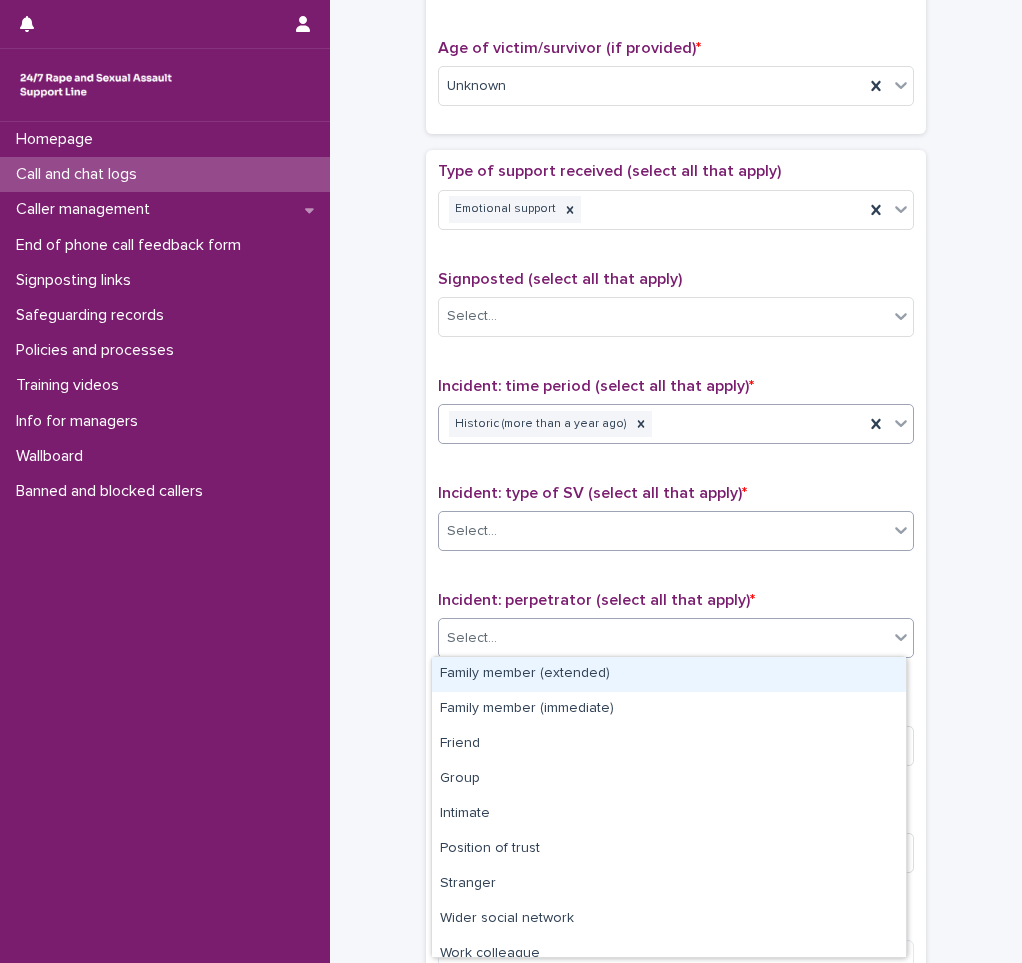 click on "Select..." at bounding box center (663, 638) 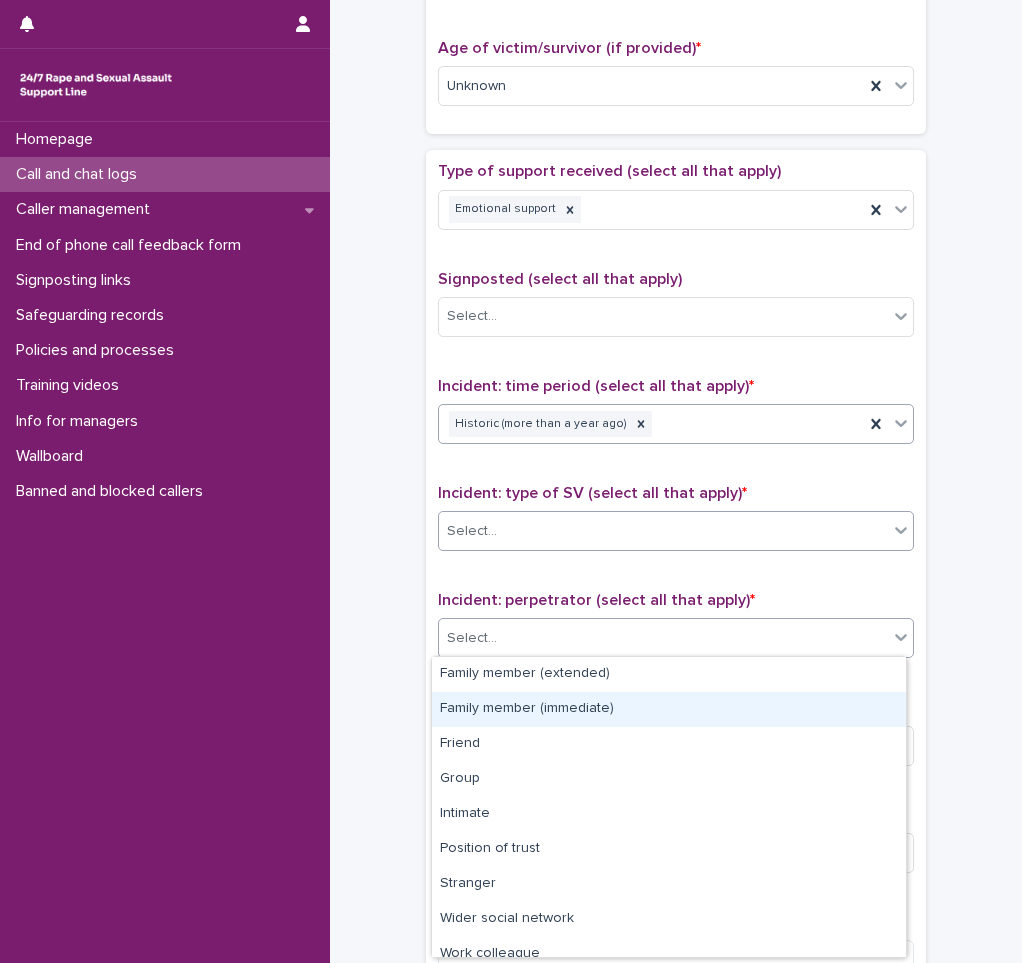 scroll, scrollTop: 85, scrollLeft: 0, axis: vertical 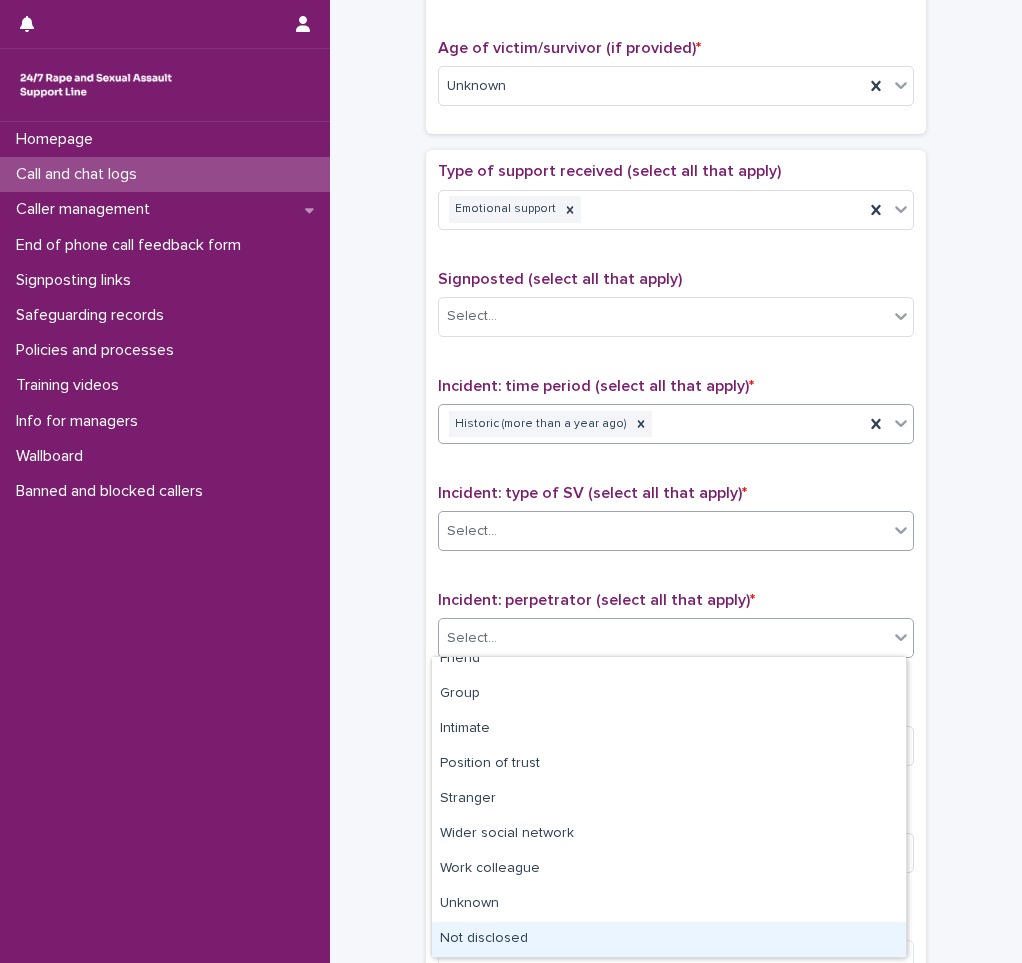 drag, startPoint x: 461, startPoint y: 933, endPoint x: 465, endPoint y: 913, distance: 20.396078 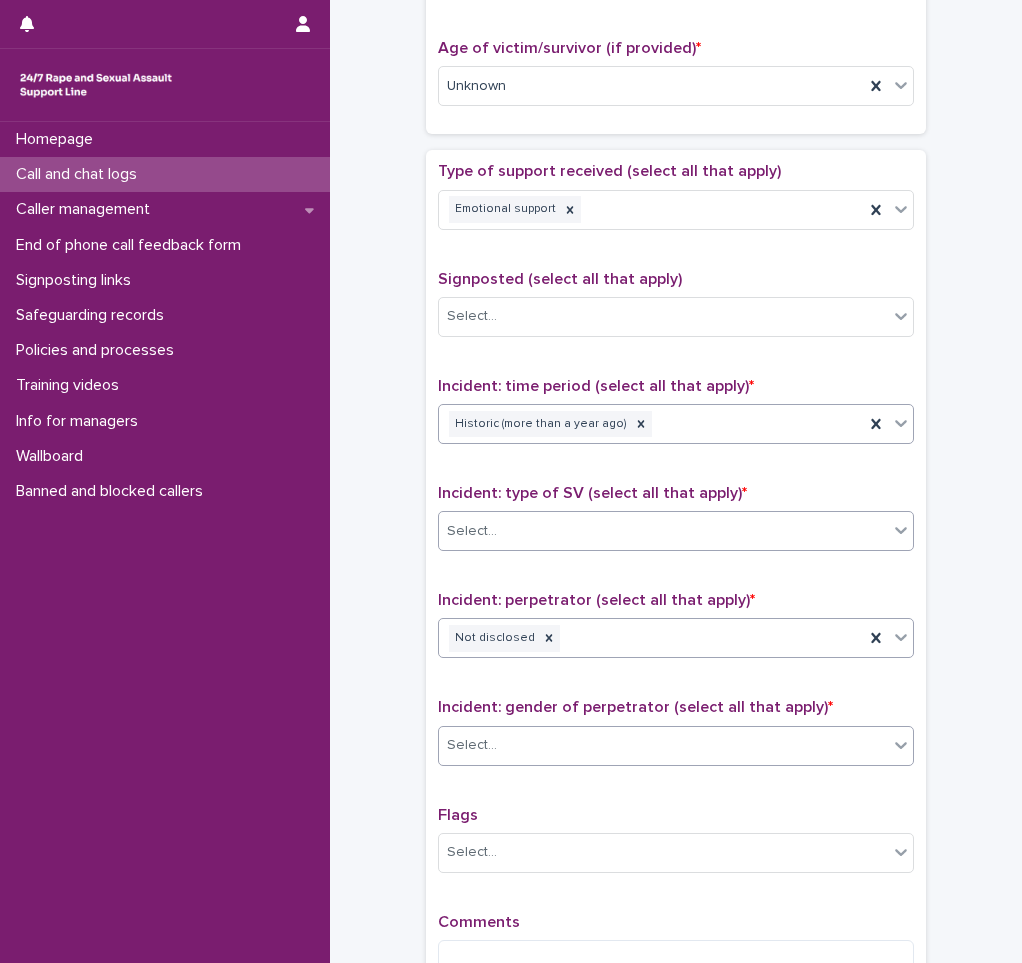 click on "Select..." at bounding box center (663, 745) 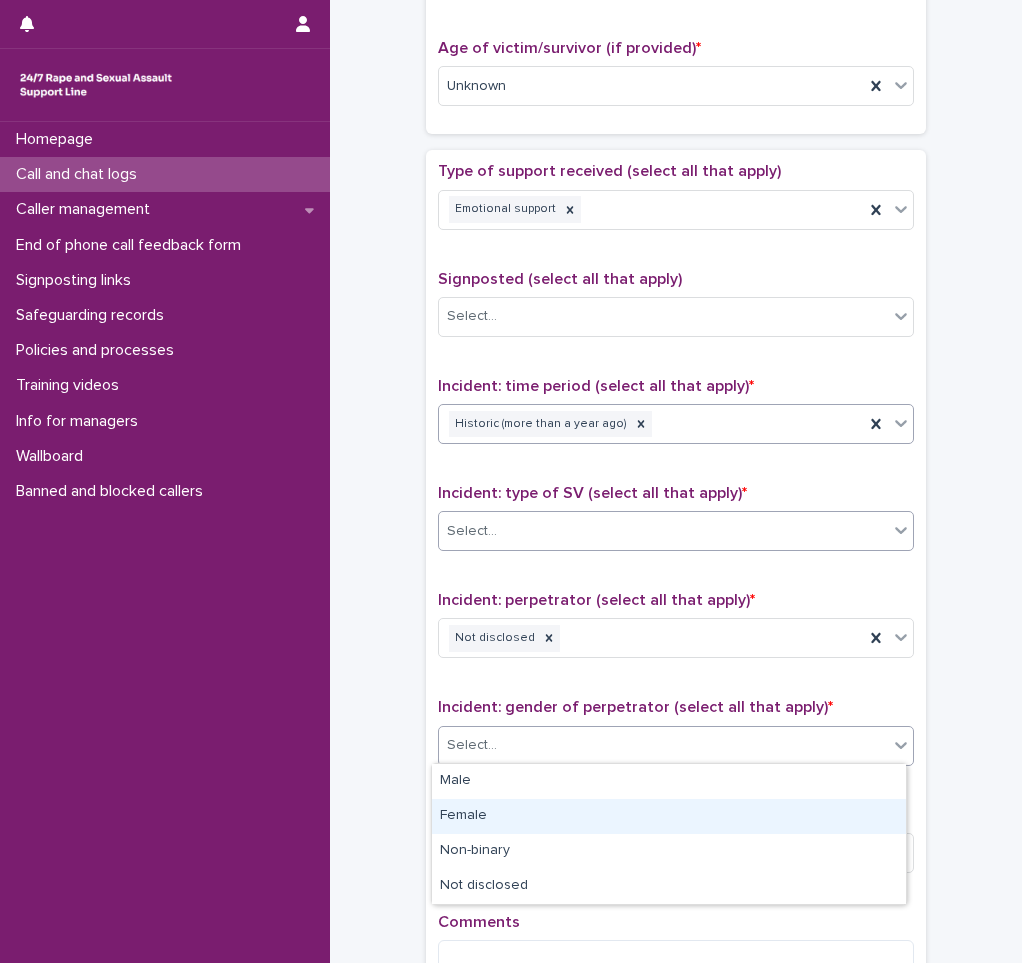 click on "Female" at bounding box center (669, 816) 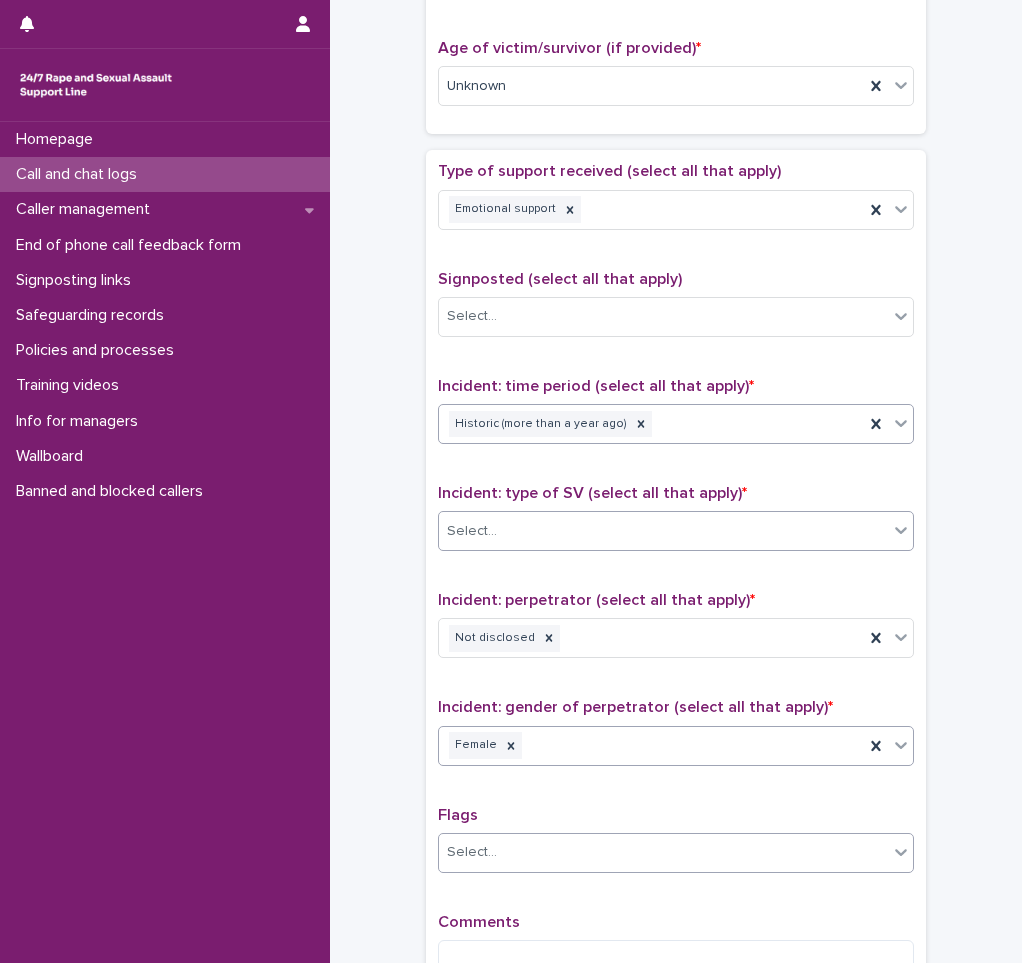scroll, scrollTop: 1250, scrollLeft: 0, axis: vertical 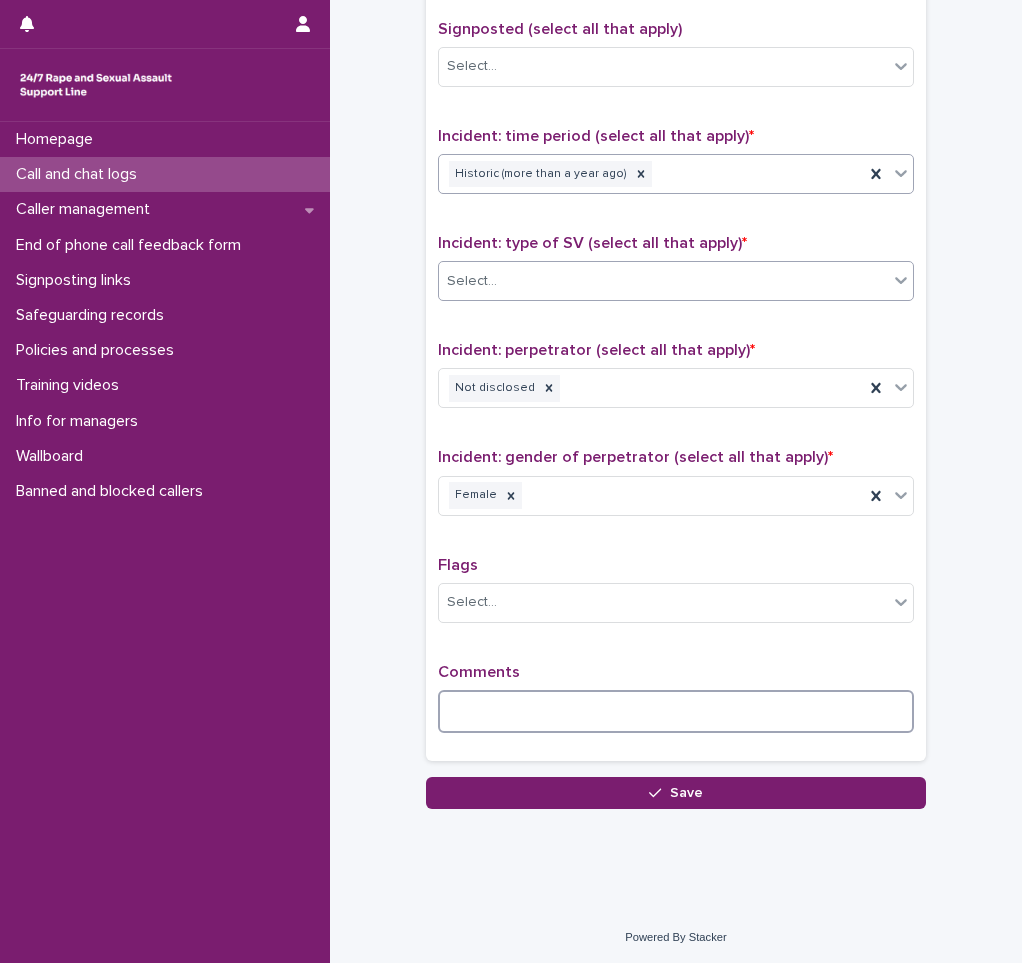 click at bounding box center [676, 711] 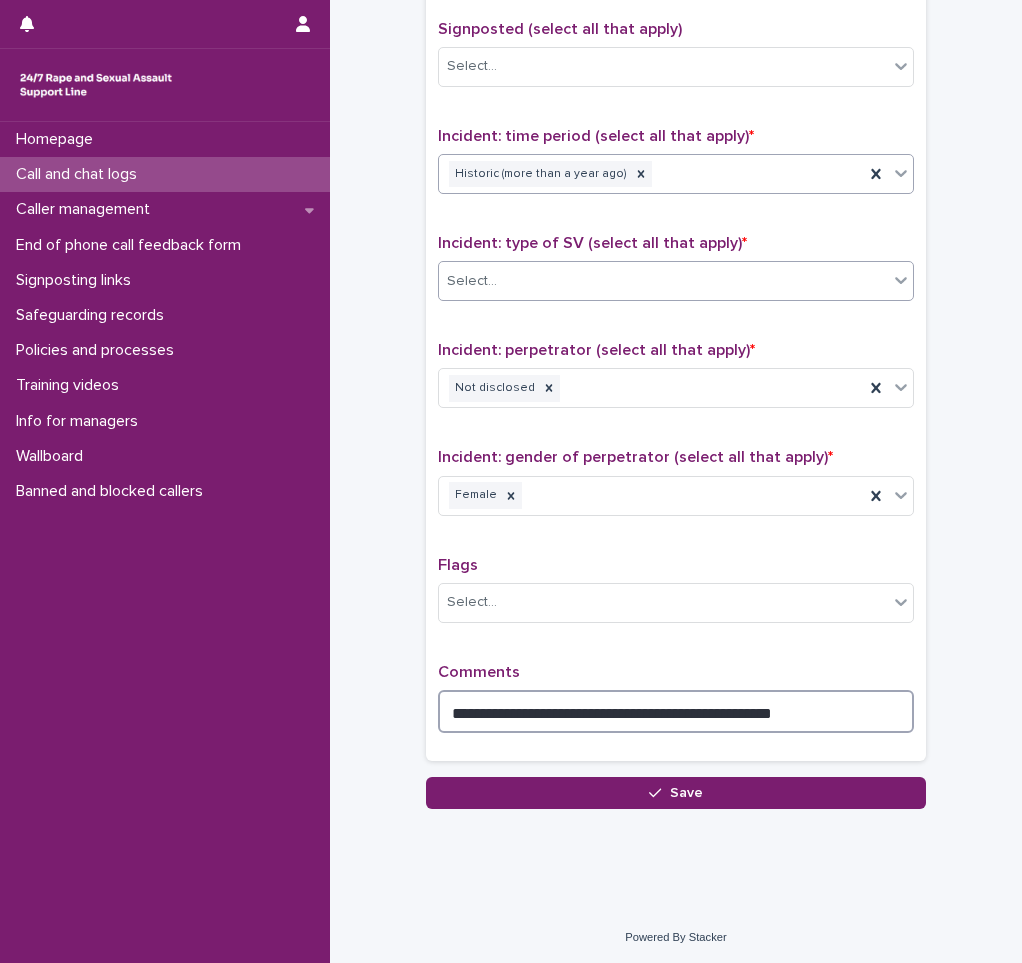 click on "**********" at bounding box center (676, 711) 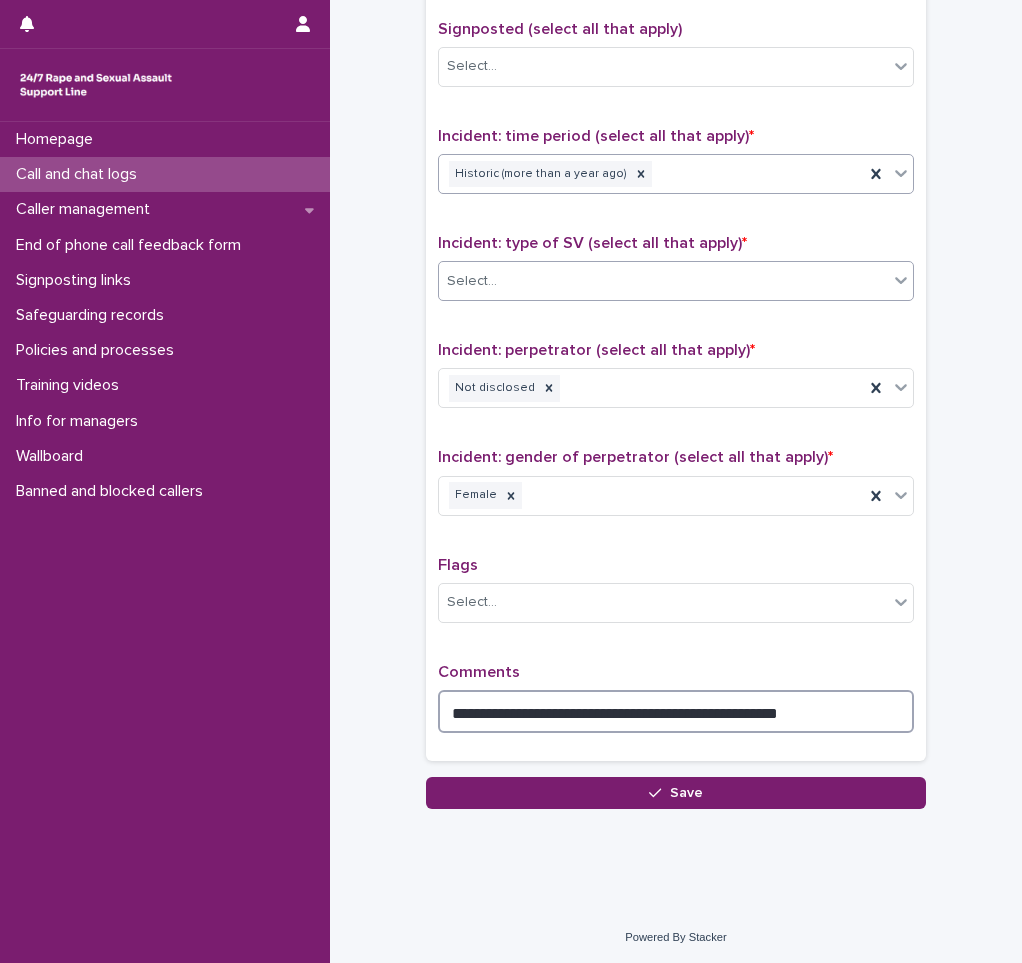 click on "**********" at bounding box center (676, 711) 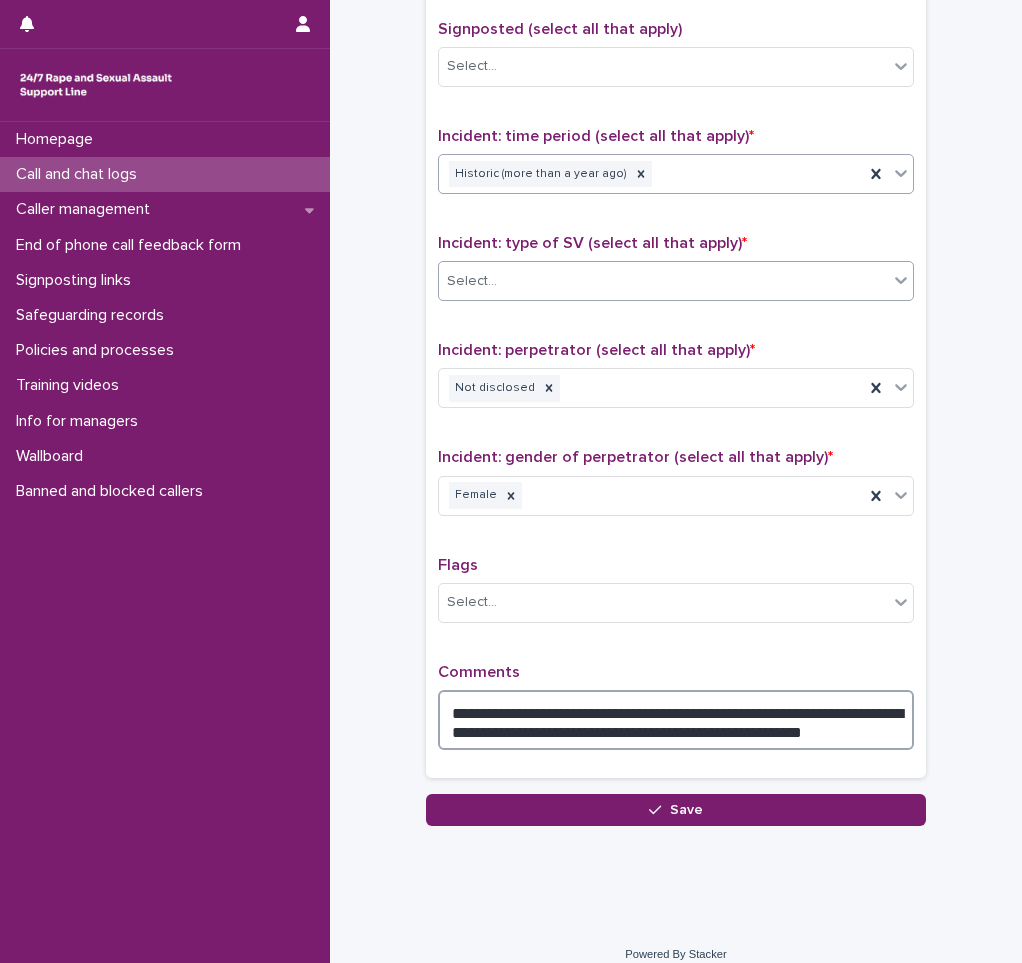 click on "**********" at bounding box center (676, 720) 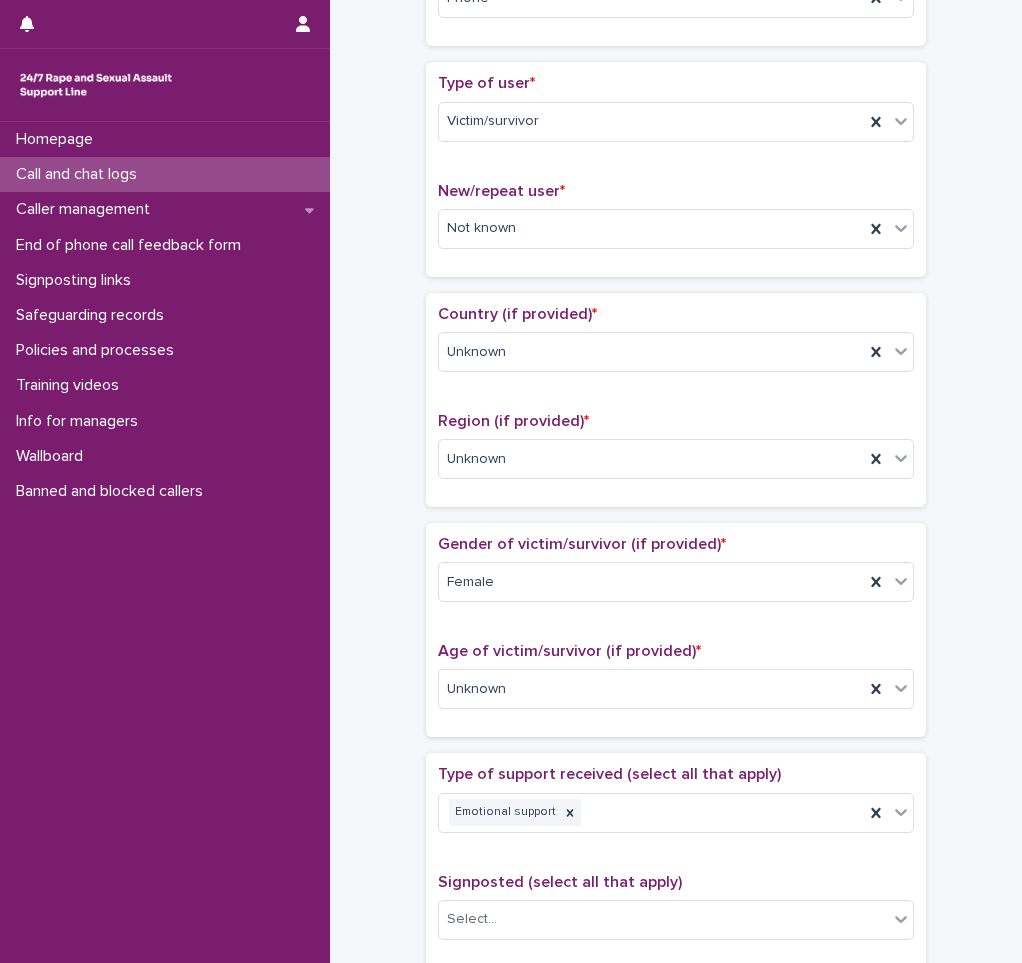 scroll, scrollTop: 250, scrollLeft: 0, axis: vertical 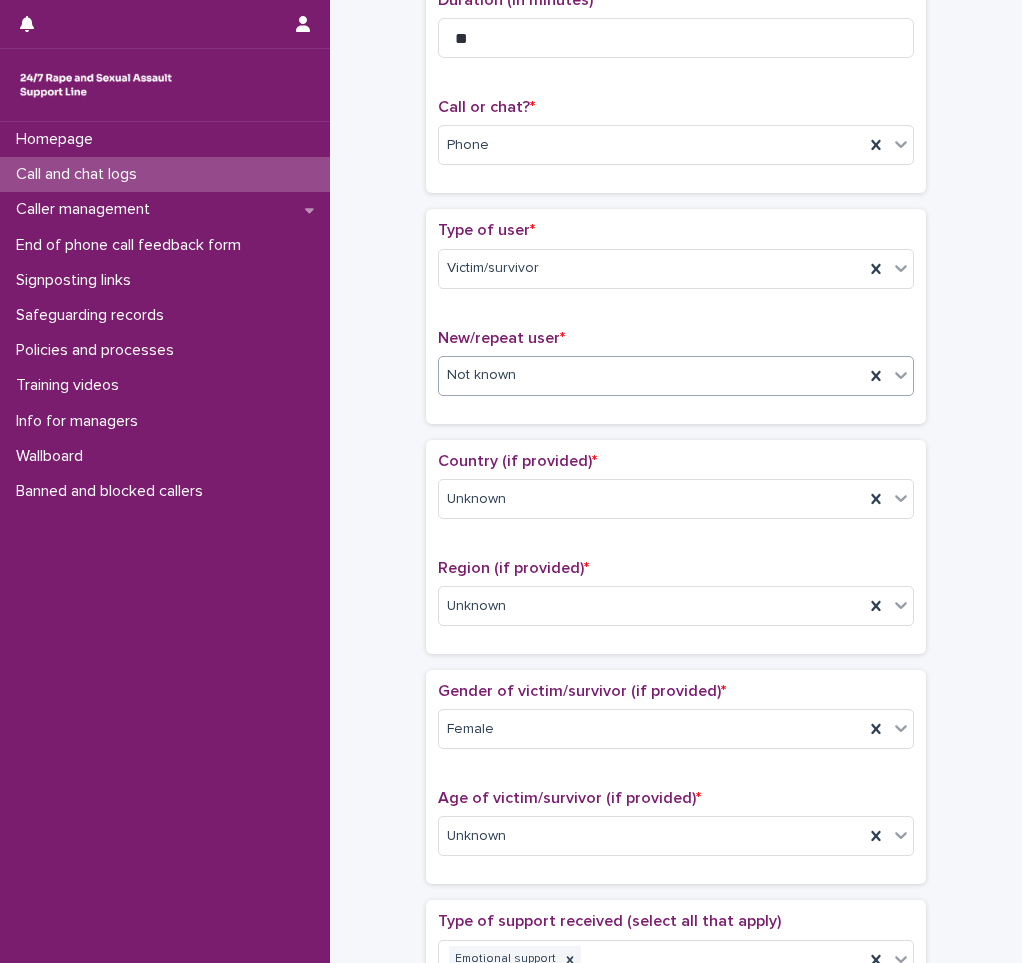 type on "**********" 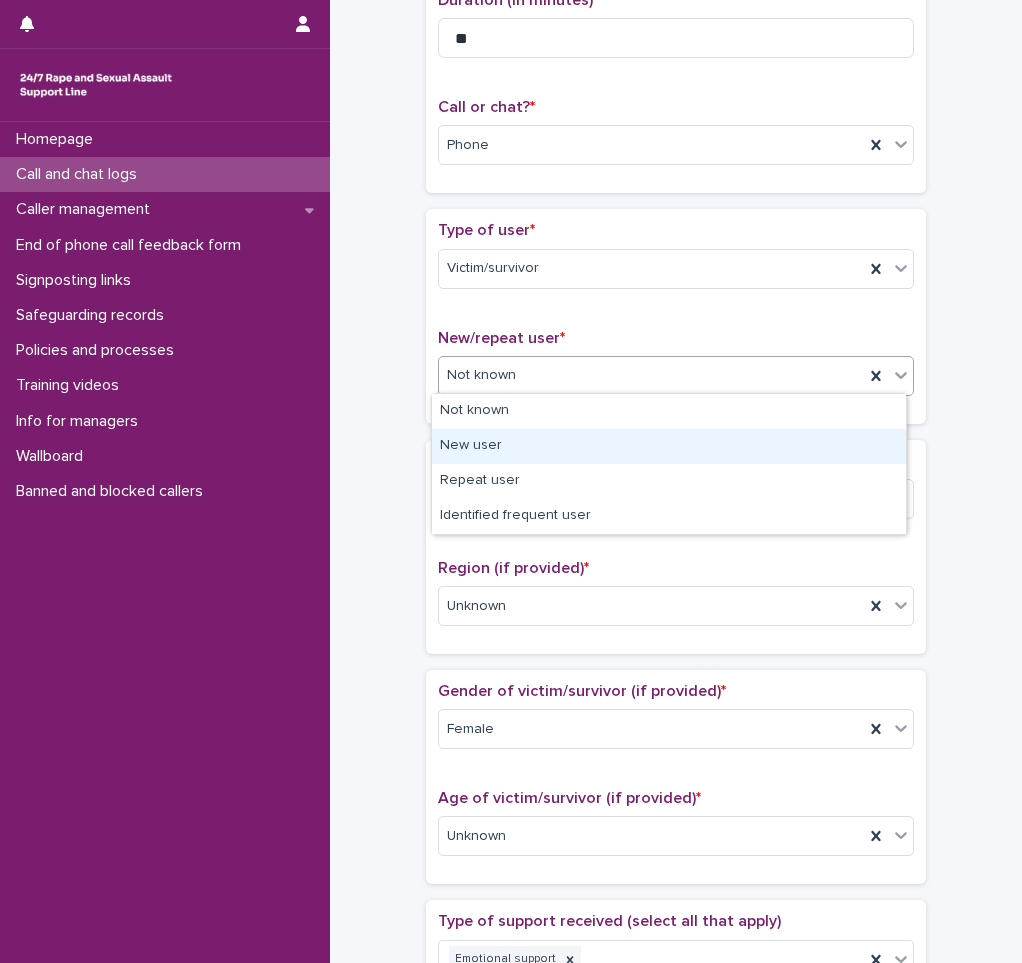 click on "New user" at bounding box center (669, 446) 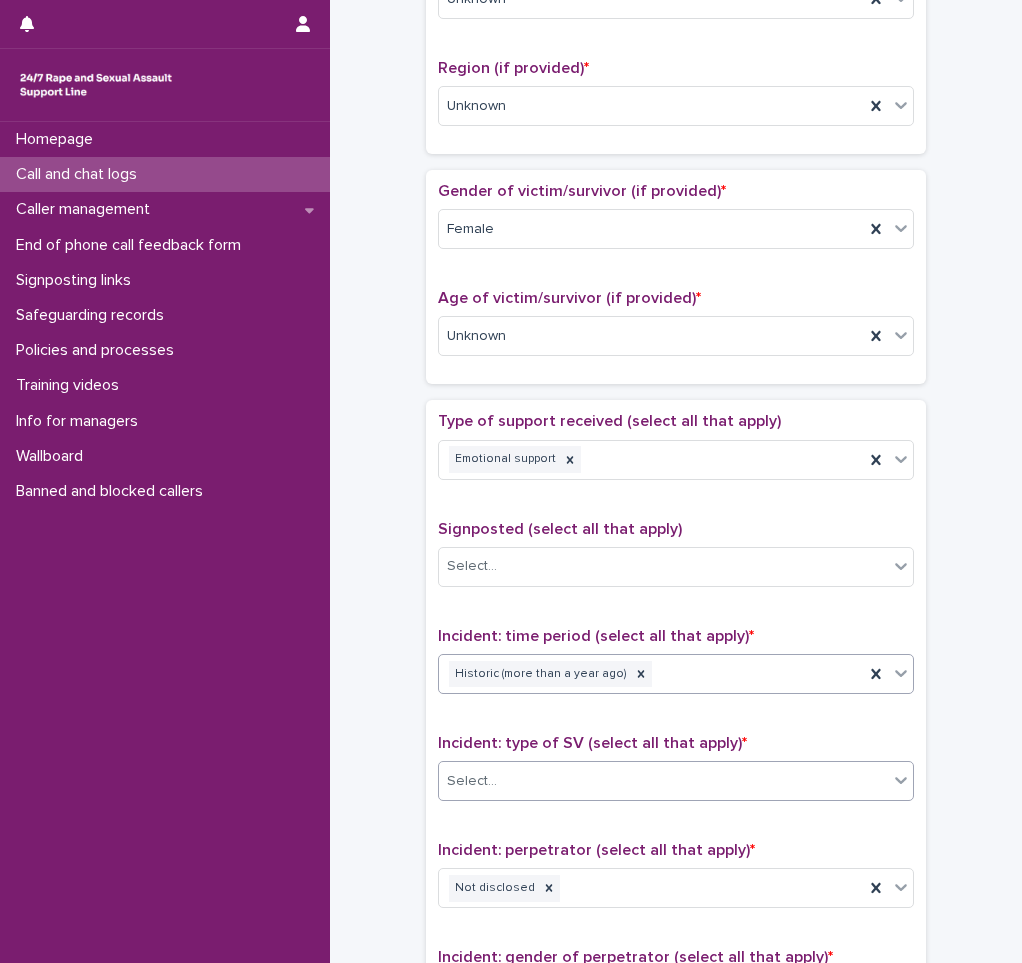 scroll, scrollTop: 1250, scrollLeft: 0, axis: vertical 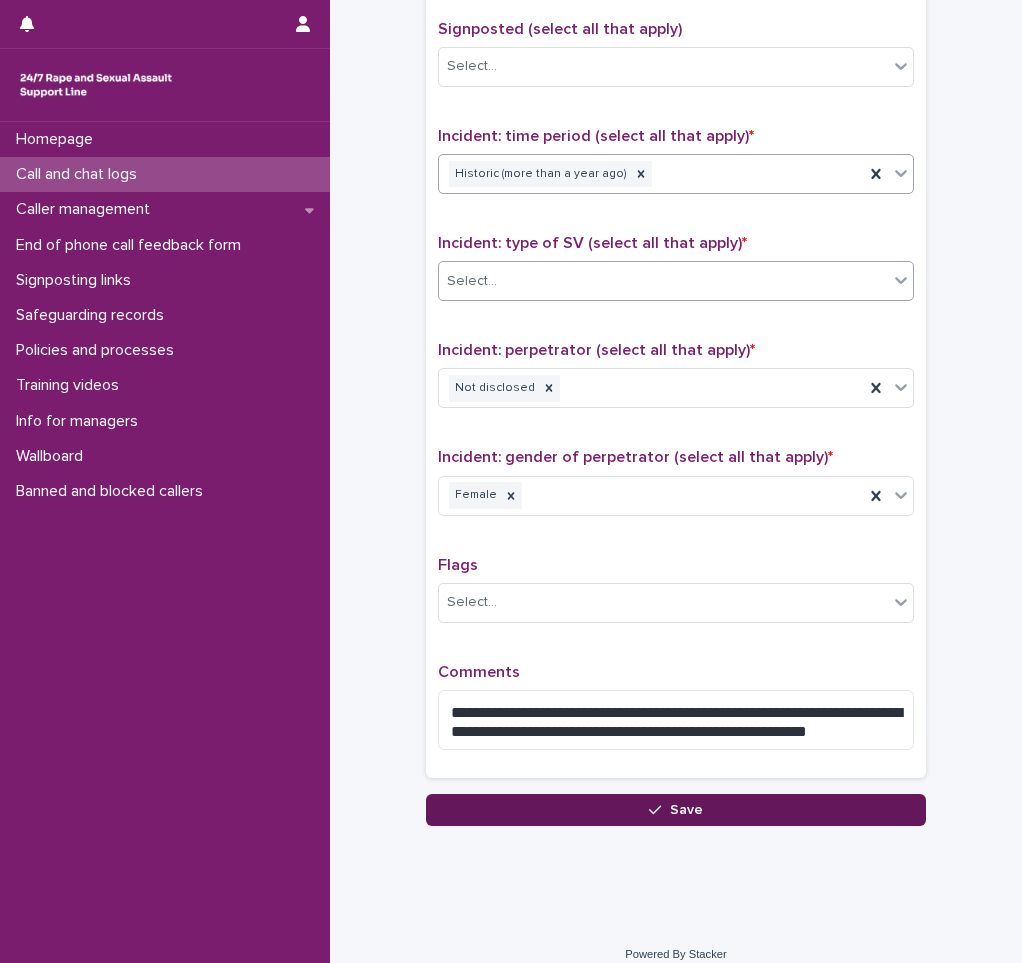 click on "Save" at bounding box center (676, 810) 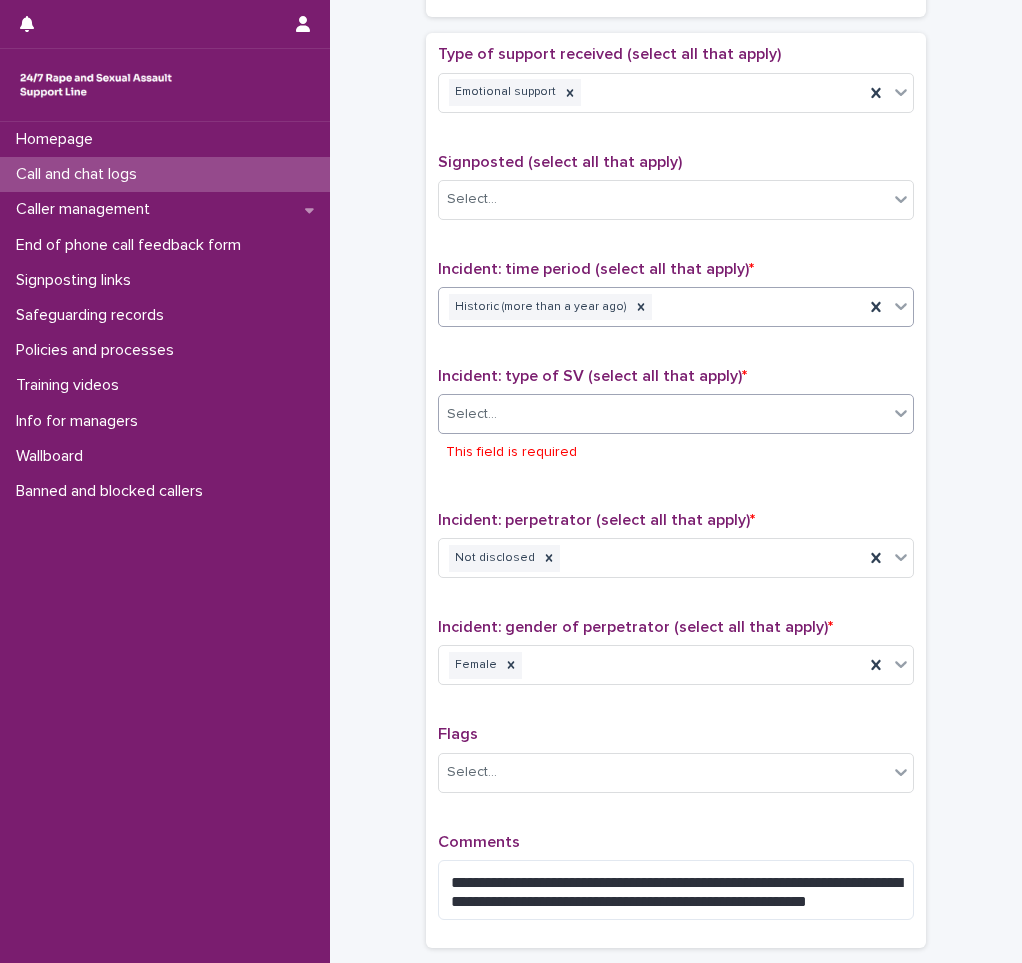 scroll, scrollTop: 1104, scrollLeft: 0, axis: vertical 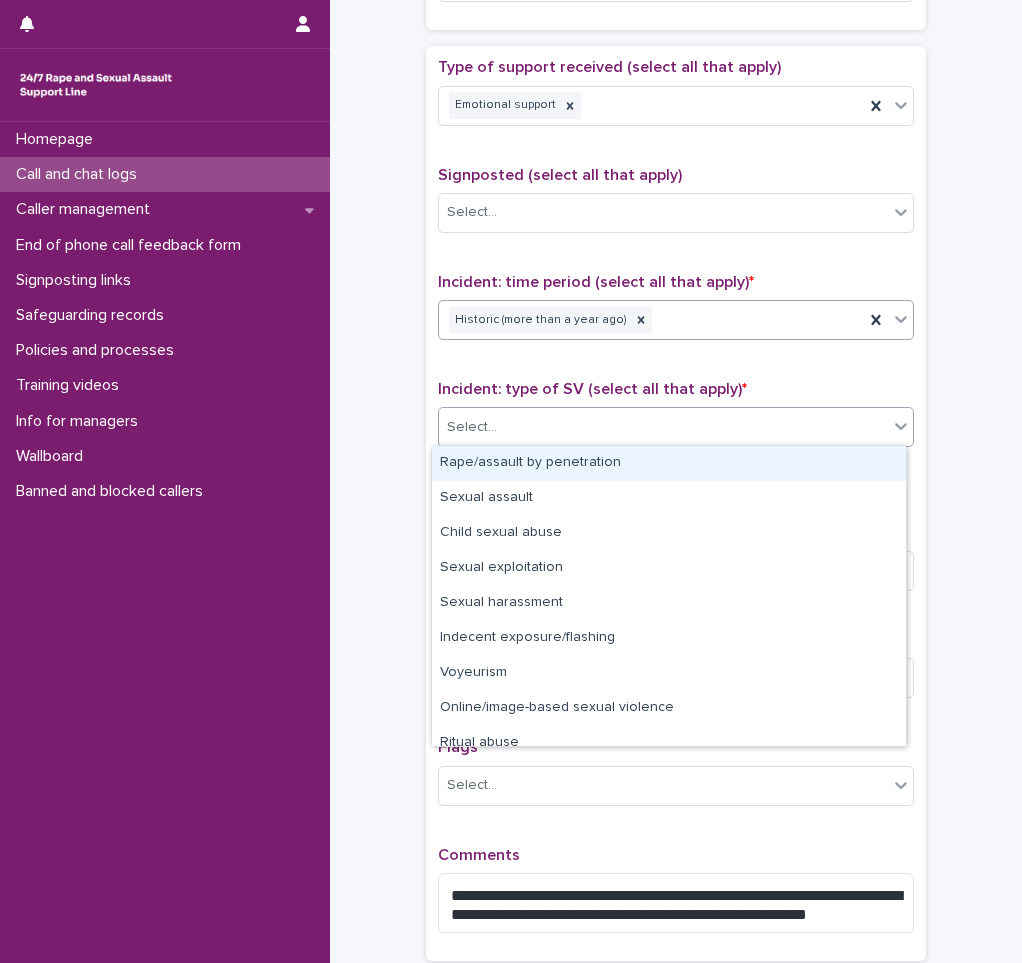 click on "Select..." at bounding box center (663, 427) 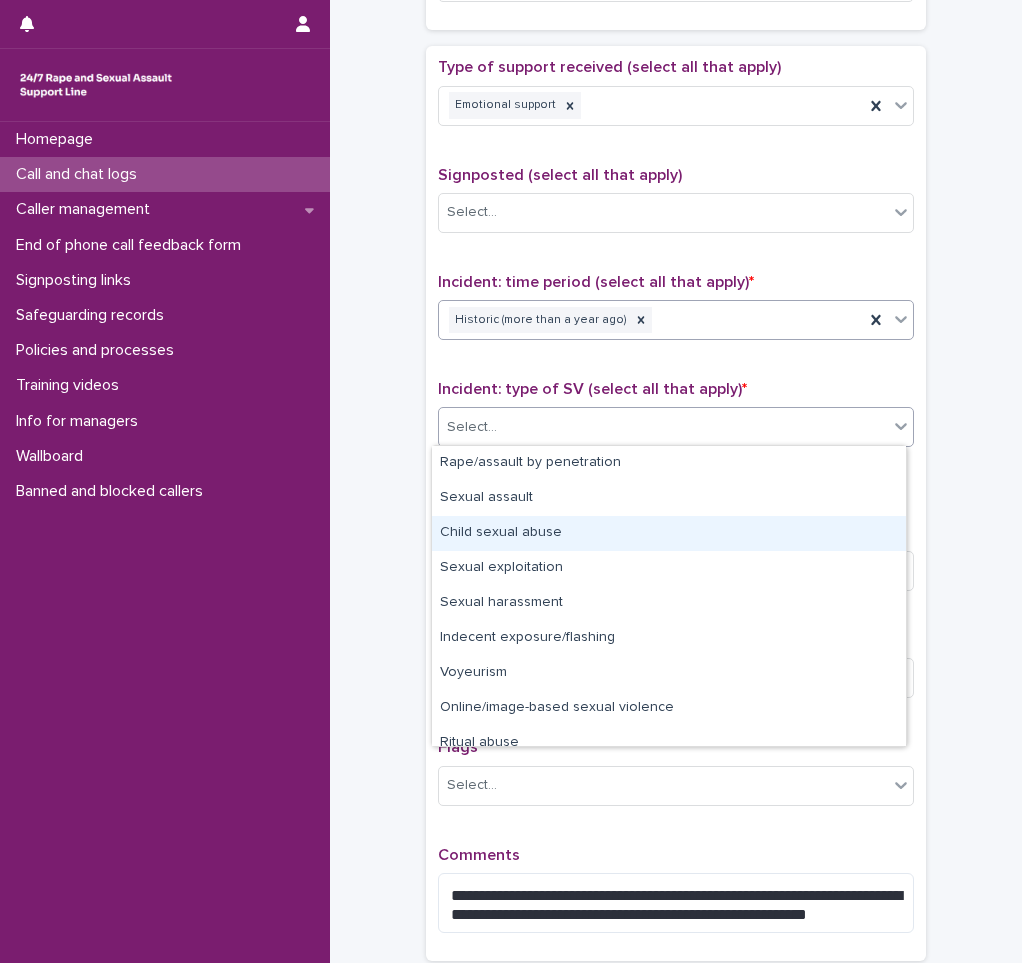 click on "Child sexual abuse" at bounding box center [669, 533] 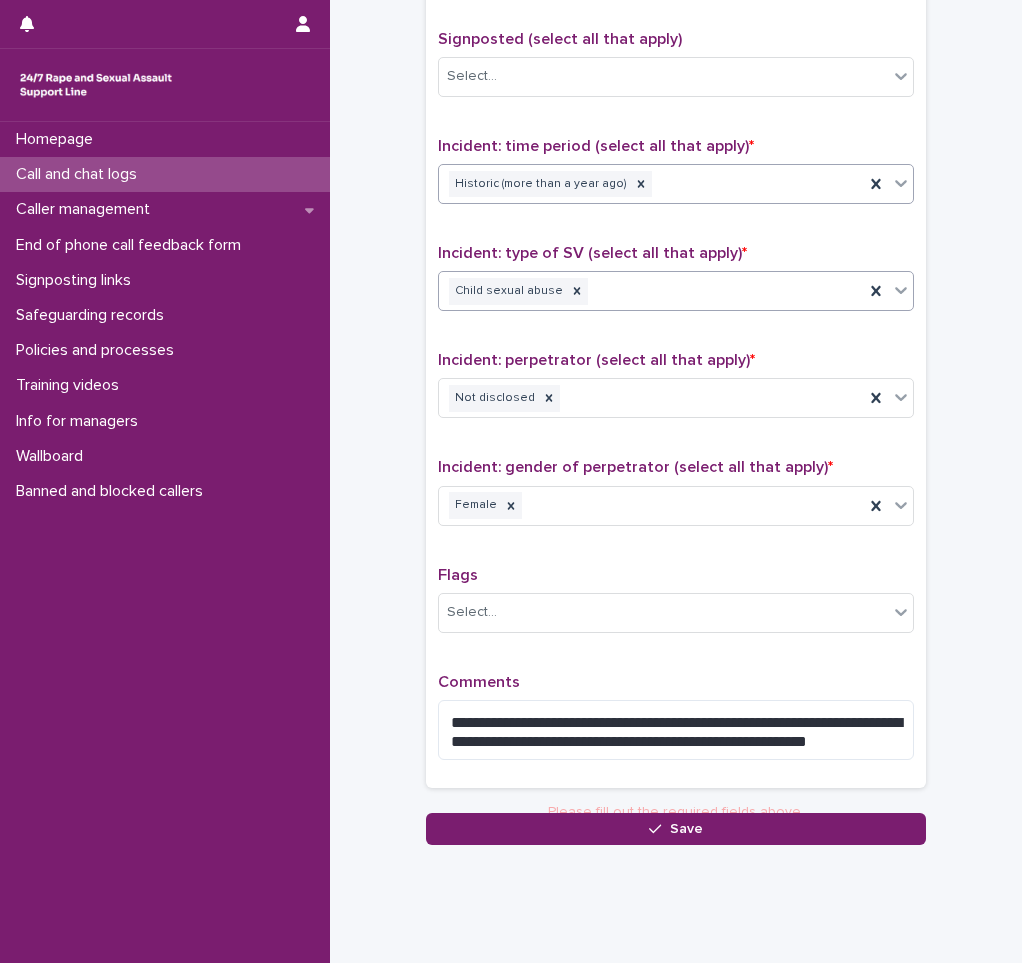 scroll, scrollTop: 1267, scrollLeft: 0, axis: vertical 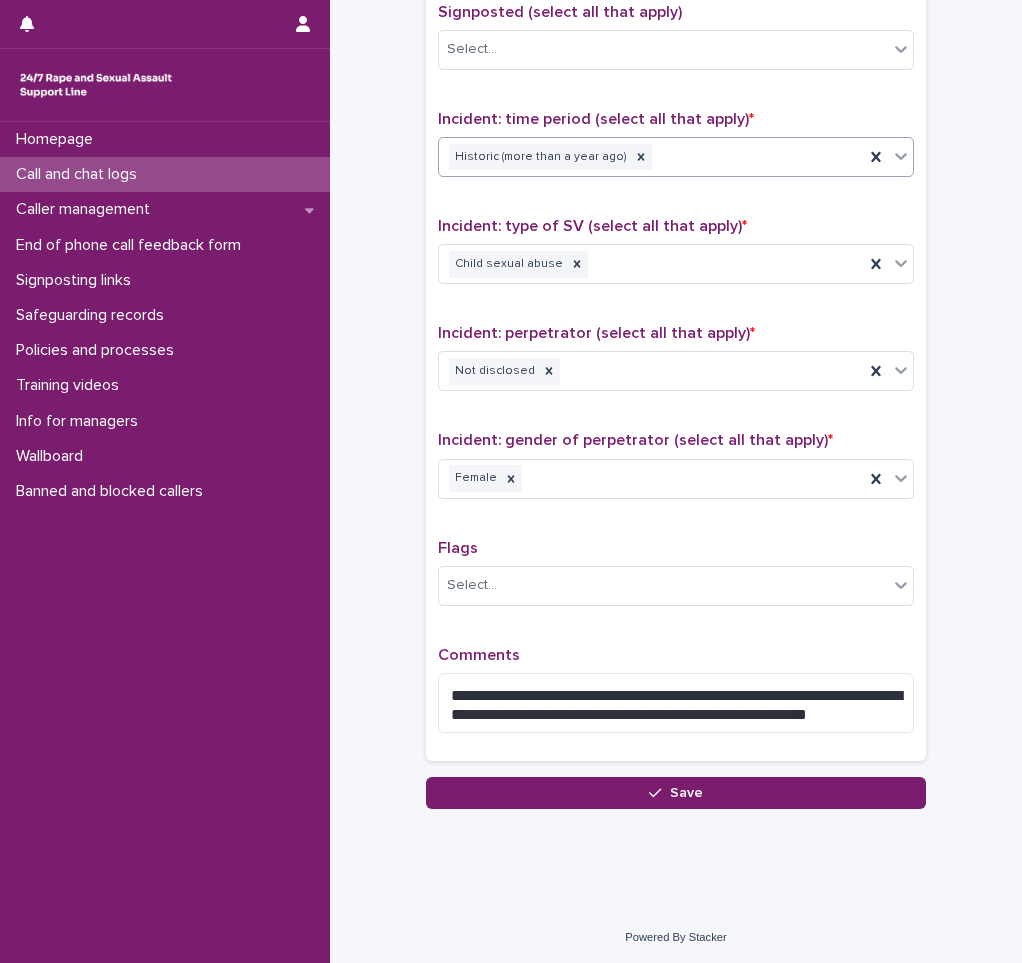 click on "**********" at bounding box center [676, 330] 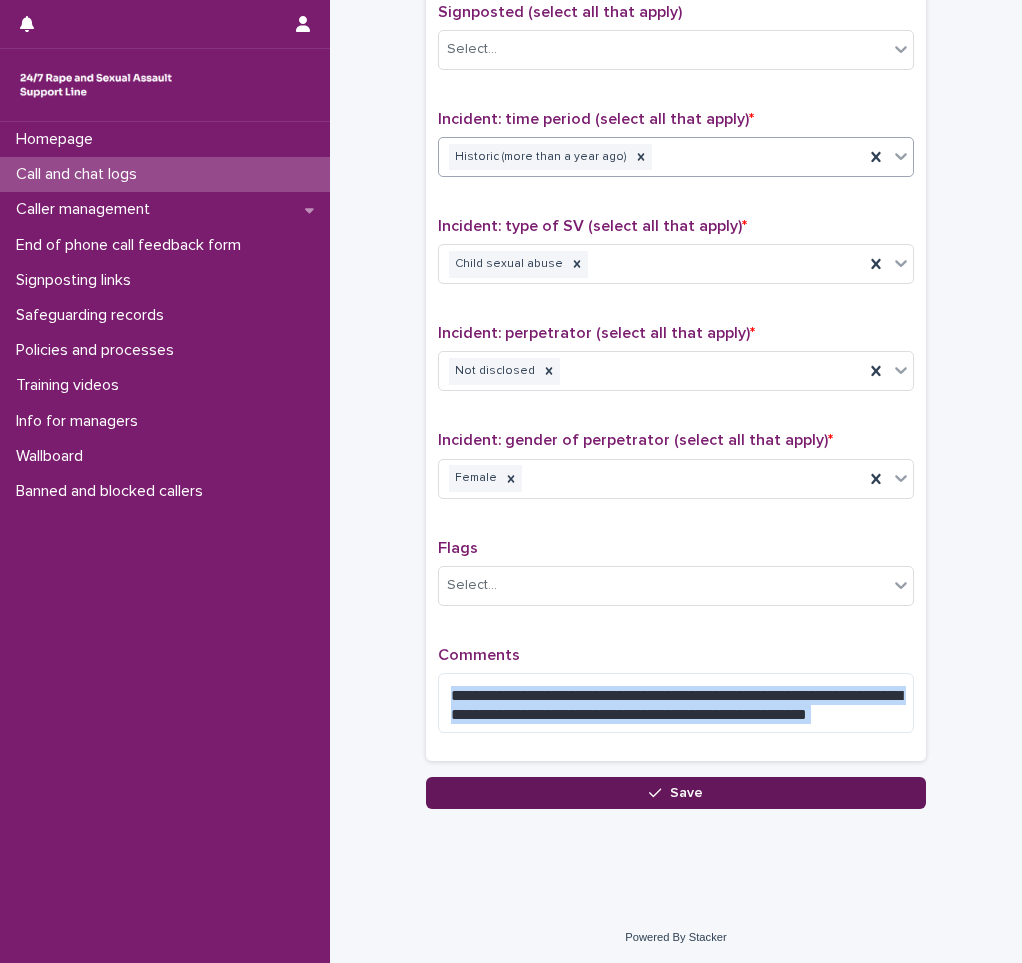 click on "**********" at bounding box center (676, -223) 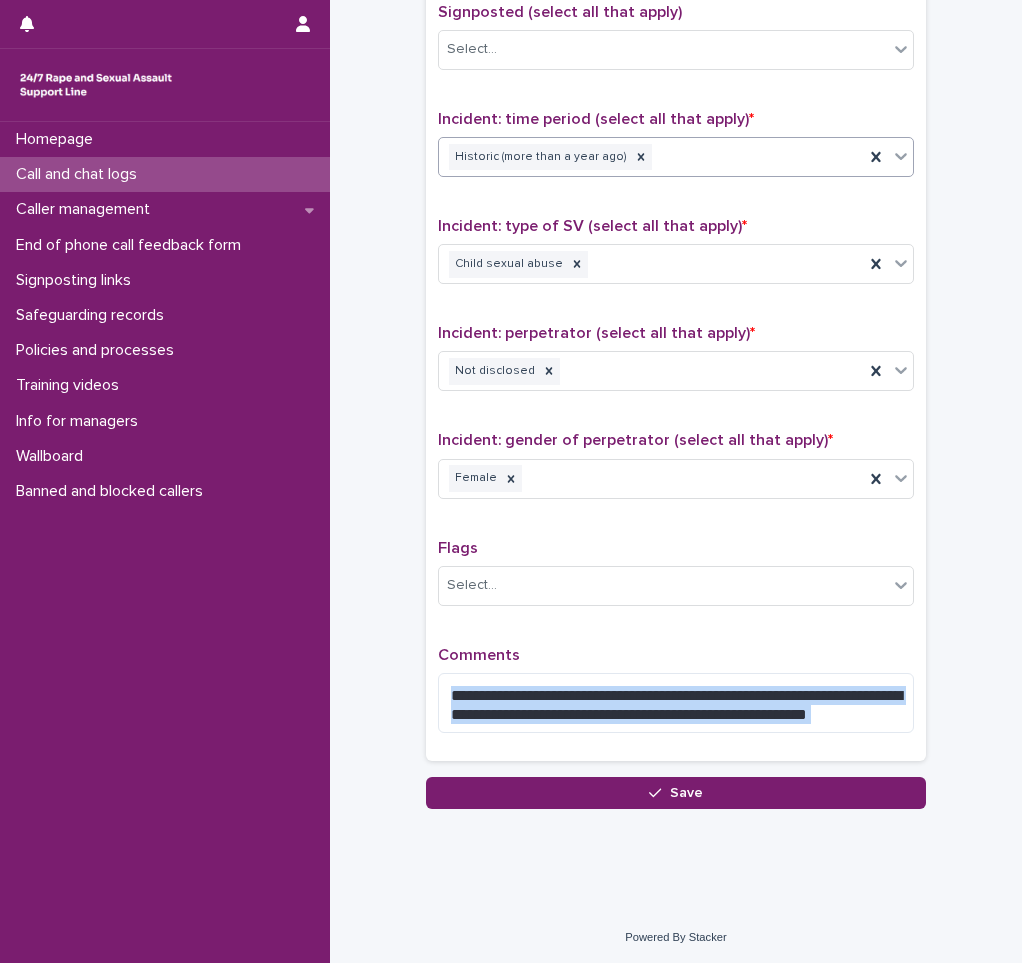 click on "Save" at bounding box center [676, 793] 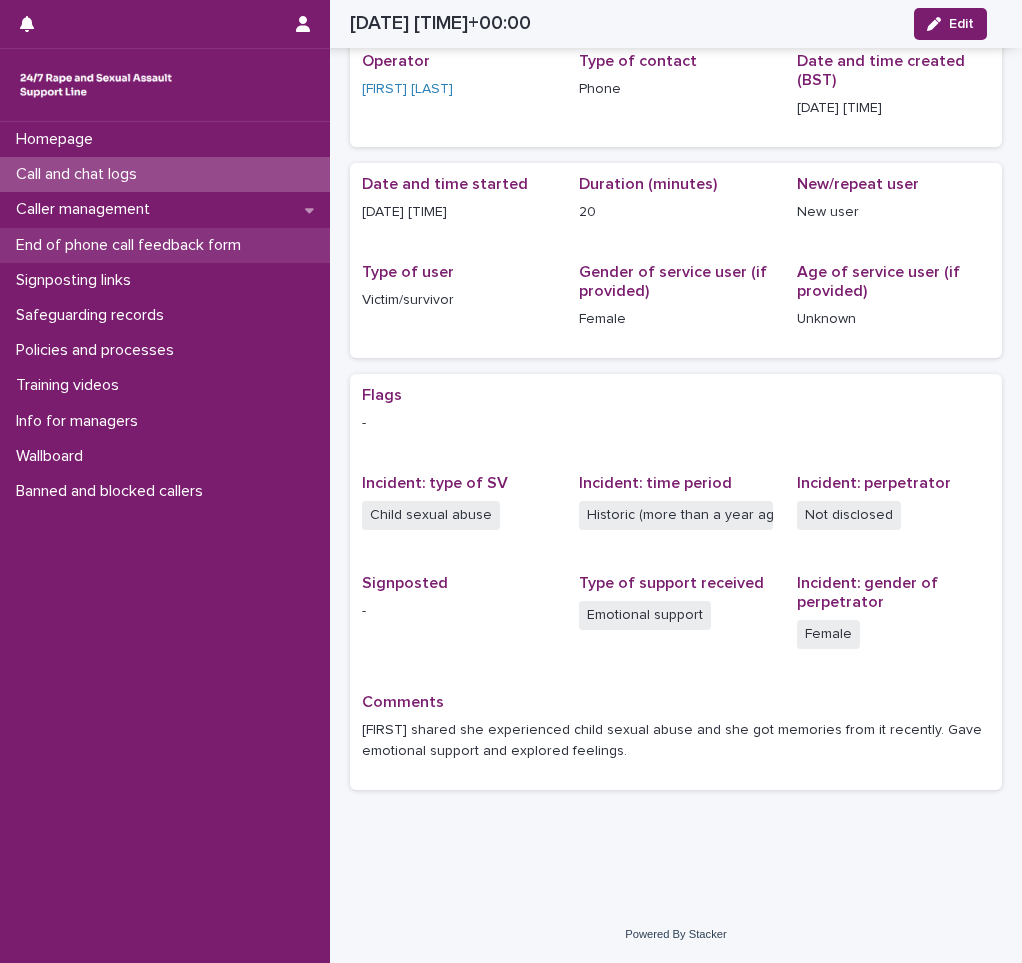 scroll, scrollTop: 80, scrollLeft: 0, axis: vertical 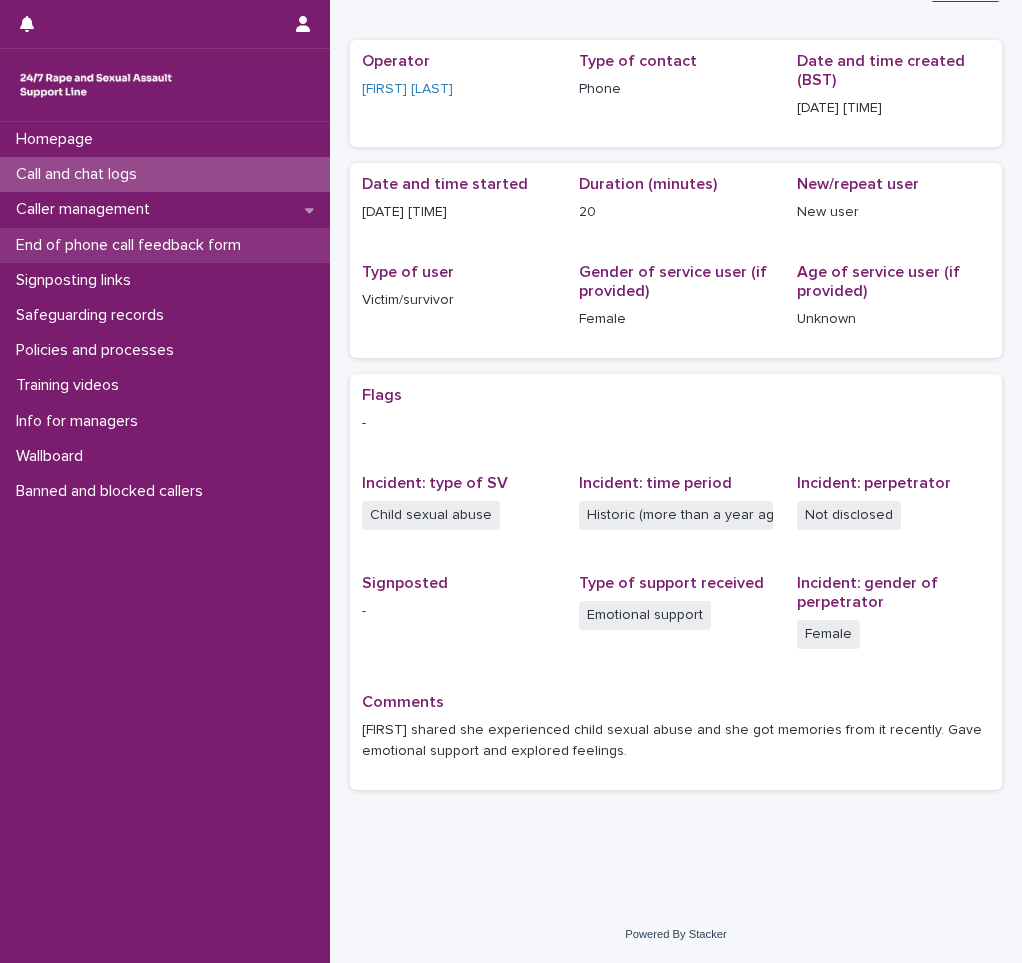 click on "End of phone call feedback form" at bounding box center [132, 245] 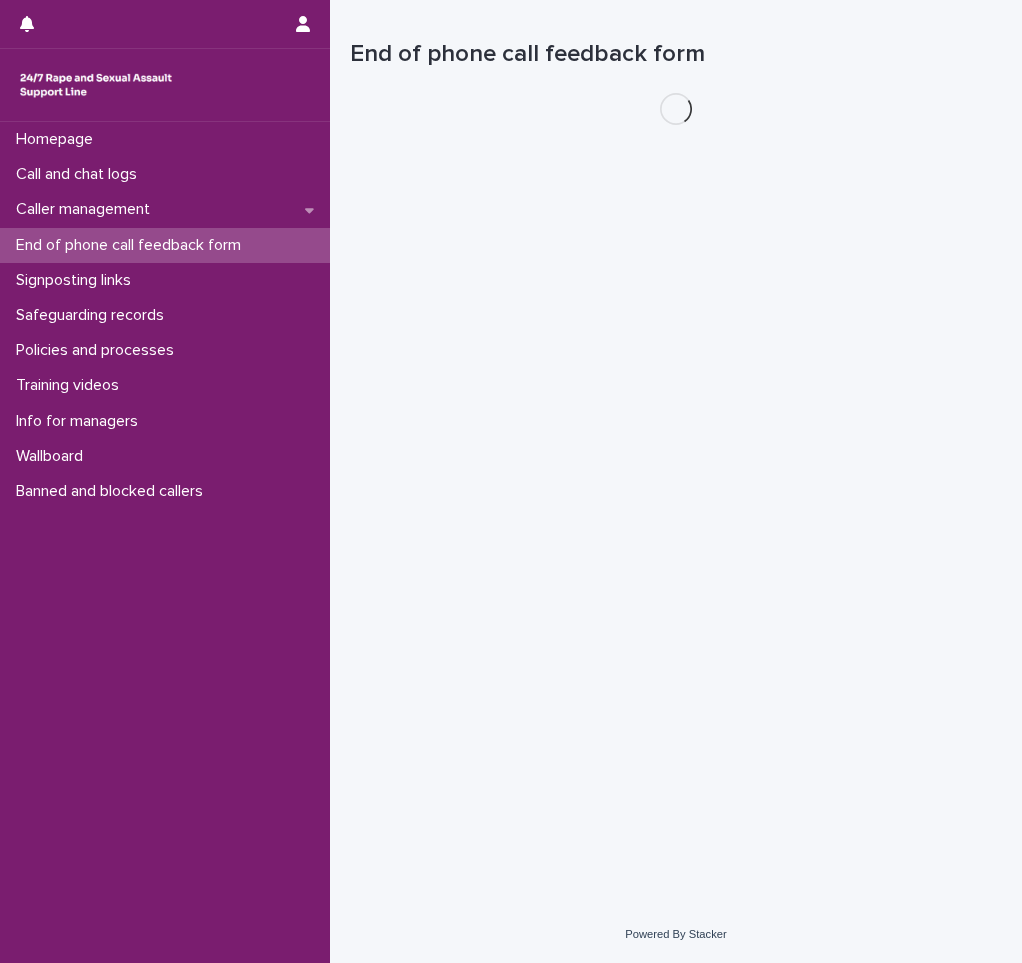 scroll, scrollTop: 0, scrollLeft: 0, axis: both 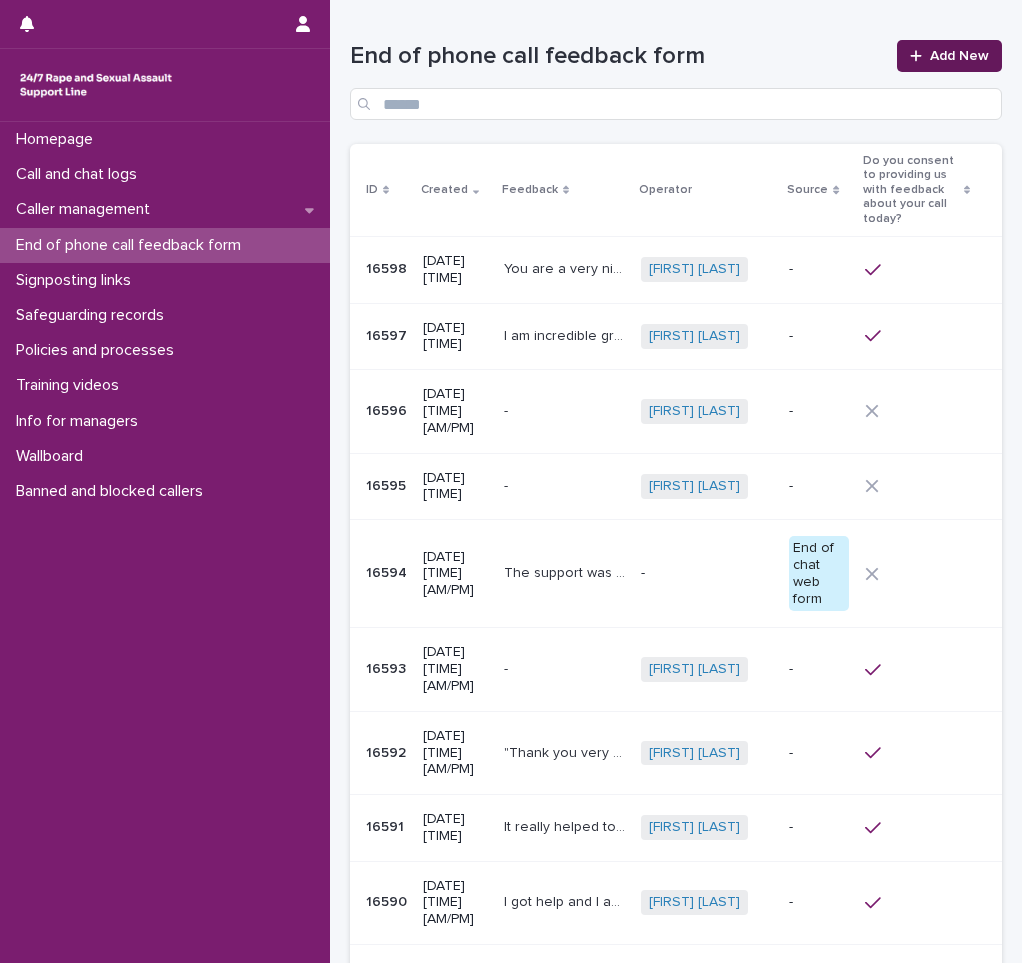 click on "Add New" at bounding box center (949, 56) 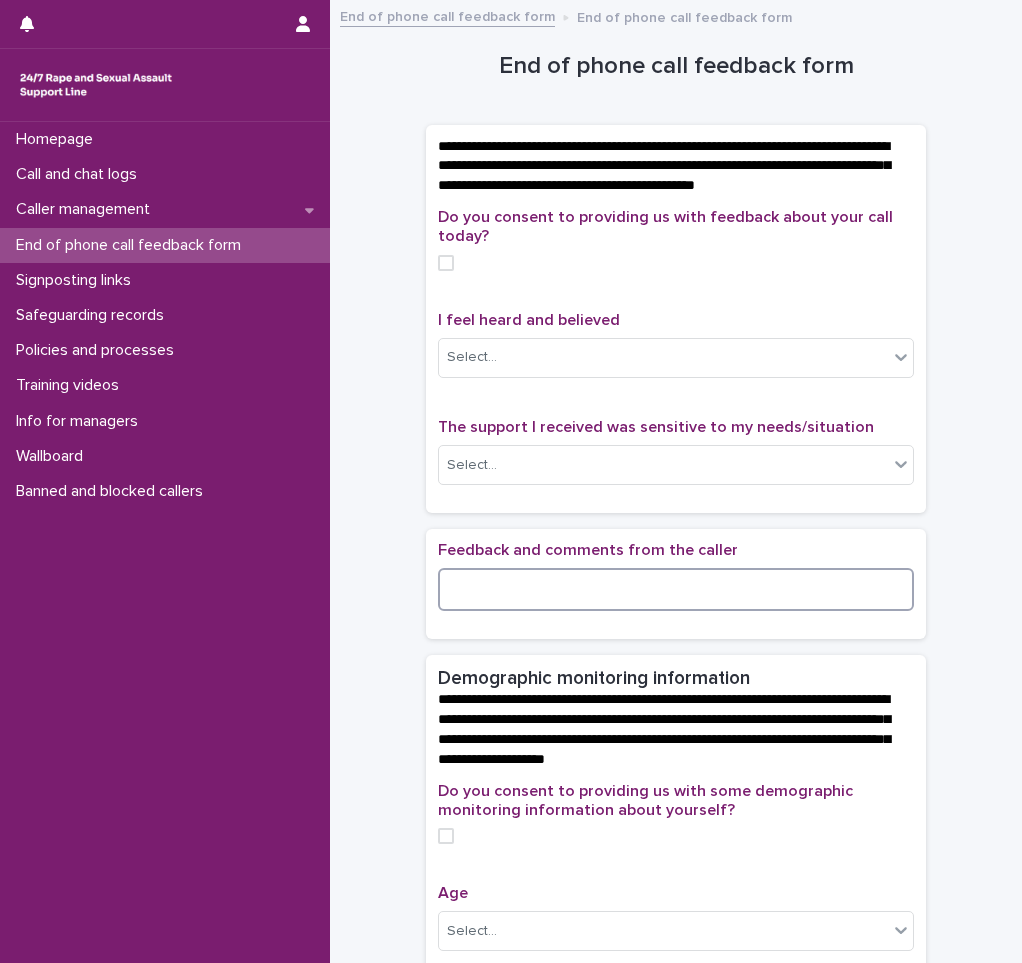 click at bounding box center (676, 589) 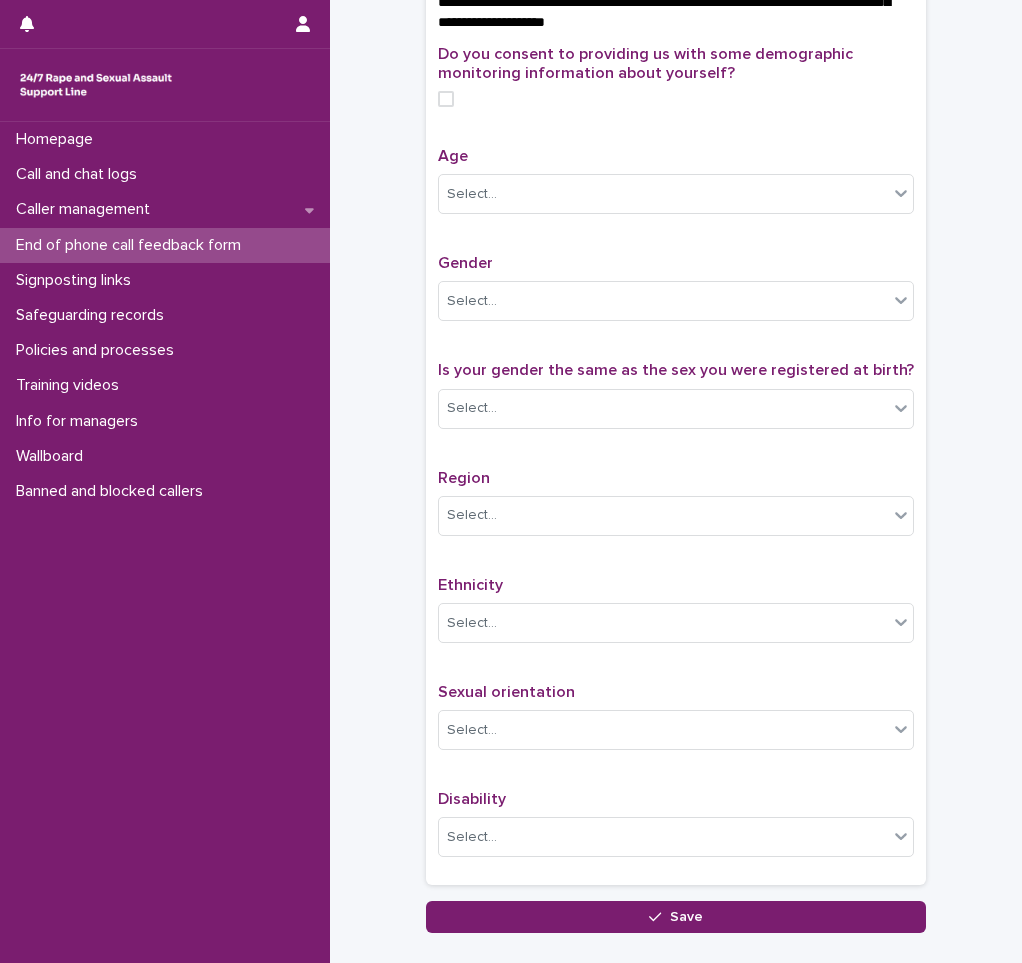 scroll, scrollTop: 884, scrollLeft: 0, axis: vertical 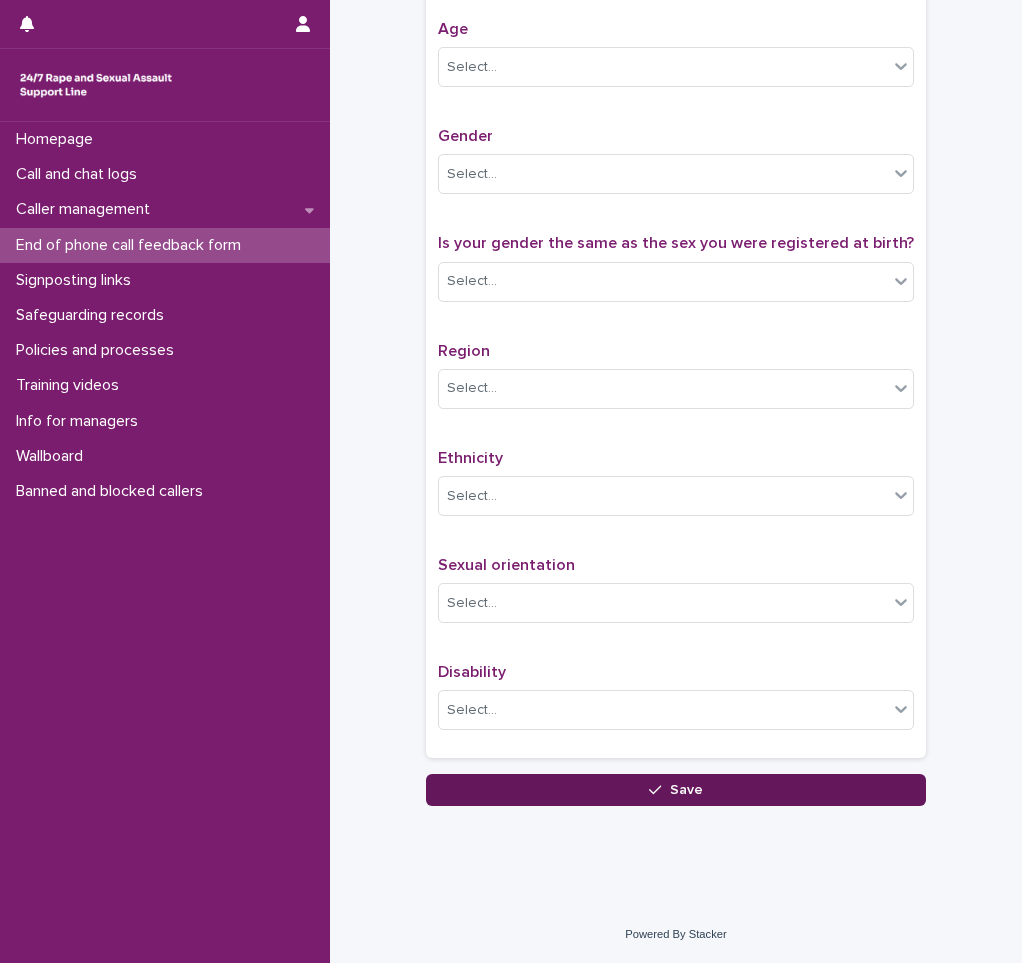 type on "**********" 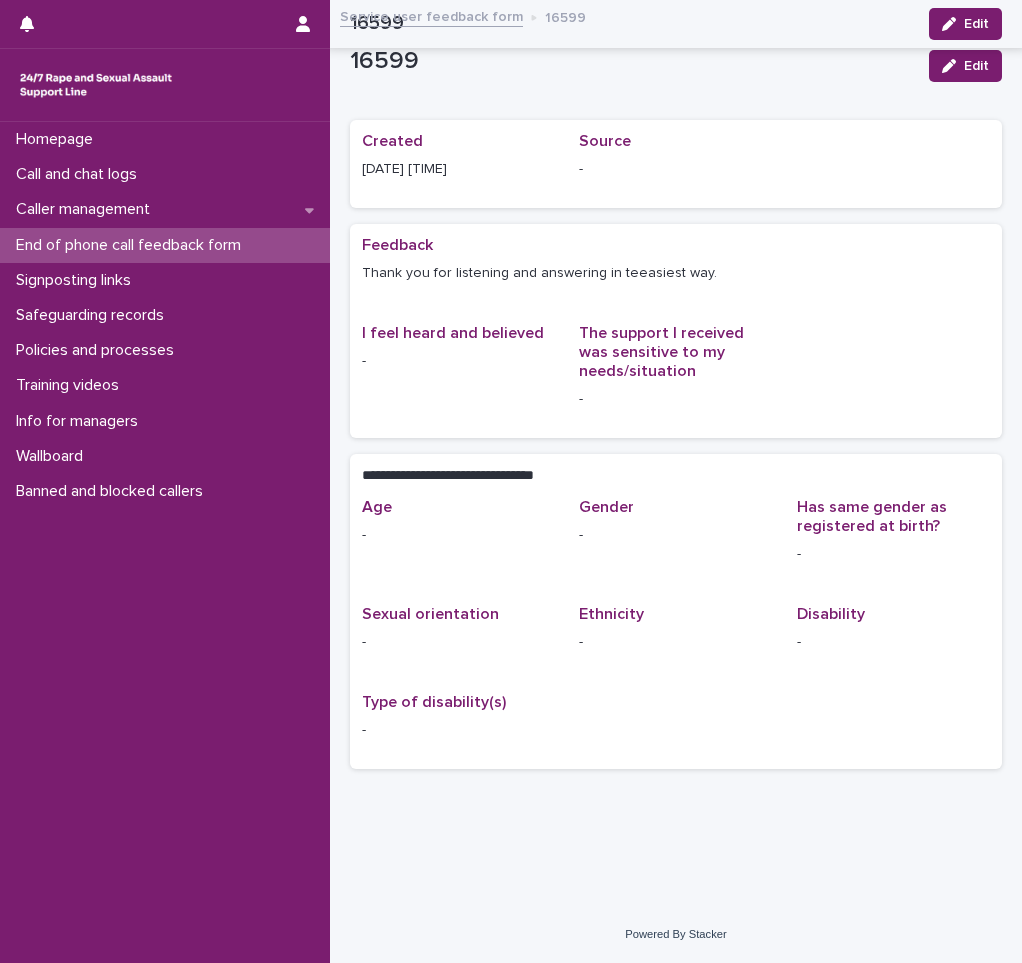 scroll, scrollTop: 0, scrollLeft: 0, axis: both 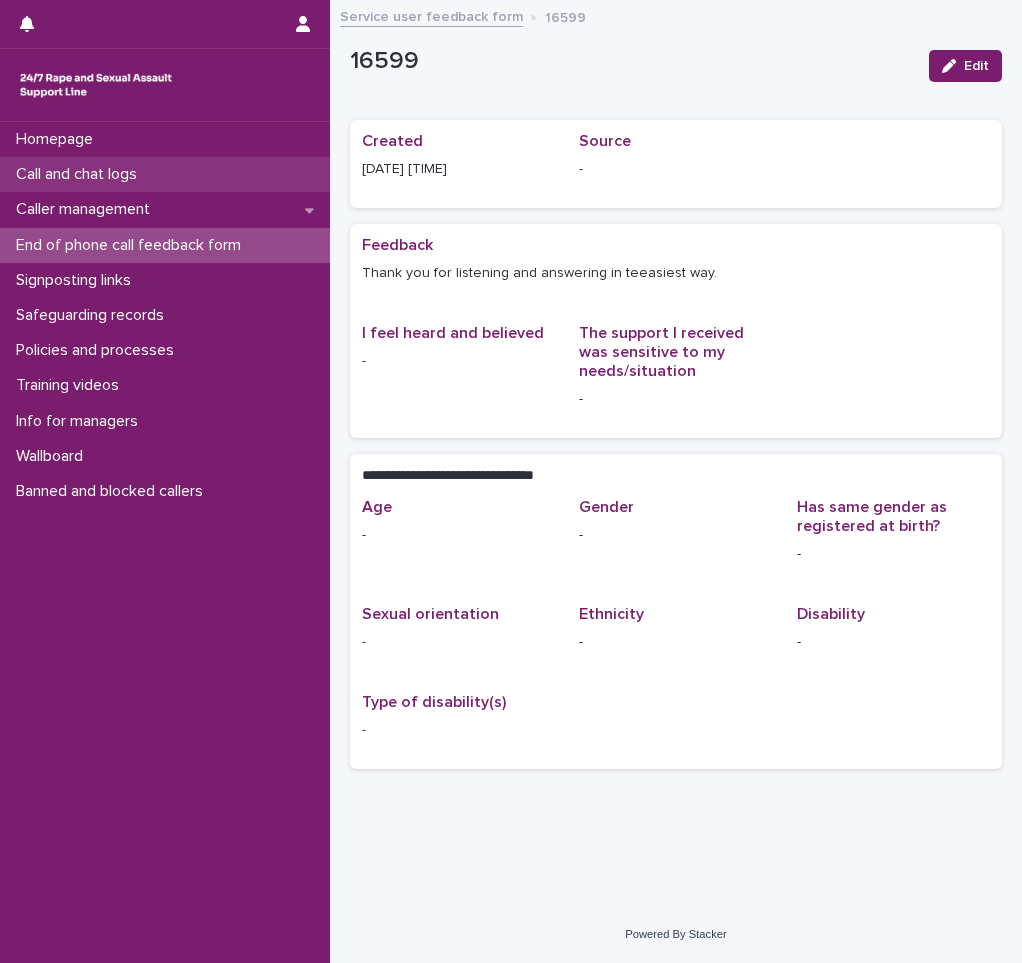 click on "Call and chat logs" at bounding box center (165, 174) 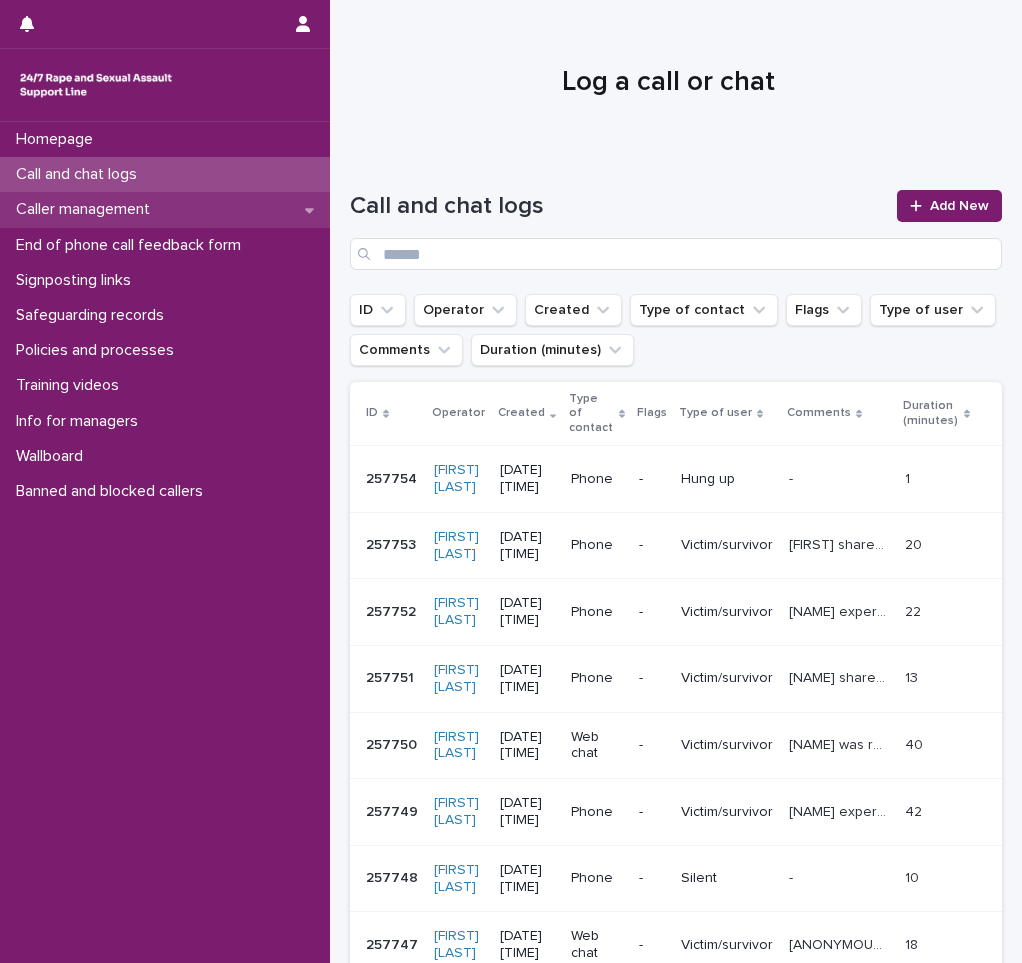 click on "Caller management" at bounding box center [165, 209] 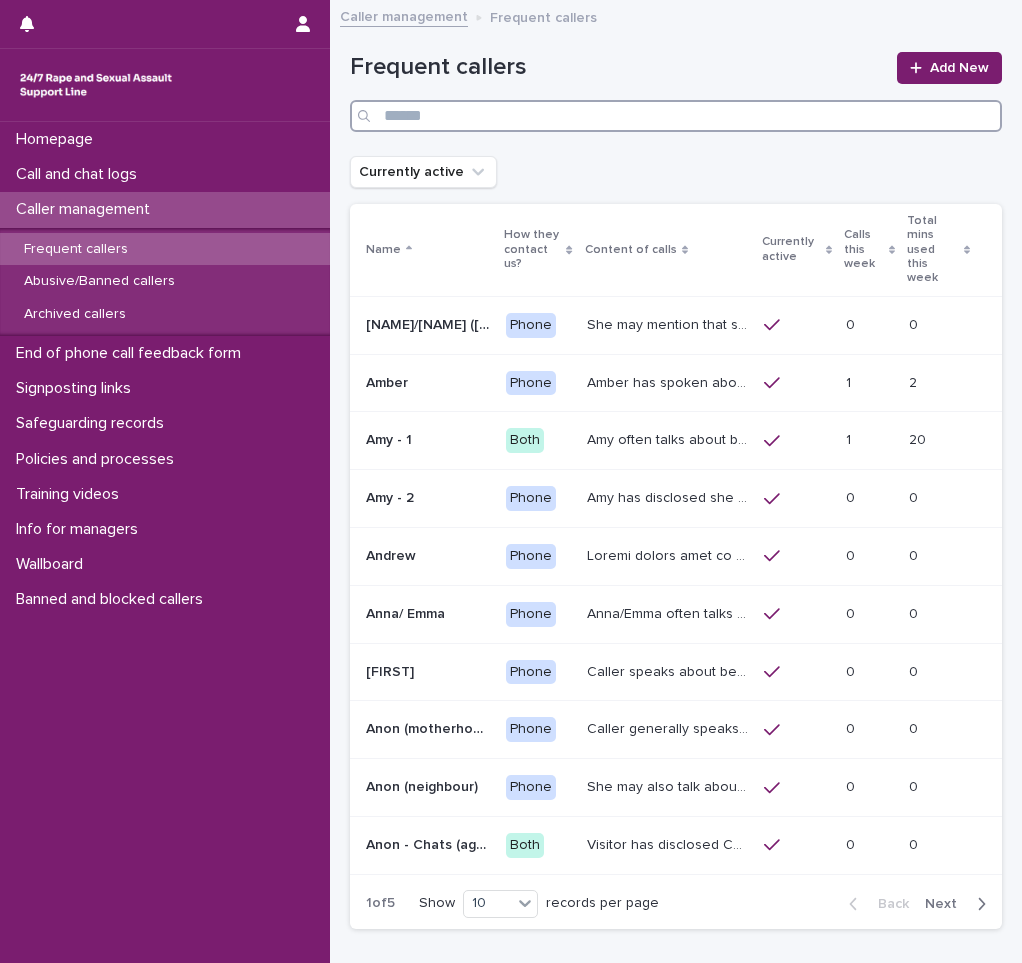 click at bounding box center [676, 116] 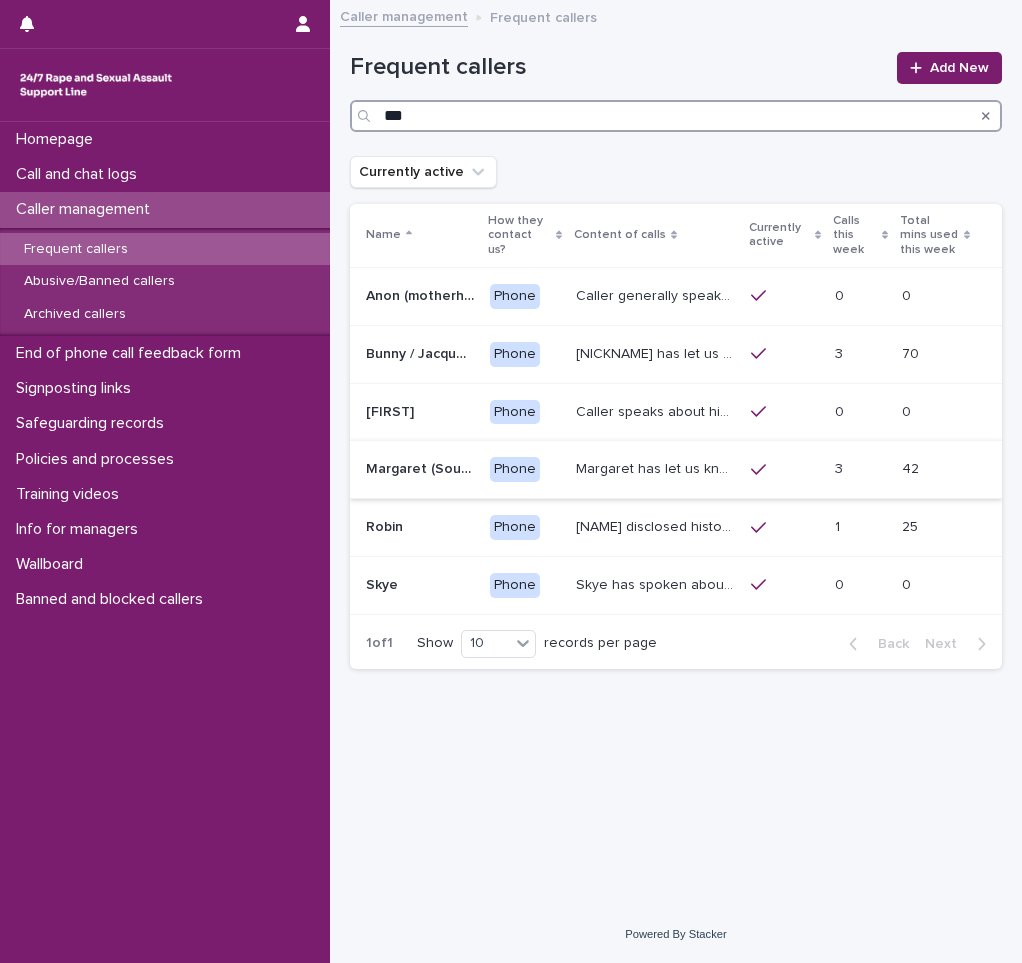 type on "***" 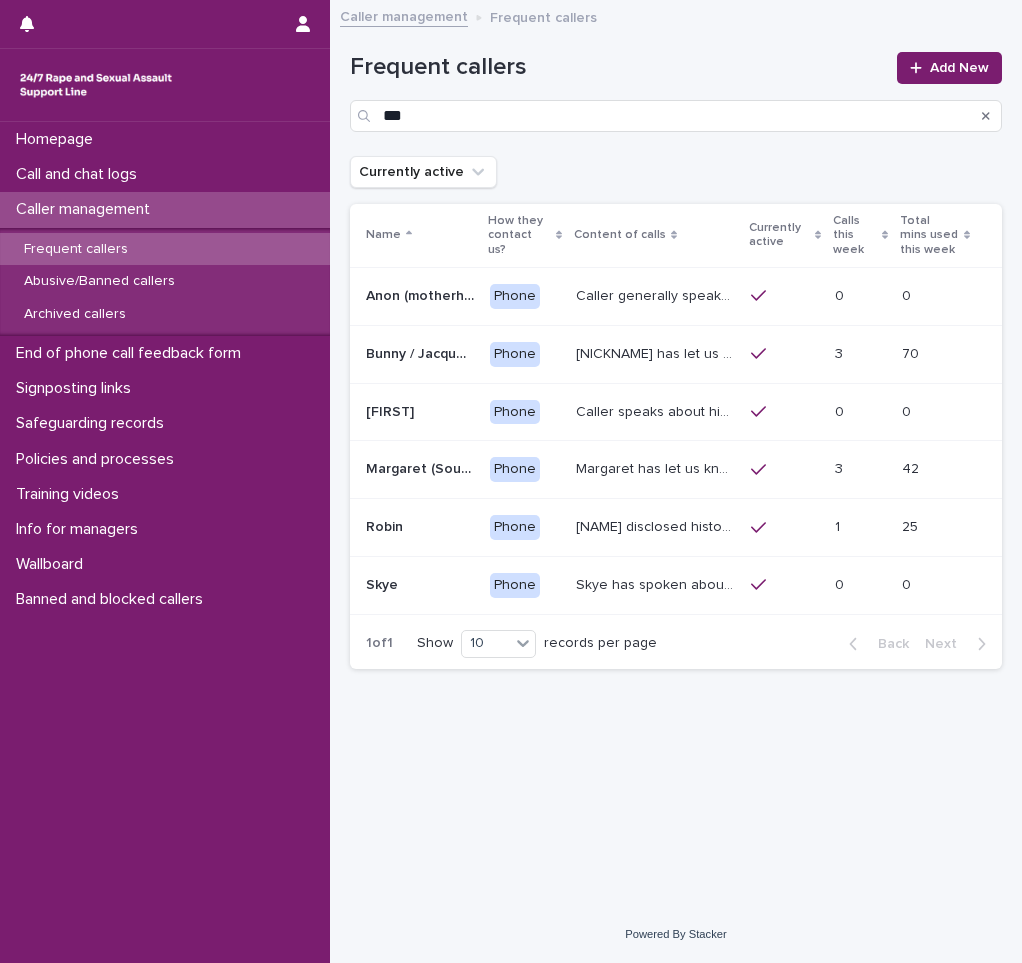 click on "Margaret has let us know that she experienced child sexual abuse by a doctor. She was raped by her ex-partner, who also subjected her to physical abuse. She met this ex-partner online. Last year, she described that he is still contacting her. She had to move into a shelter for a year.
She is a widow, and describes the relationship with her late husband as positive. She has described feeling lonely and isolated." at bounding box center (657, 467) 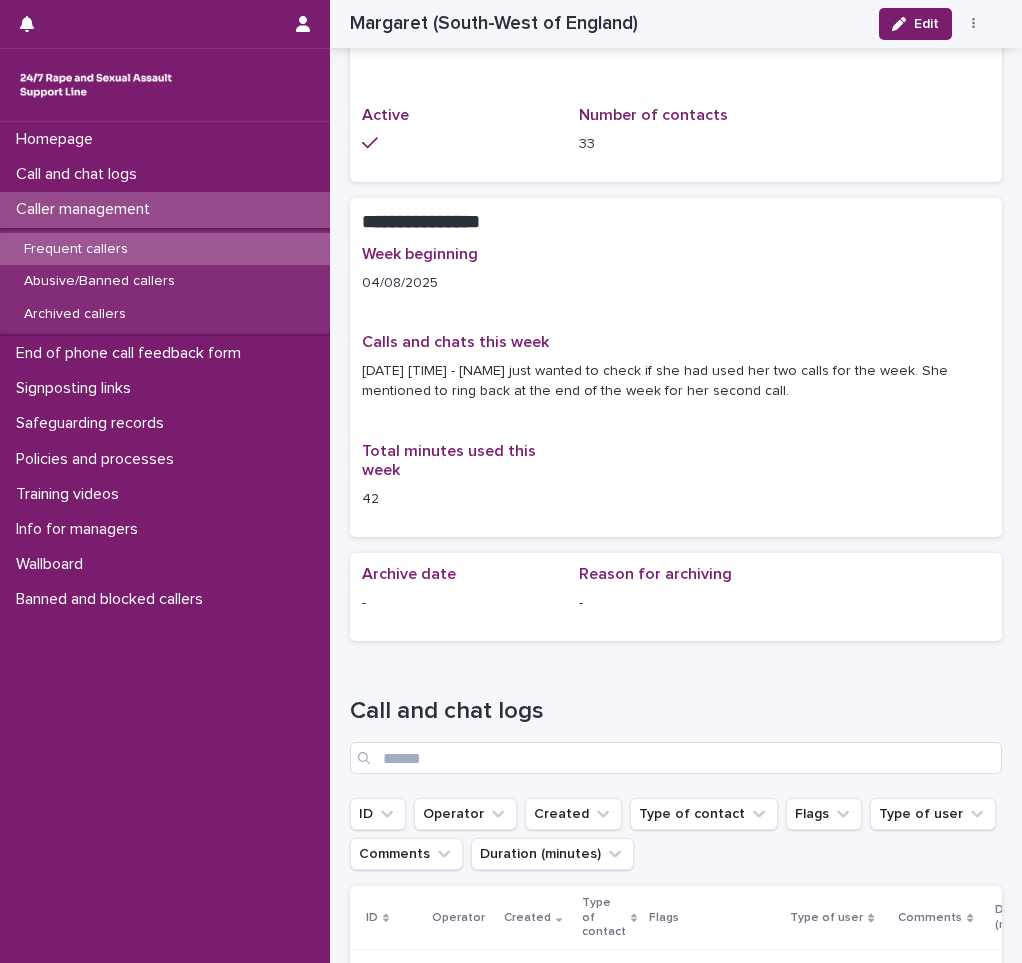 scroll, scrollTop: 1100, scrollLeft: 0, axis: vertical 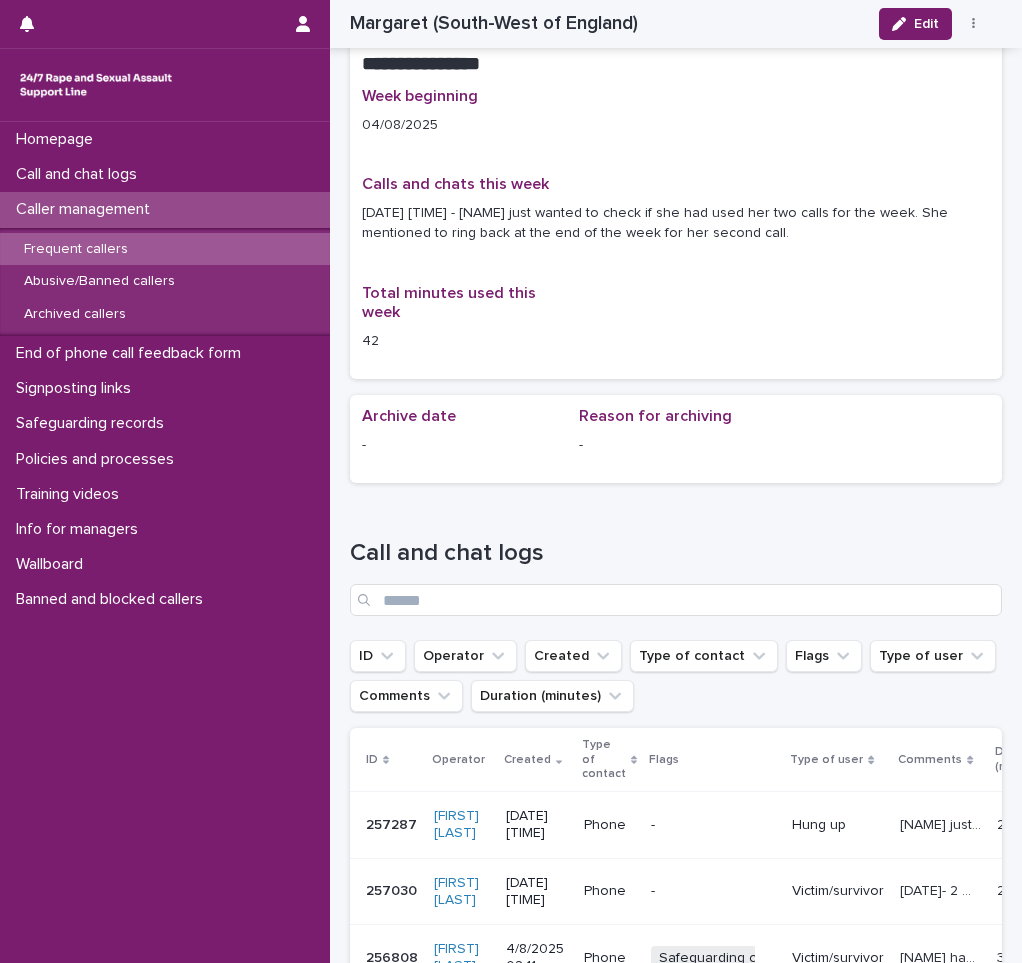 drag, startPoint x: 976, startPoint y: 957, endPoint x: 615, endPoint y: 513, distance: 572.2386 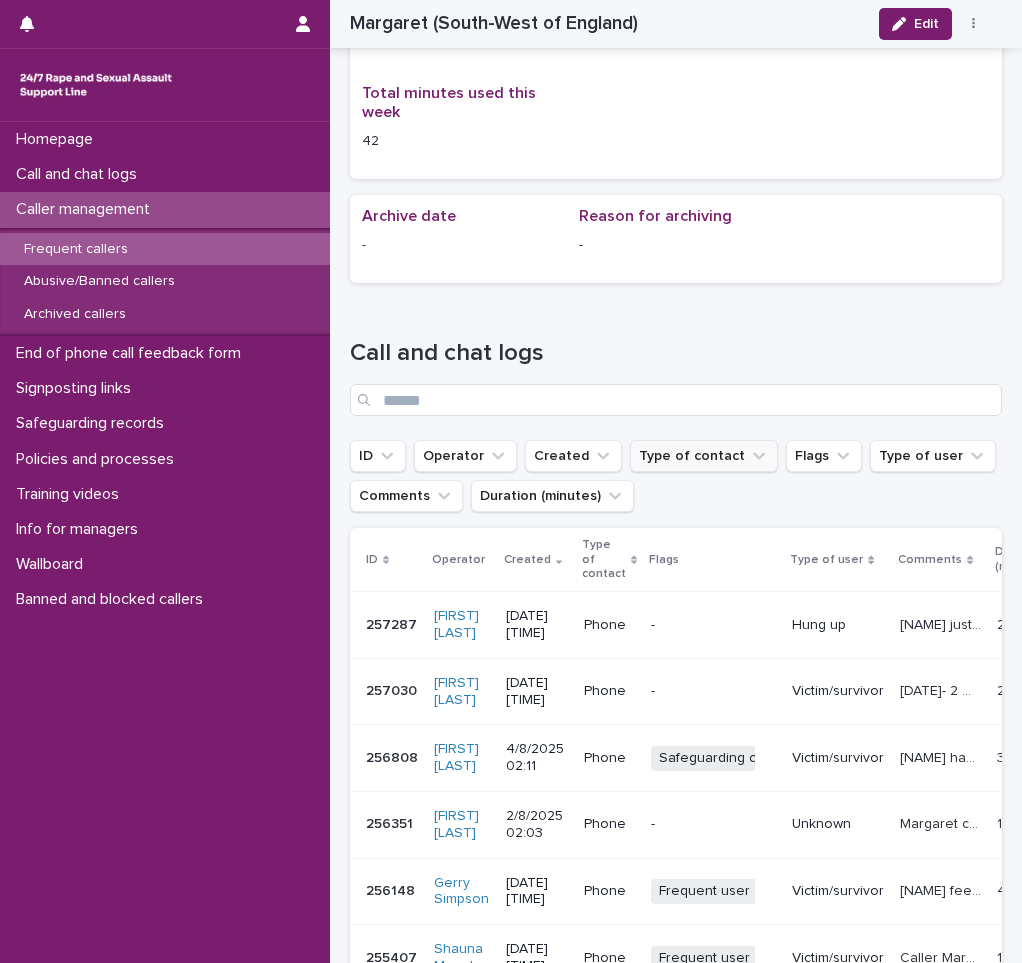 scroll, scrollTop: 1400, scrollLeft: 0, axis: vertical 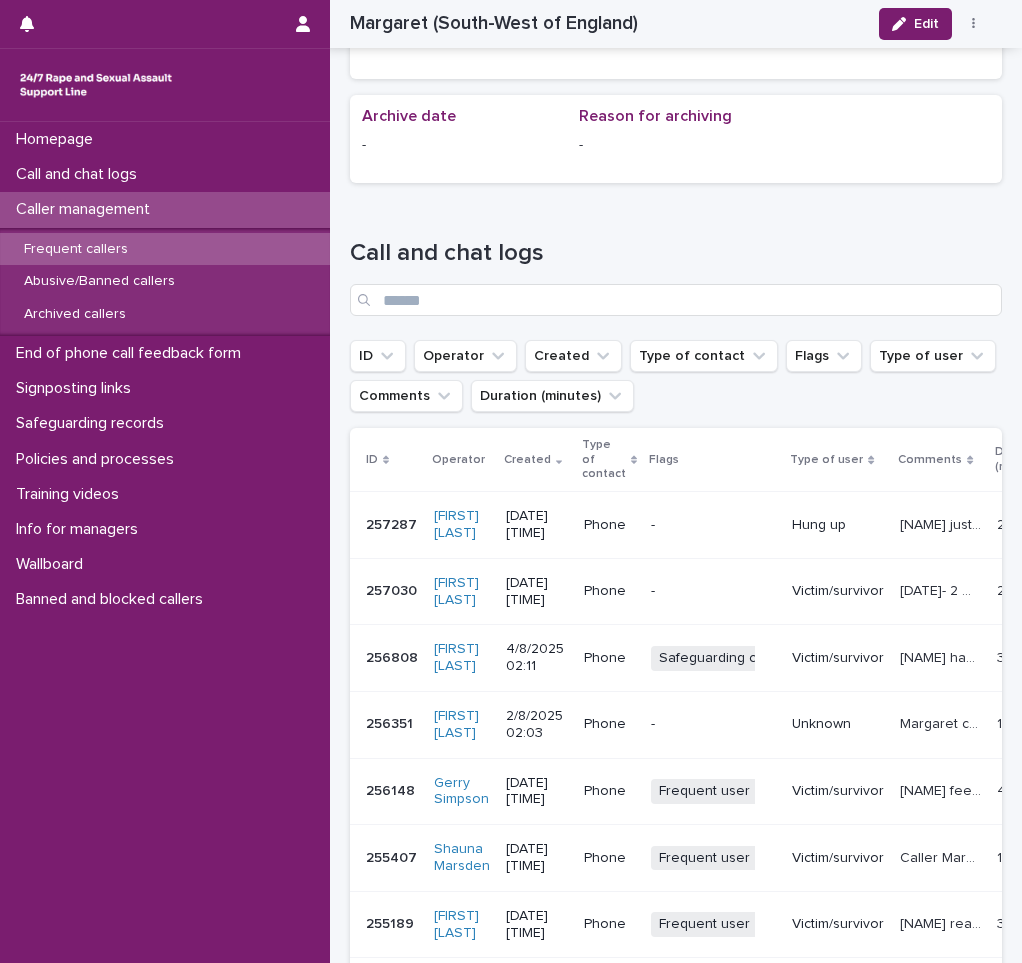 click on "257287" at bounding box center (393, 523) 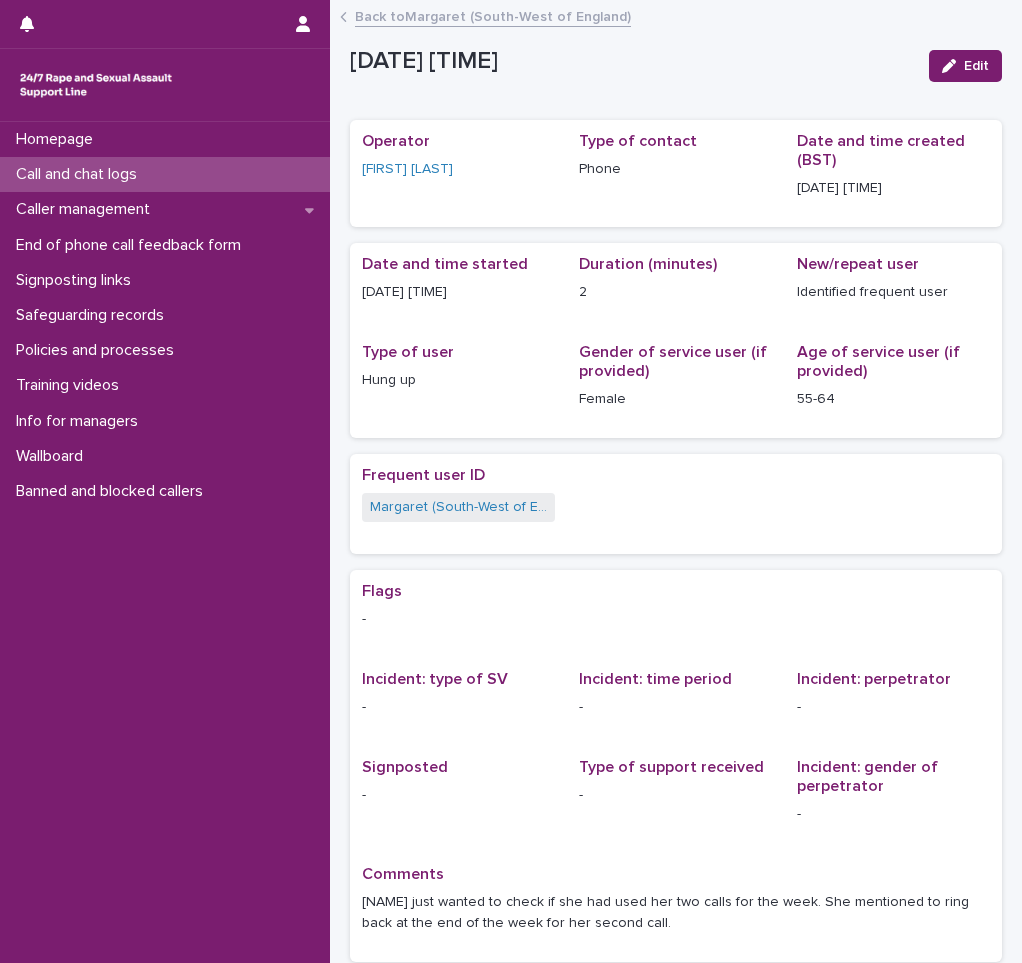 scroll, scrollTop: 172, scrollLeft: 0, axis: vertical 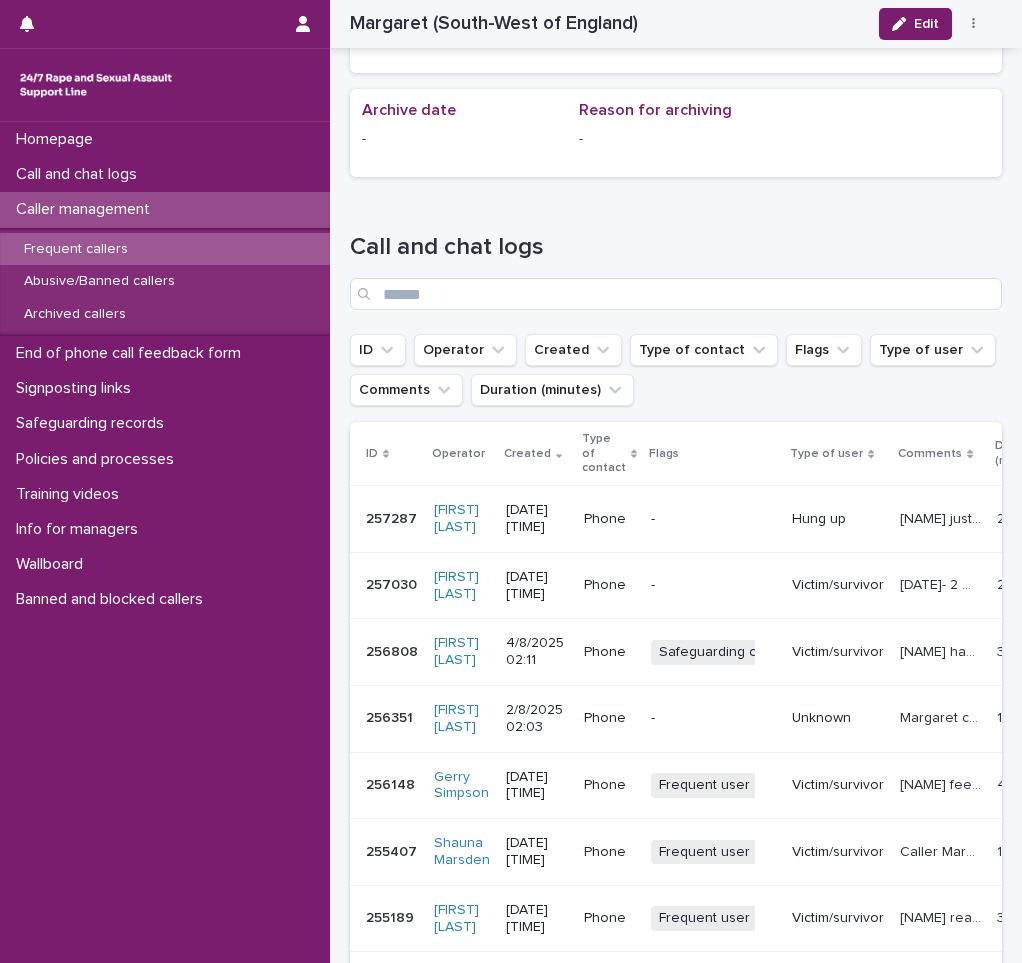 click on "[NUMBER] [NUMBER]" at bounding box center (388, 585) 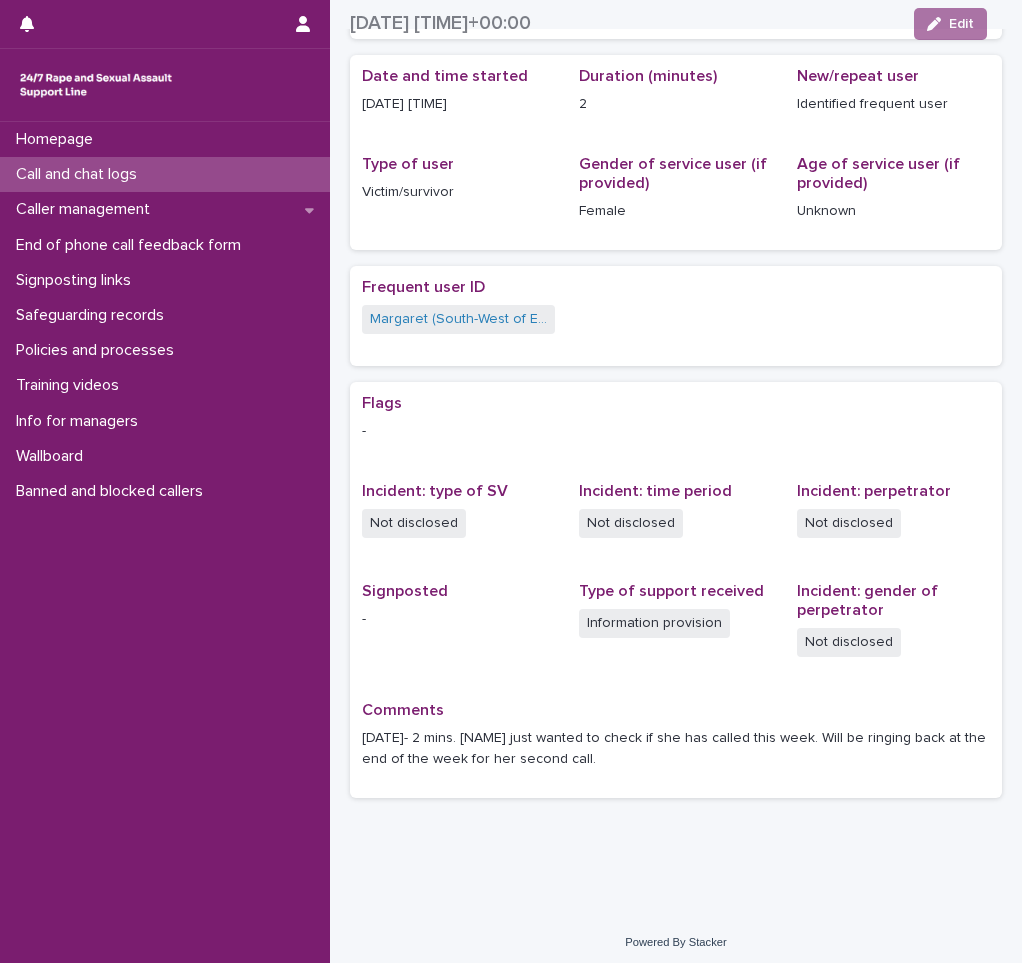 scroll, scrollTop: 196, scrollLeft: 0, axis: vertical 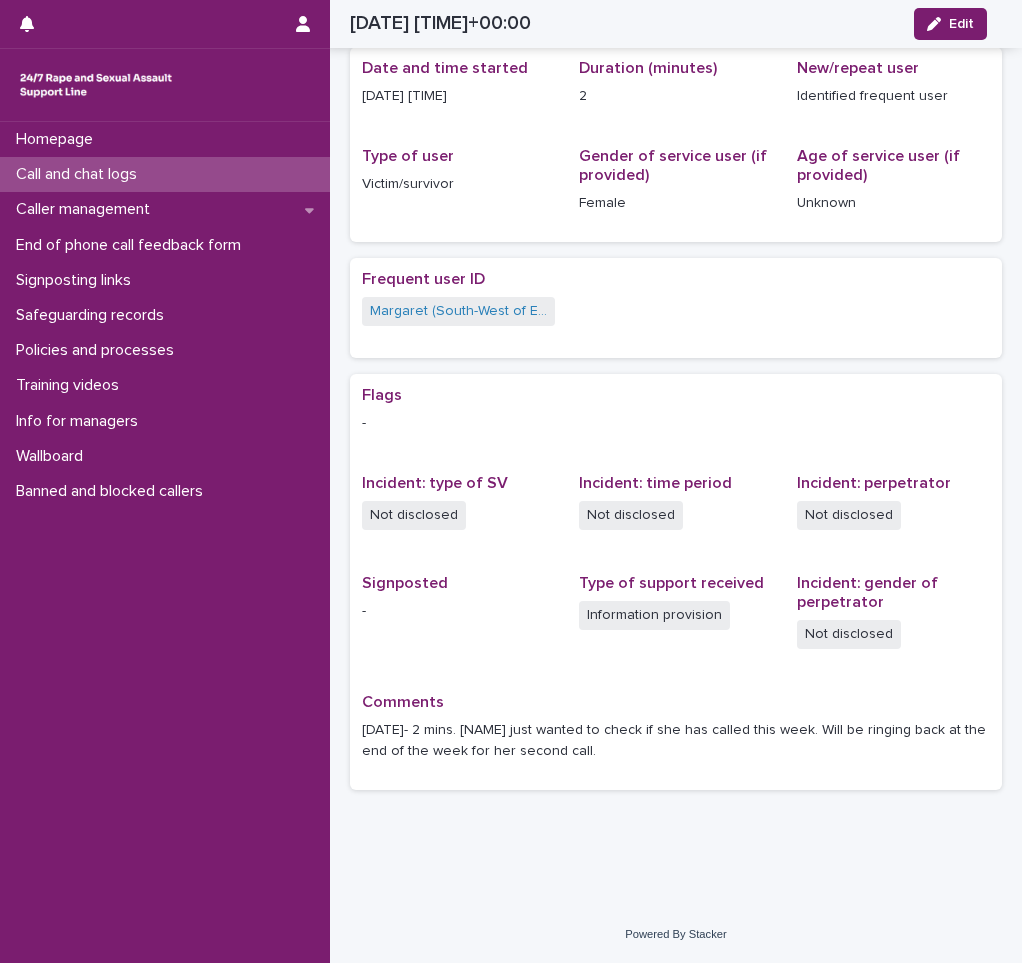 click on "Type of support received Information provision" at bounding box center [675, 621] 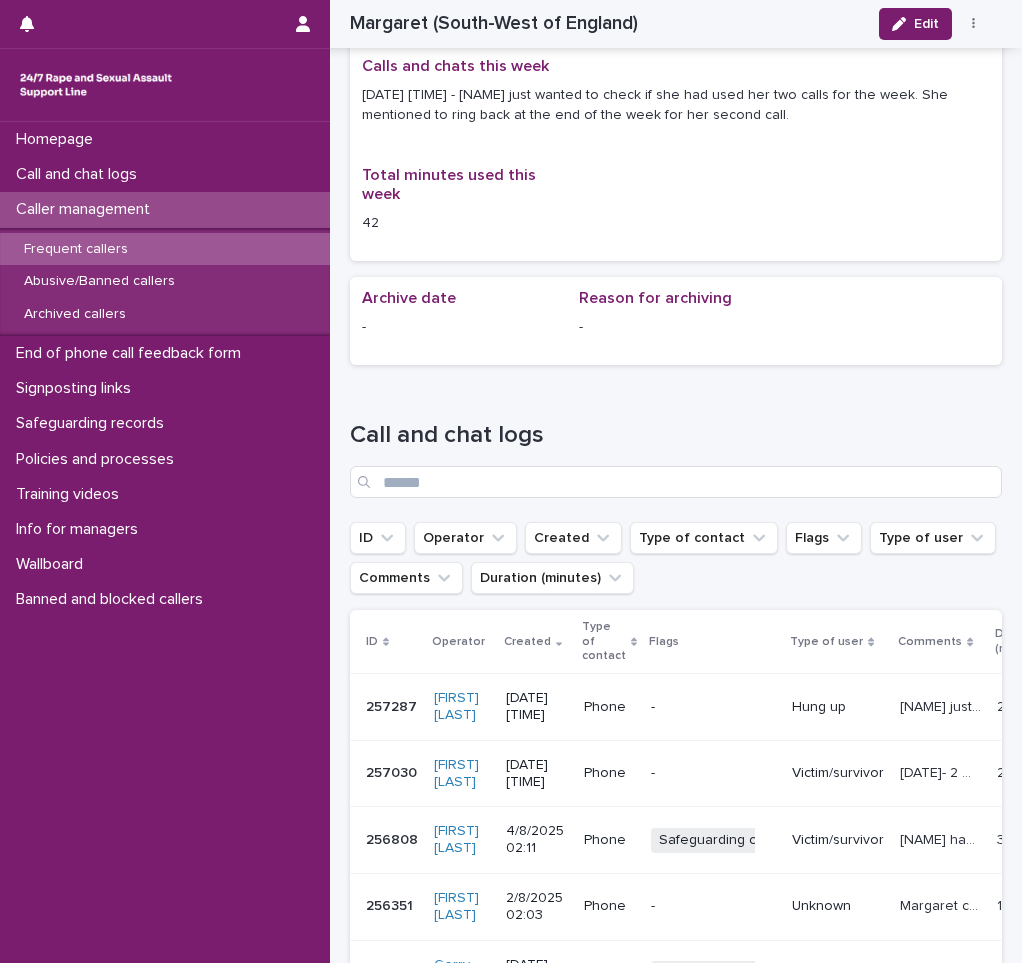 scroll, scrollTop: 1230, scrollLeft: 0, axis: vertical 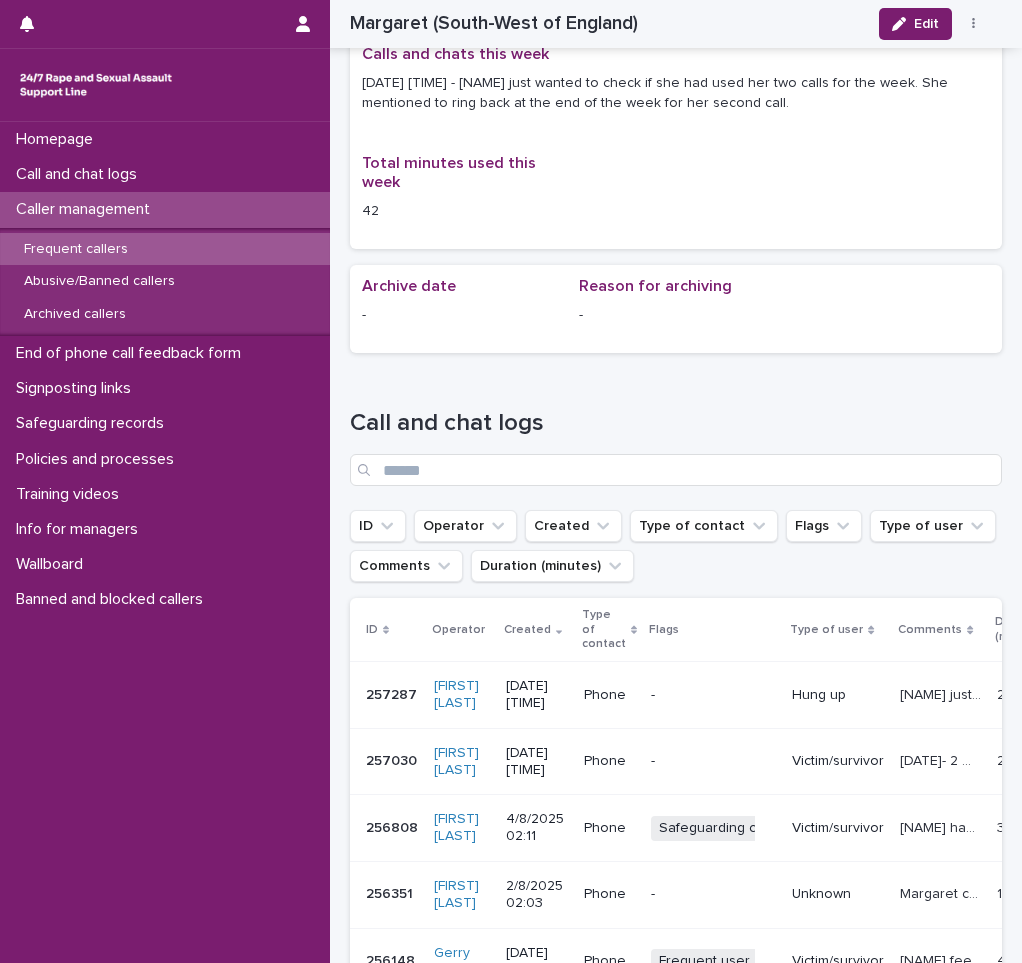 click on "Victim/survivor" at bounding box center [838, 761] 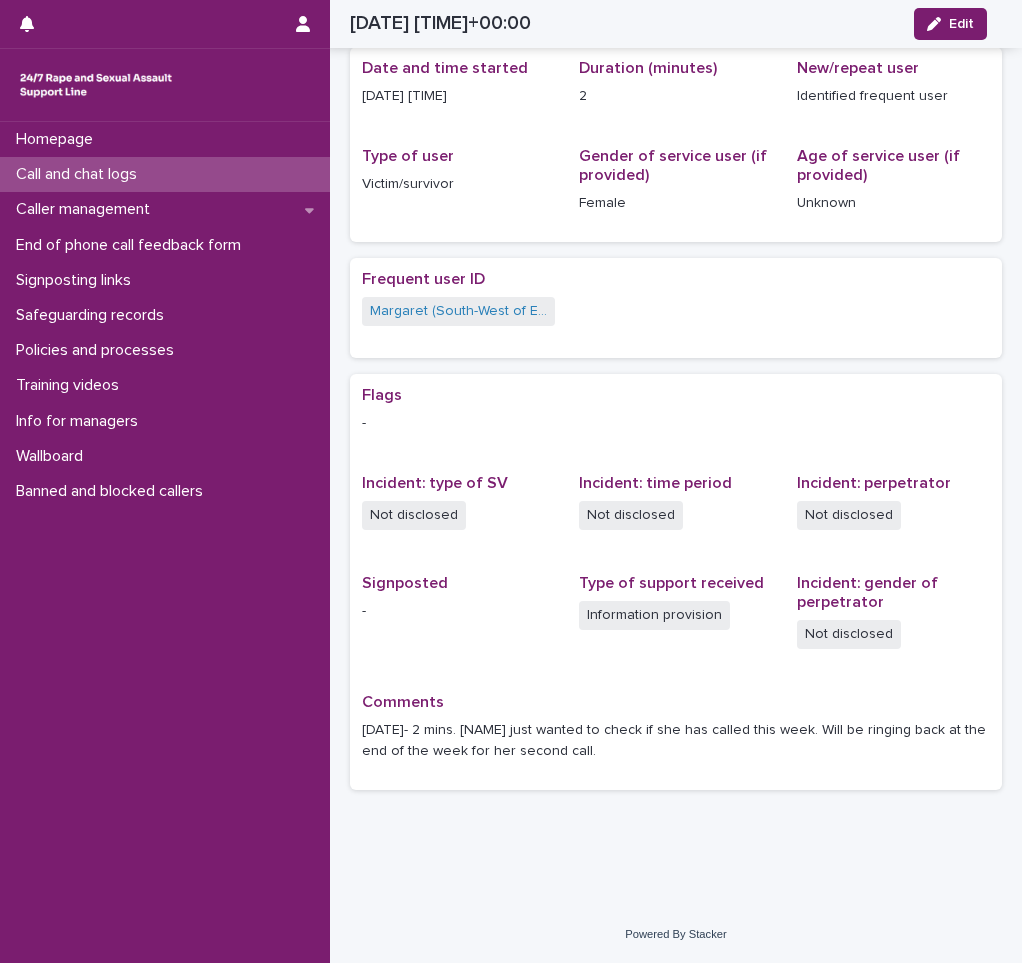scroll, scrollTop: 196, scrollLeft: 0, axis: vertical 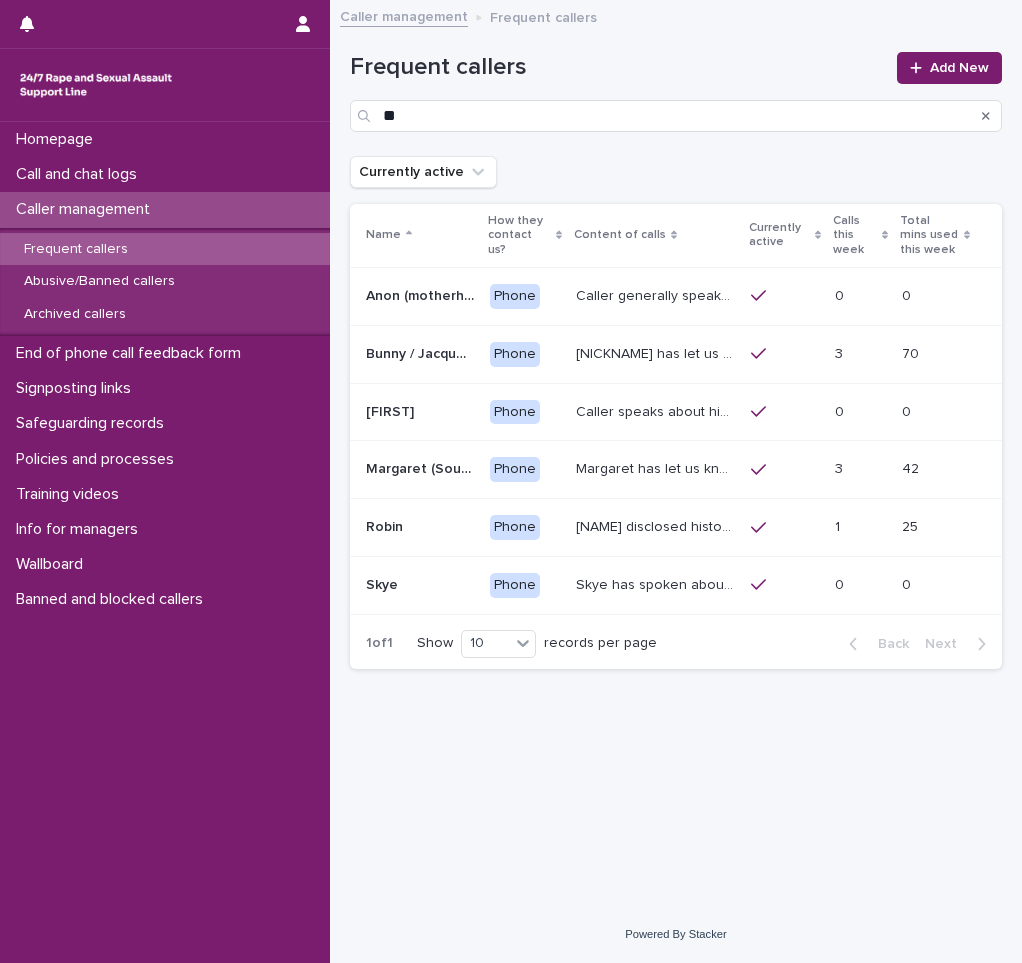 type on "**" 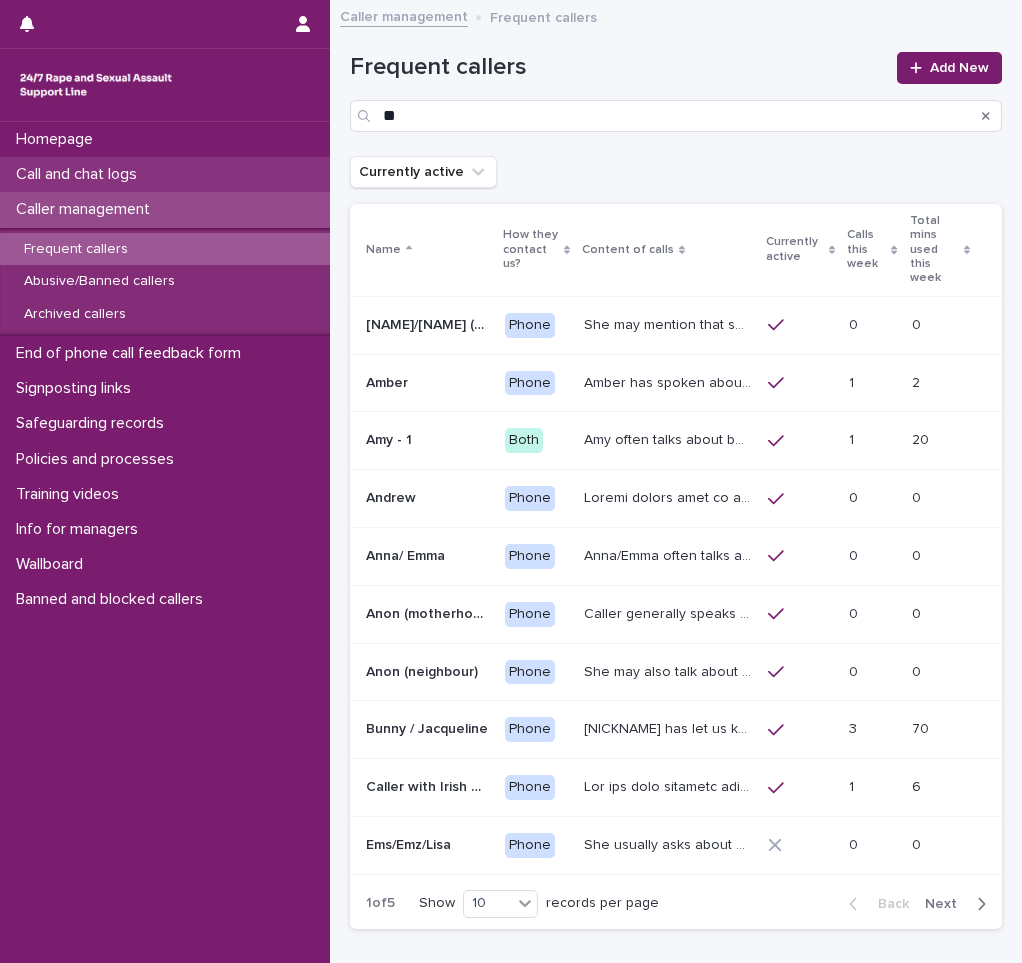 click on "Call and chat logs" at bounding box center (165, 174) 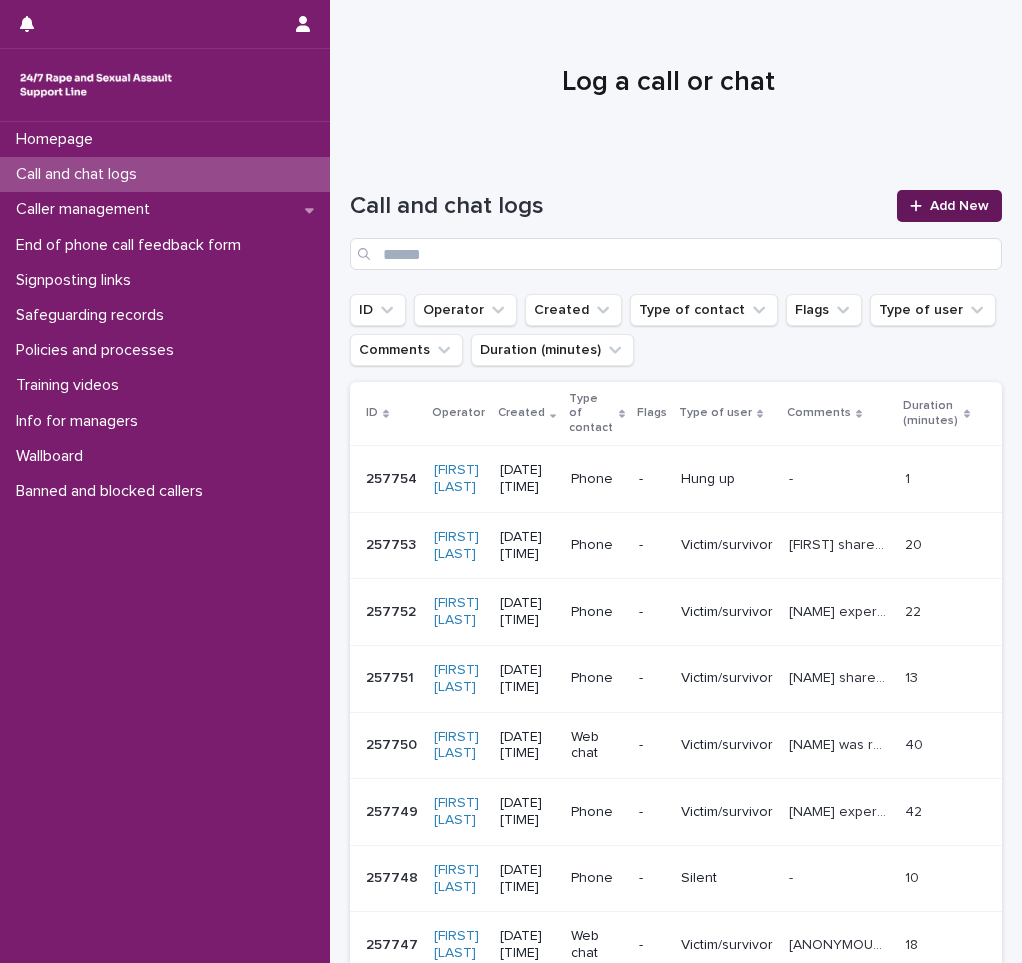 click on "Add New" at bounding box center [959, 206] 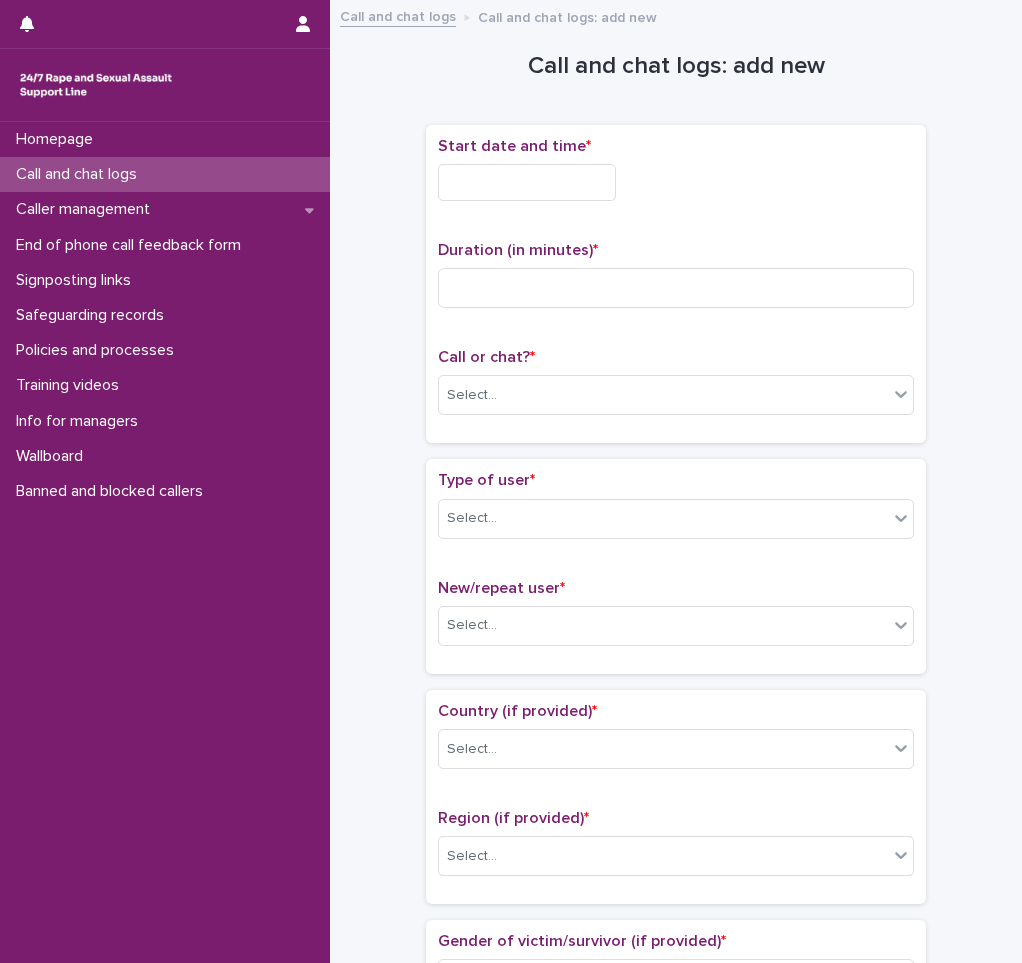 click at bounding box center [527, 182] 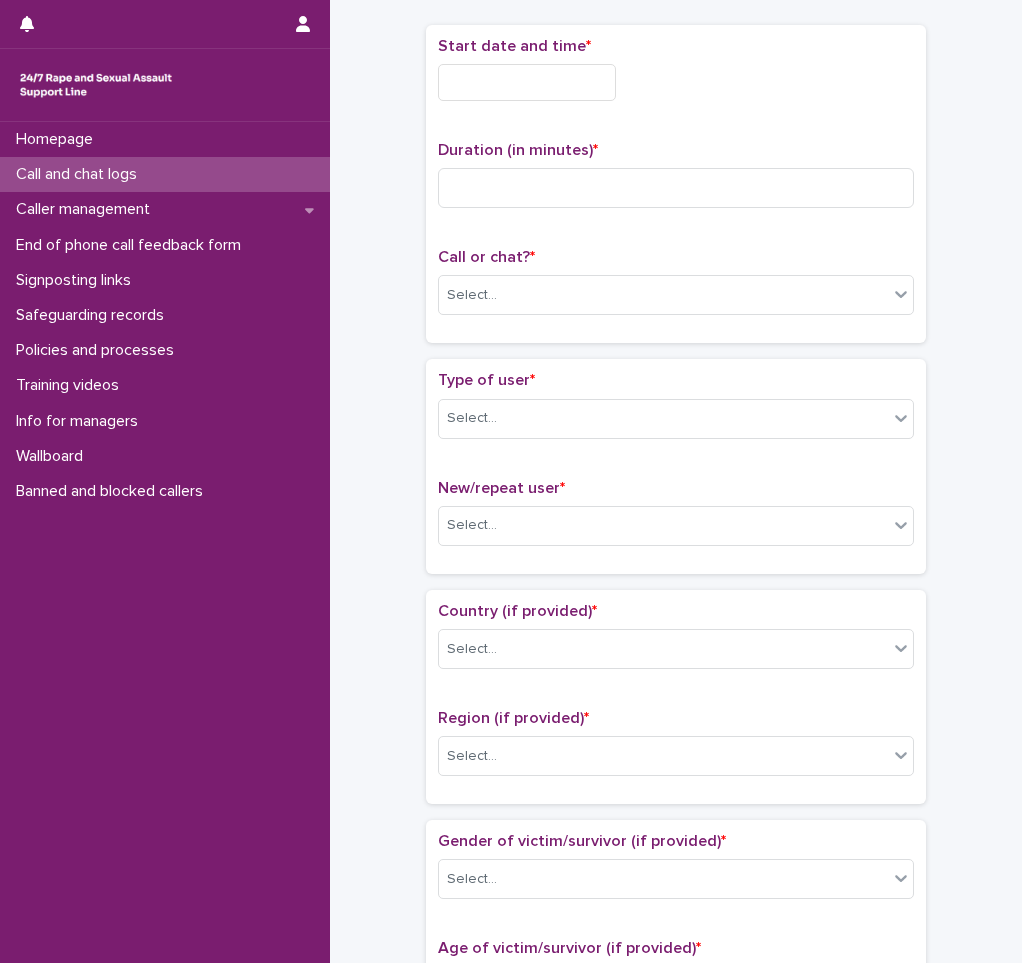 scroll, scrollTop: 0, scrollLeft: 0, axis: both 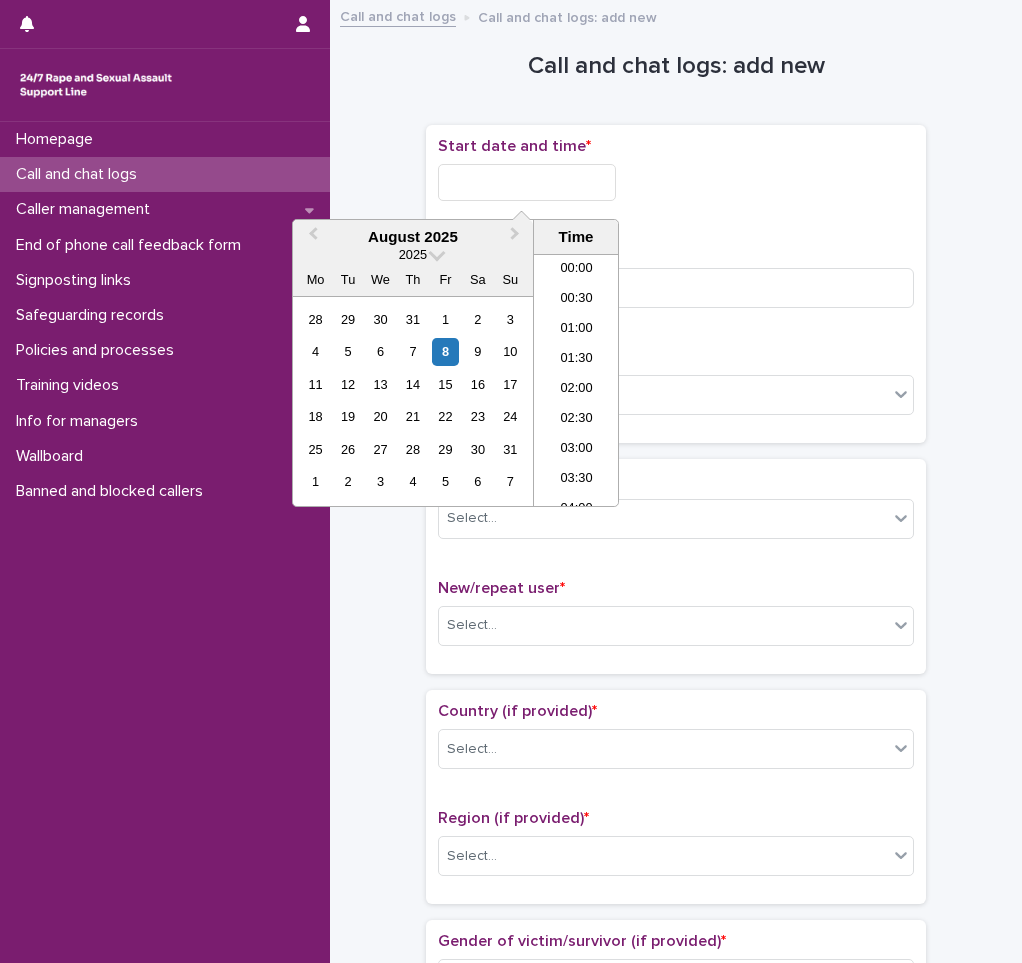 click at bounding box center (527, 182) 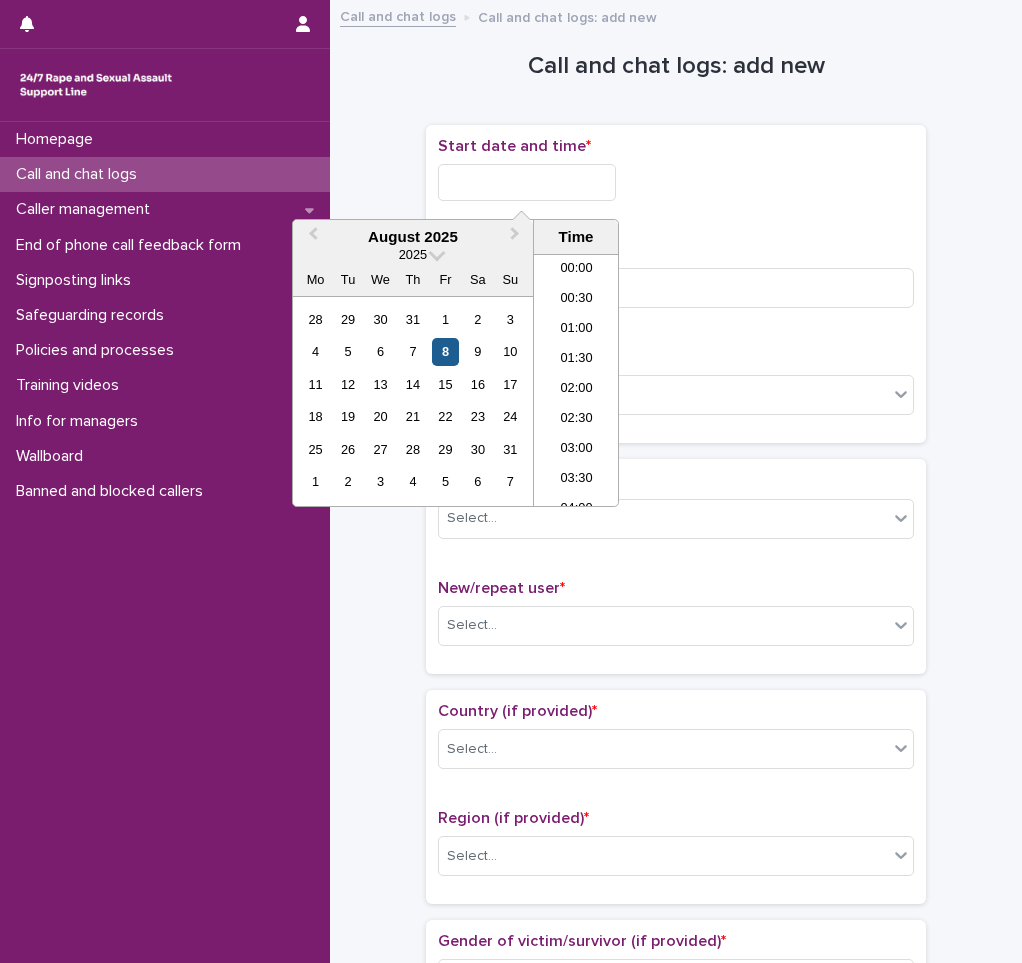 click on "8" at bounding box center [445, 351] 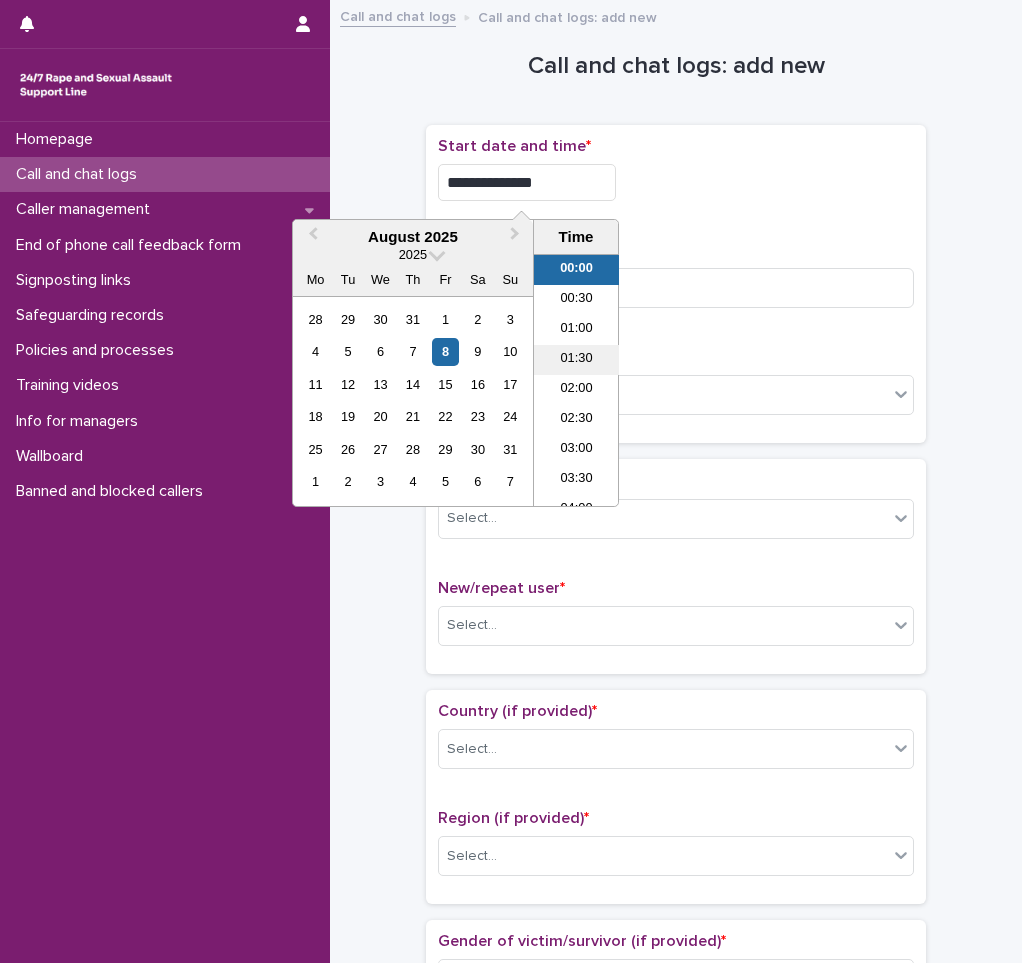 click on "01:30" at bounding box center [576, 360] 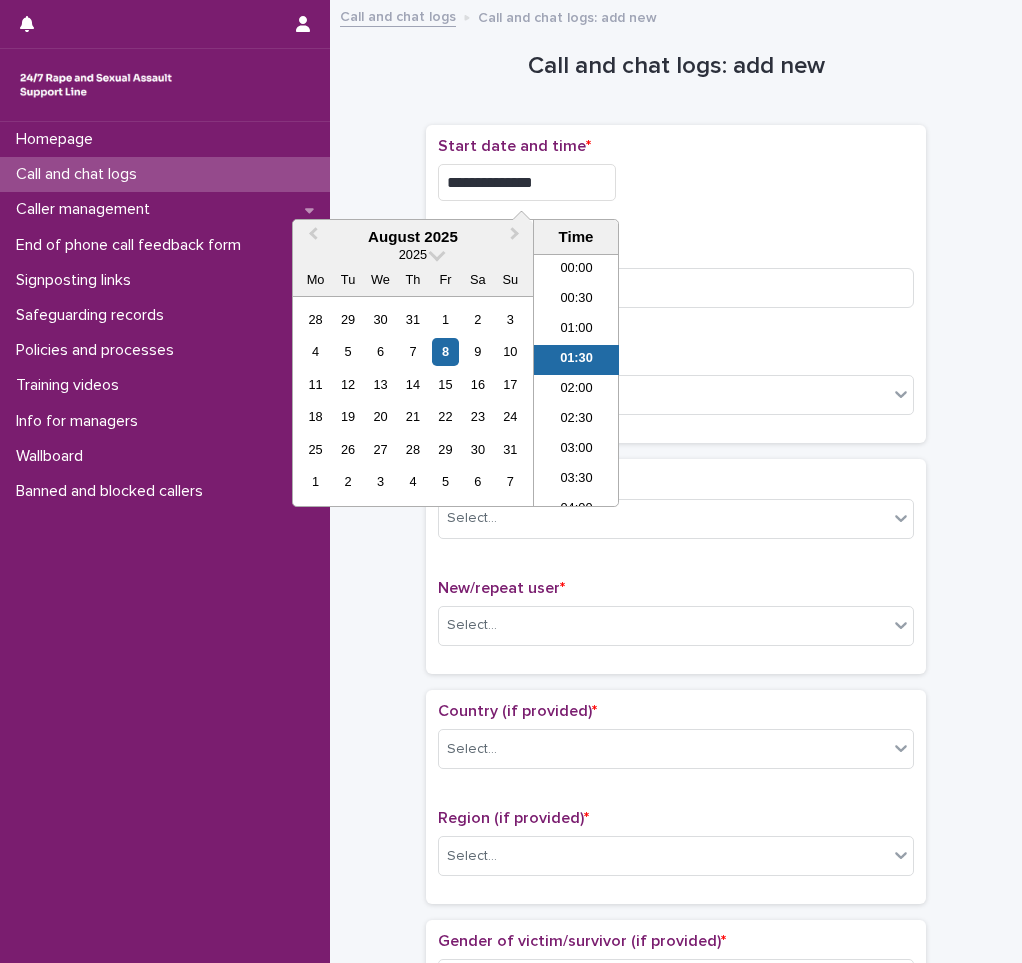 click on "**********" at bounding box center (527, 182) 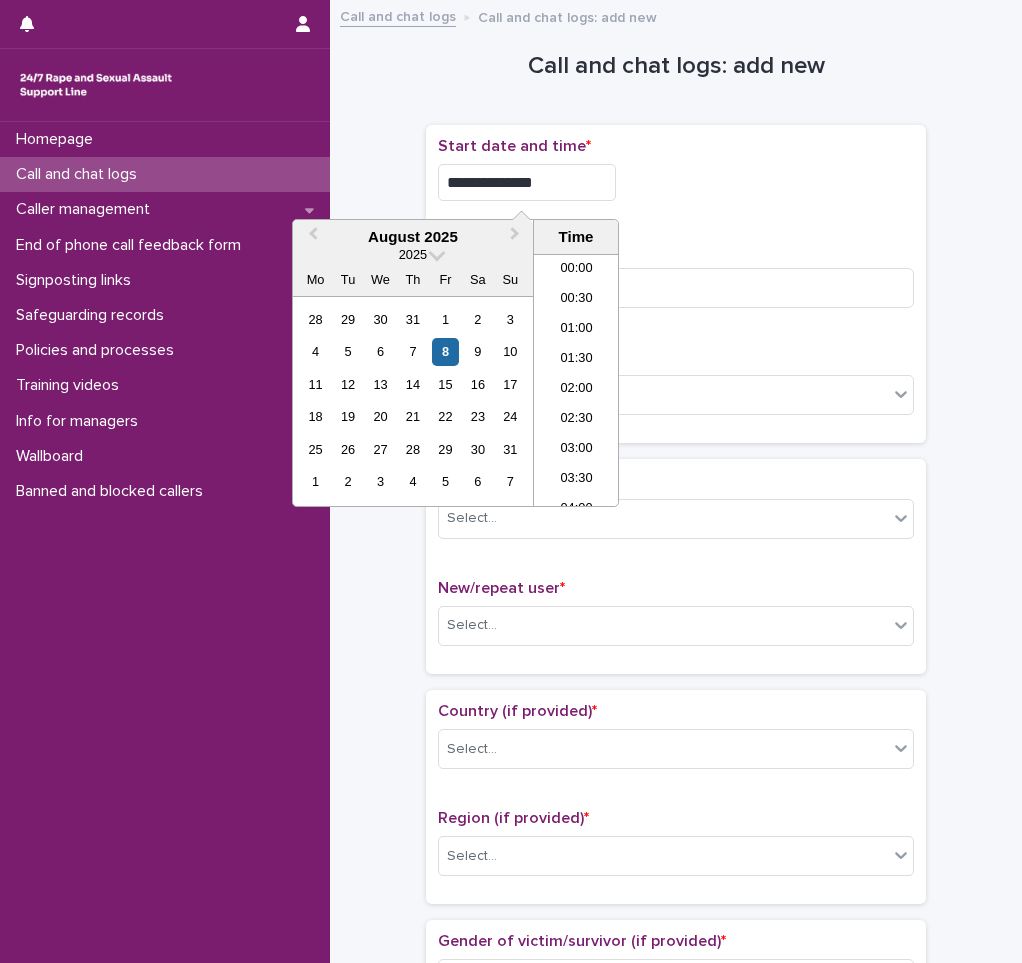type on "**********" 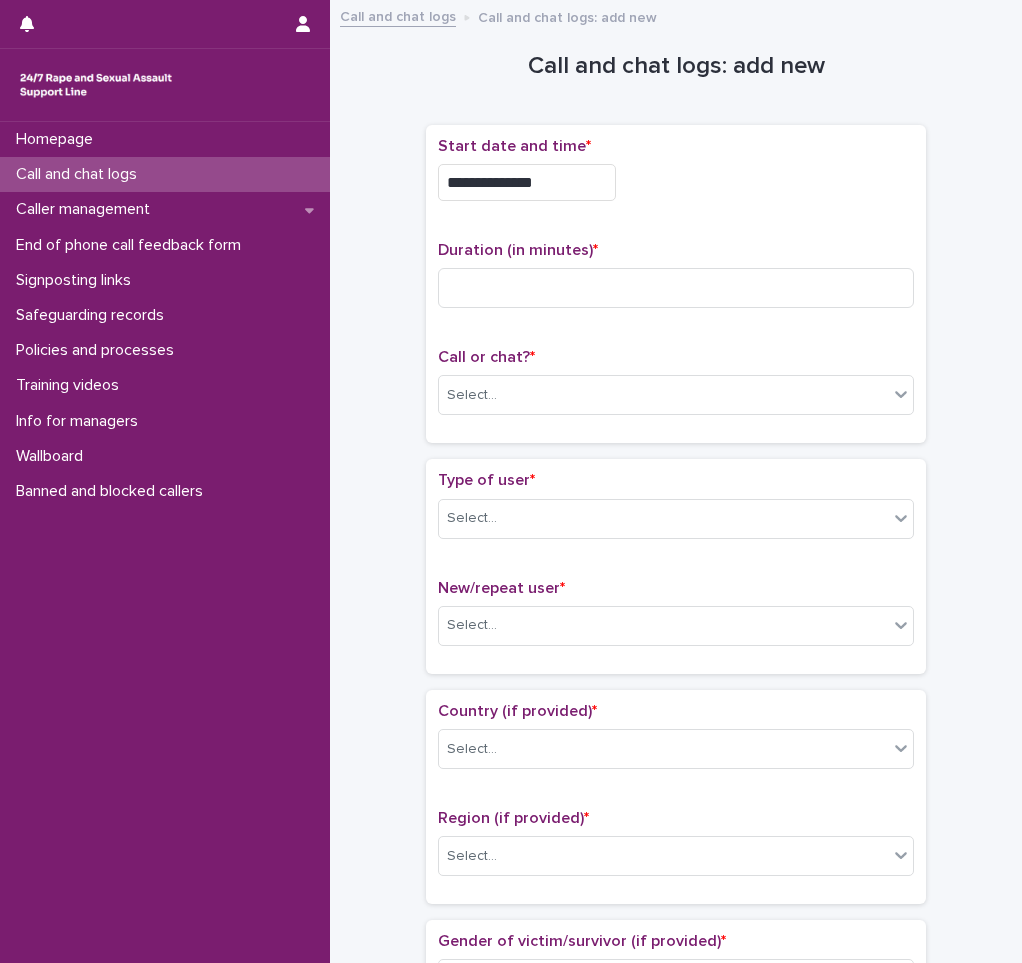 click on "**********" at bounding box center [676, 182] 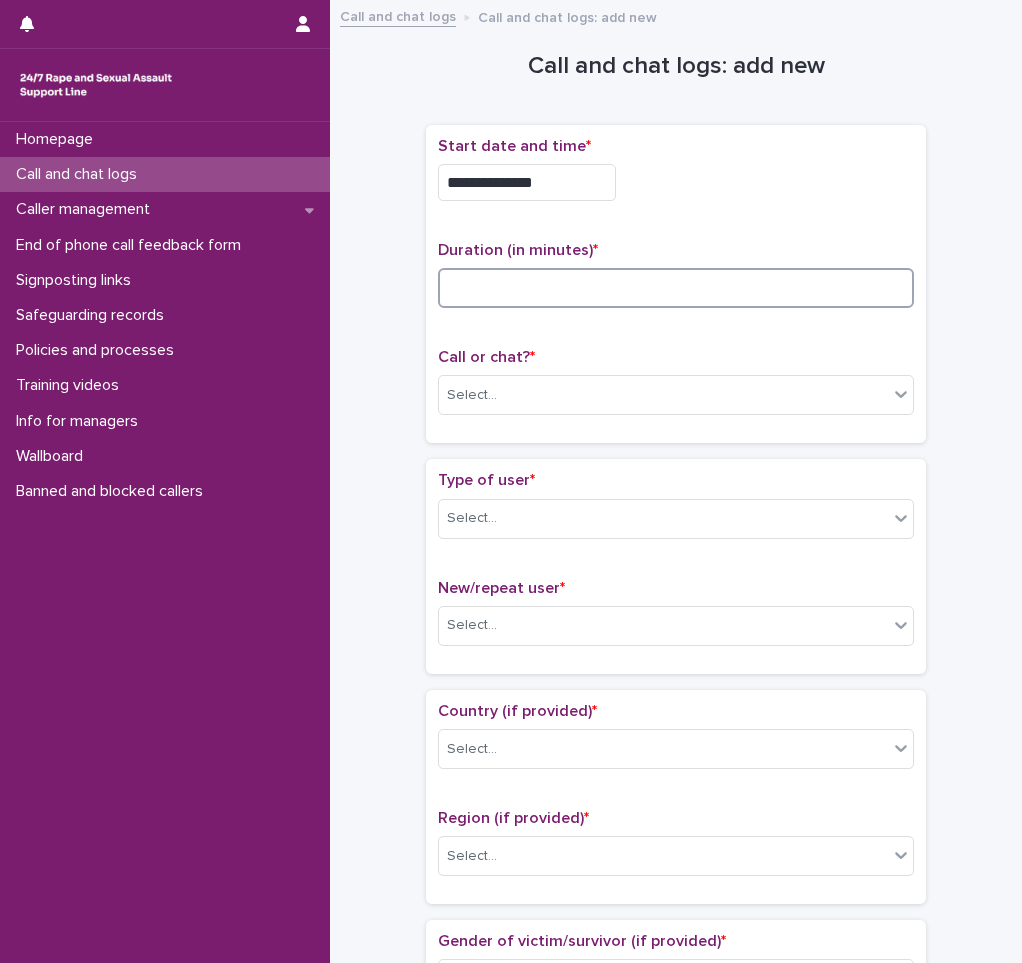 click at bounding box center (676, 288) 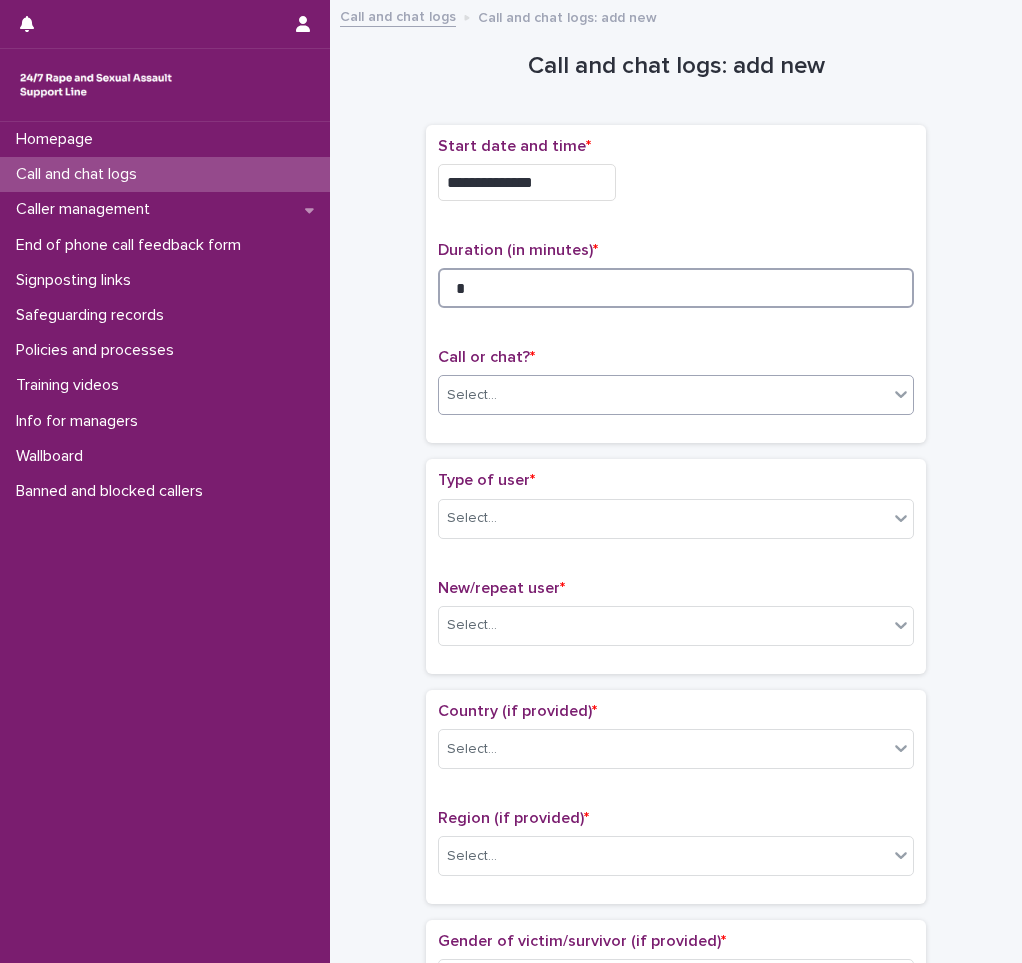 type on "*" 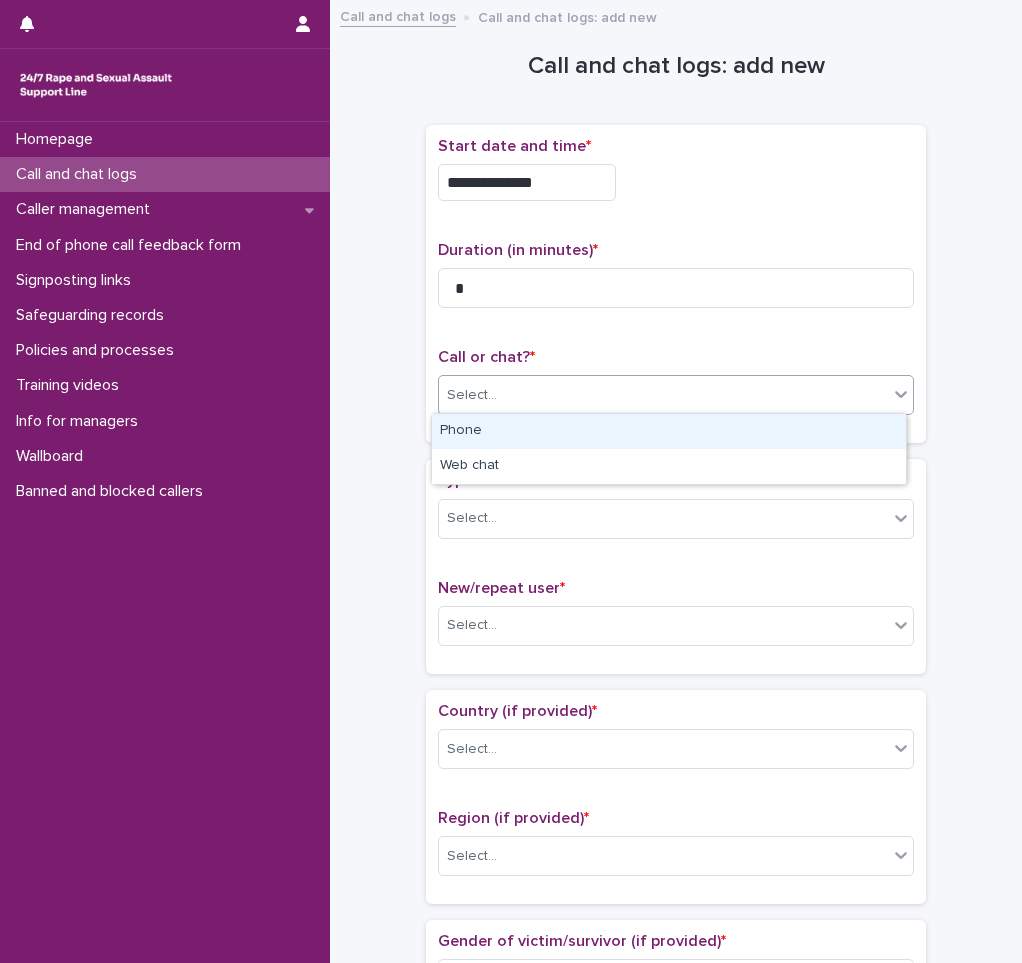 click on "Select..." at bounding box center [663, 395] 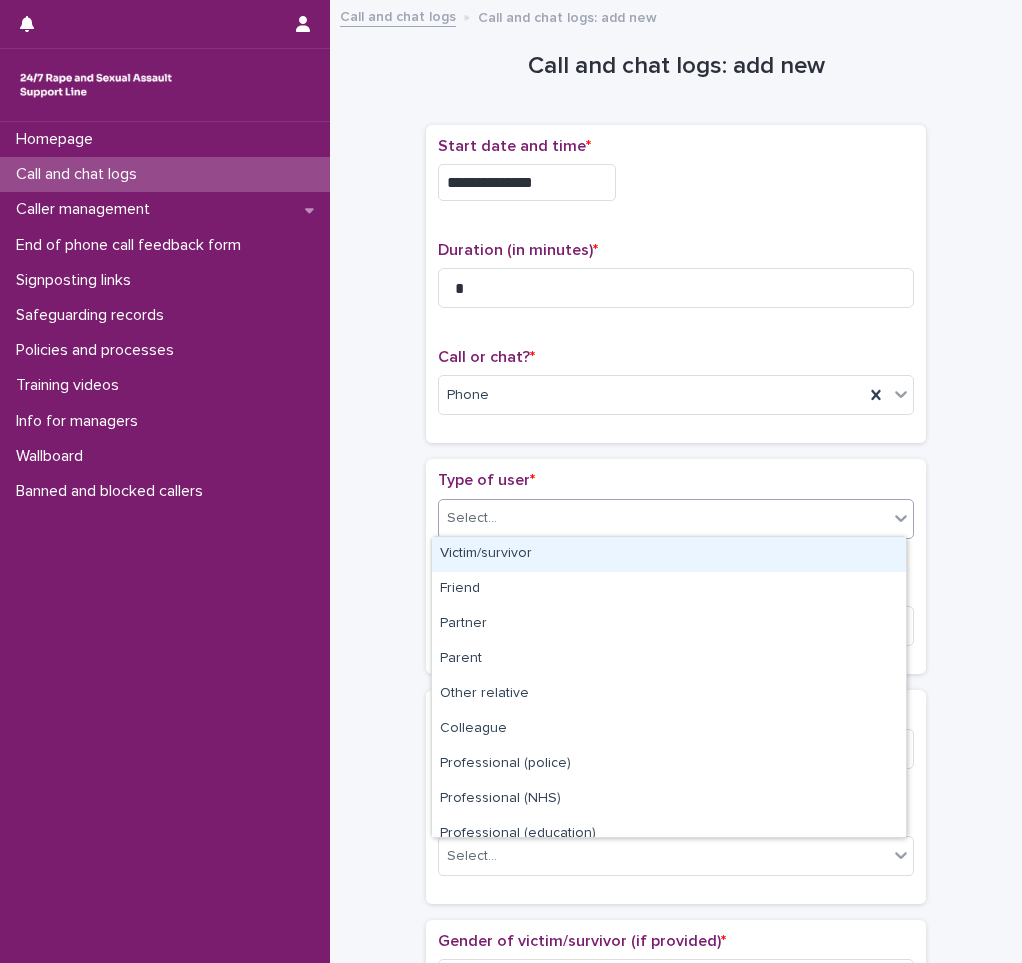 click on "Select..." at bounding box center (663, 518) 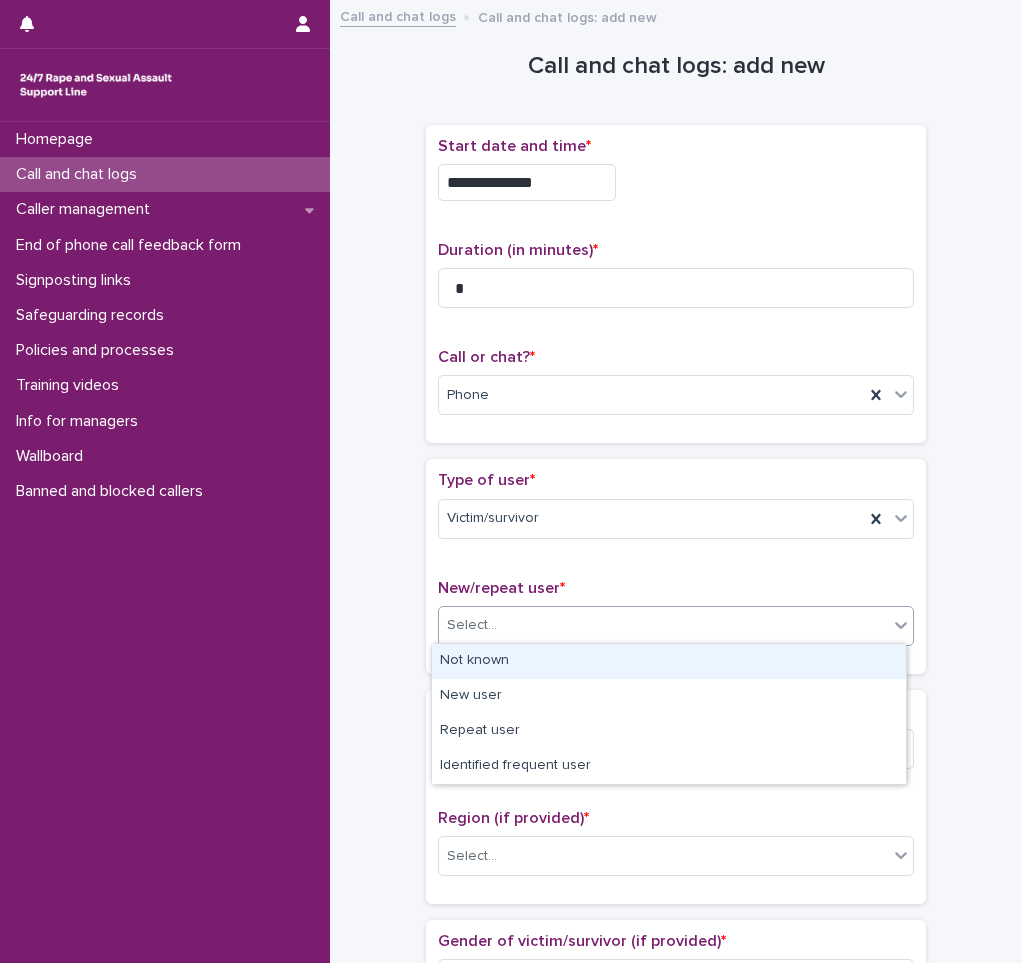 click on "Select..." at bounding box center [663, 625] 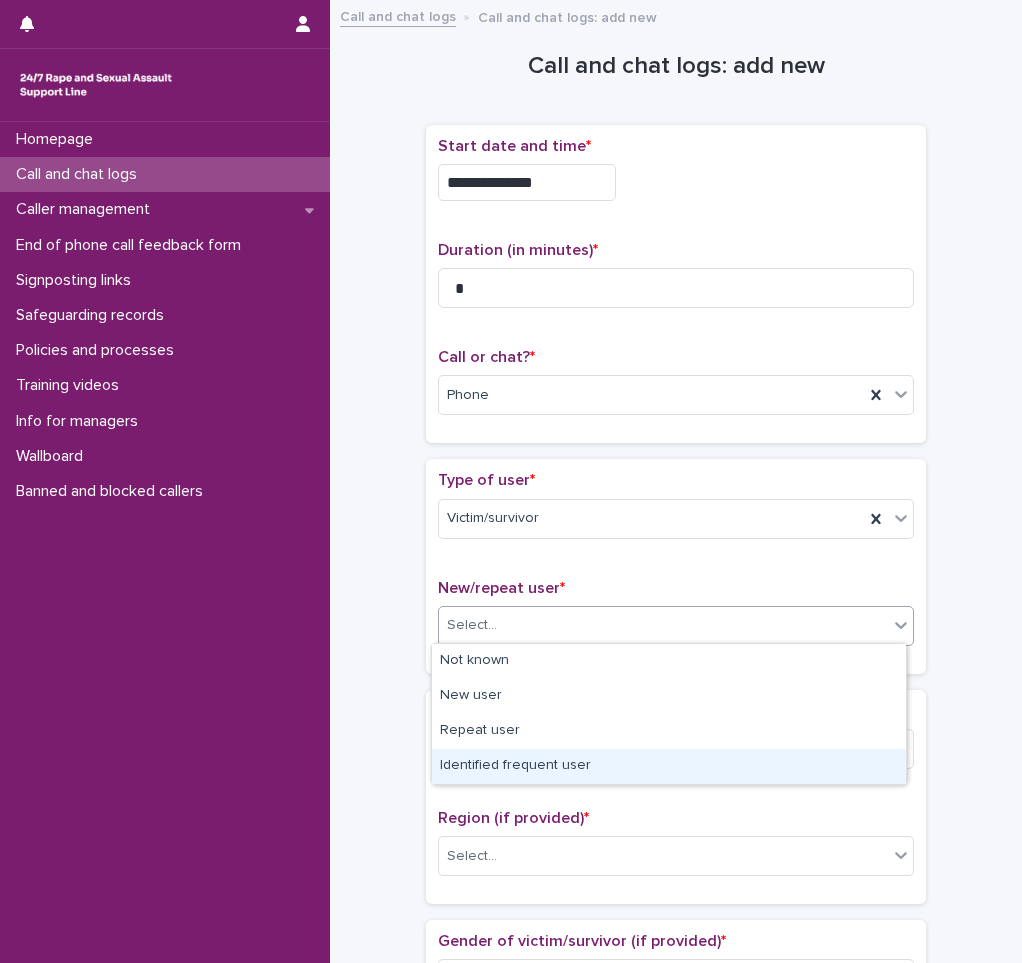click on "Identified frequent user" at bounding box center (669, 766) 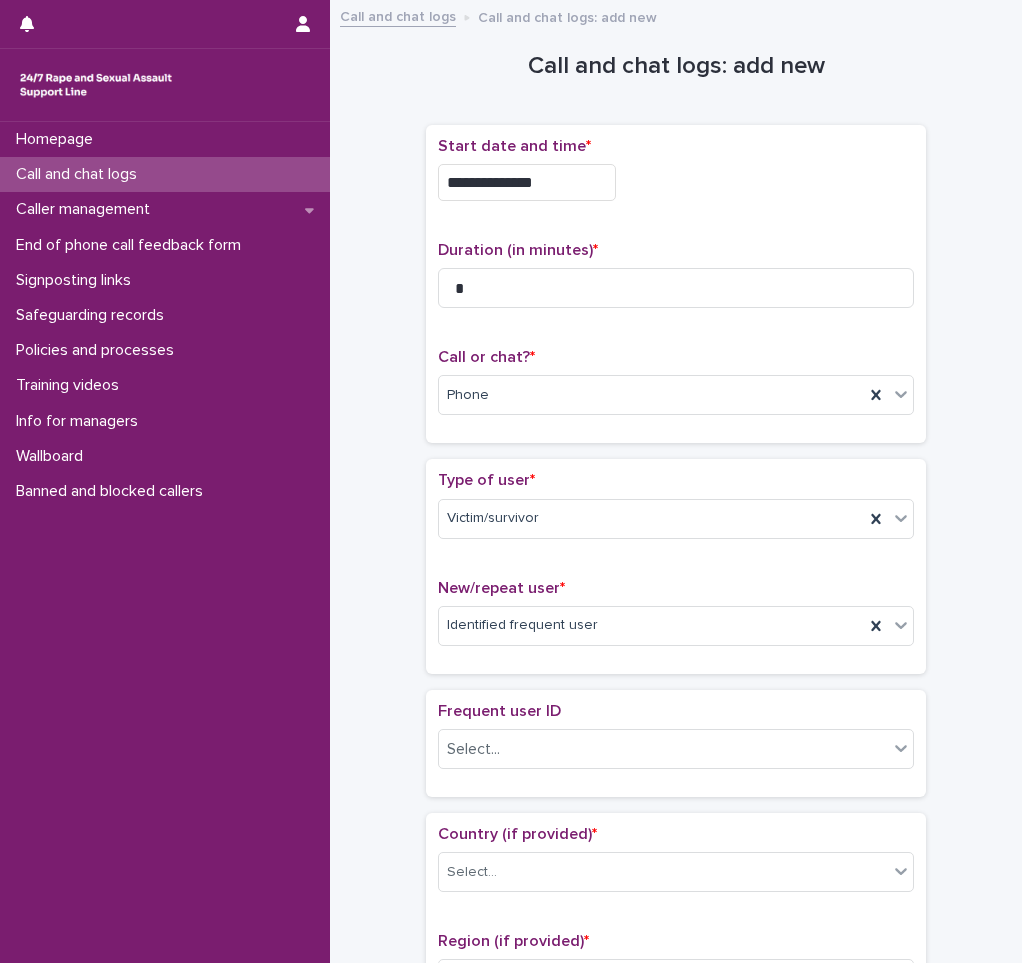 click on "Frequent user ID" at bounding box center [499, 711] 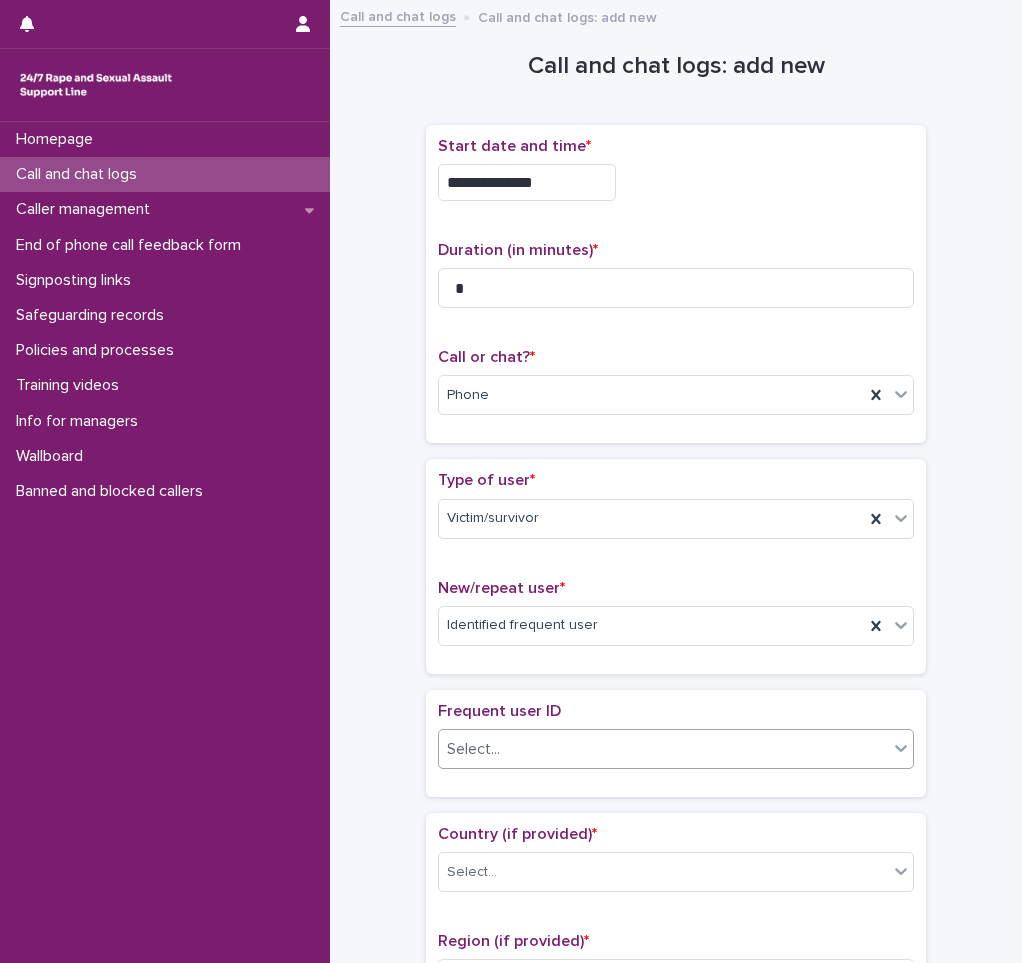click on "Select..." at bounding box center (663, 749) 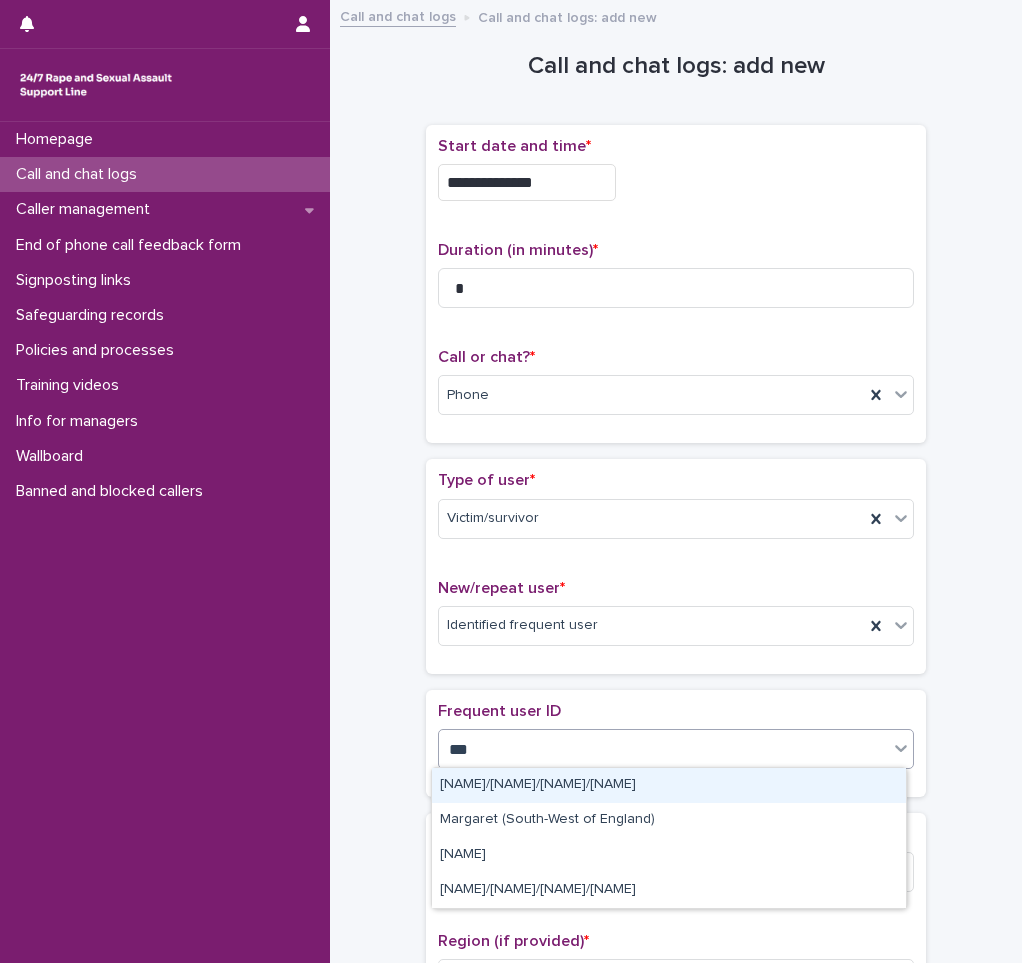 type on "****" 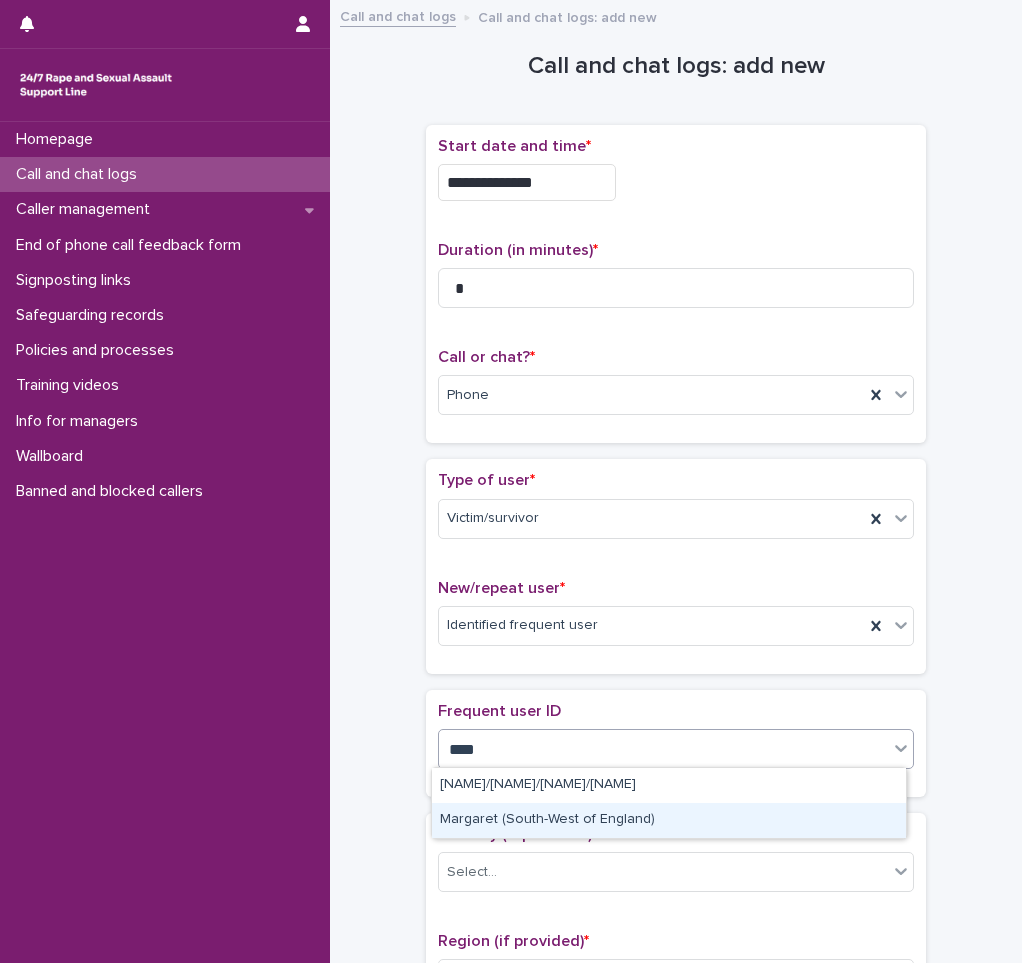 click on "Margaret (South-West of England)" at bounding box center [669, 820] 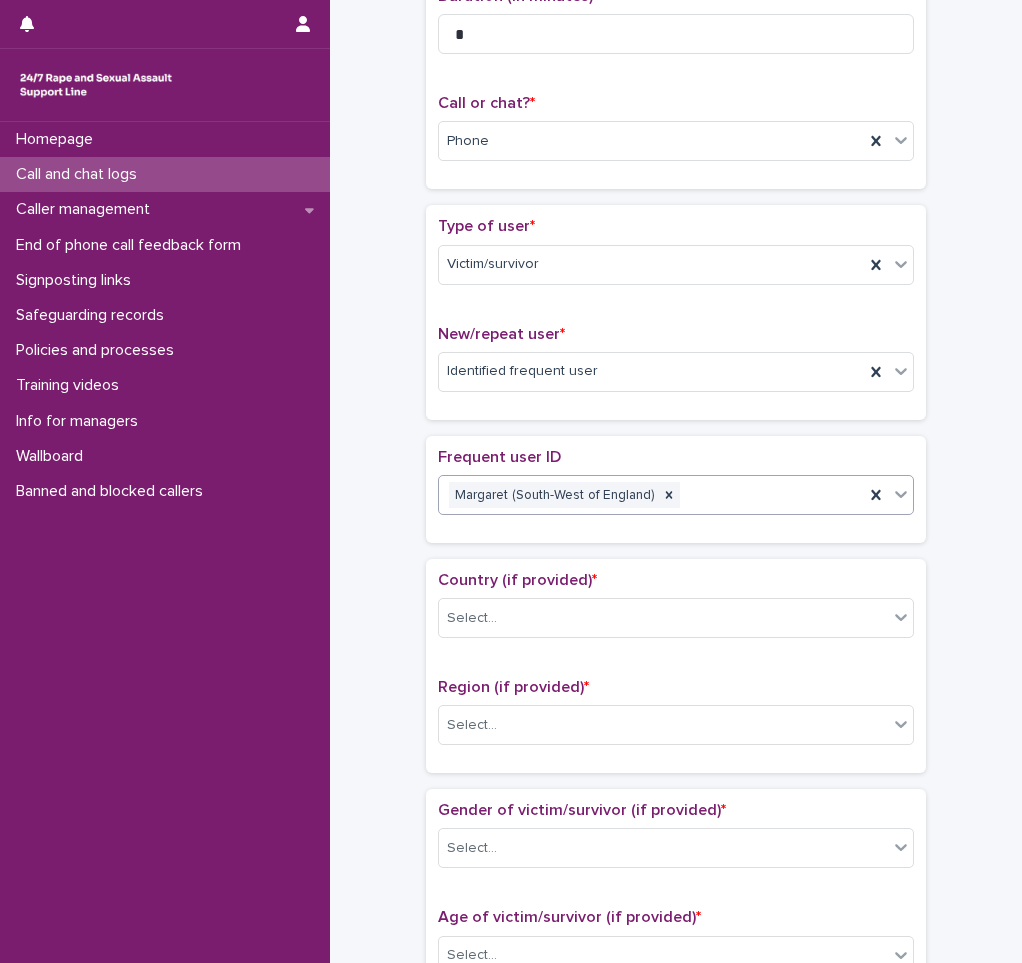 scroll, scrollTop: 400, scrollLeft: 0, axis: vertical 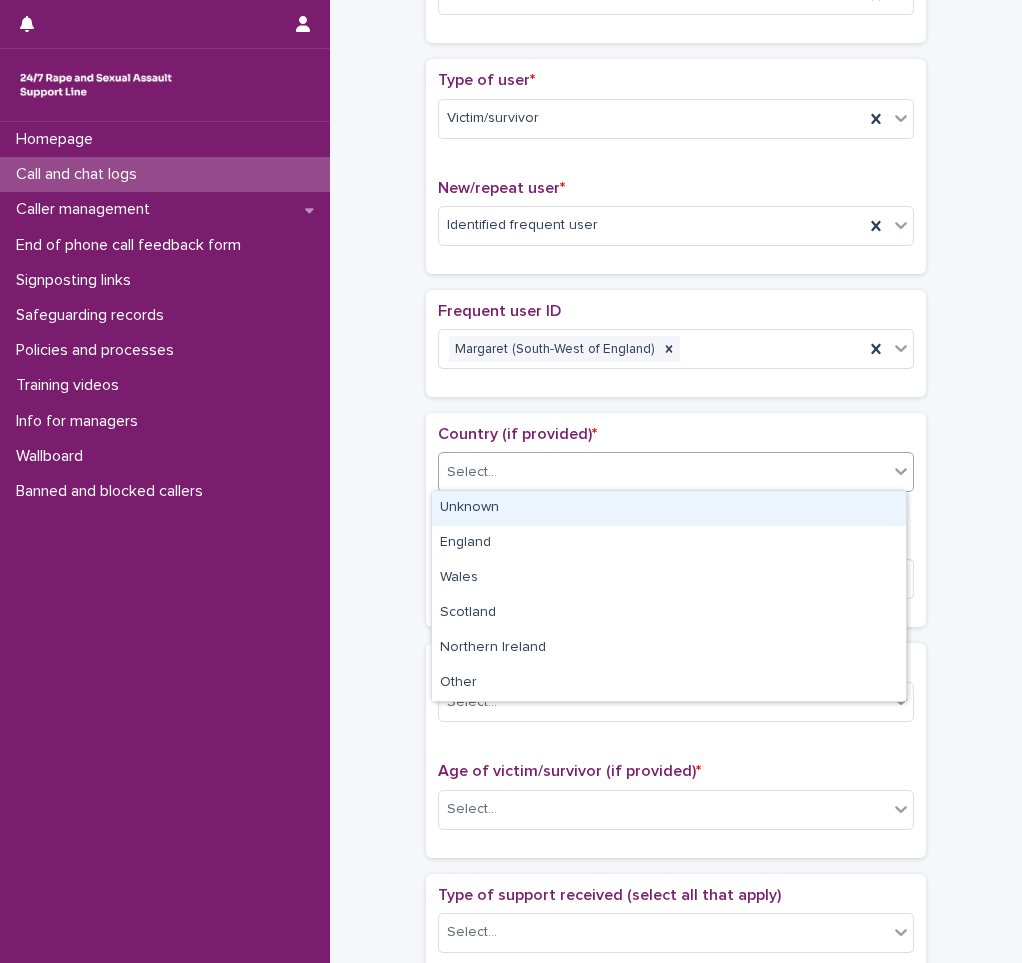 click on "Select..." at bounding box center [663, 472] 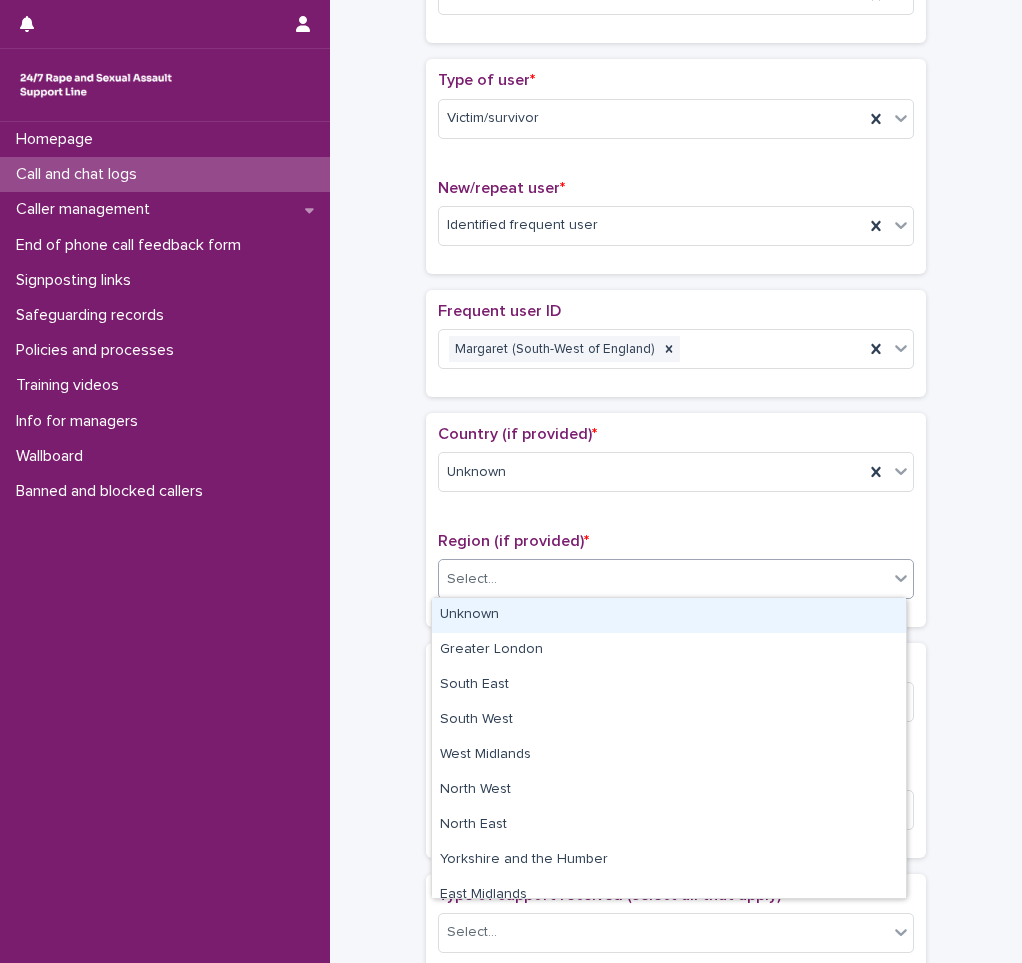 click on "Select..." at bounding box center (663, 579) 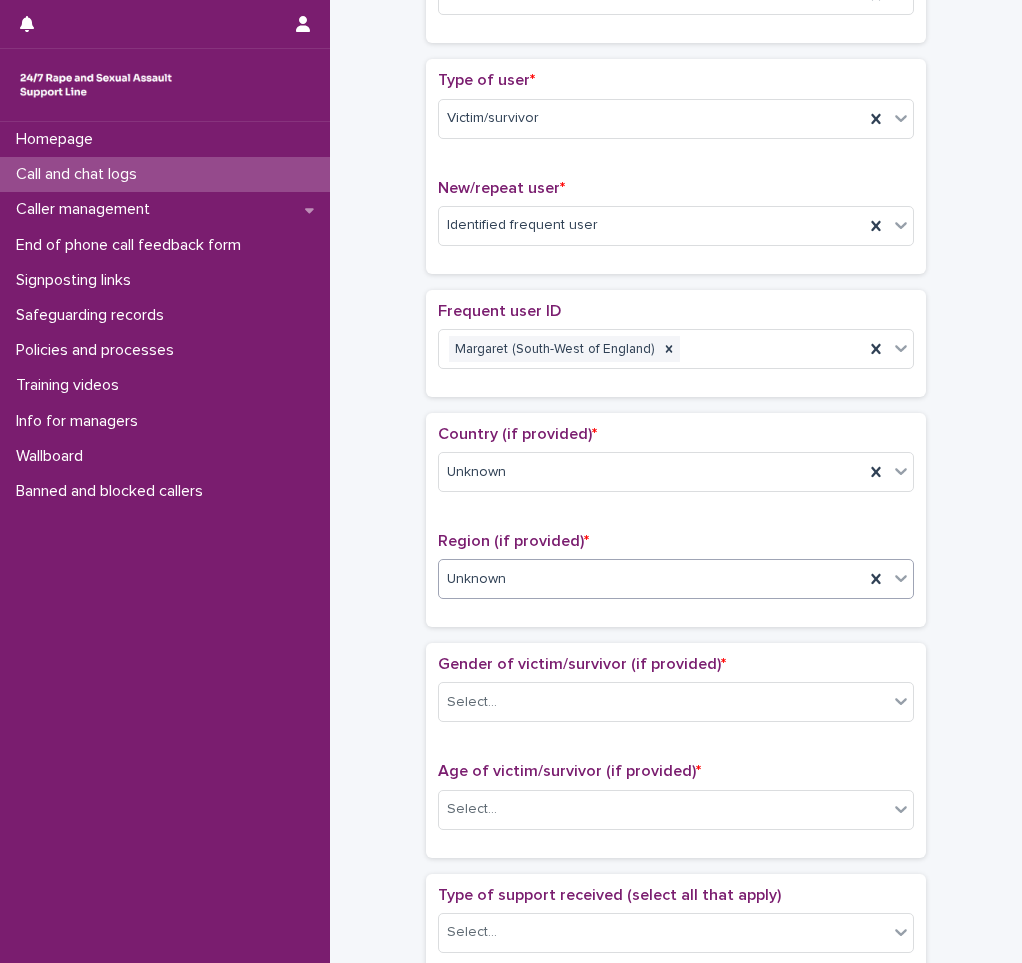 scroll, scrollTop: 800, scrollLeft: 0, axis: vertical 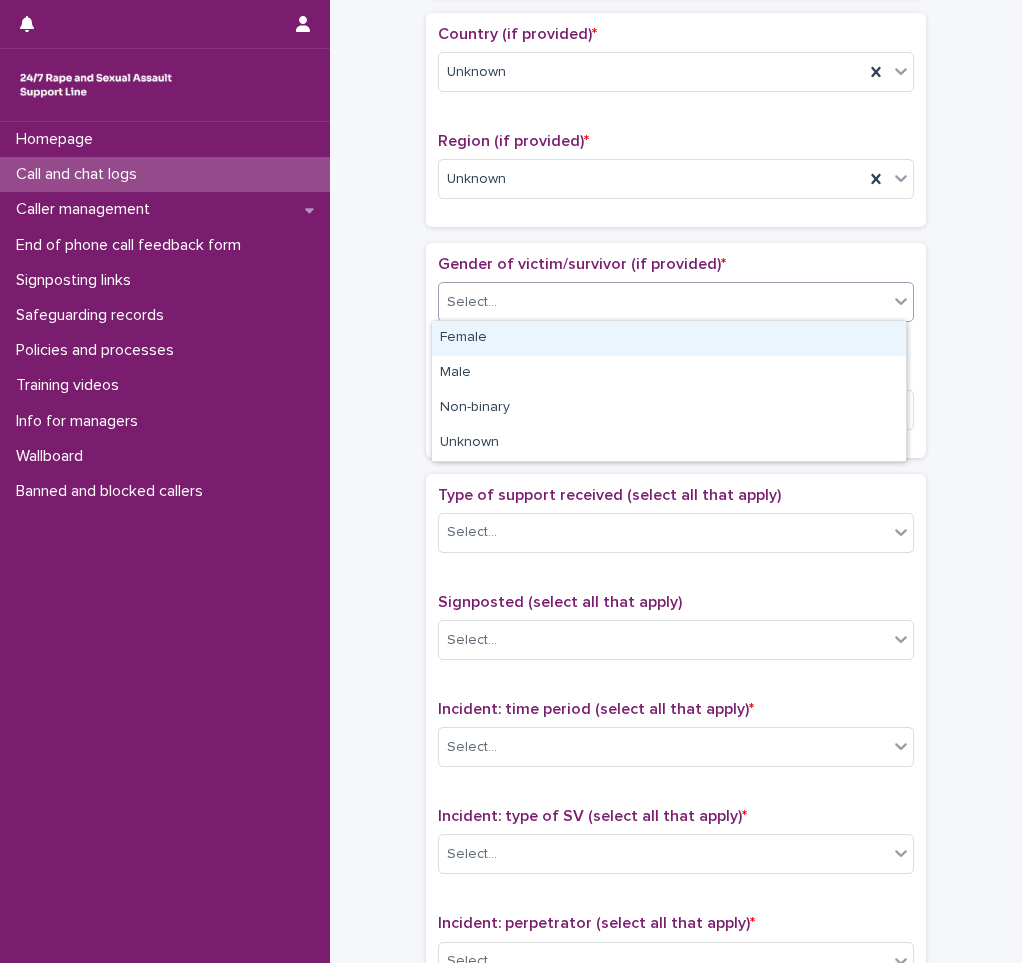click on "Select..." at bounding box center [663, 302] 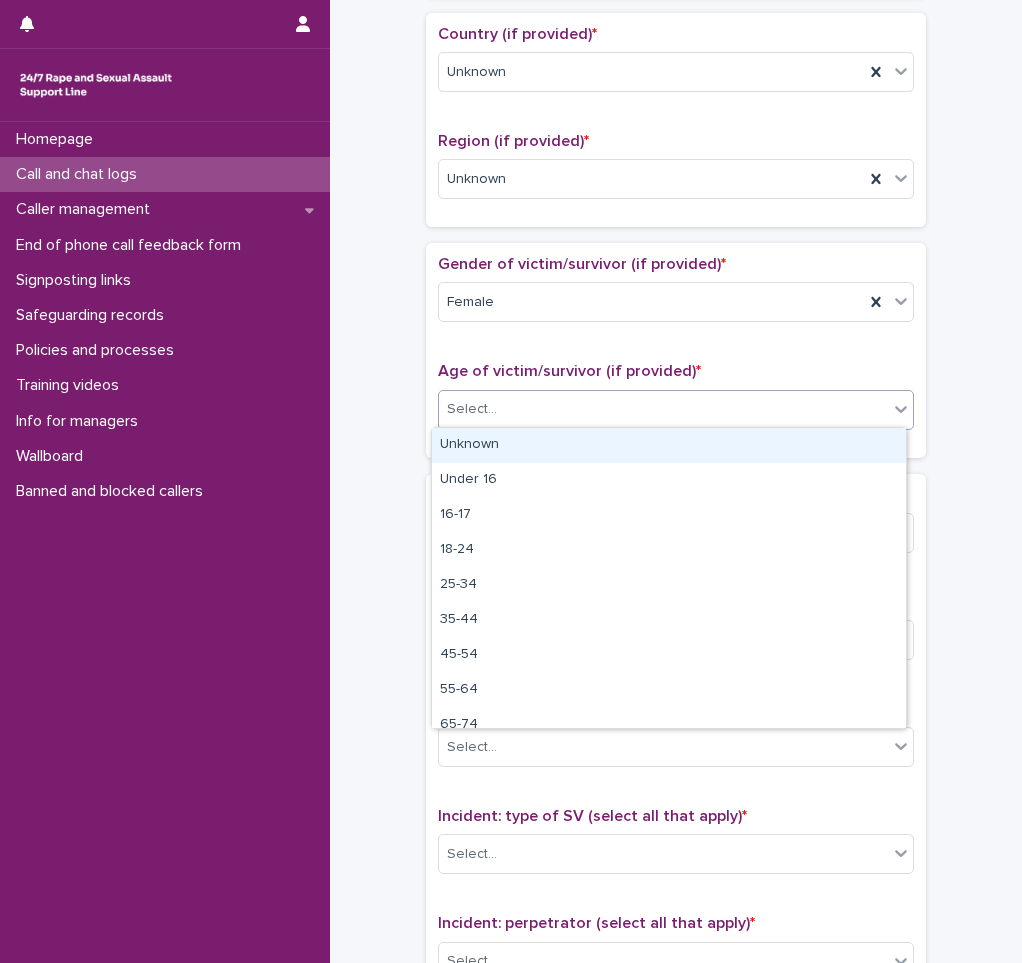 click on "Select..." at bounding box center (676, 410) 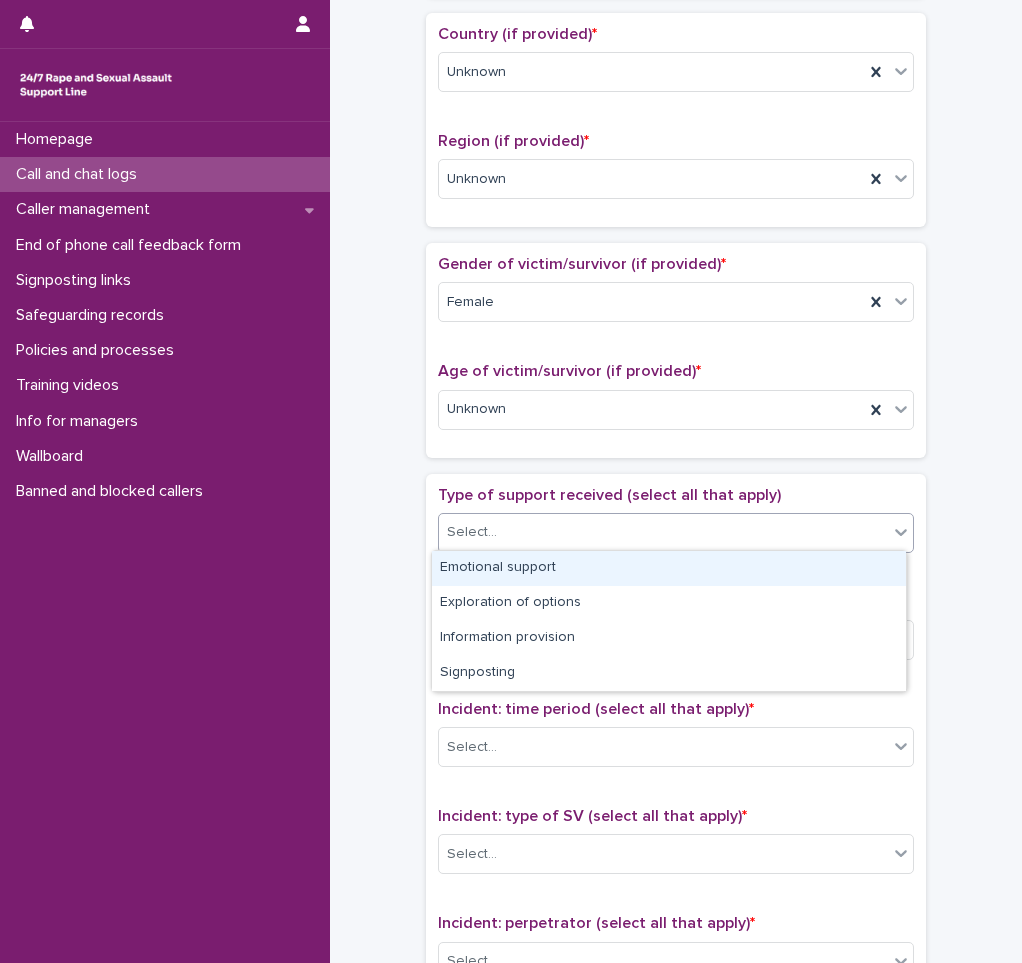 click on "Select..." at bounding box center [663, 532] 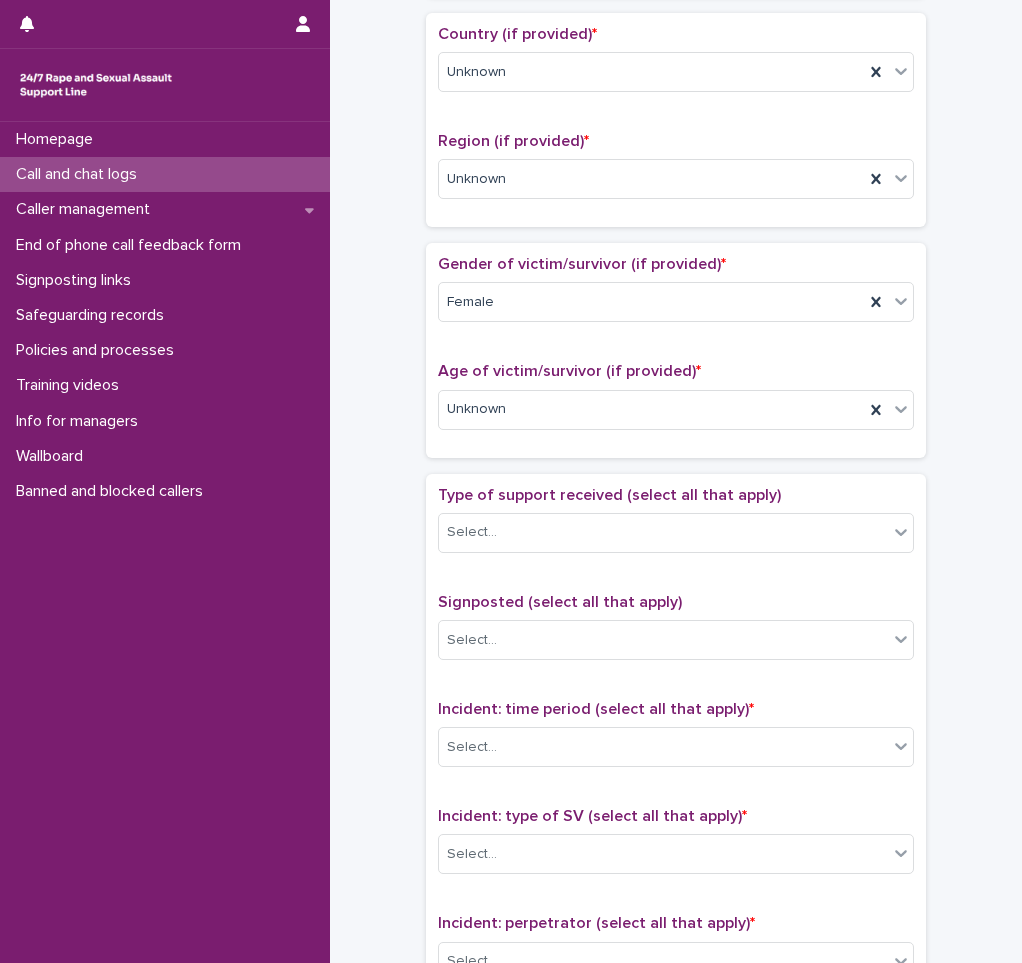 click on "**********" at bounding box center [676, 297] 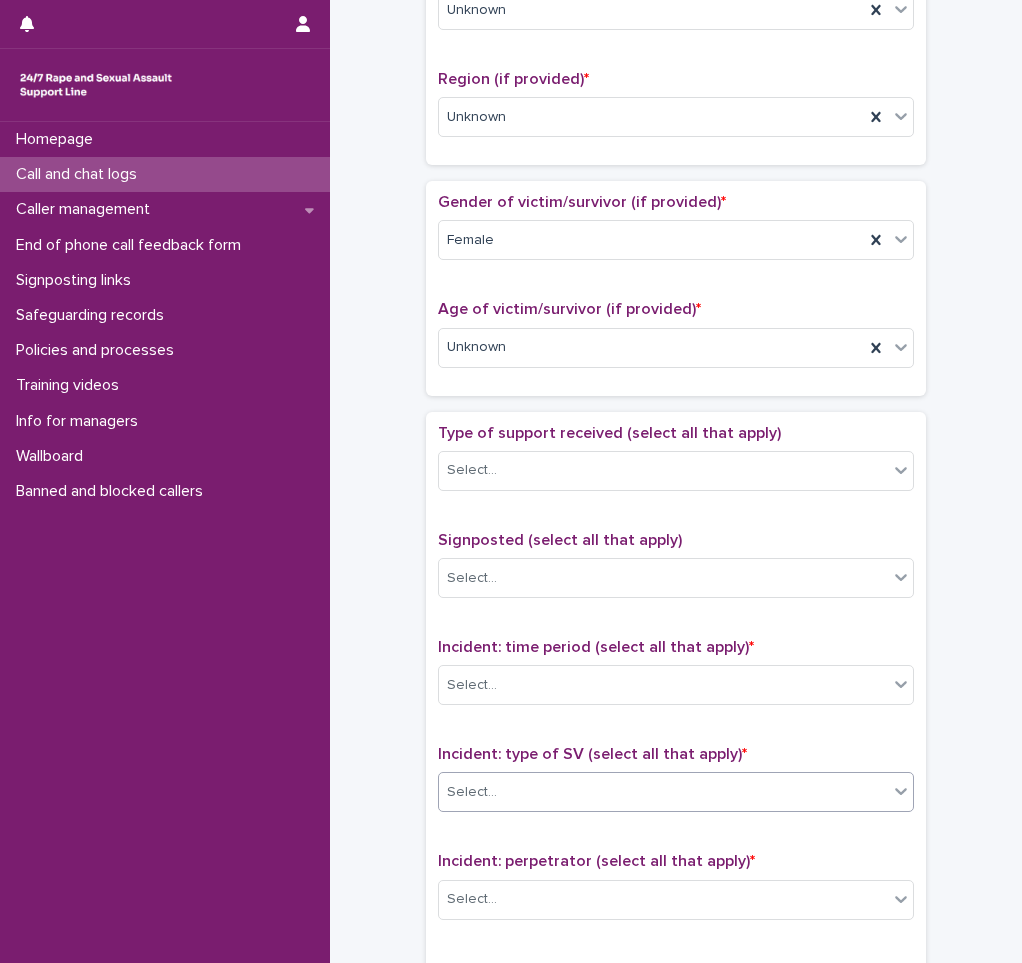 scroll, scrollTop: 1100, scrollLeft: 0, axis: vertical 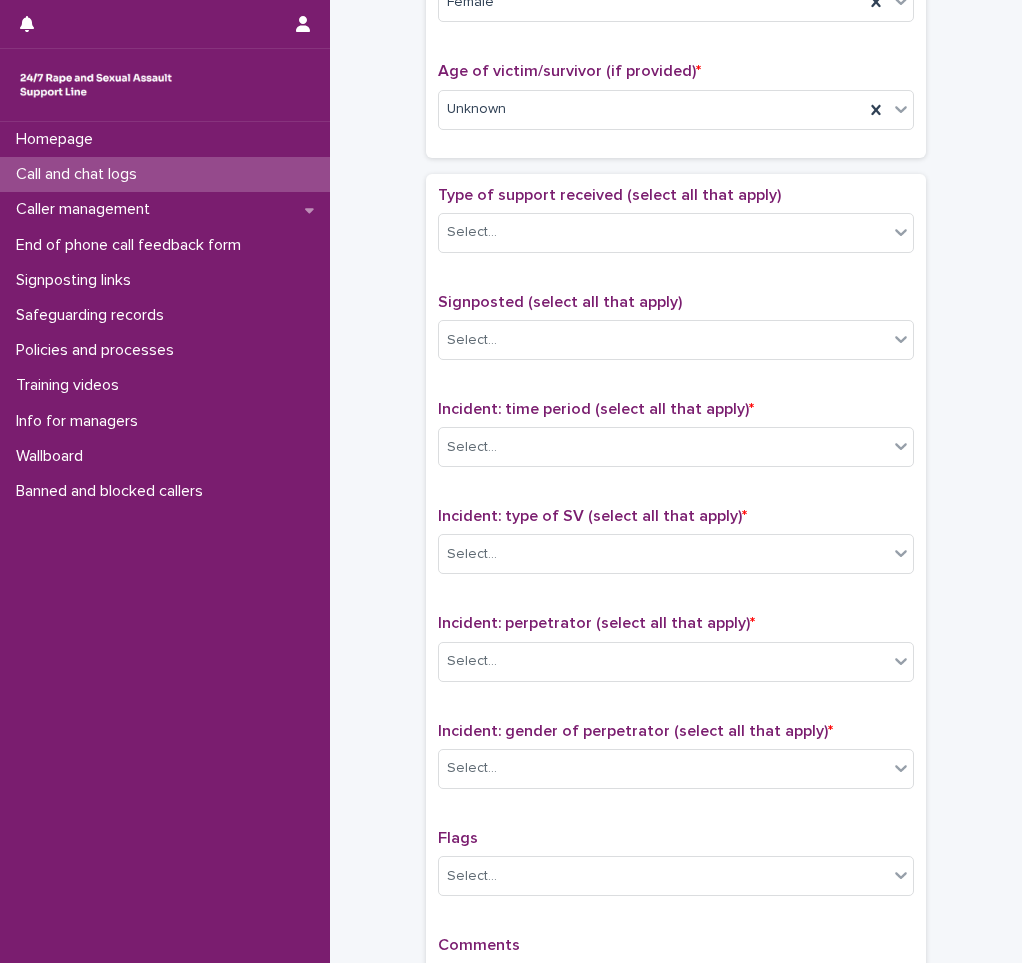 click on "Incident: time period (select all that apply) *" at bounding box center [596, 409] 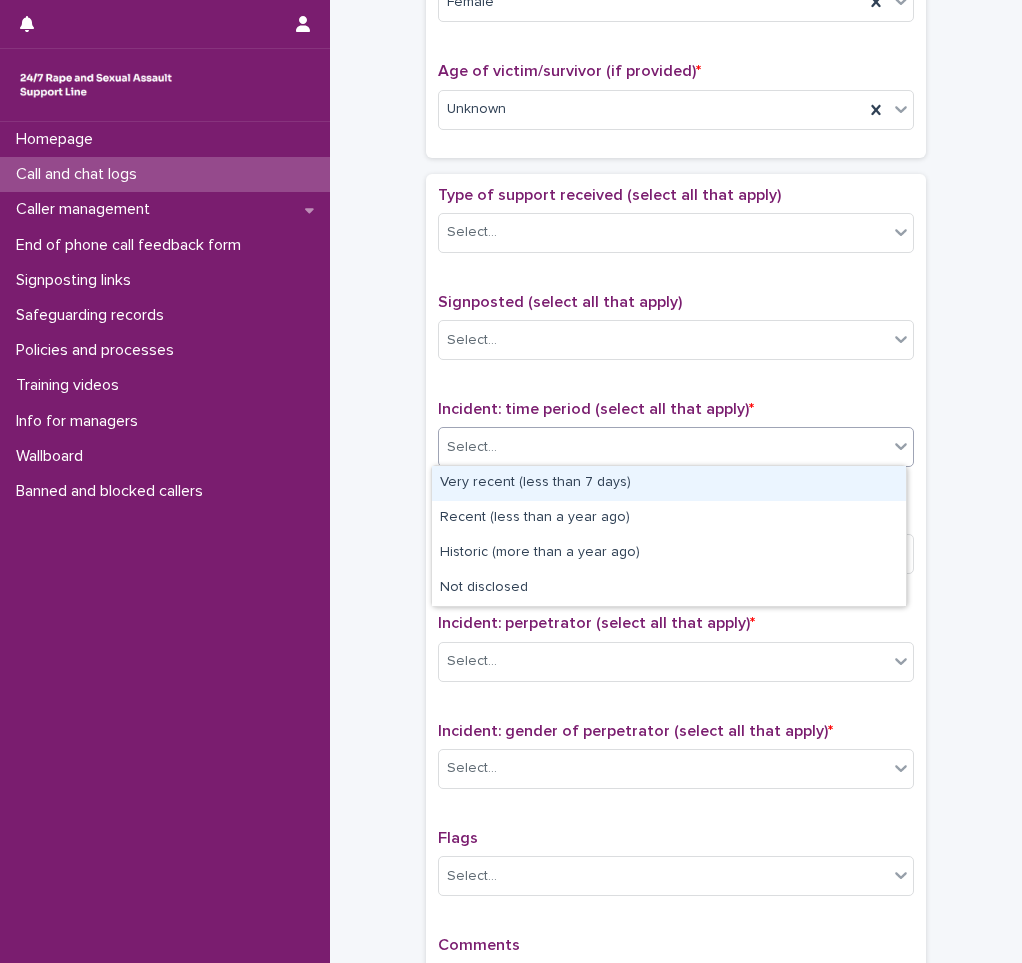 click on "Select..." at bounding box center [676, 447] 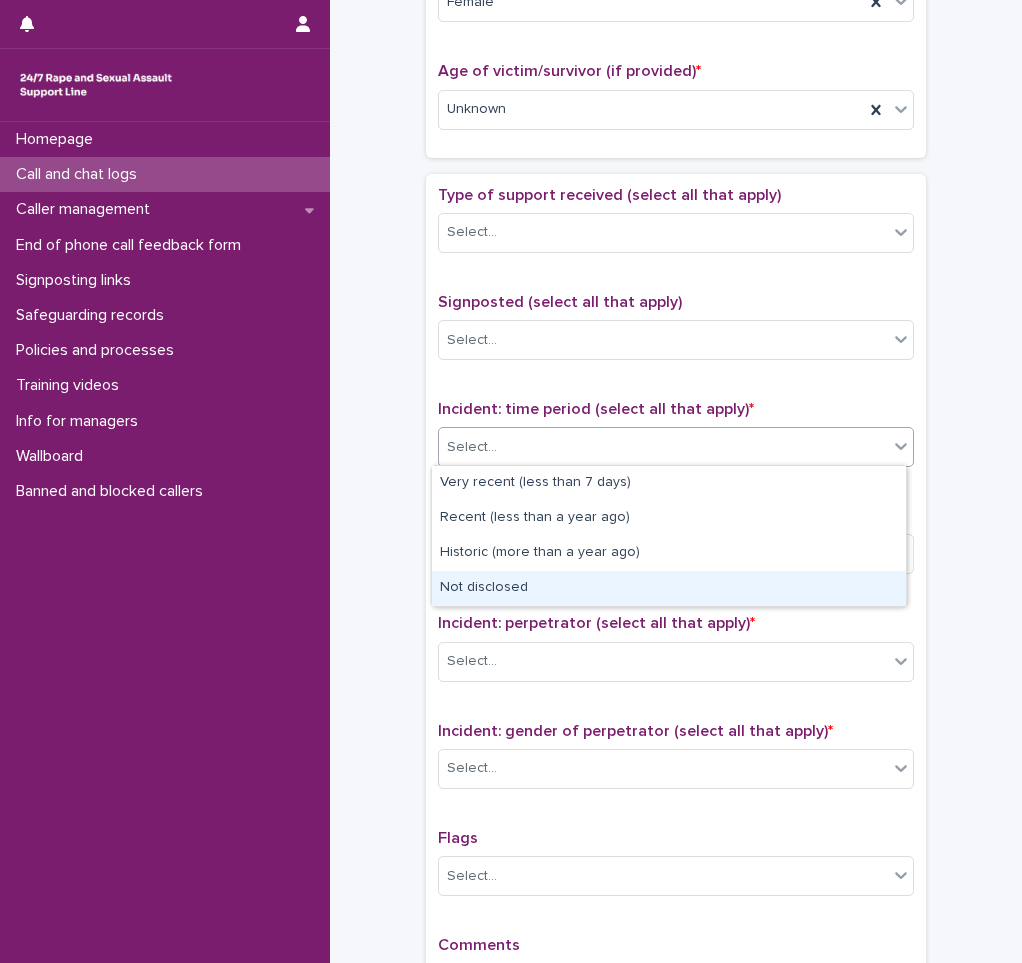 click on "Not disclosed" at bounding box center [669, 588] 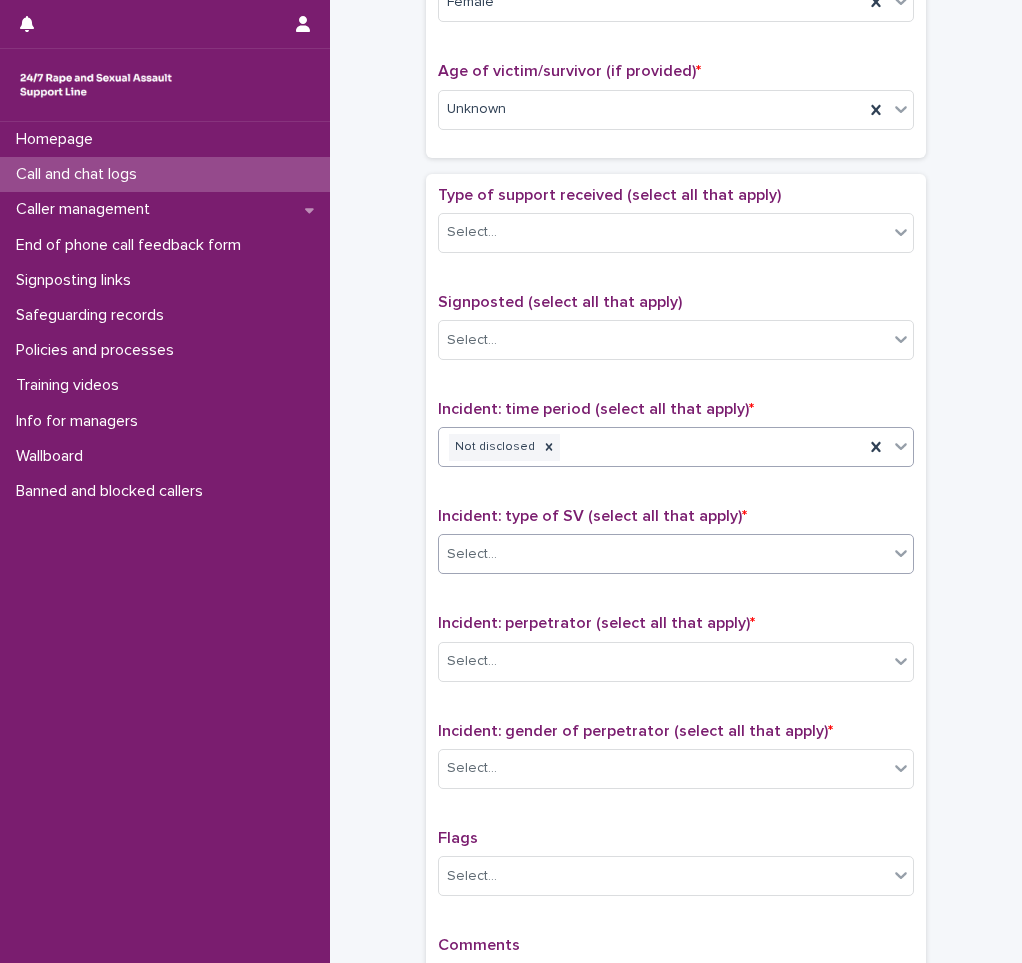 click on "Select..." at bounding box center (663, 554) 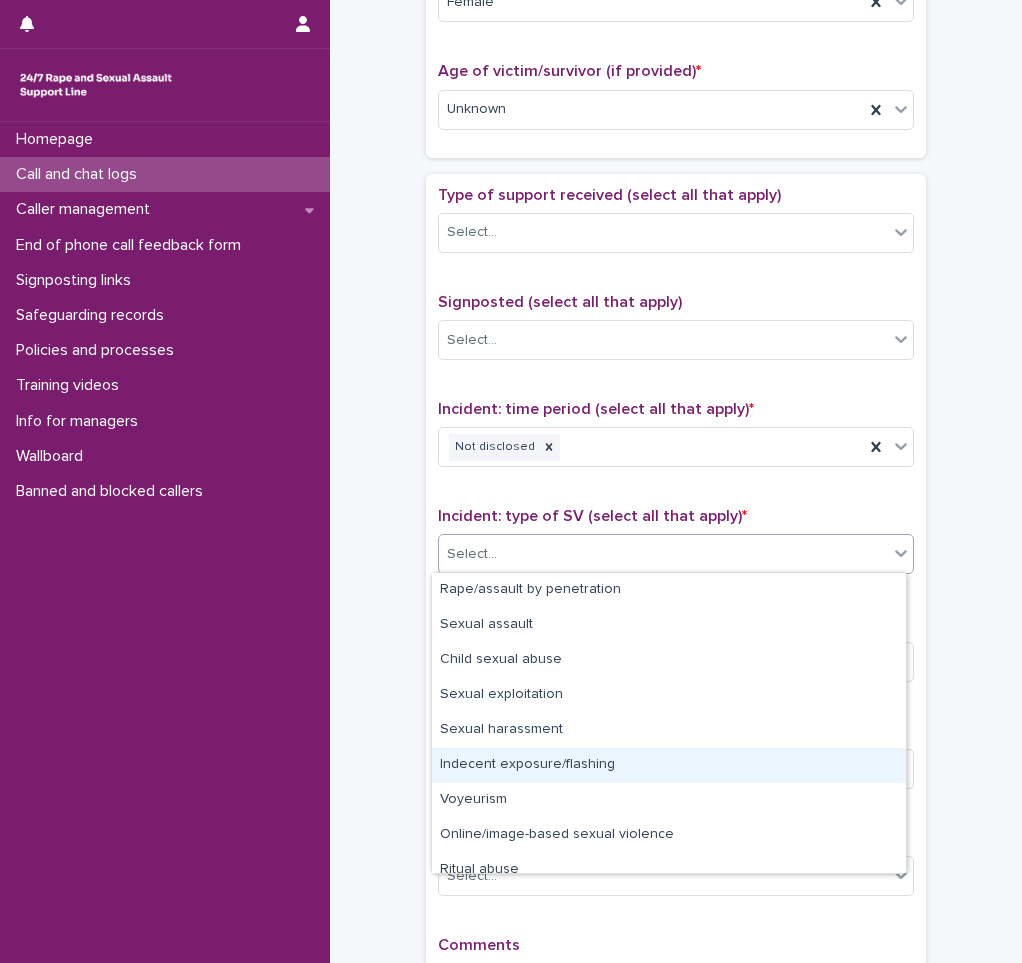scroll, scrollTop: 50, scrollLeft: 0, axis: vertical 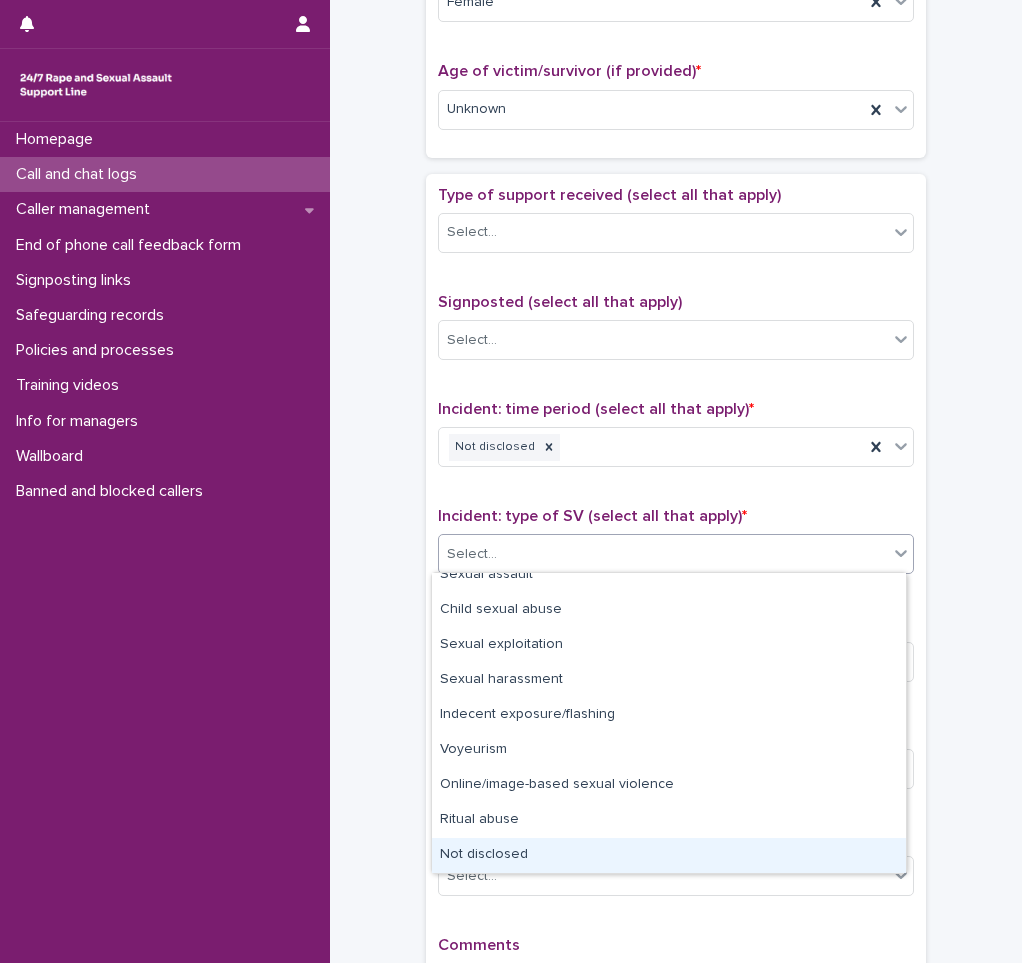 click on "Not disclosed" at bounding box center (669, 855) 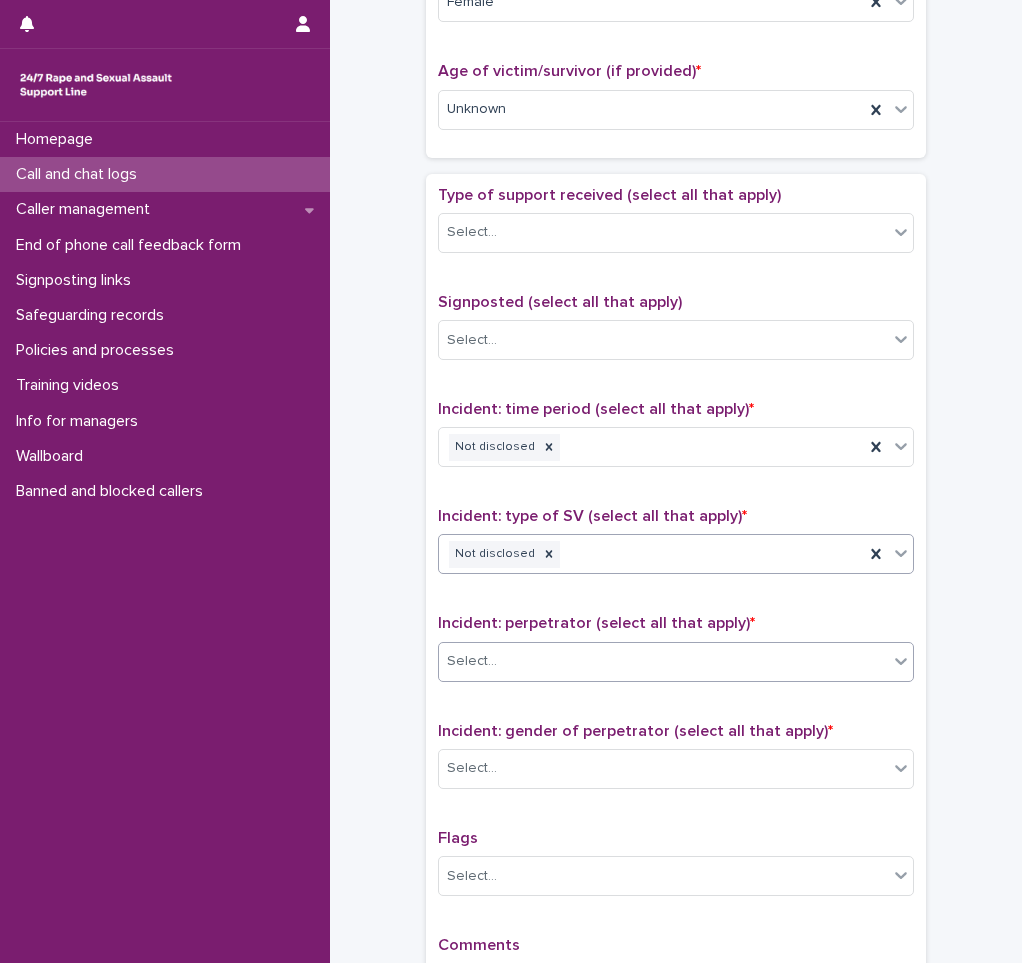 click on "Select..." at bounding box center [676, 662] 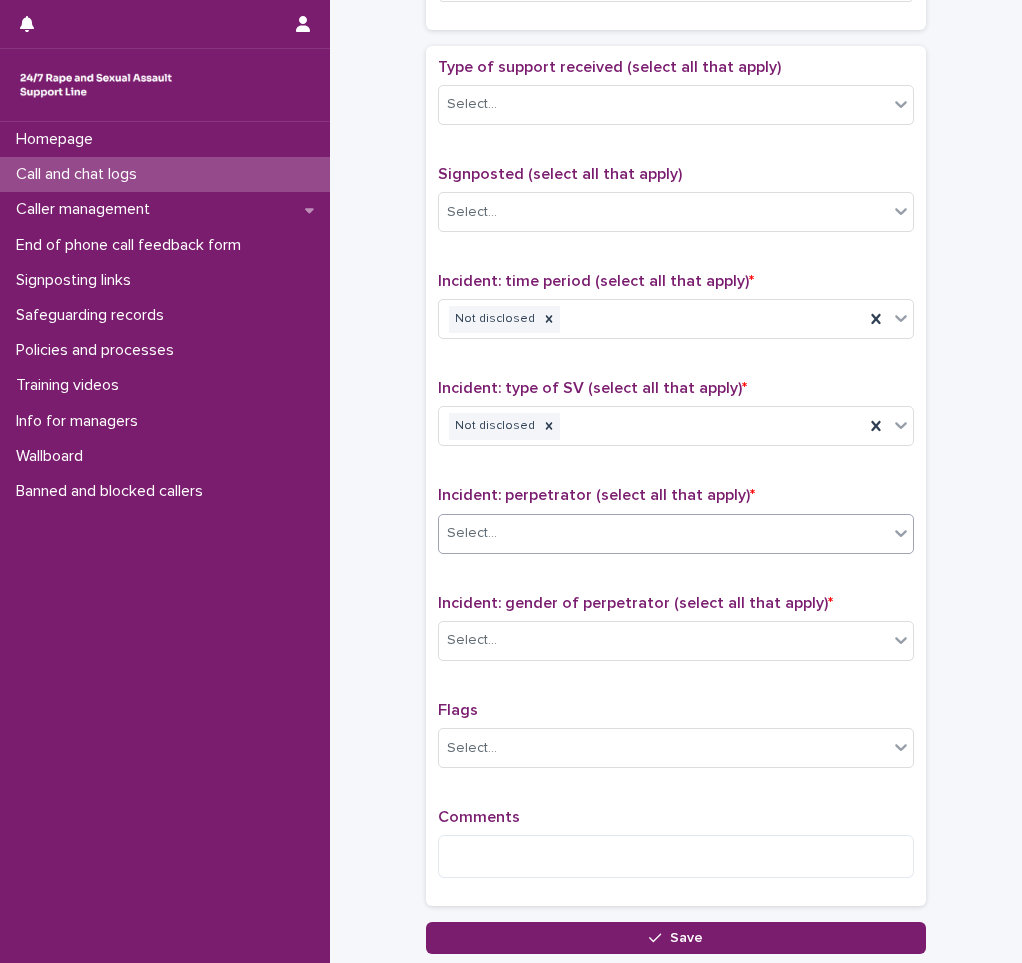 scroll, scrollTop: 1374, scrollLeft: 0, axis: vertical 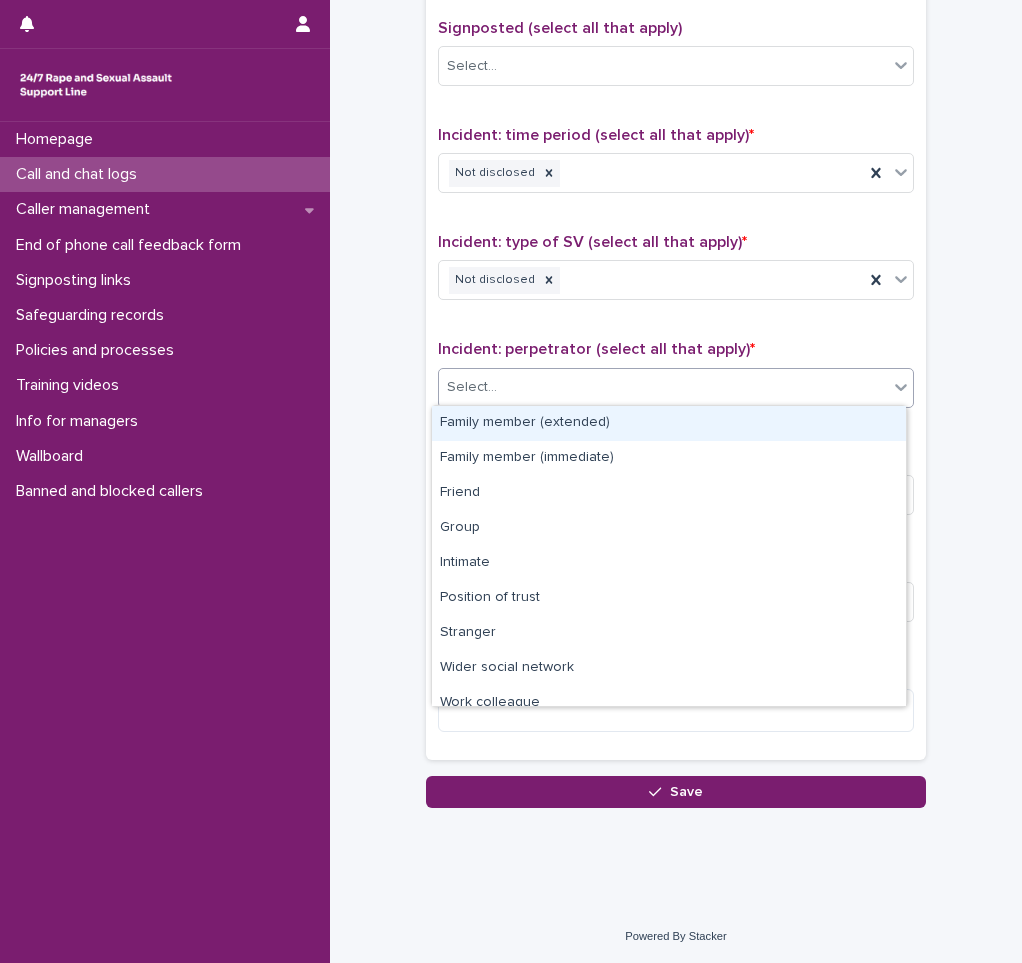 click on "Select..." at bounding box center [663, 387] 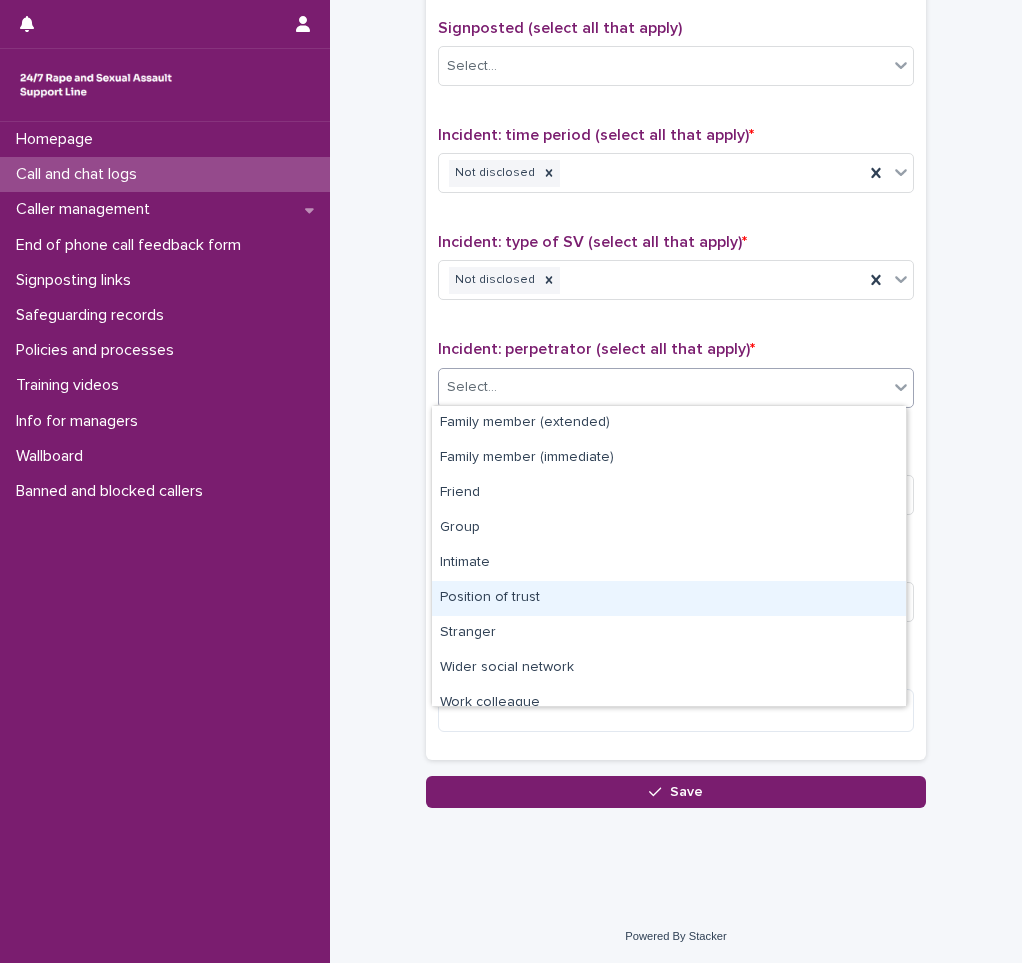 scroll, scrollTop: 85, scrollLeft: 0, axis: vertical 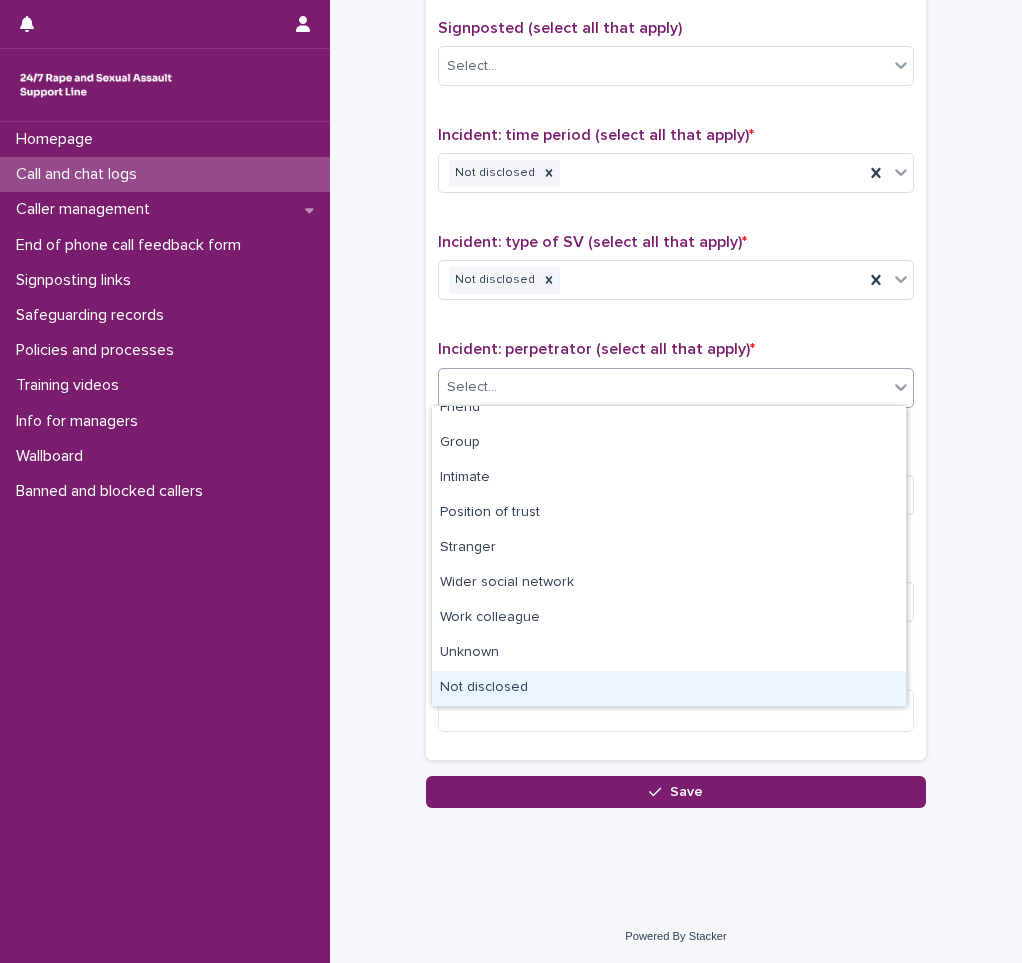 click on "Not disclosed" at bounding box center [669, 688] 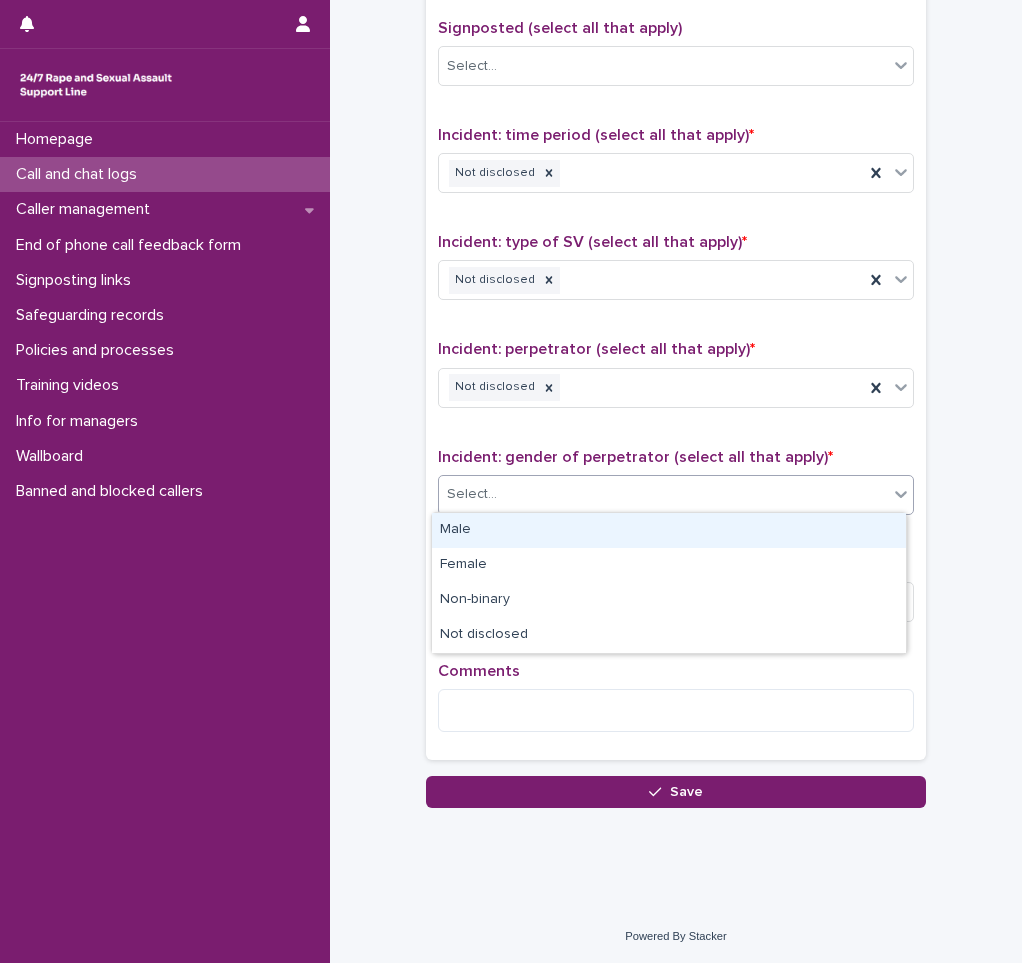 click on "Select..." at bounding box center (676, 495) 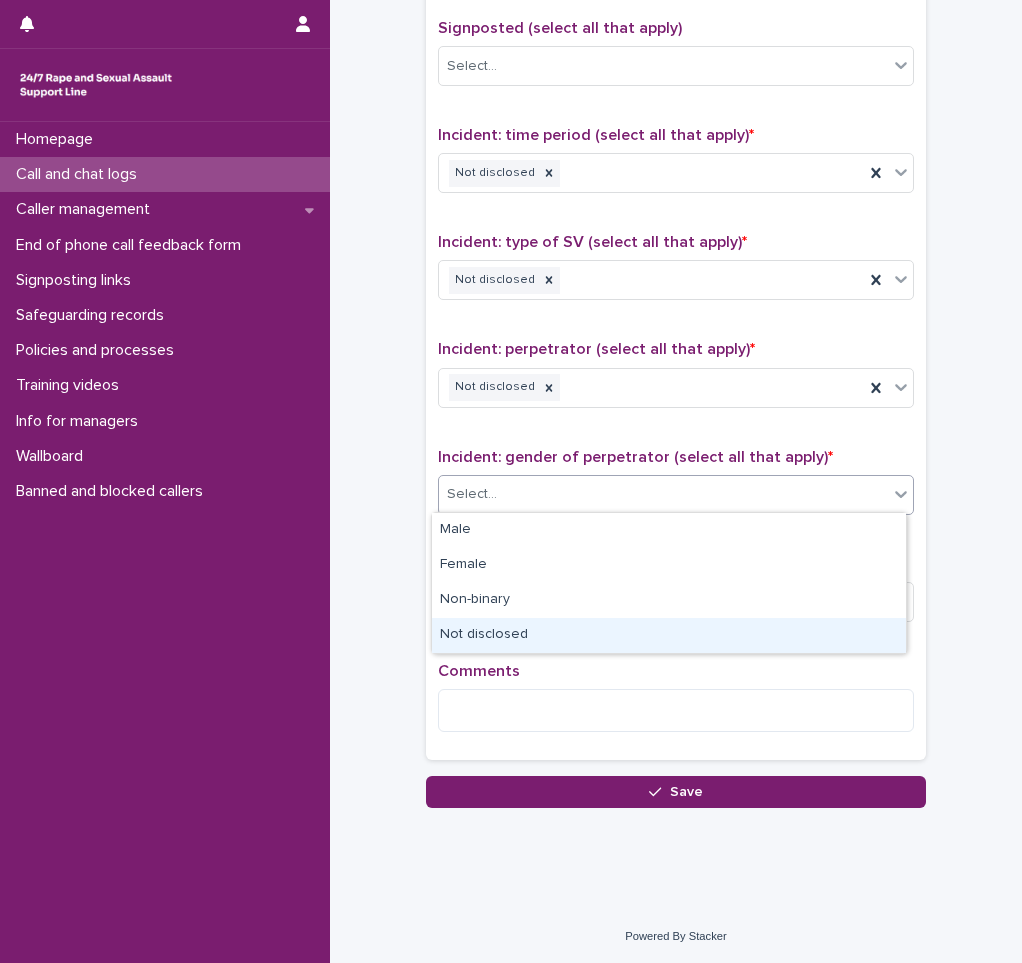 click on "Not disclosed" at bounding box center (669, 635) 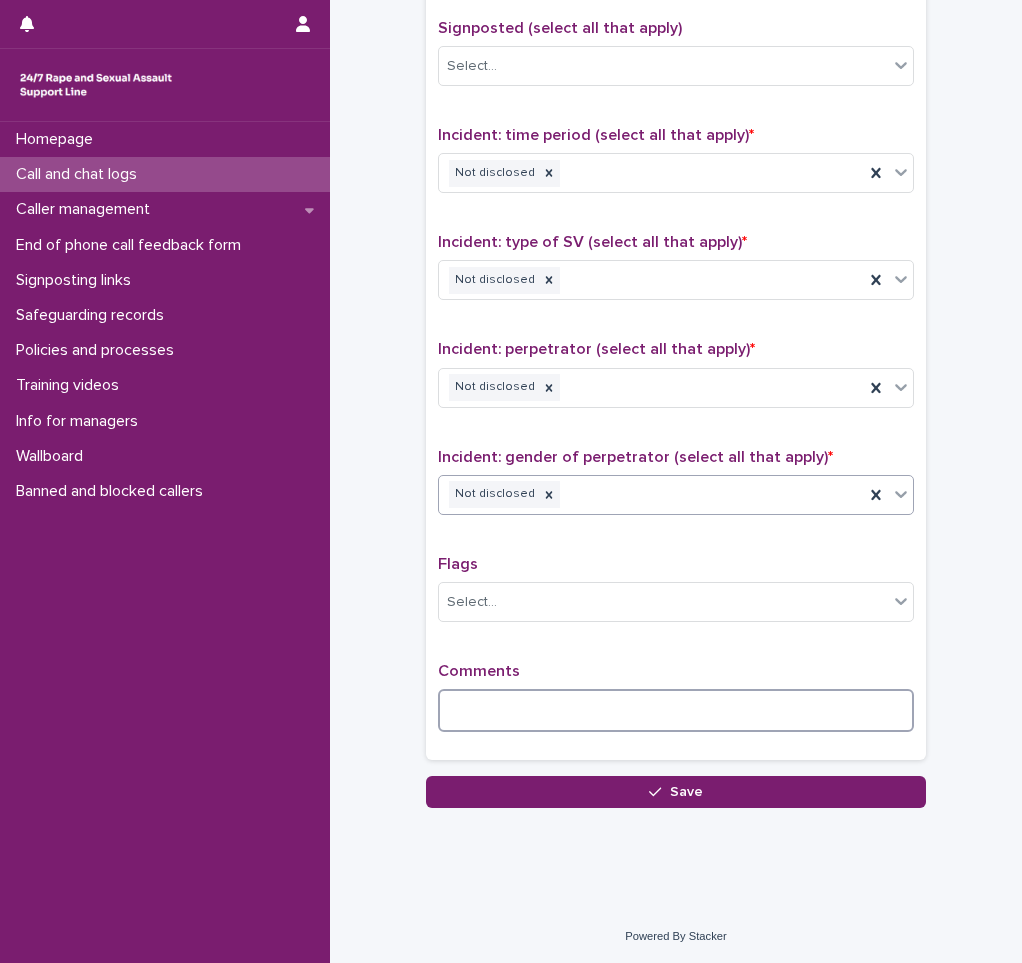 click at bounding box center (676, 710) 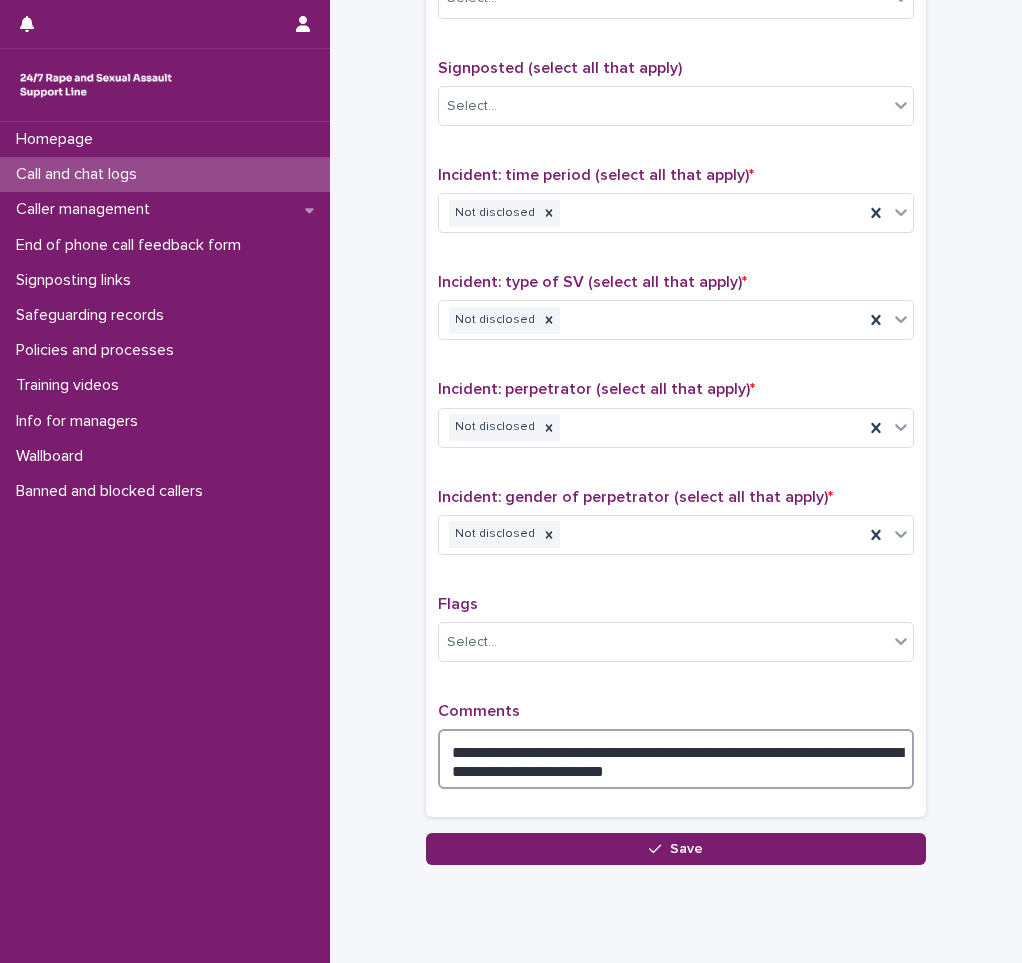 scroll, scrollTop: 1391, scrollLeft: 0, axis: vertical 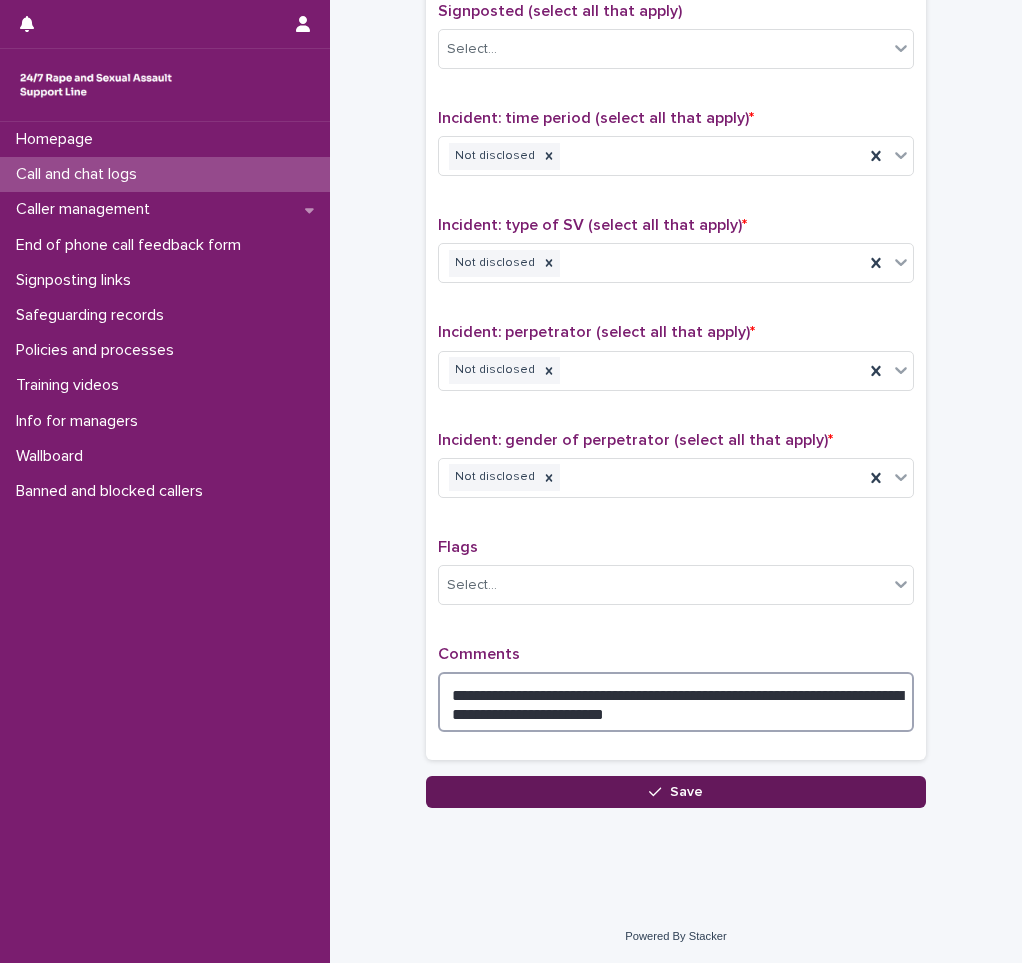 type on "**********" 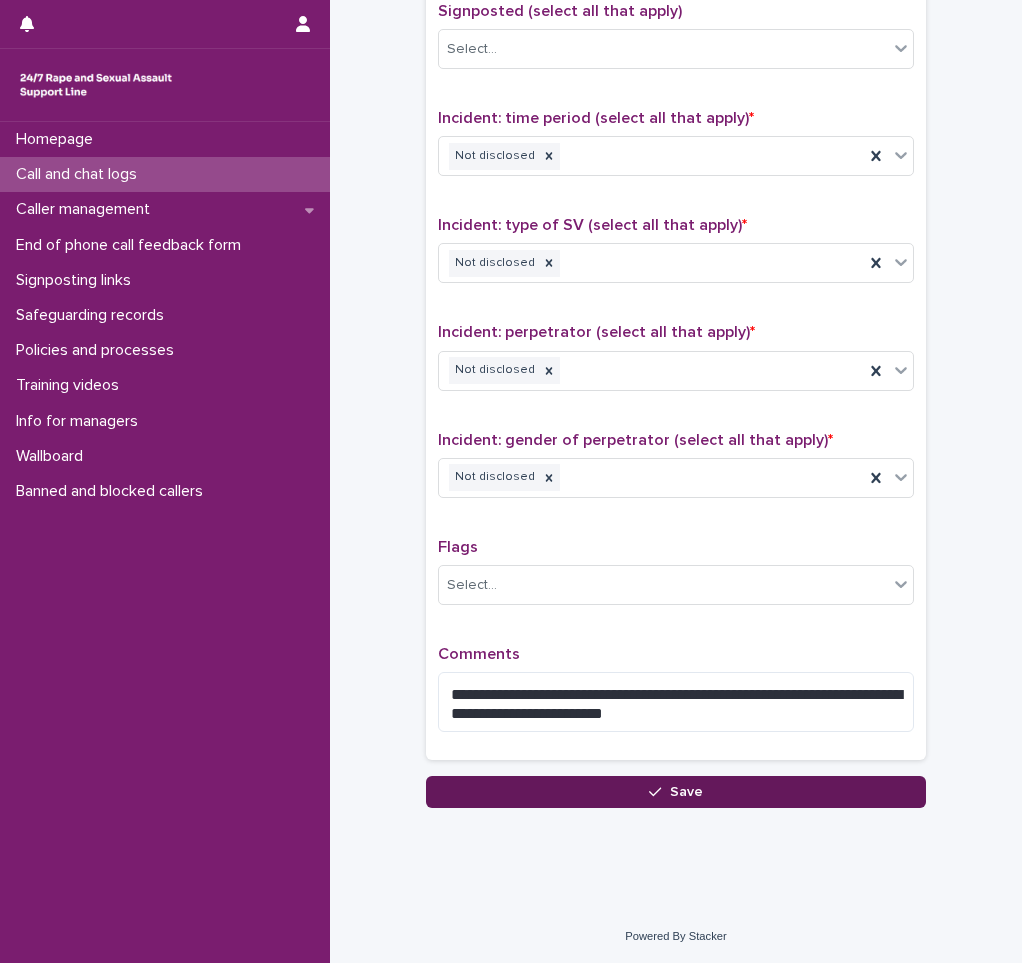 click on "Save" at bounding box center [676, 792] 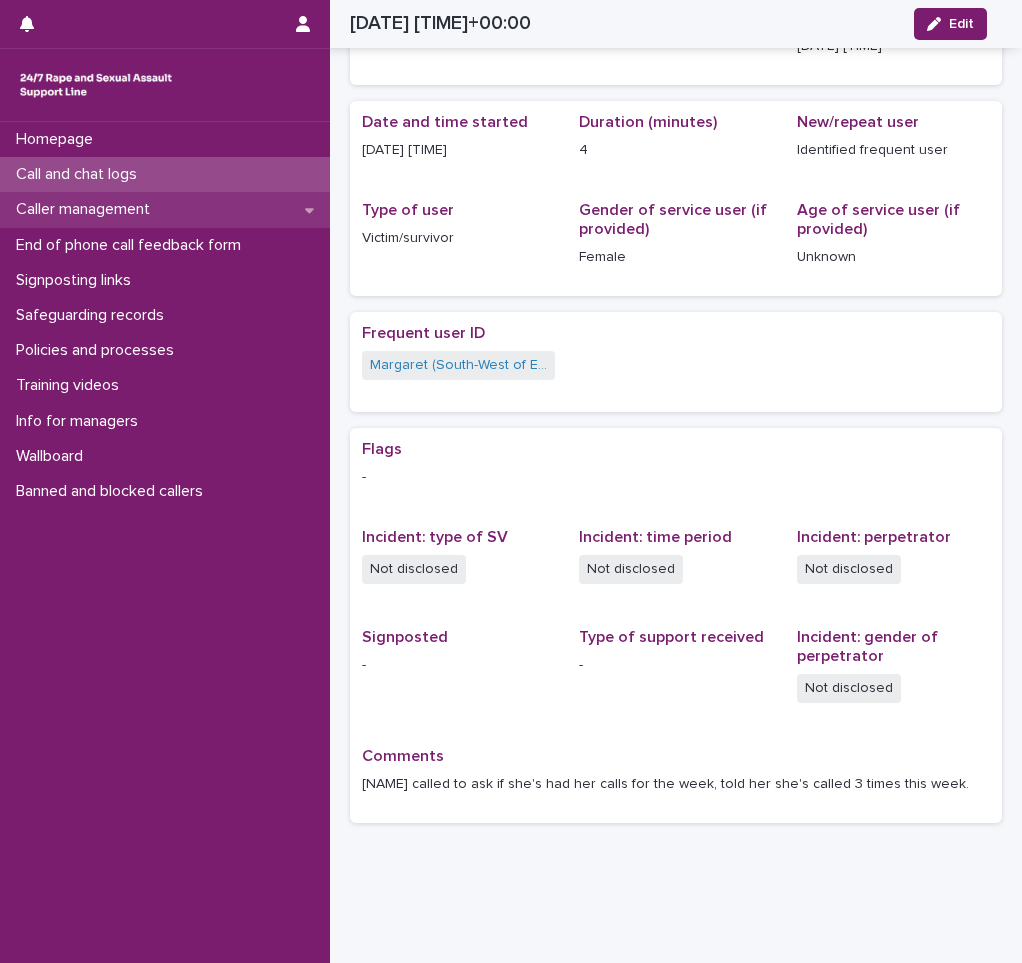scroll, scrollTop: 175, scrollLeft: 0, axis: vertical 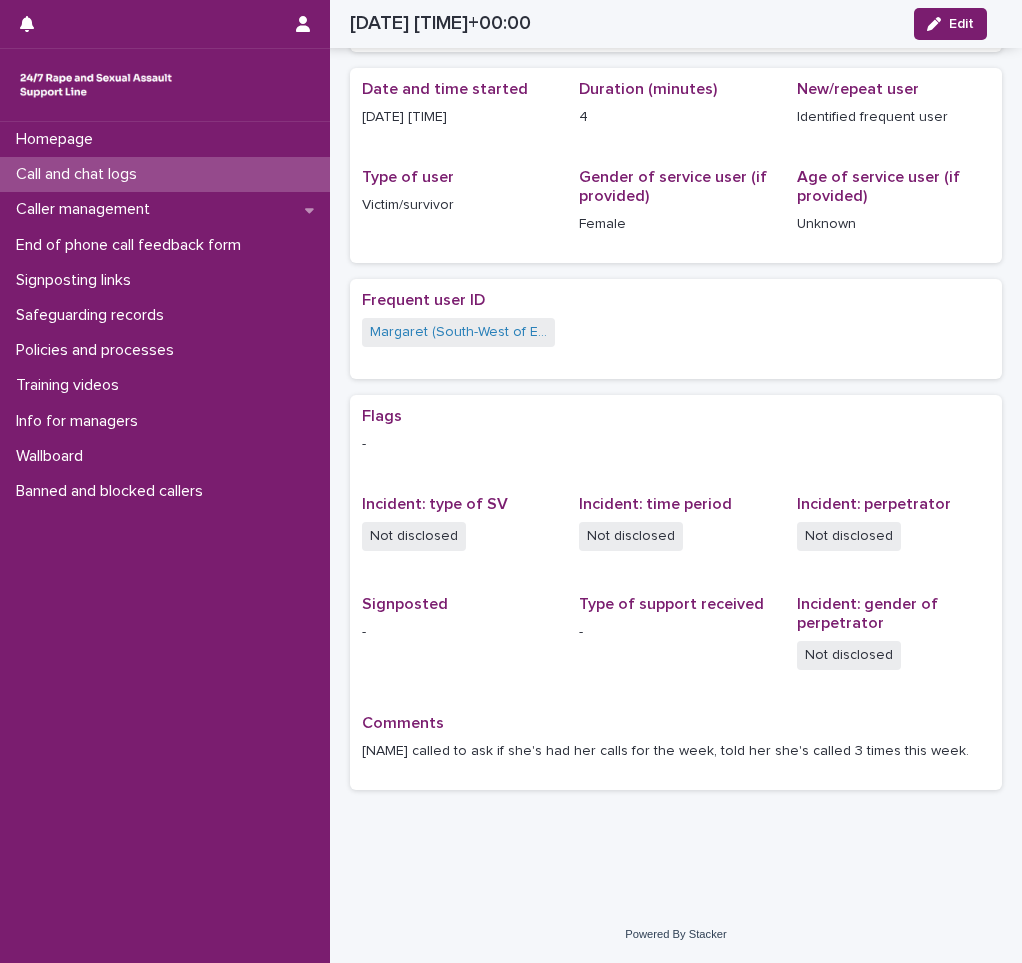 click on "Call and chat logs" at bounding box center [165, 174] 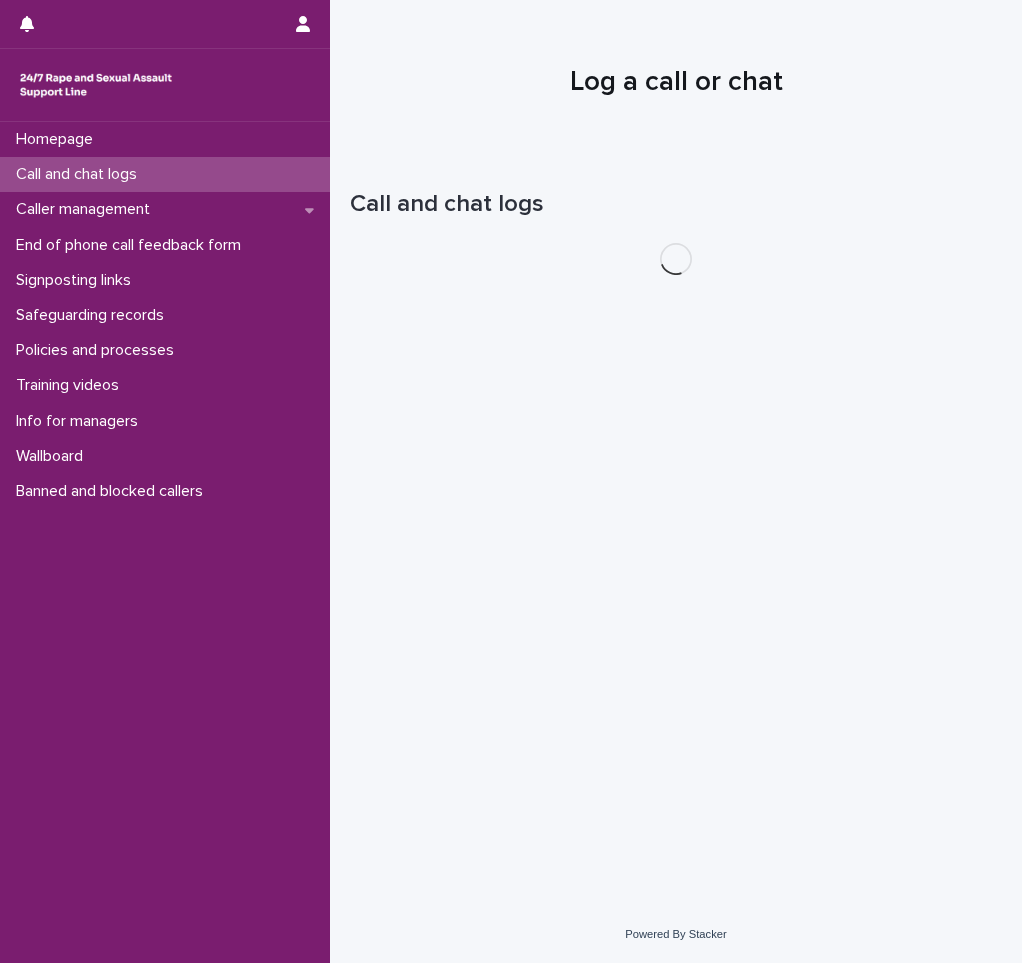 scroll, scrollTop: 0, scrollLeft: 0, axis: both 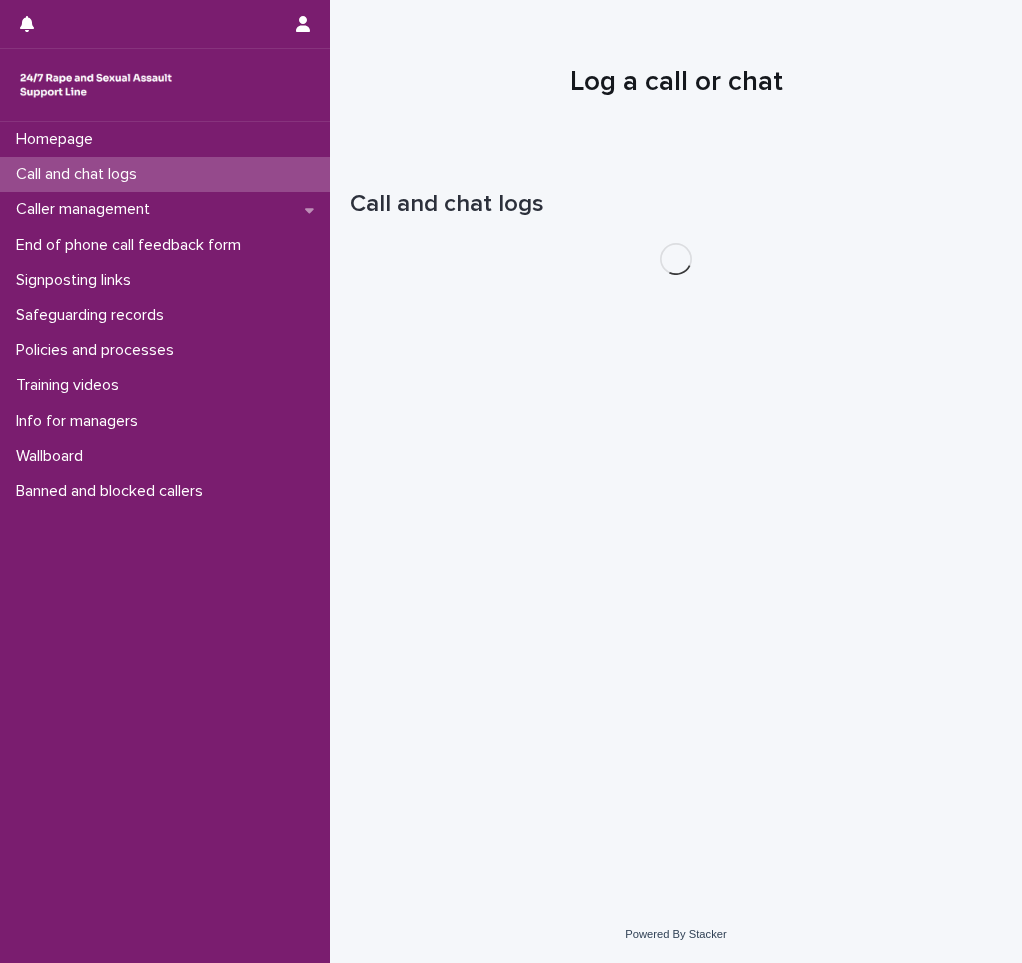 click on "Call and chat logs" at bounding box center [165, 174] 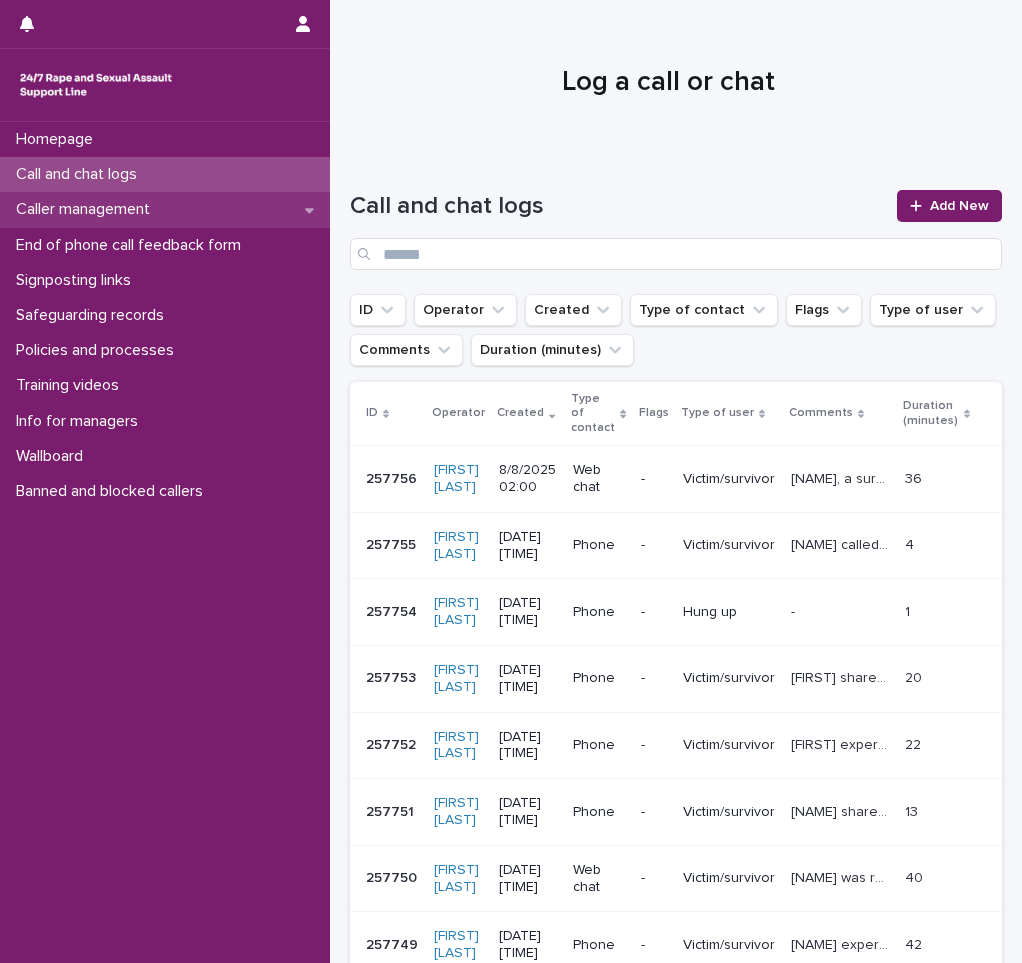 click on "Caller management" at bounding box center (165, 209) 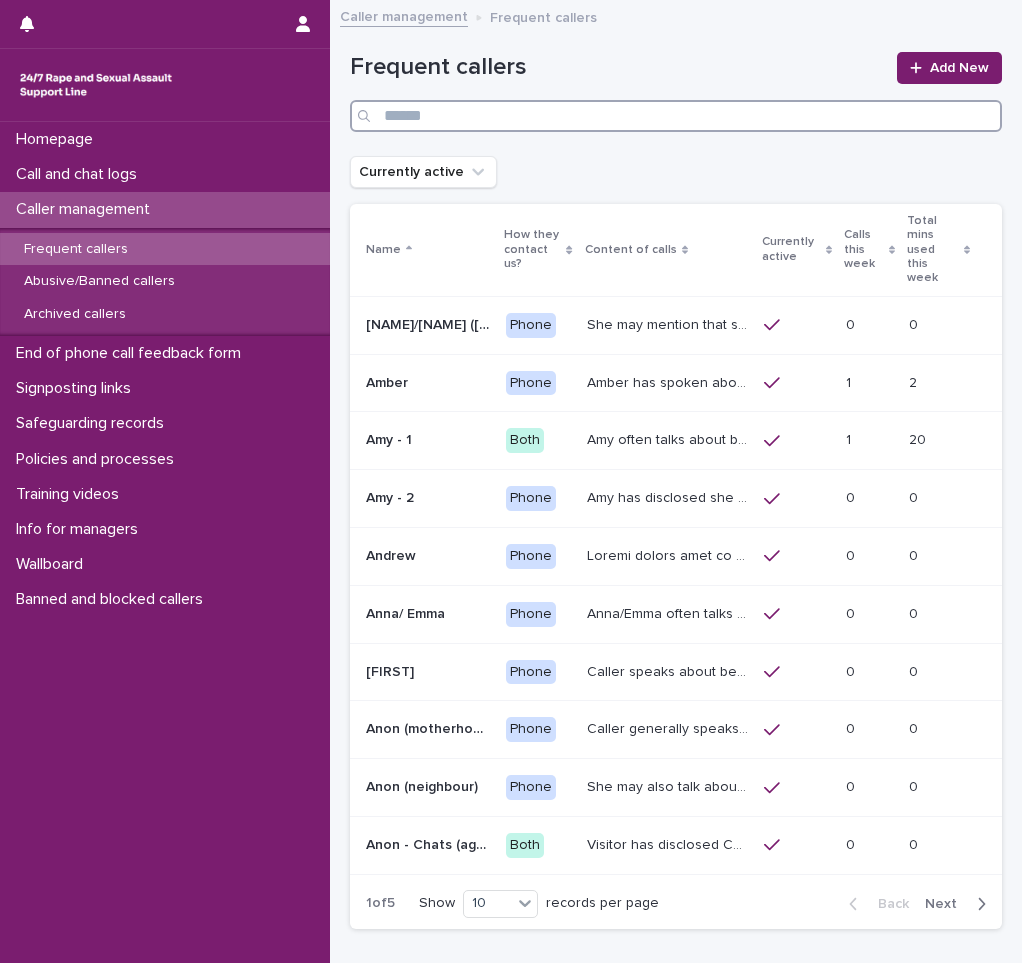 click at bounding box center (676, 116) 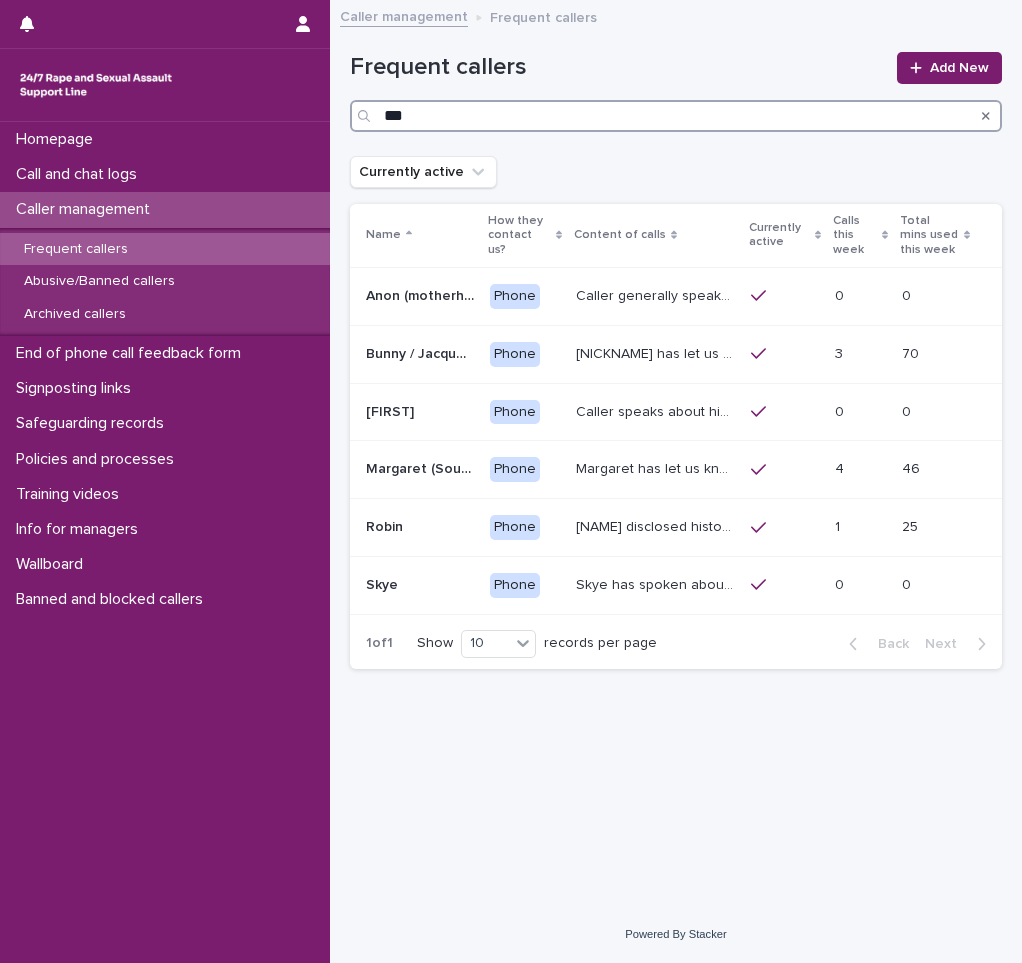 type on "***" 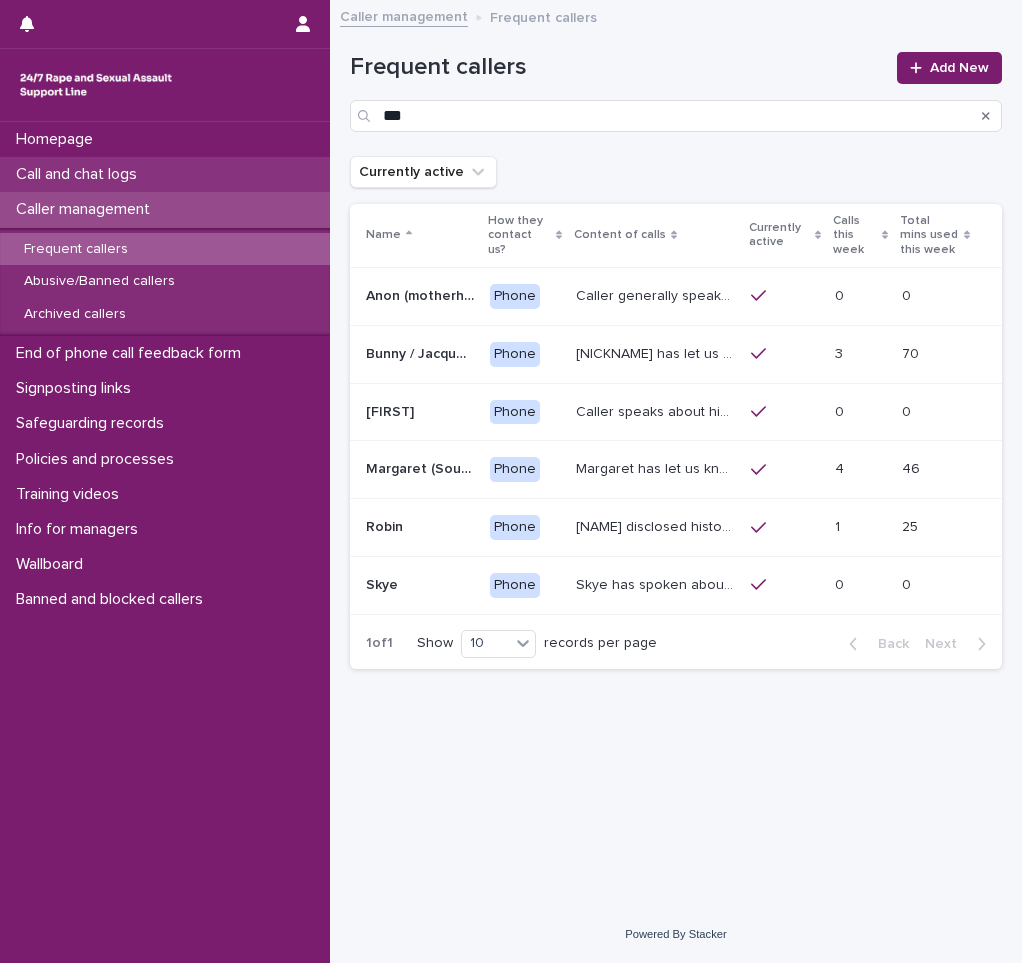 click on "Call and chat logs" at bounding box center [165, 174] 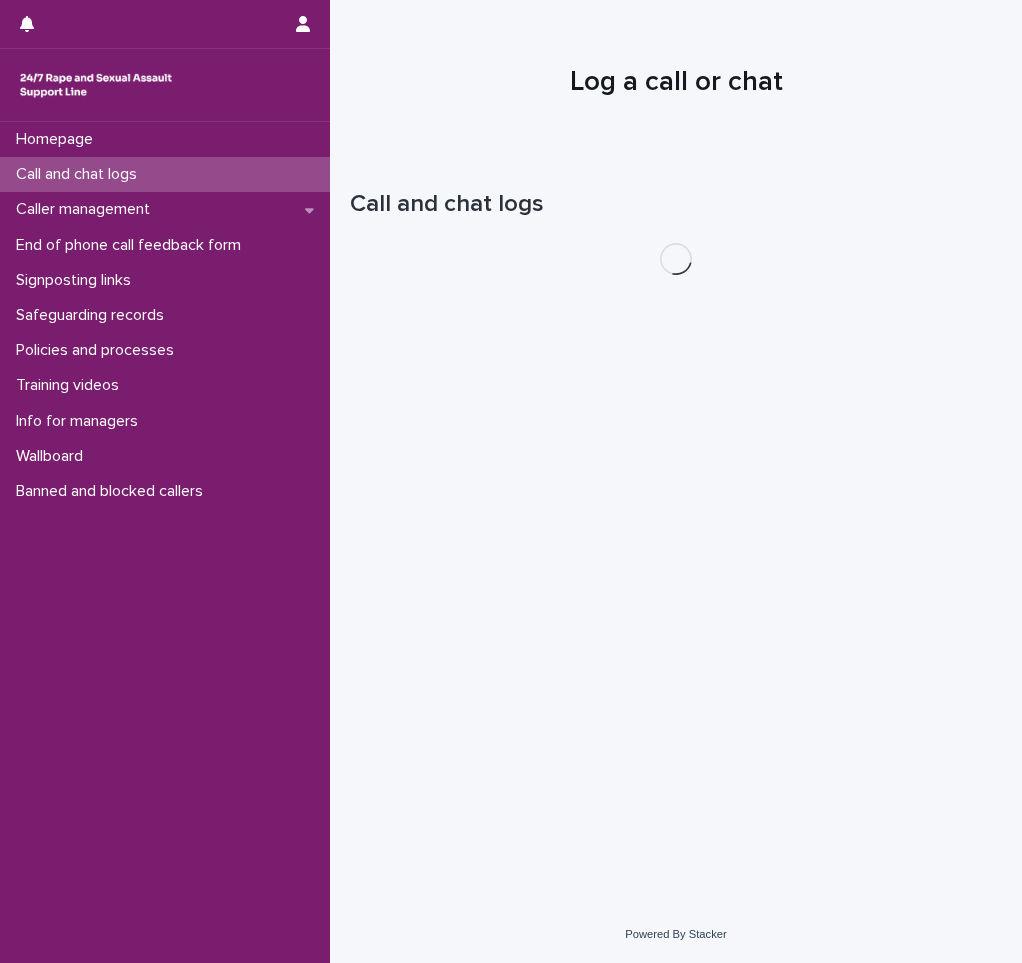 click on "Call and chat logs" at bounding box center [165, 174] 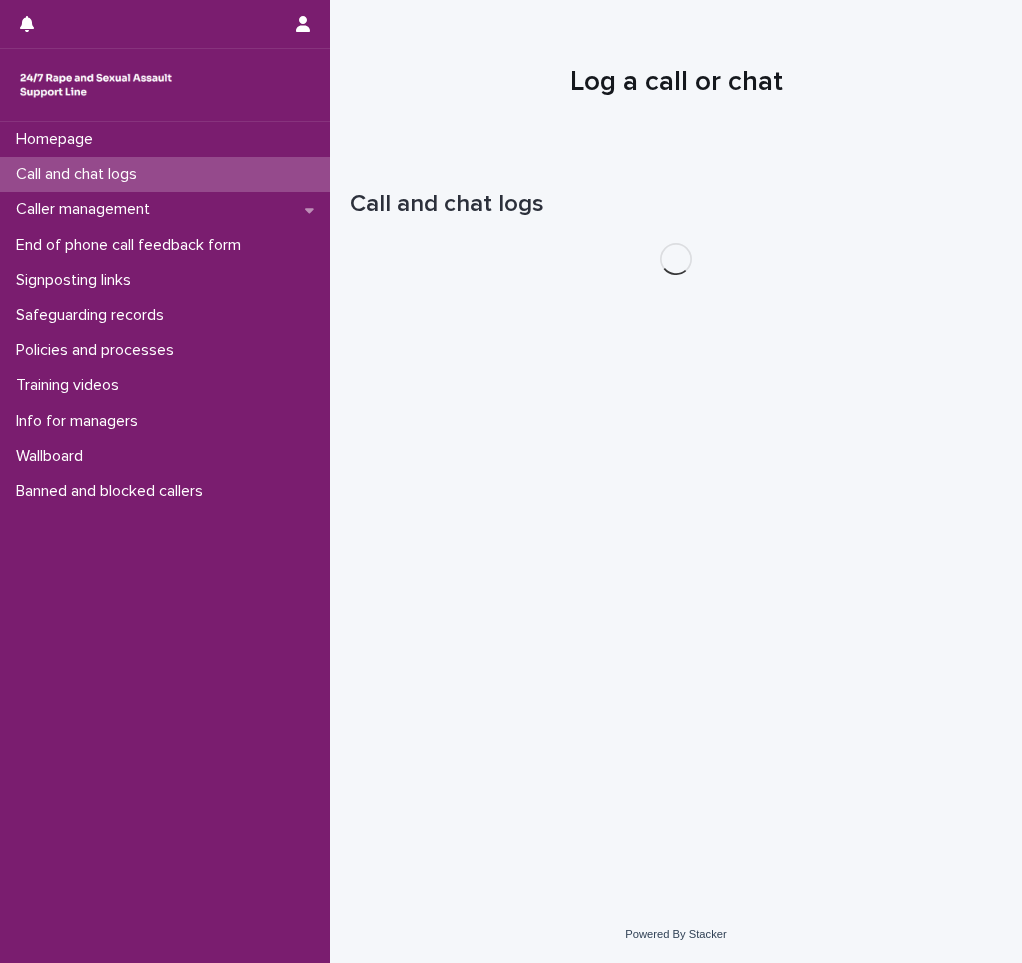 click on "Call and chat logs" at bounding box center (165, 174) 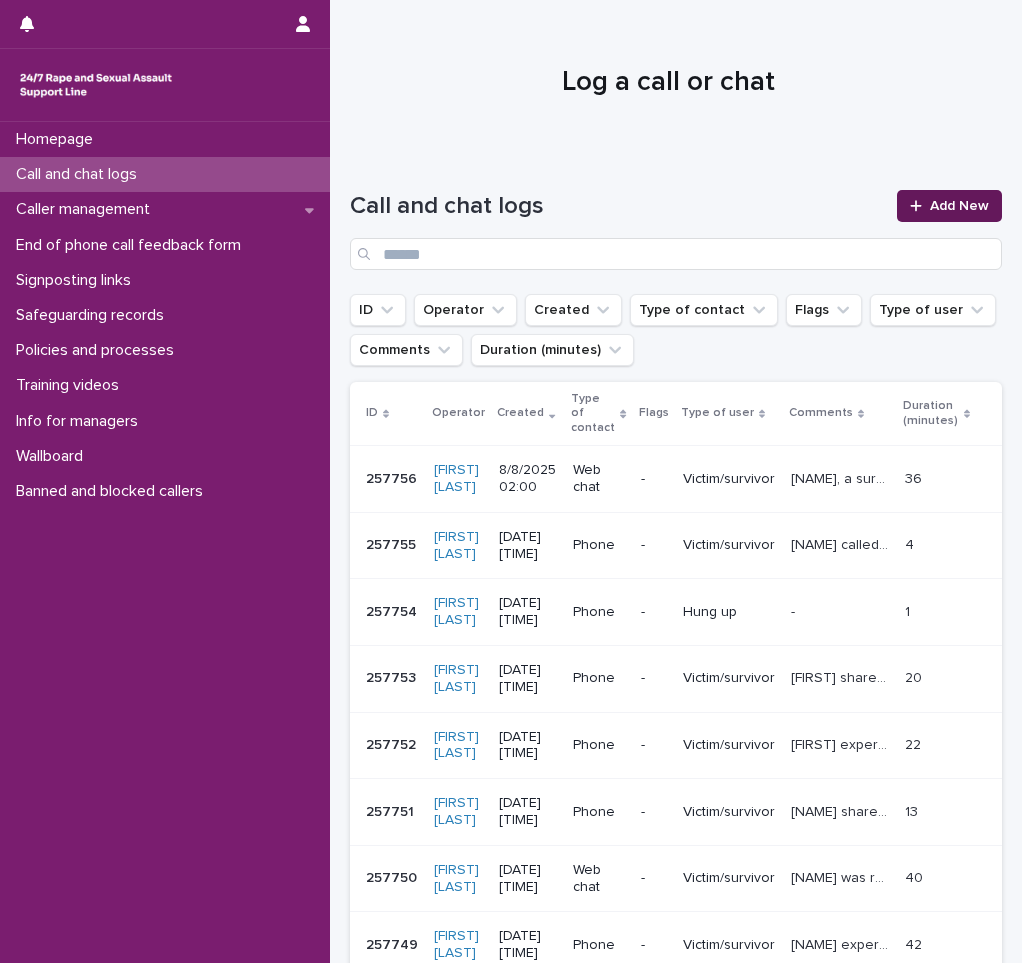 click on "Add New" at bounding box center (959, 206) 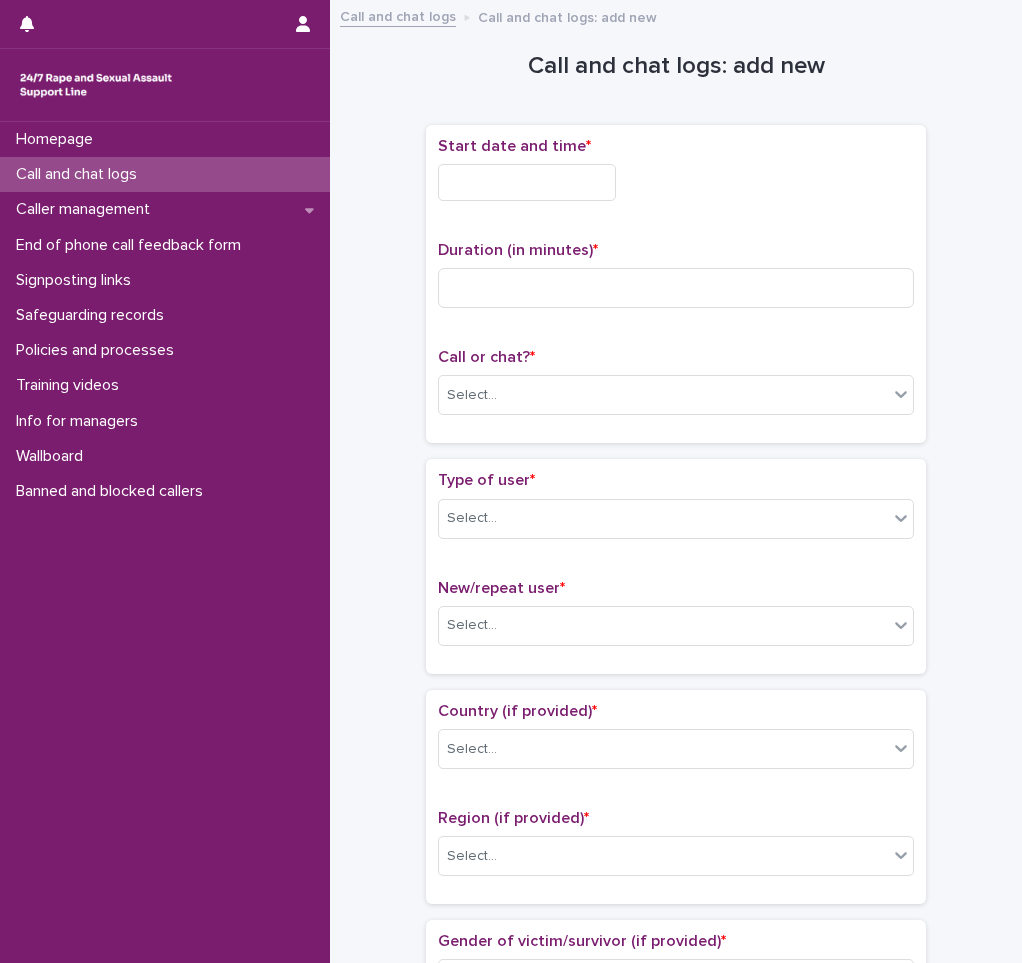click on "Start date and time *" at bounding box center [676, 177] 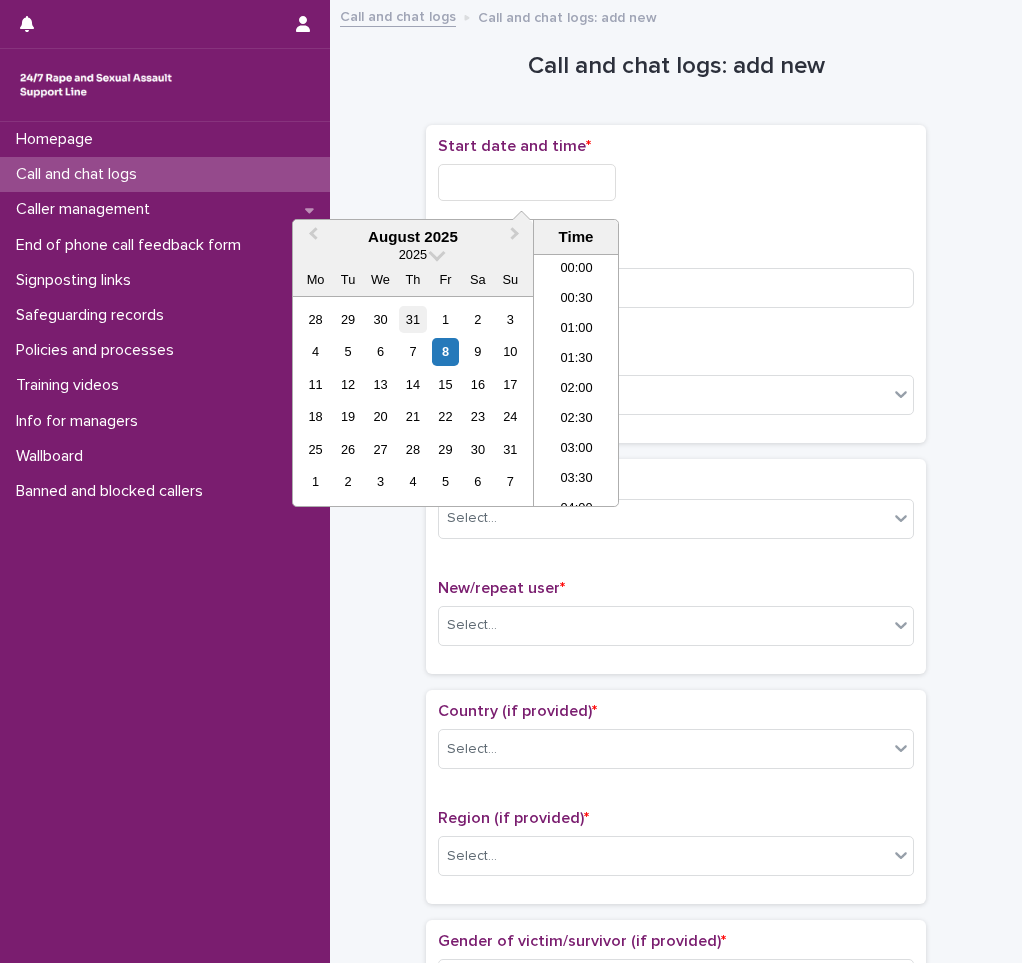 scroll, scrollTop: 10, scrollLeft: 0, axis: vertical 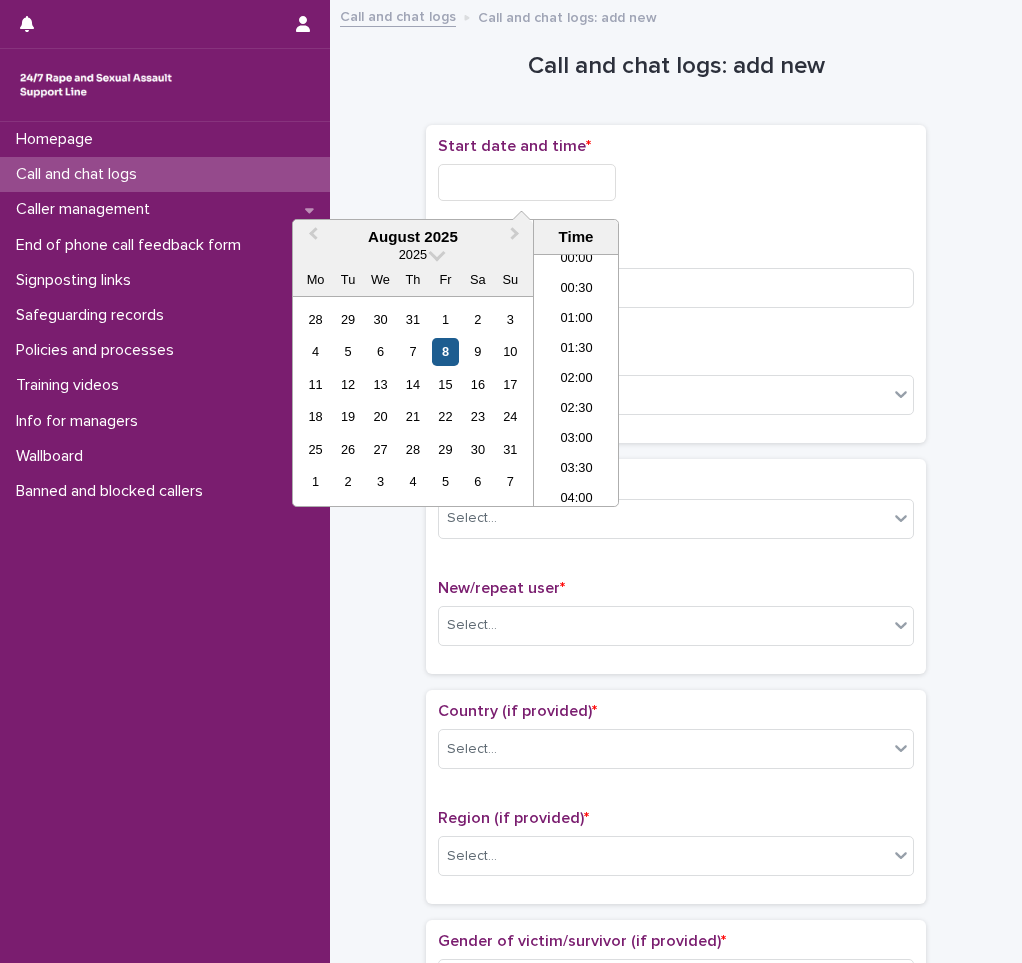 click on "8" at bounding box center [445, 351] 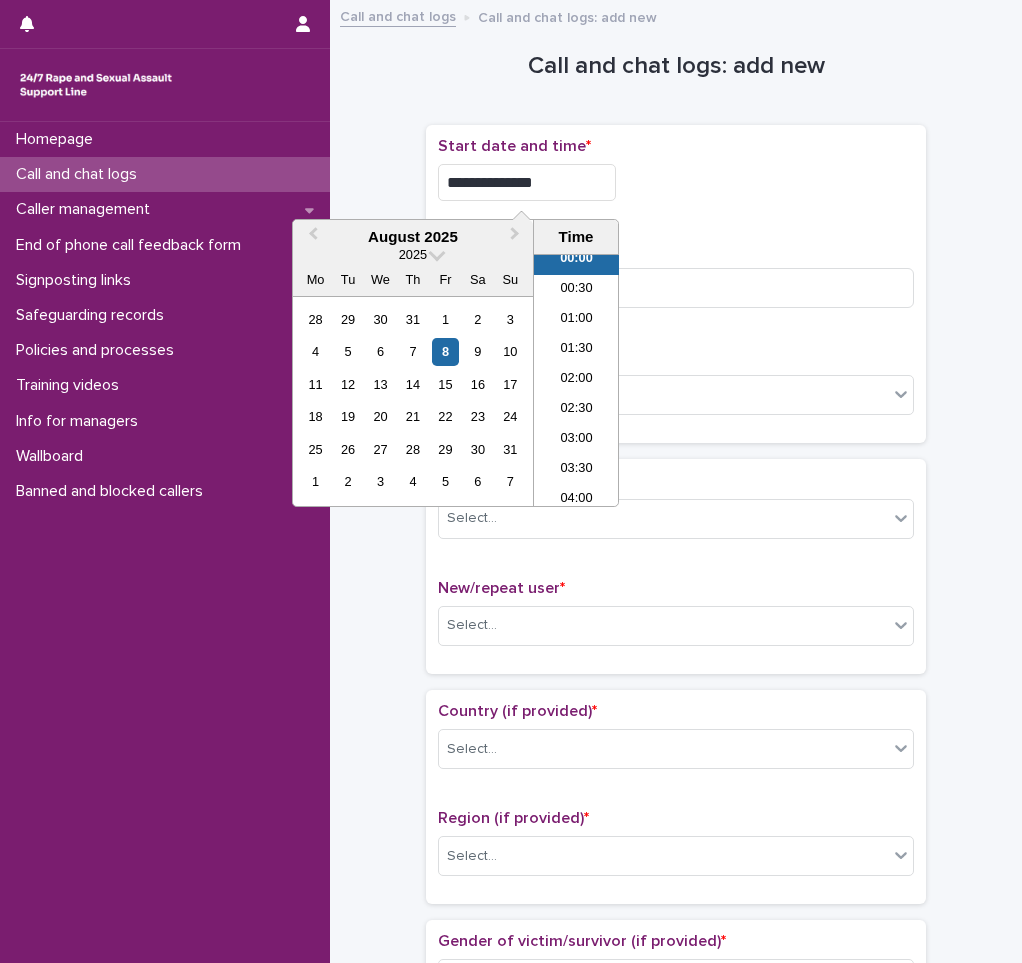 drag, startPoint x: 448, startPoint y: 353, endPoint x: 377, endPoint y: 173, distance: 193.49677 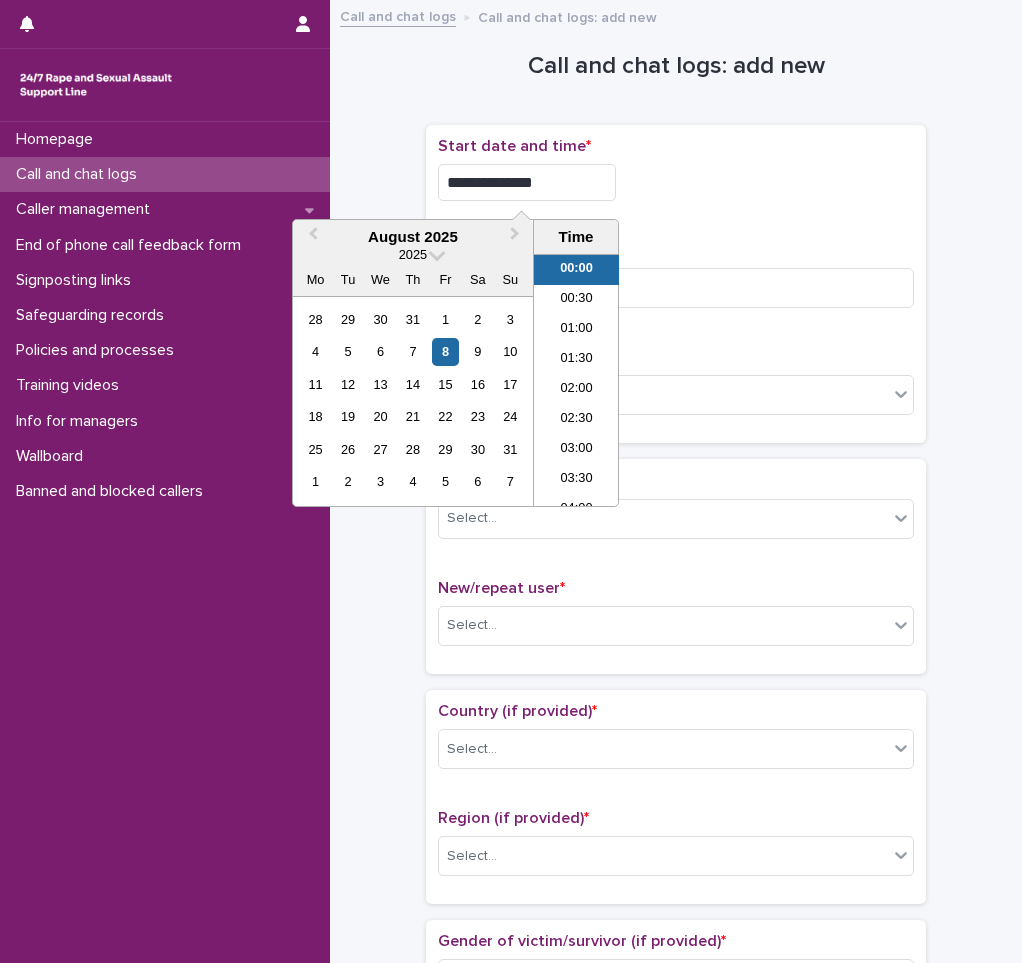 click on "**********" at bounding box center (527, 182) 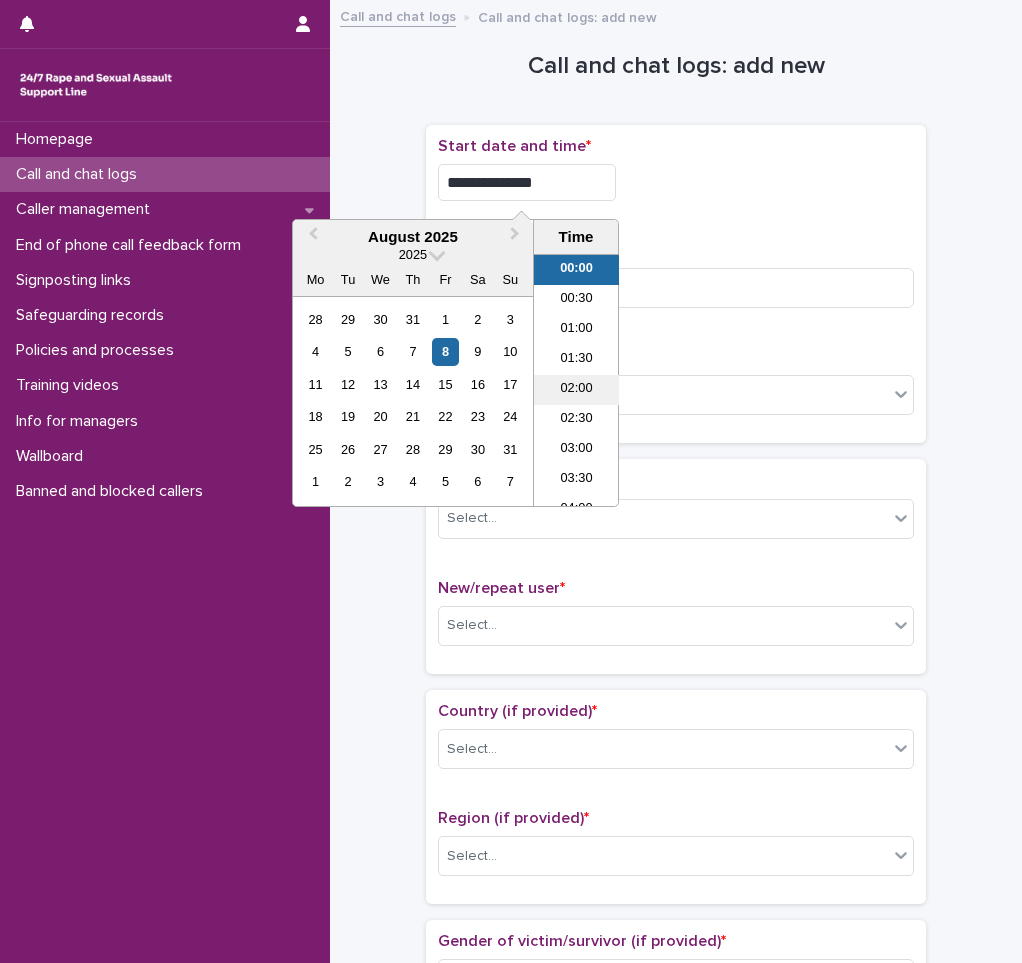 click on "02:00" at bounding box center [576, 390] 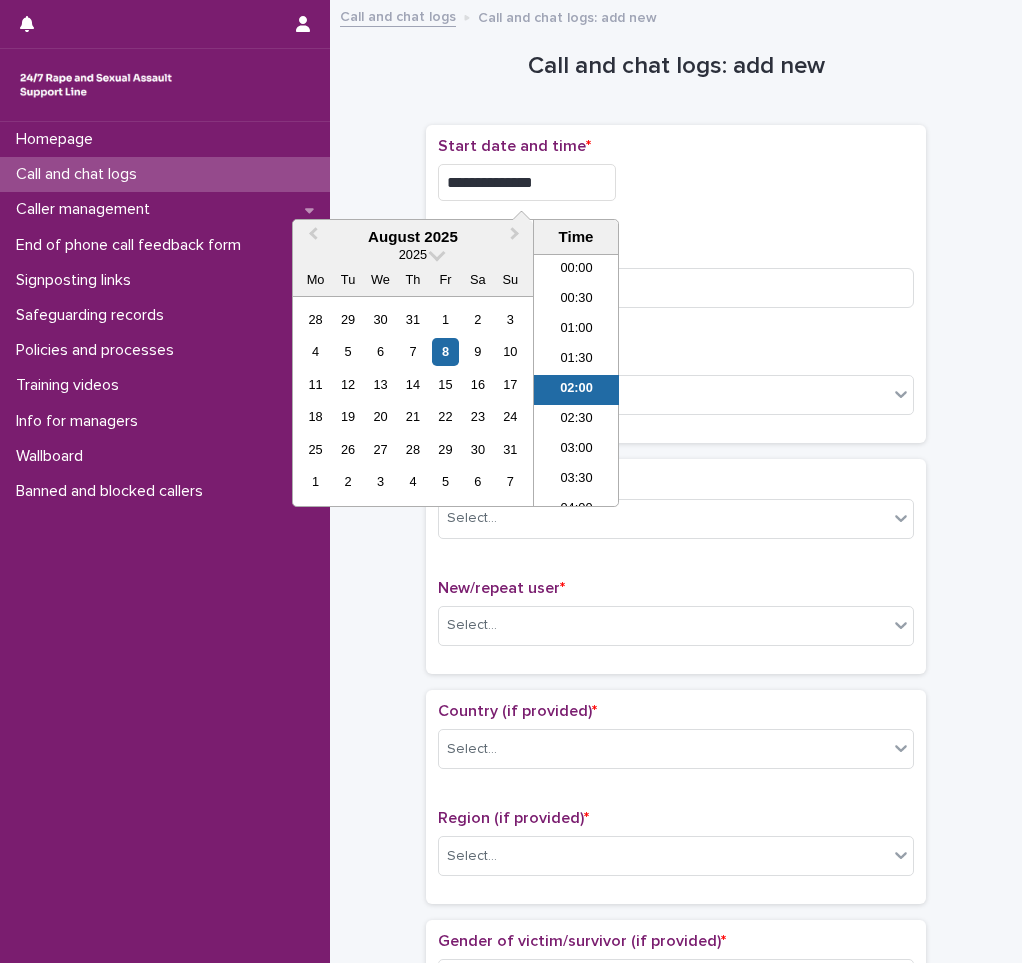 click on "**********" at bounding box center [527, 182] 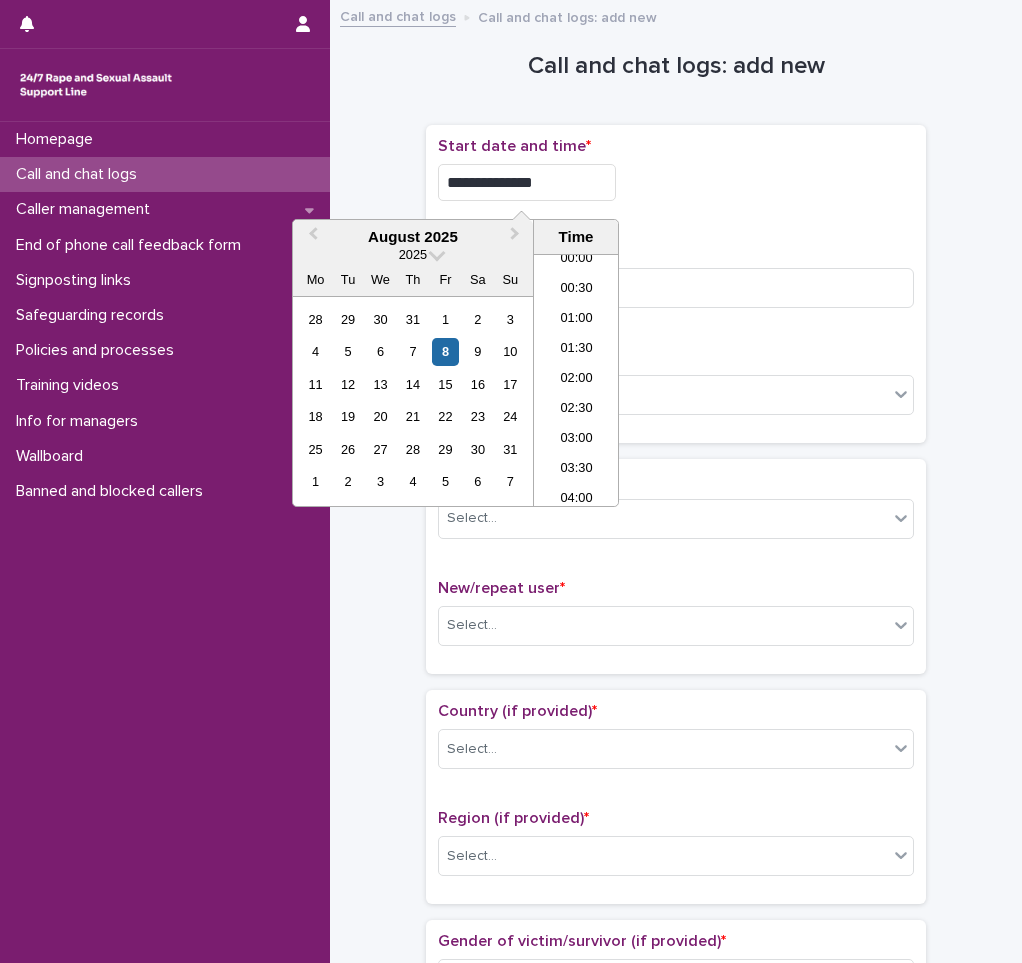 type on "**********" 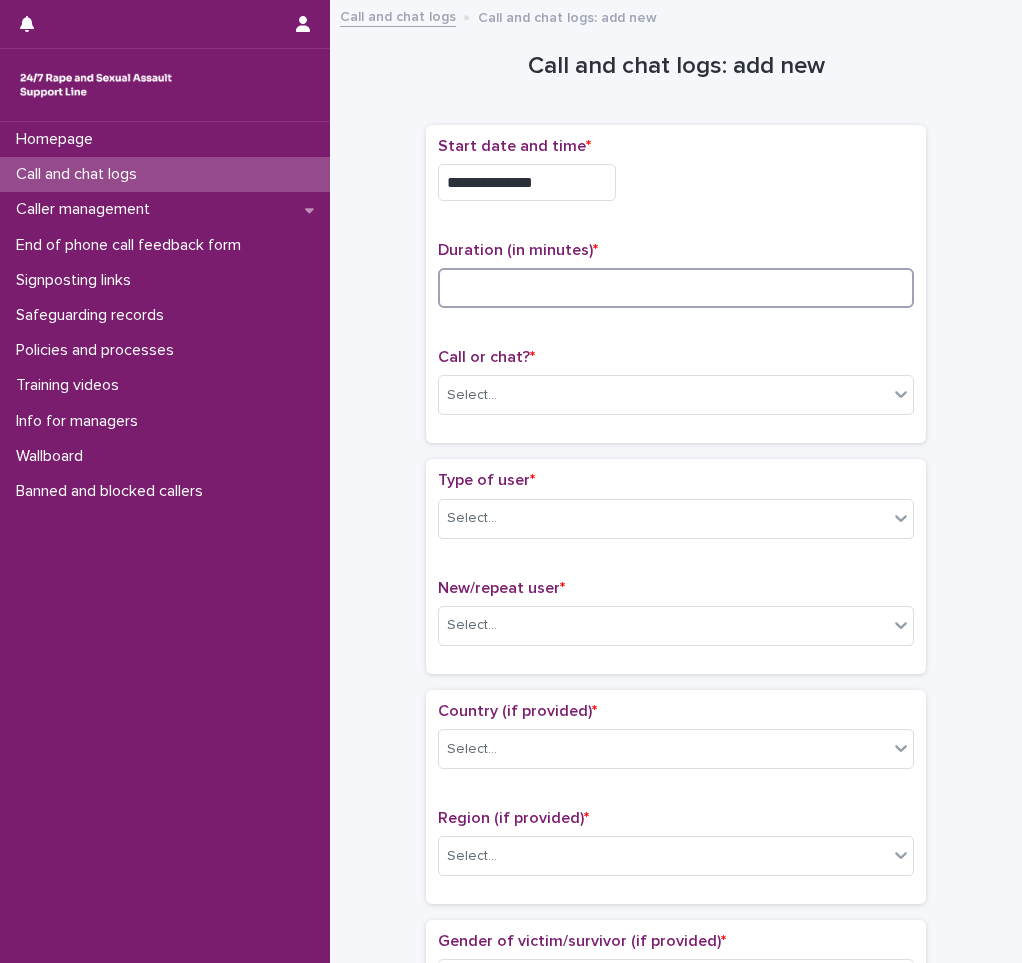 click at bounding box center [676, 288] 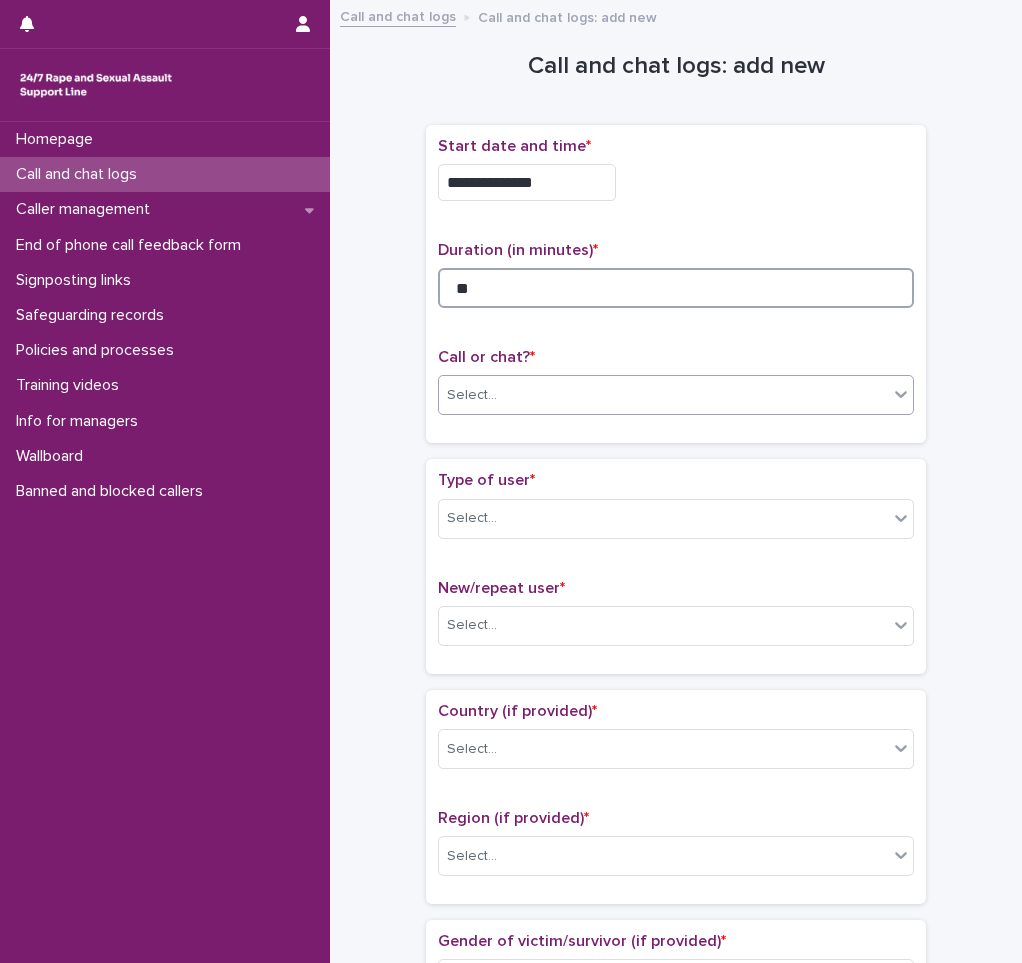 type on "**" 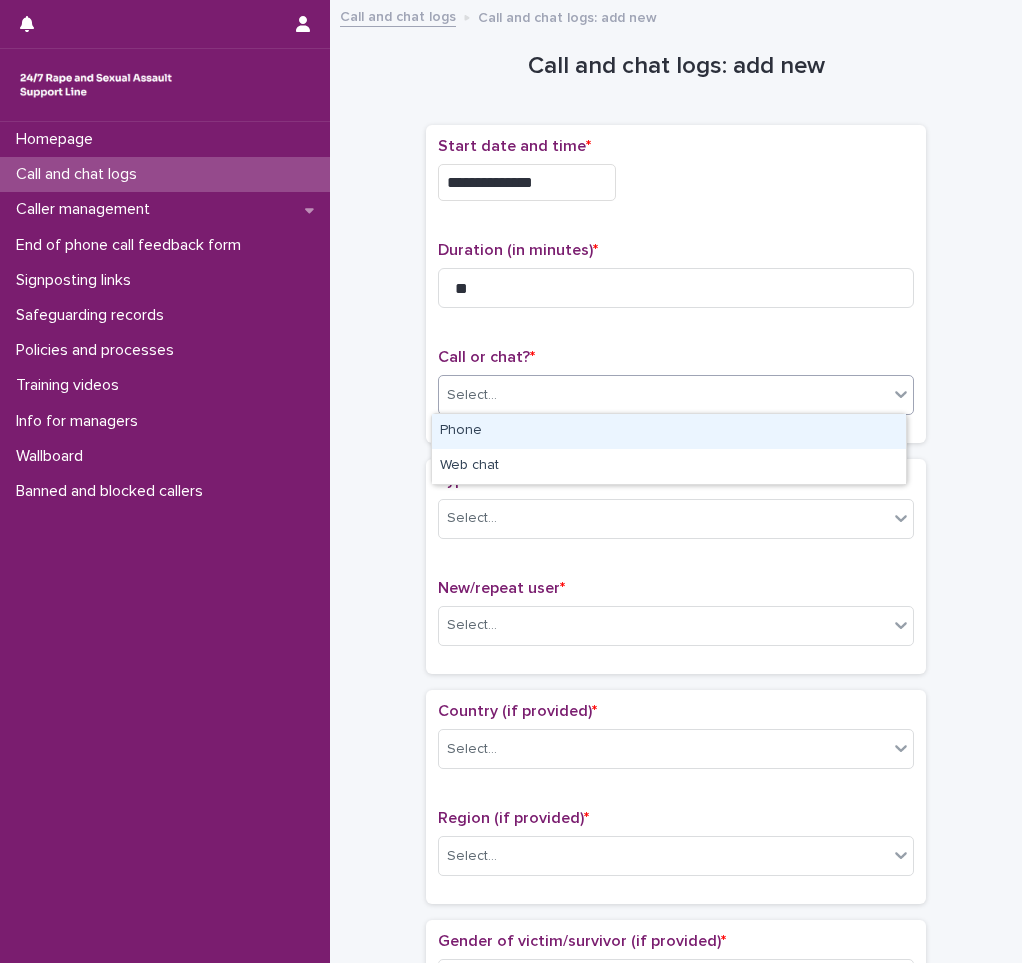 click on "Select..." at bounding box center [663, 395] 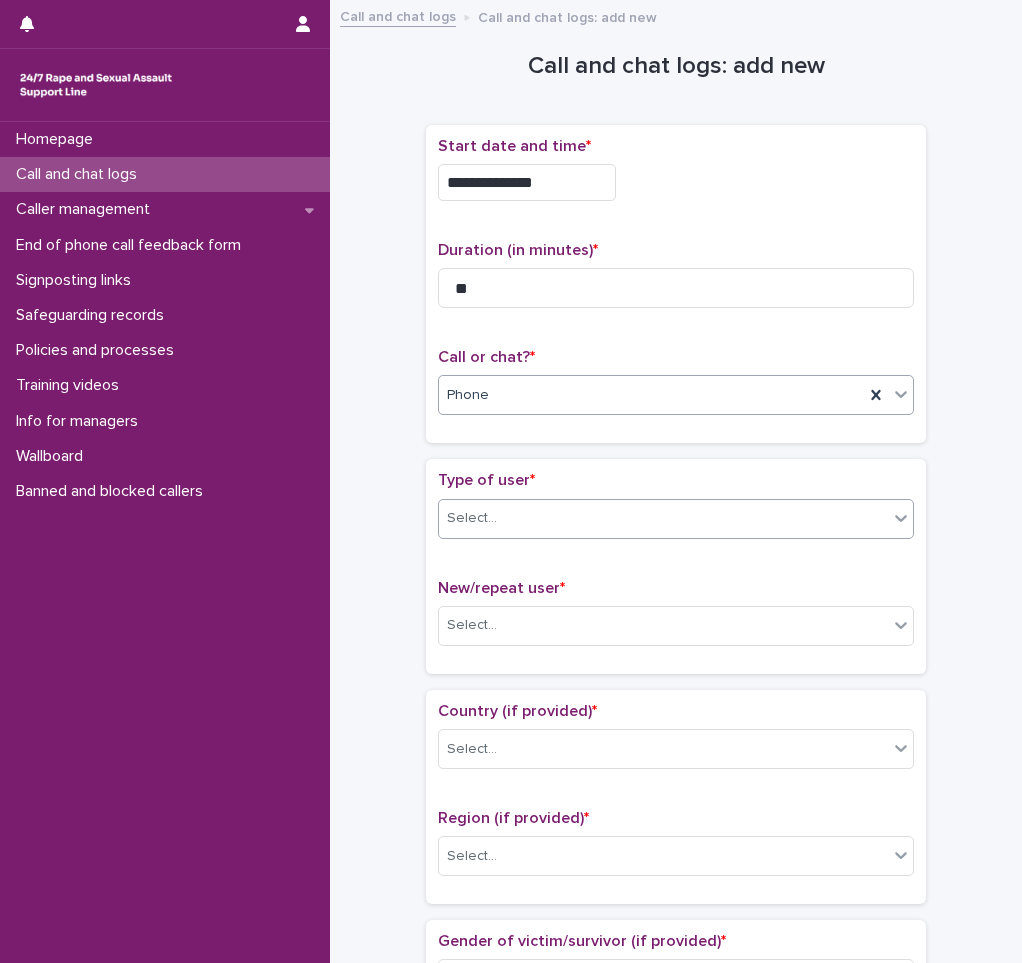 click on "Select..." at bounding box center [663, 518] 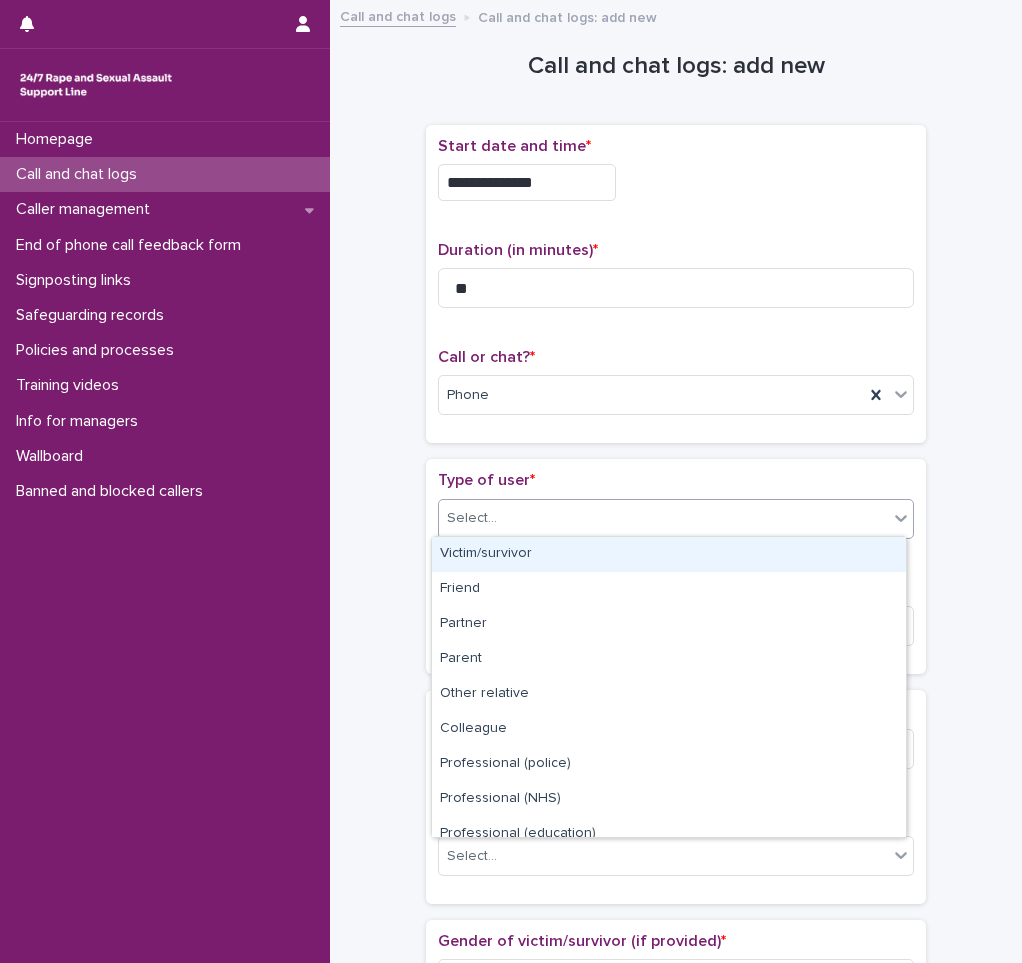 click on "Victim/survivor" at bounding box center [669, 554] 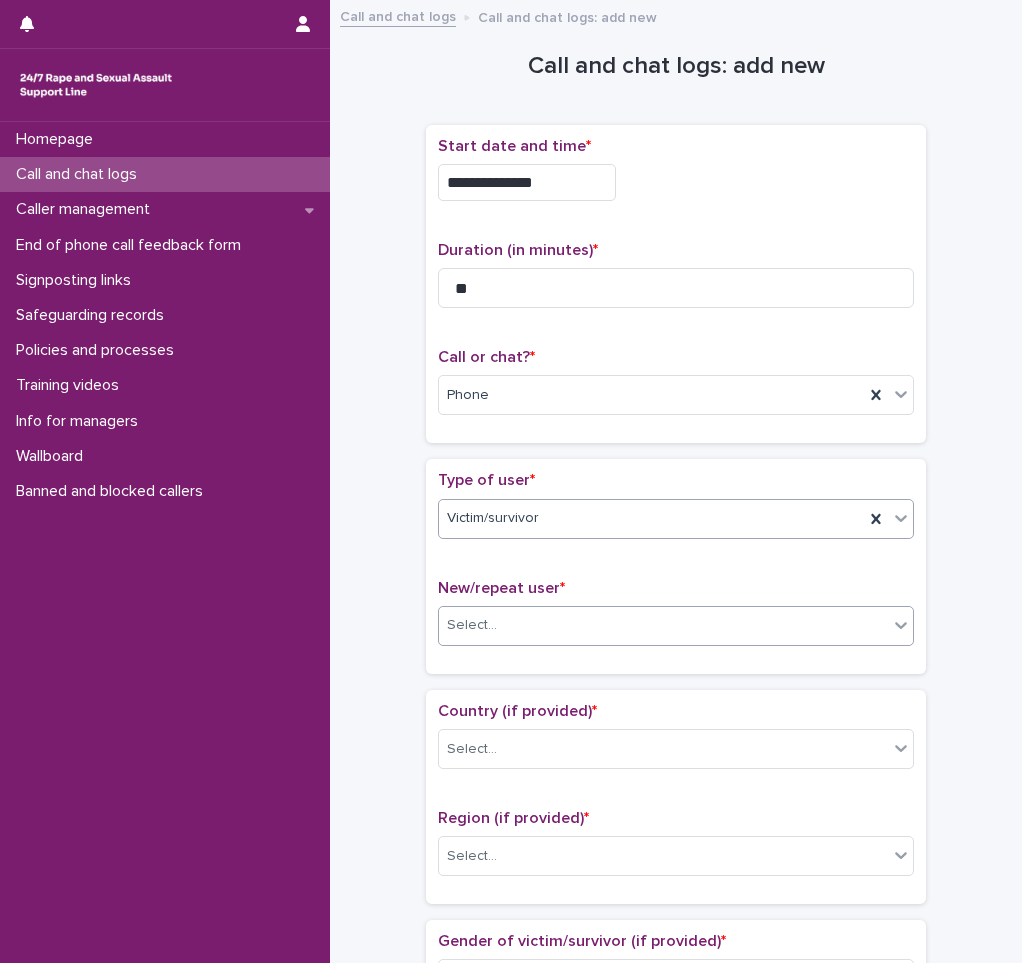 click at bounding box center (500, 624) 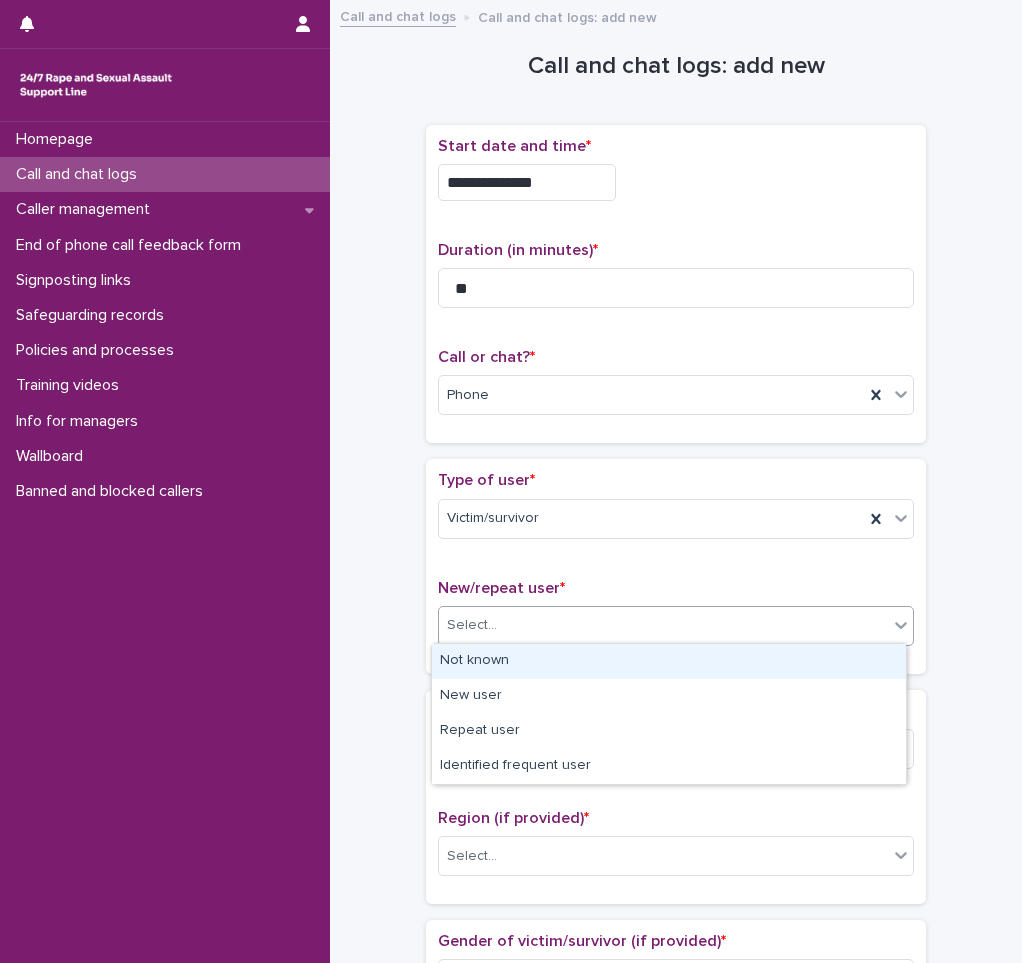 click on "Not known" at bounding box center (669, 661) 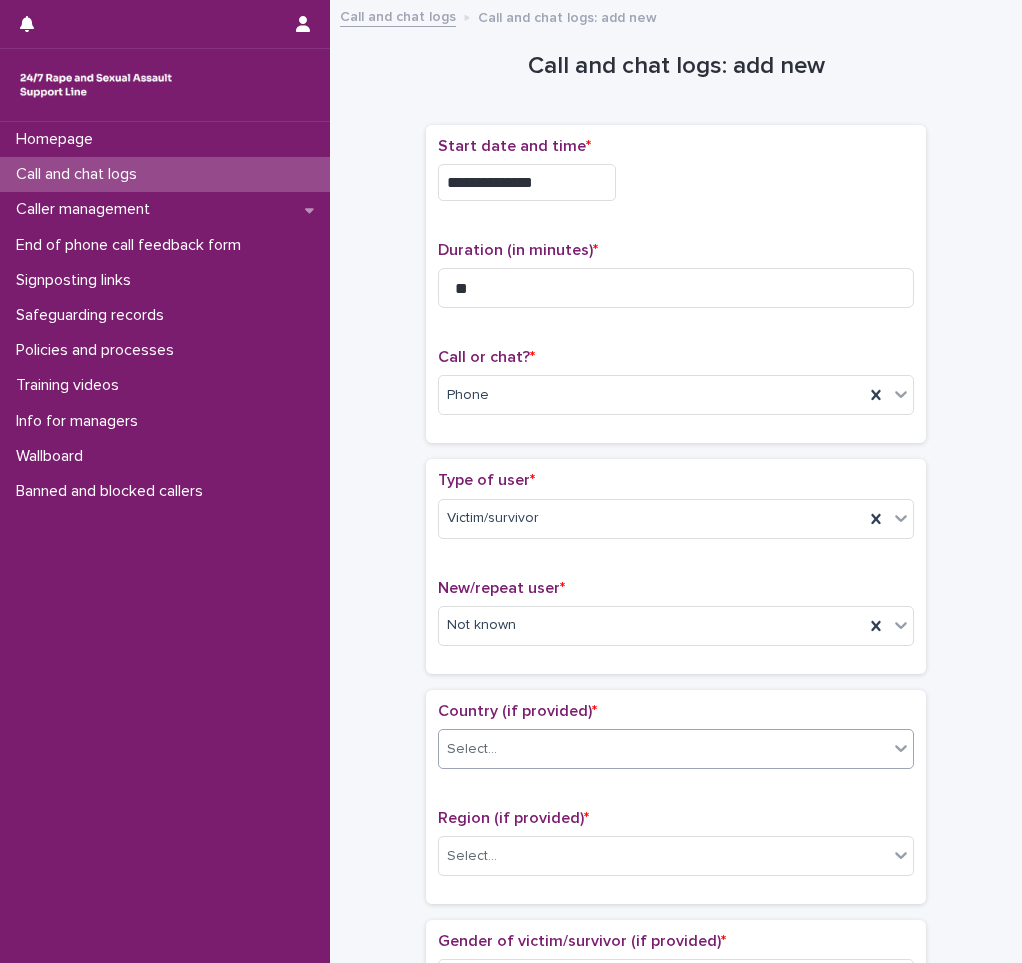 drag, startPoint x: 491, startPoint y: 657, endPoint x: 508, endPoint y: 739, distance: 83.74366 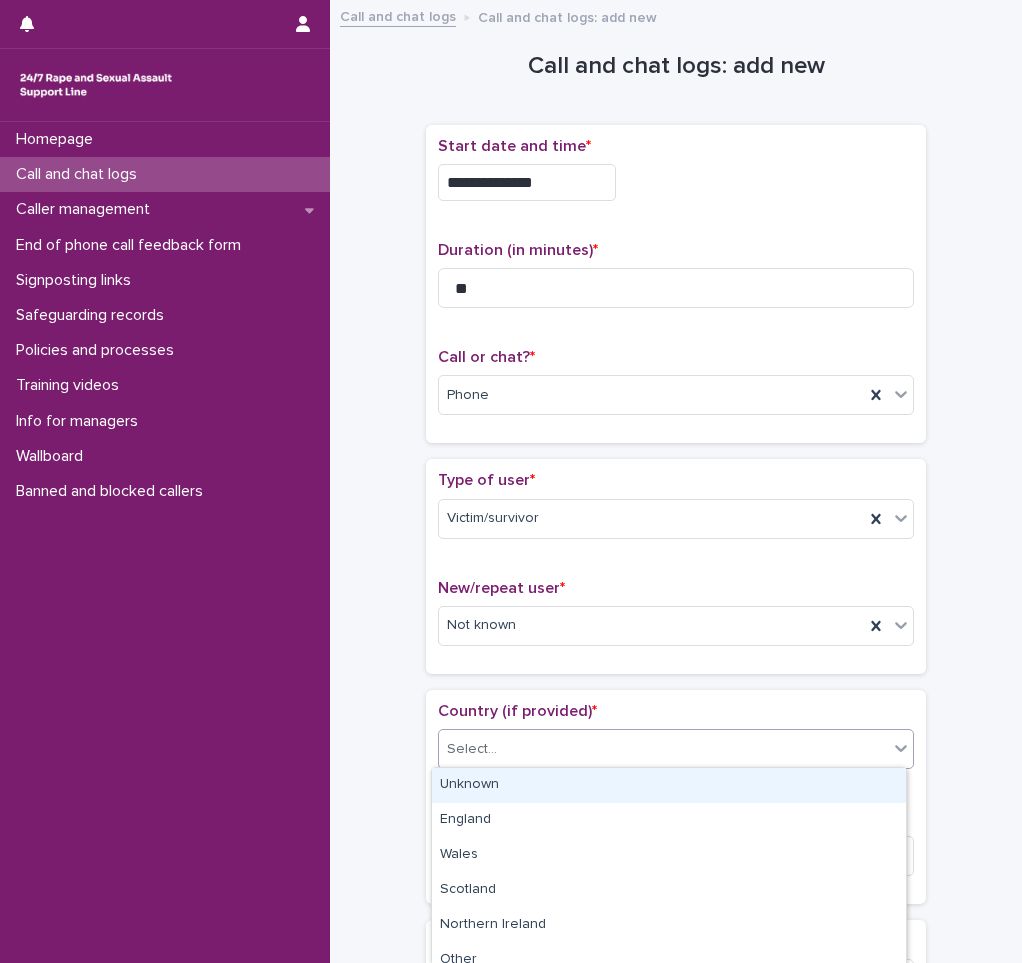 click on "Unknown" at bounding box center [669, 785] 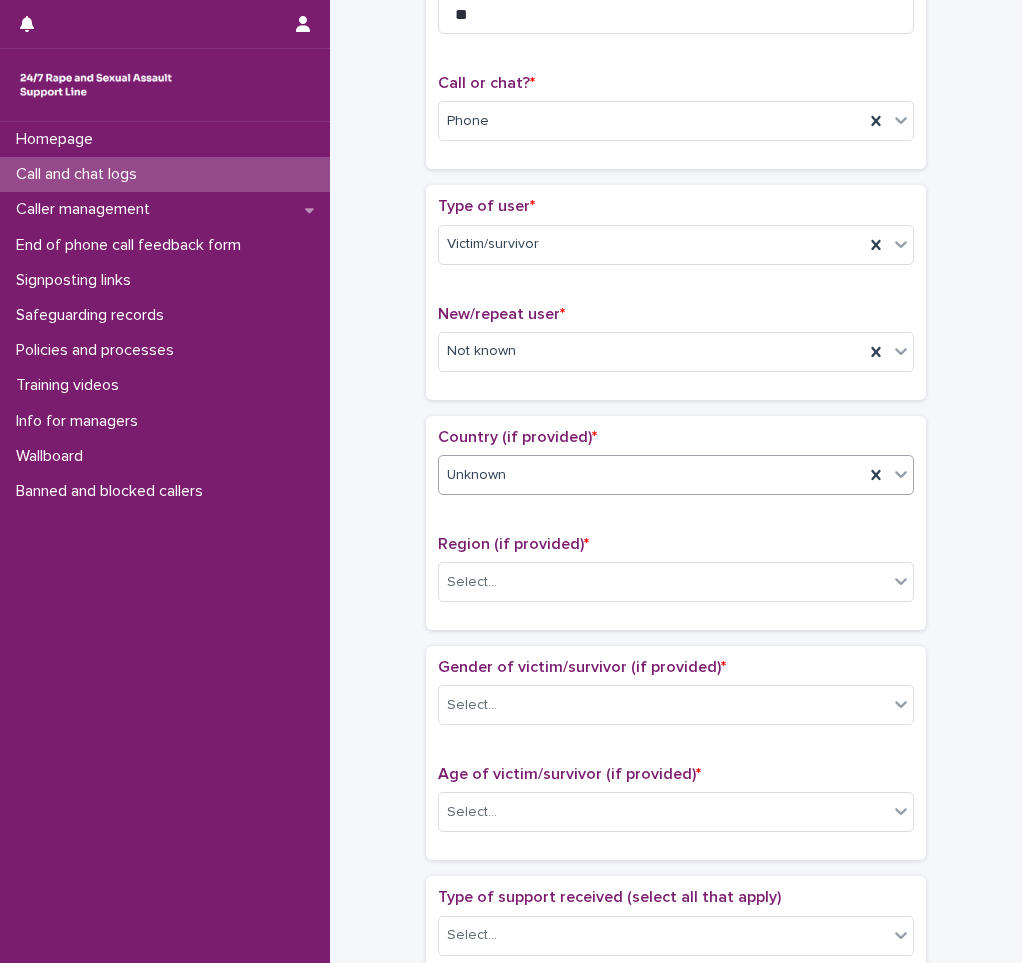 scroll, scrollTop: 300, scrollLeft: 0, axis: vertical 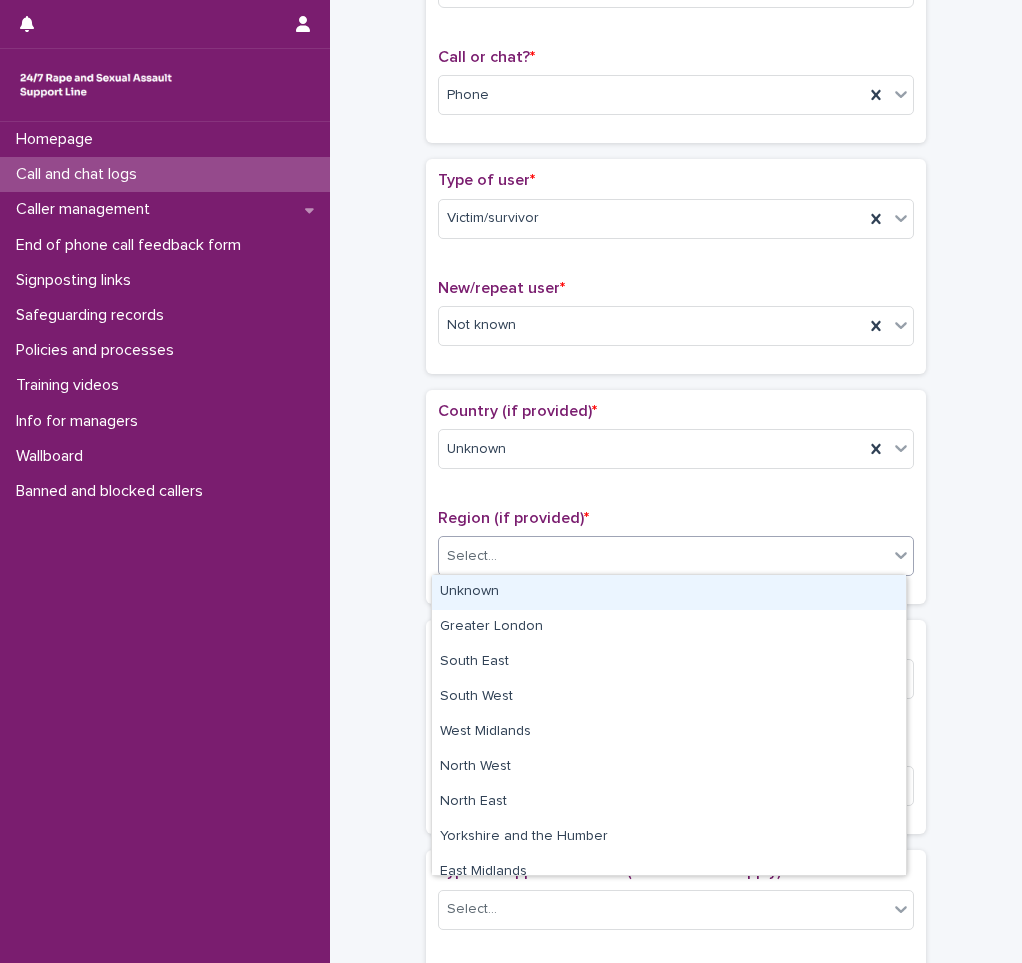 click on "Select..." at bounding box center (663, 556) 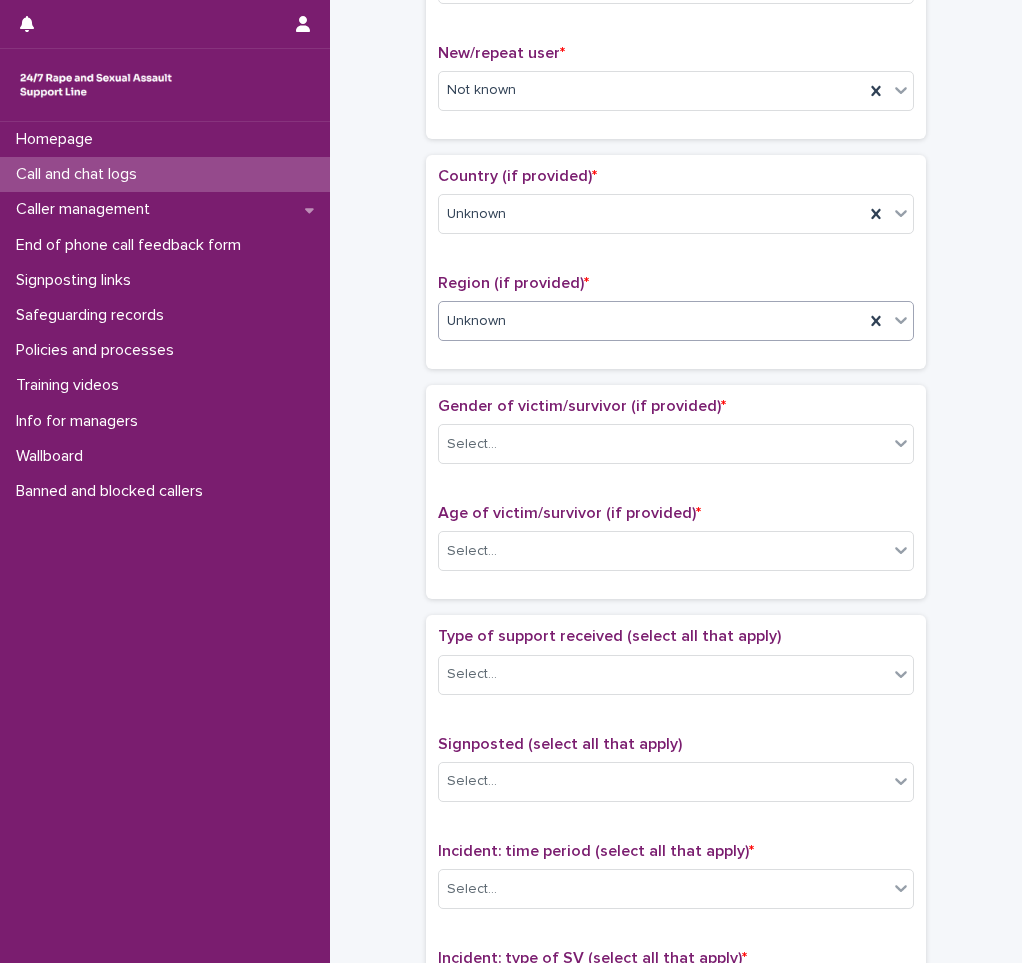 scroll, scrollTop: 600, scrollLeft: 0, axis: vertical 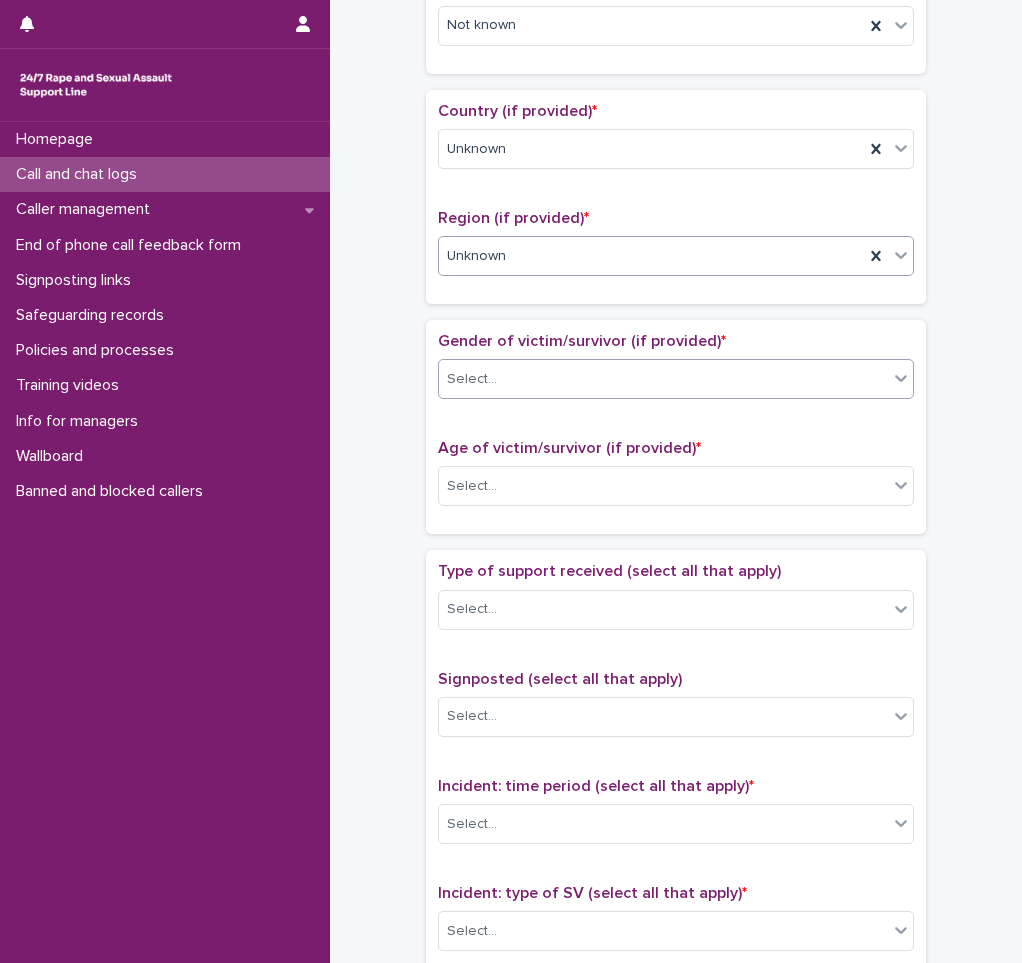 click on "Select..." at bounding box center [663, 379] 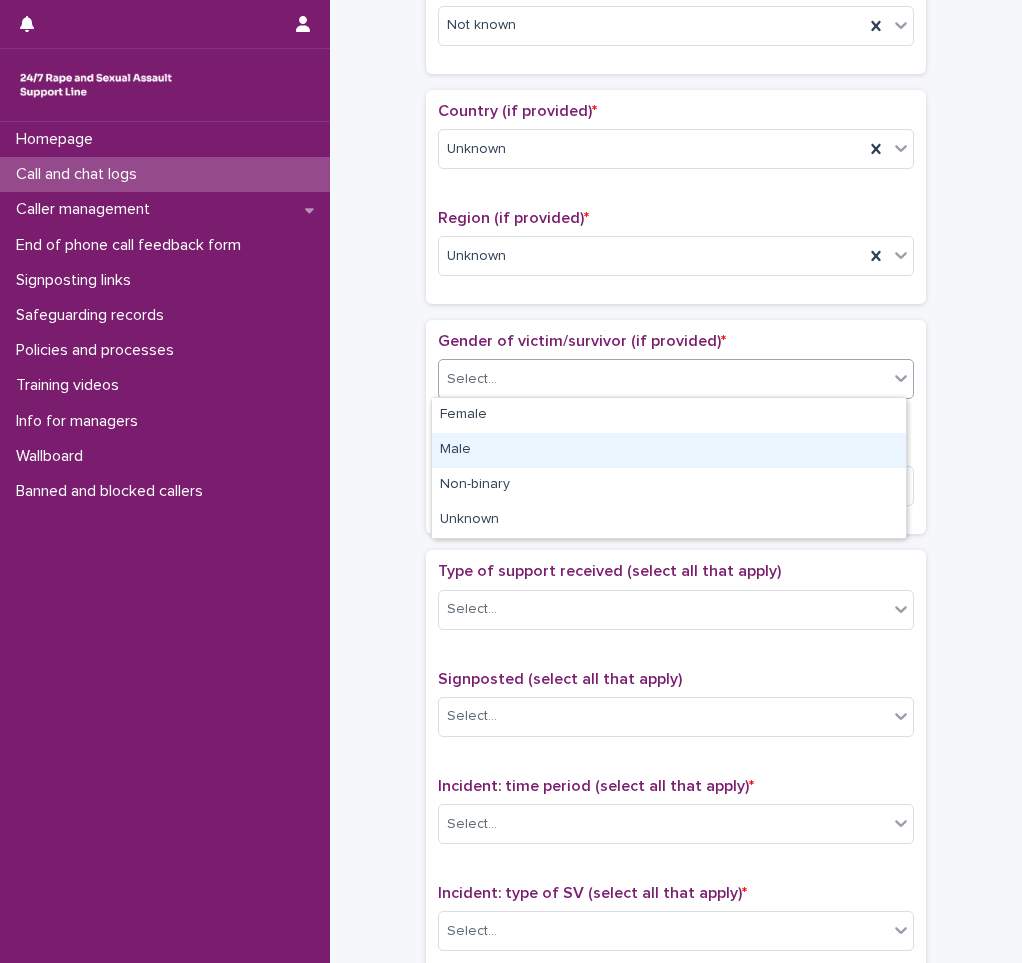 click on "Male" at bounding box center [669, 450] 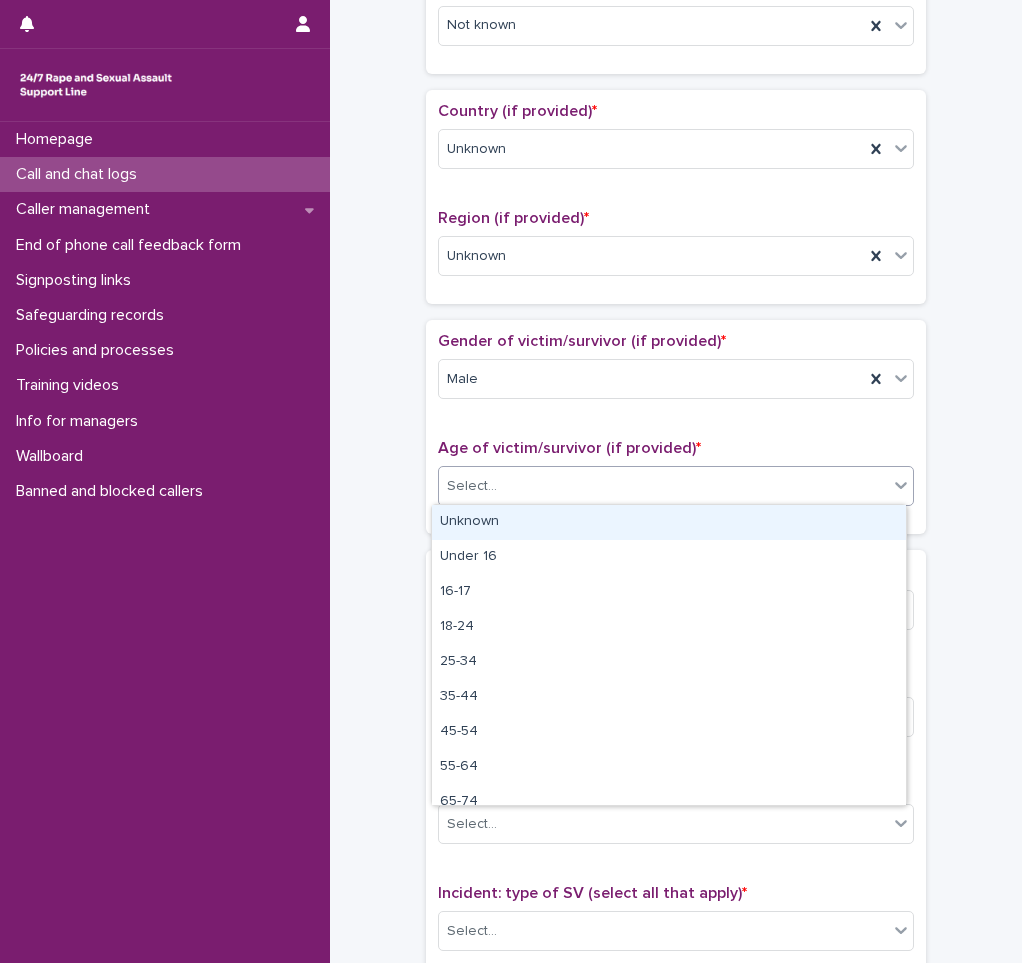 click on "**********" at bounding box center (511, 481) 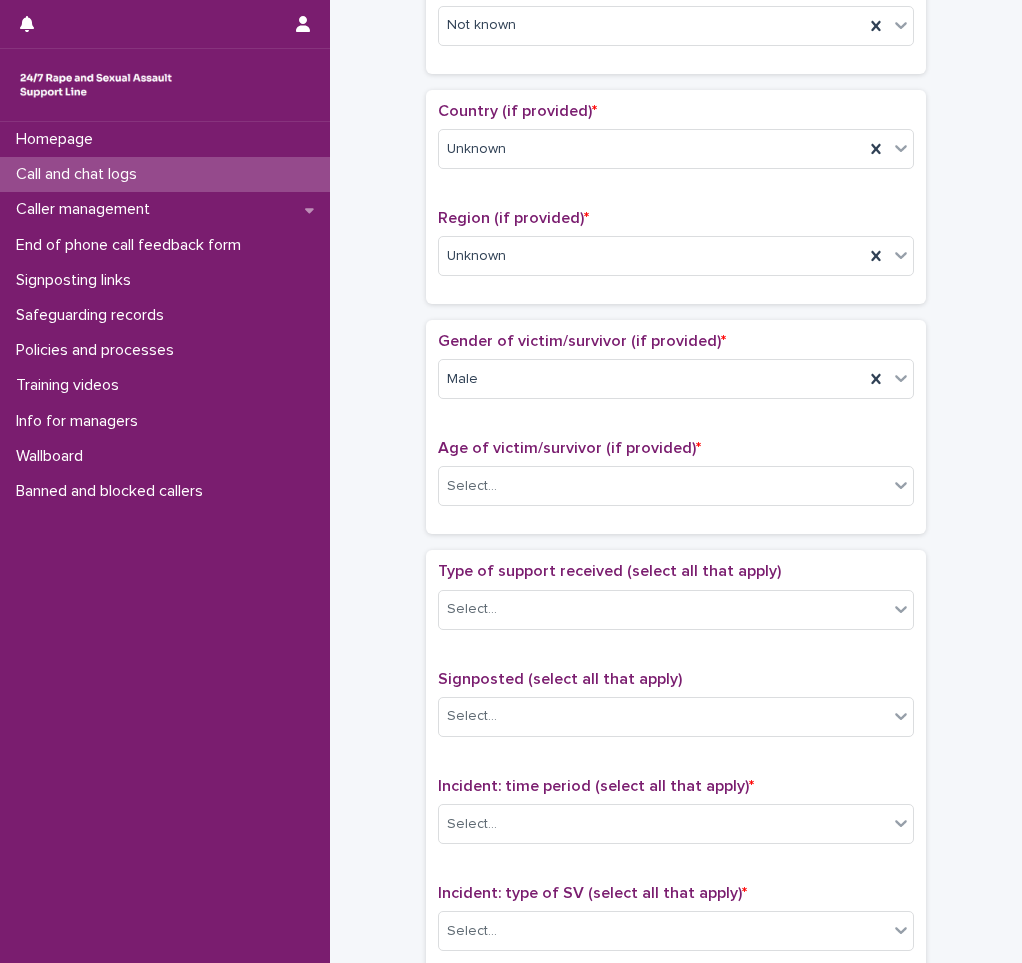 click on "Age of victim/survivor (if provided) * Select..." at bounding box center (676, 480) 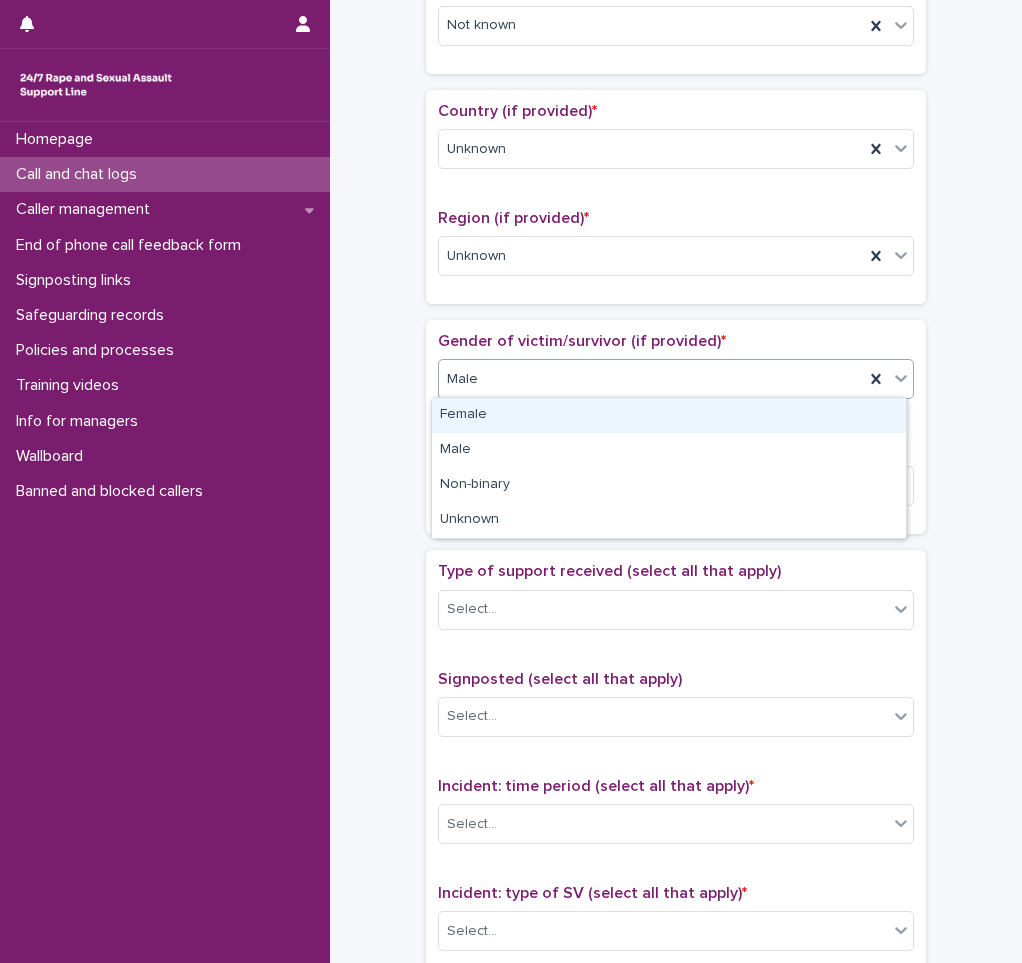drag, startPoint x: 534, startPoint y: 518, endPoint x: 514, endPoint y: 365, distance: 154.30165 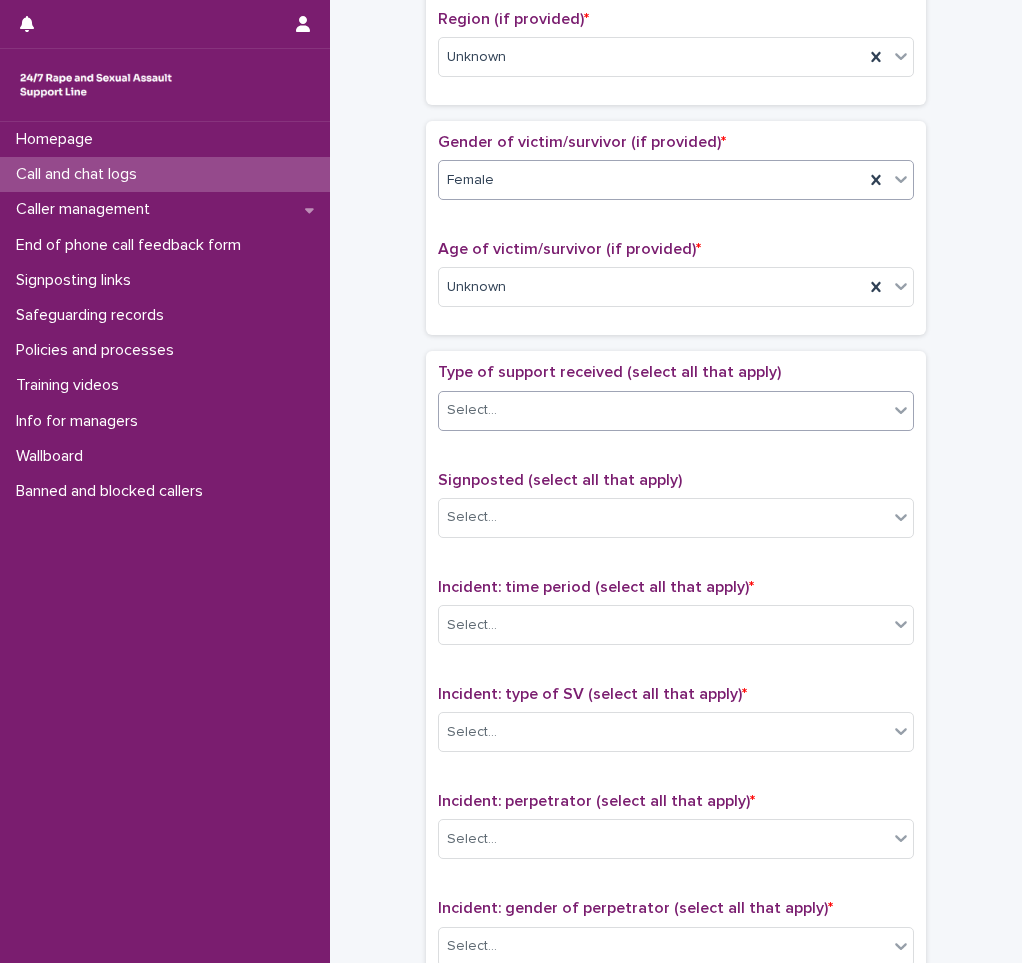scroll, scrollTop: 800, scrollLeft: 0, axis: vertical 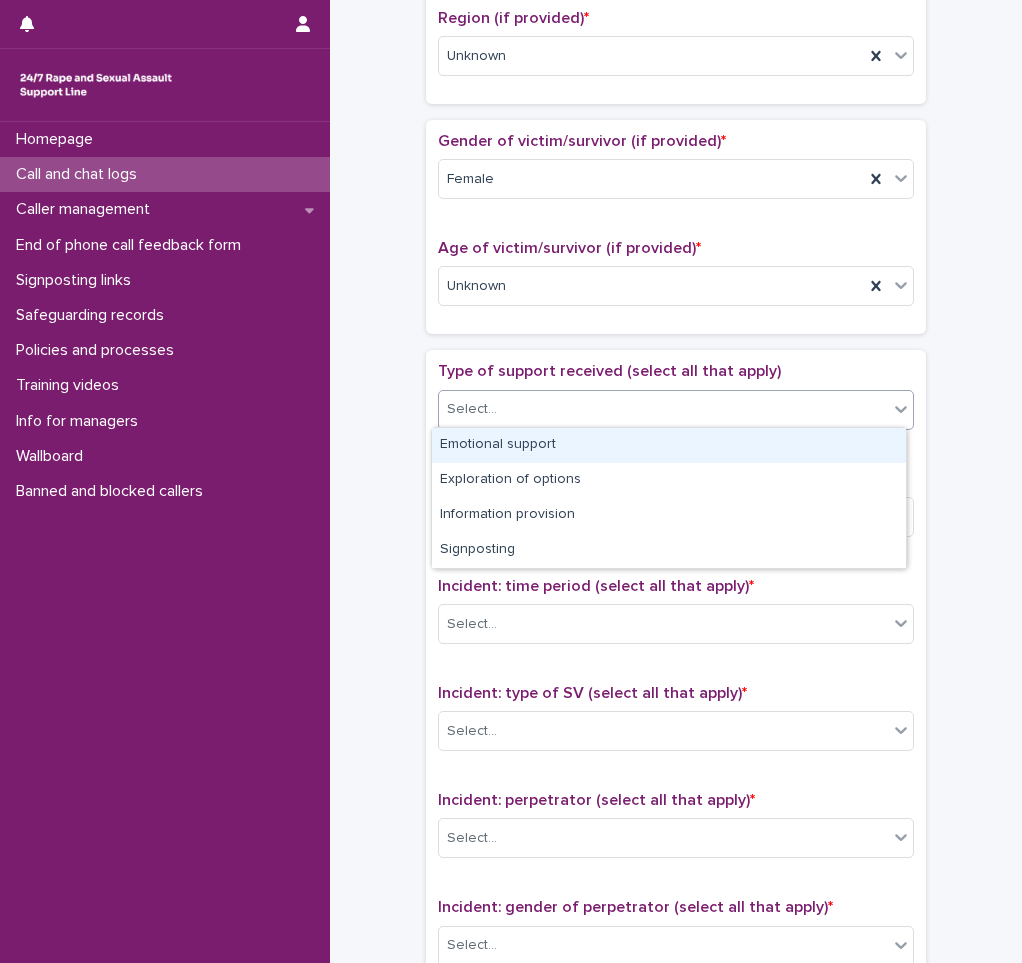 click on "Select..." at bounding box center [663, 409] 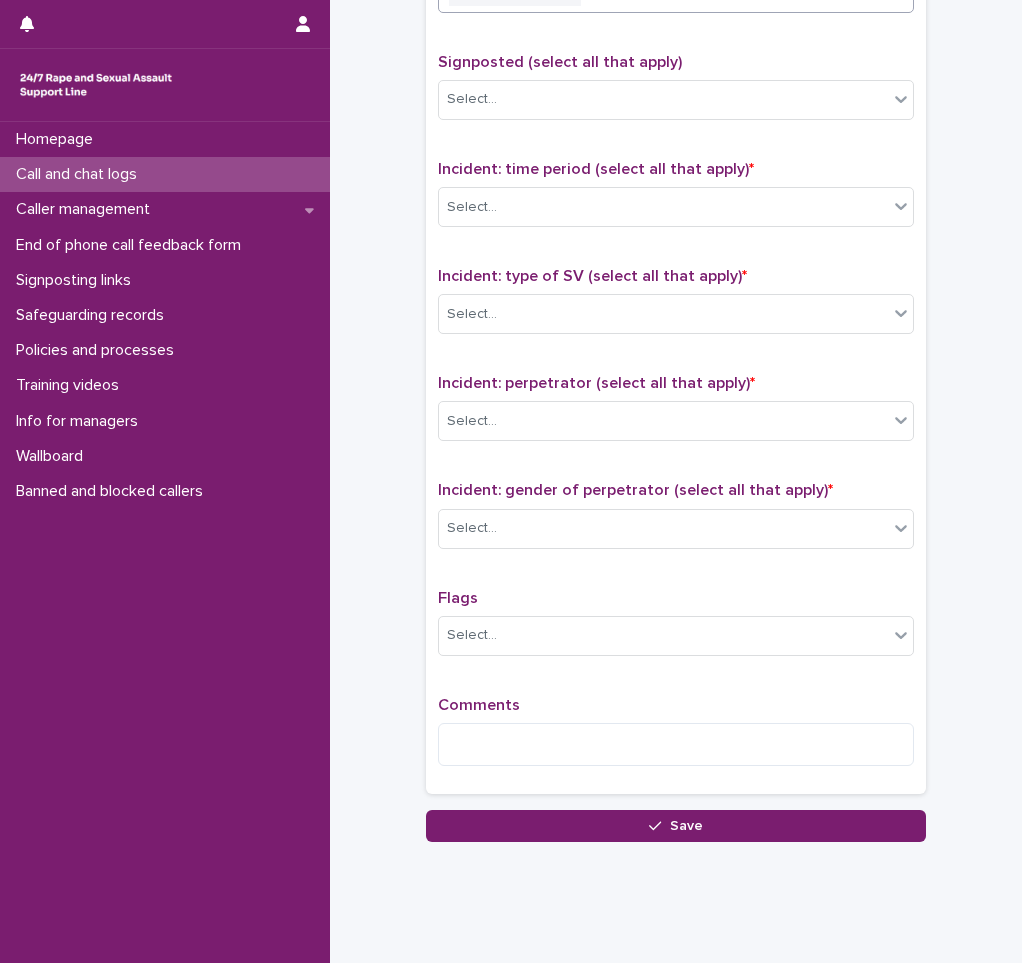 scroll, scrollTop: 1250, scrollLeft: 0, axis: vertical 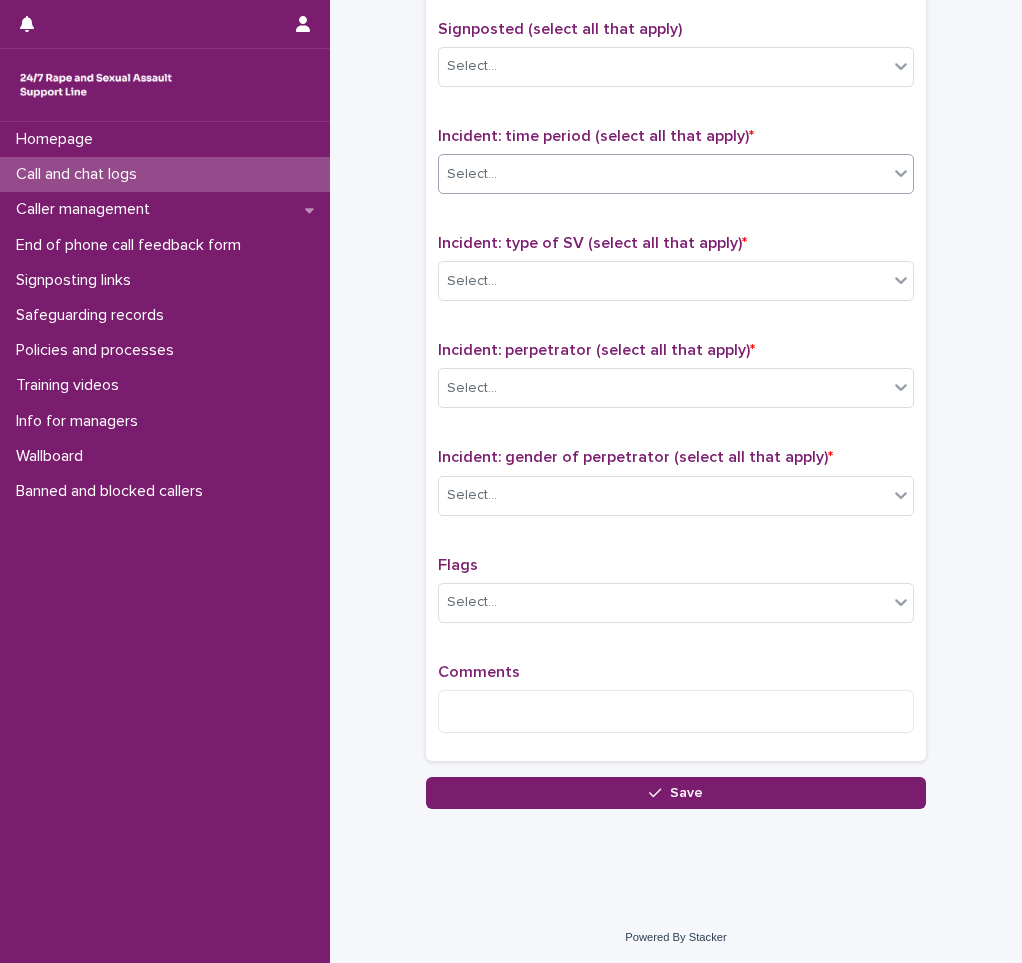 click on "Select..." at bounding box center [663, 174] 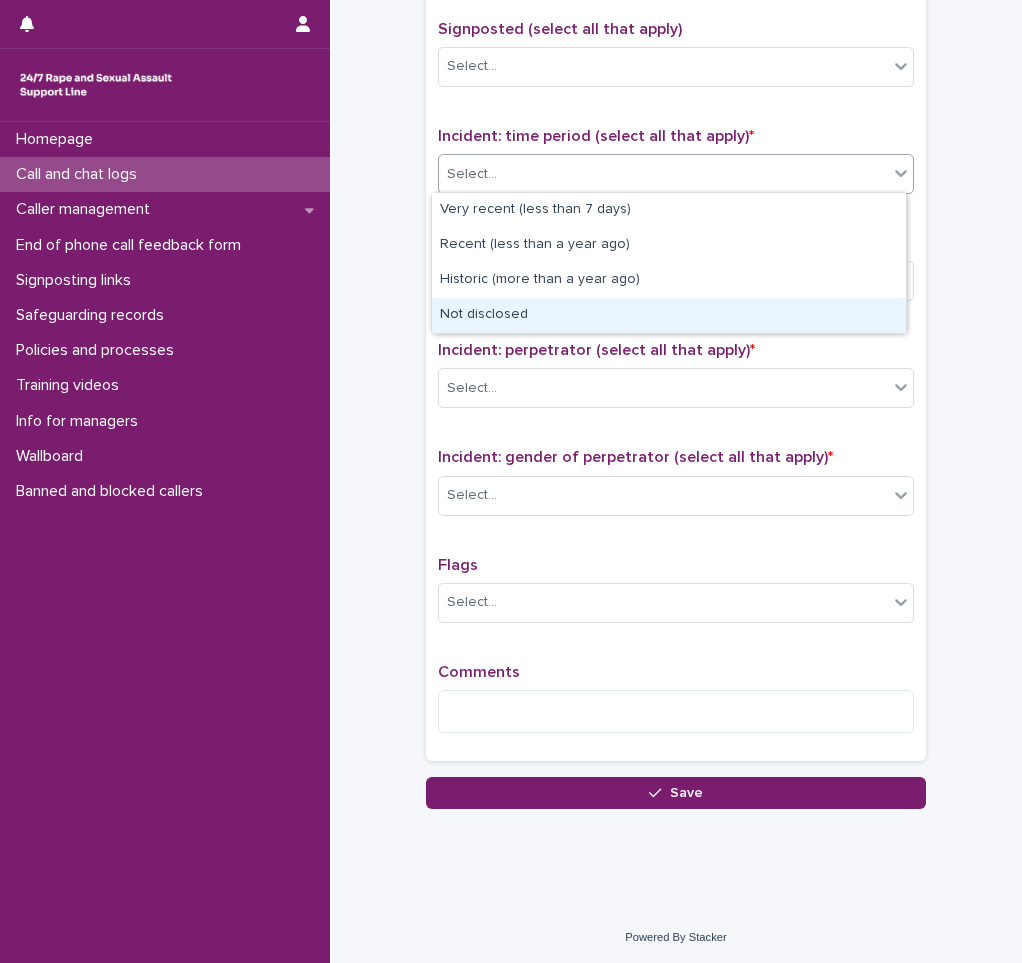 click on "Not disclosed" at bounding box center (669, 315) 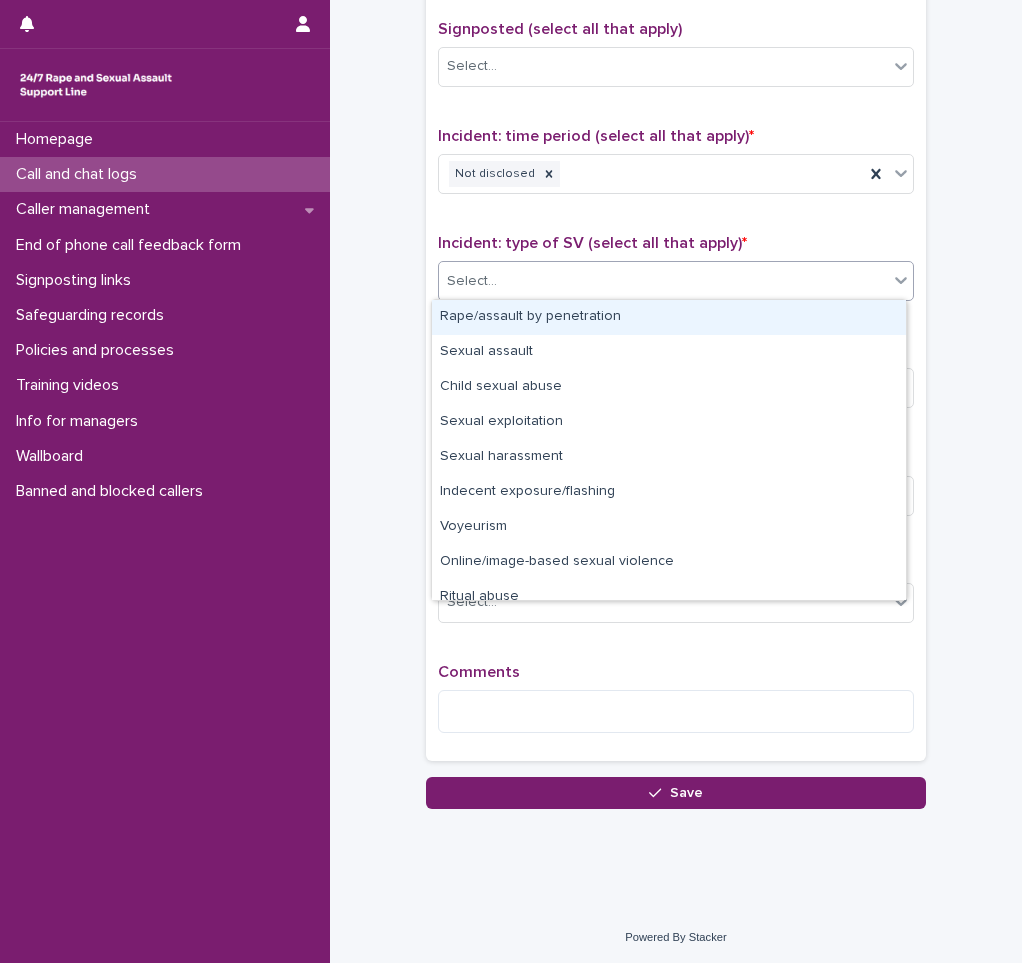 click on "Select..." at bounding box center [663, 281] 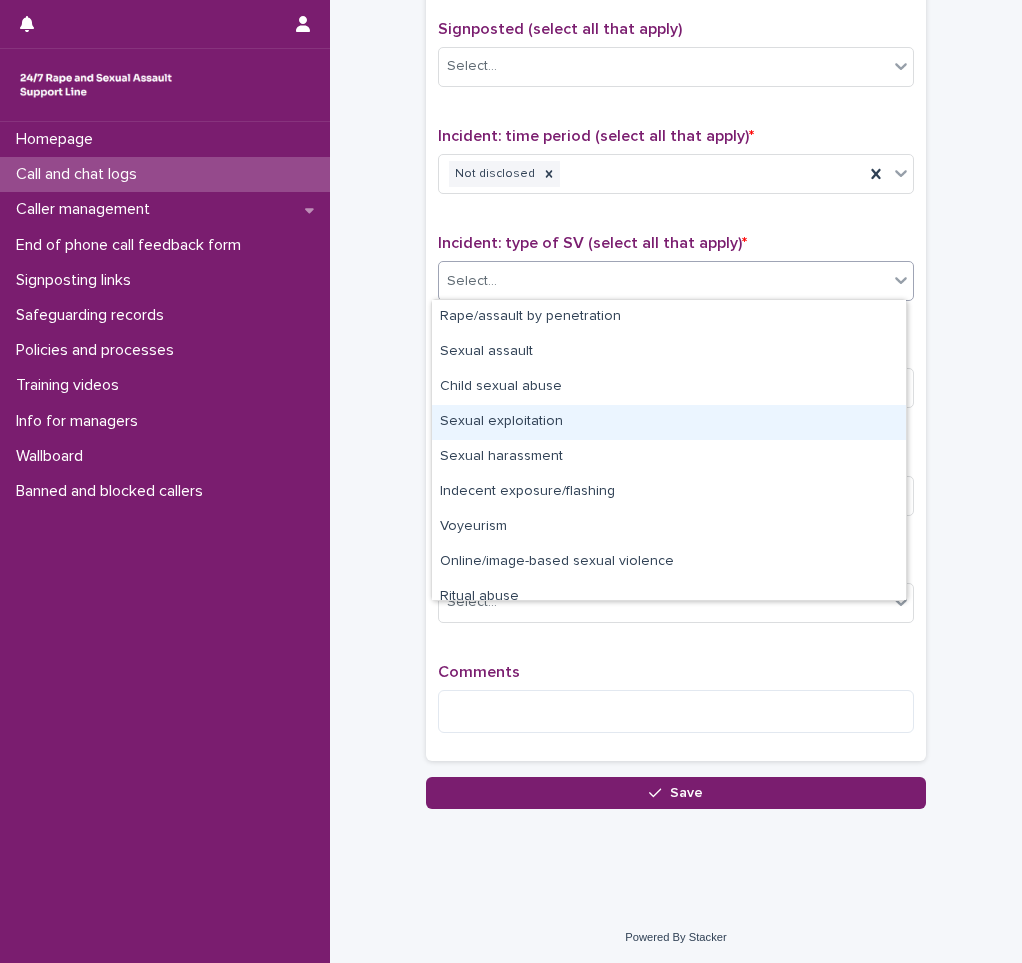 scroll, scrollTop: 50, scrollLeft: 0, axis: vertical 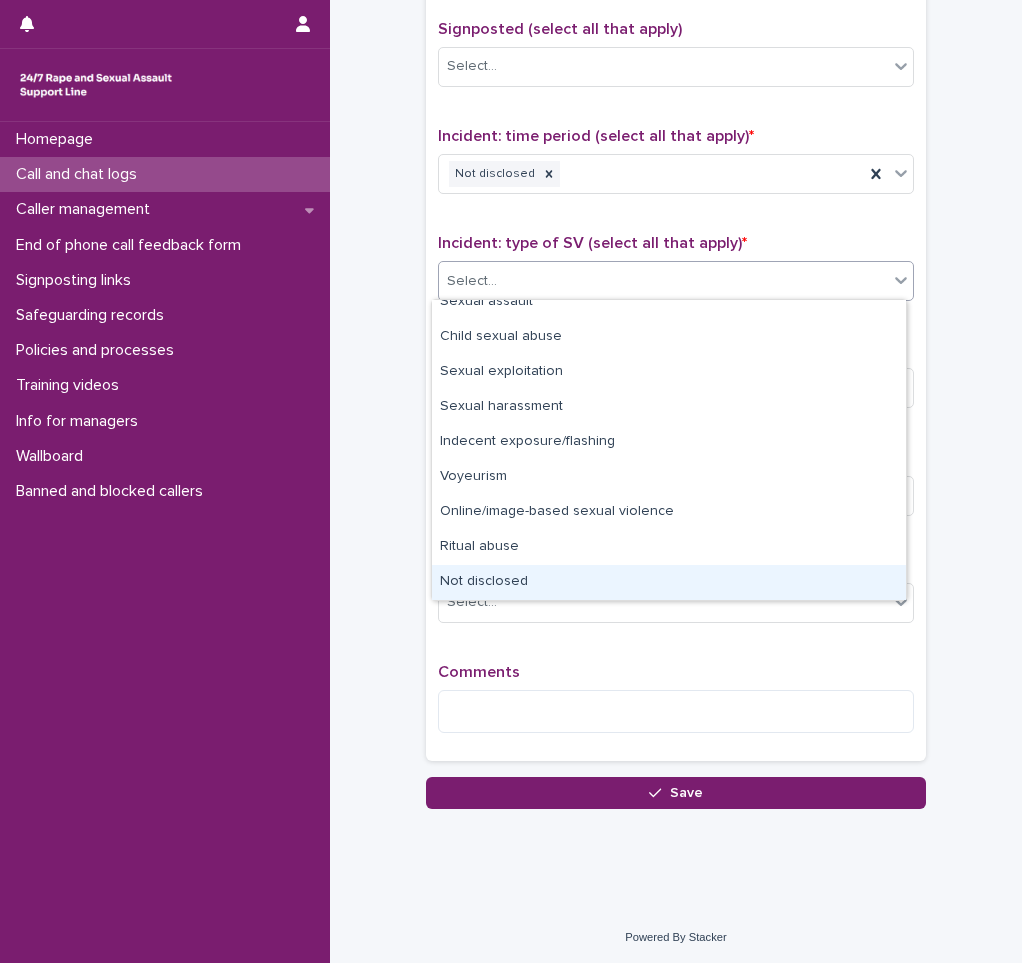drag, startPoint x: 517, startPoint y: 577, endPoint x: 558, endPoint y: 518, distance: 71.84706 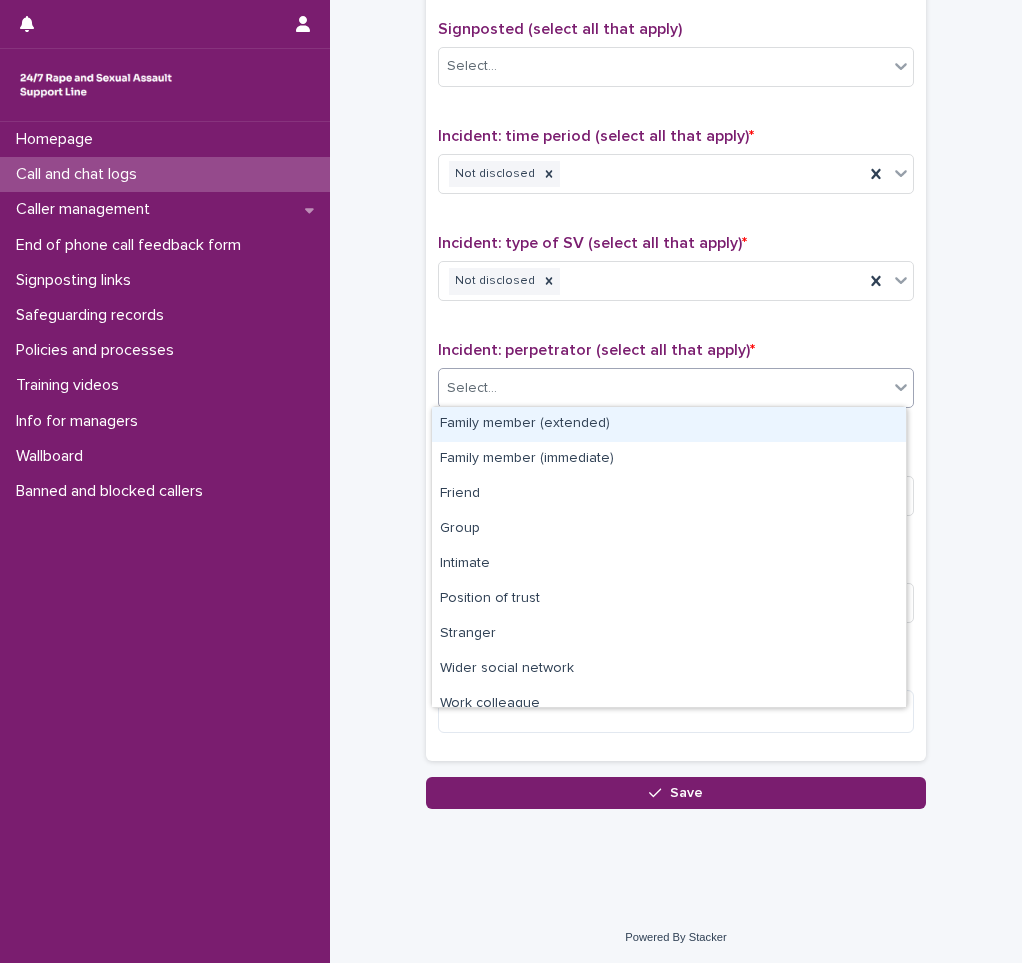 click on "Select..." at bounding box center (663, 388) 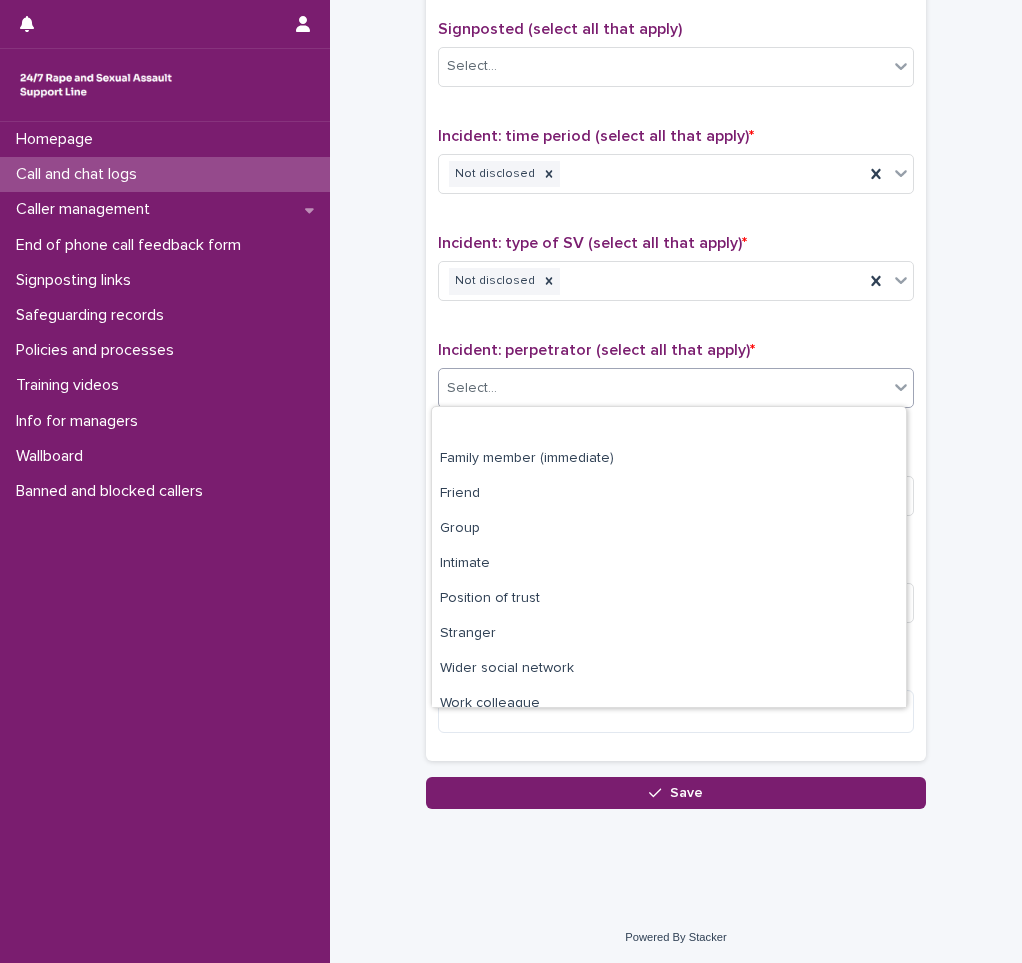 scroll, scrollTop: 85, scrollLeft: 0, axis: vertical 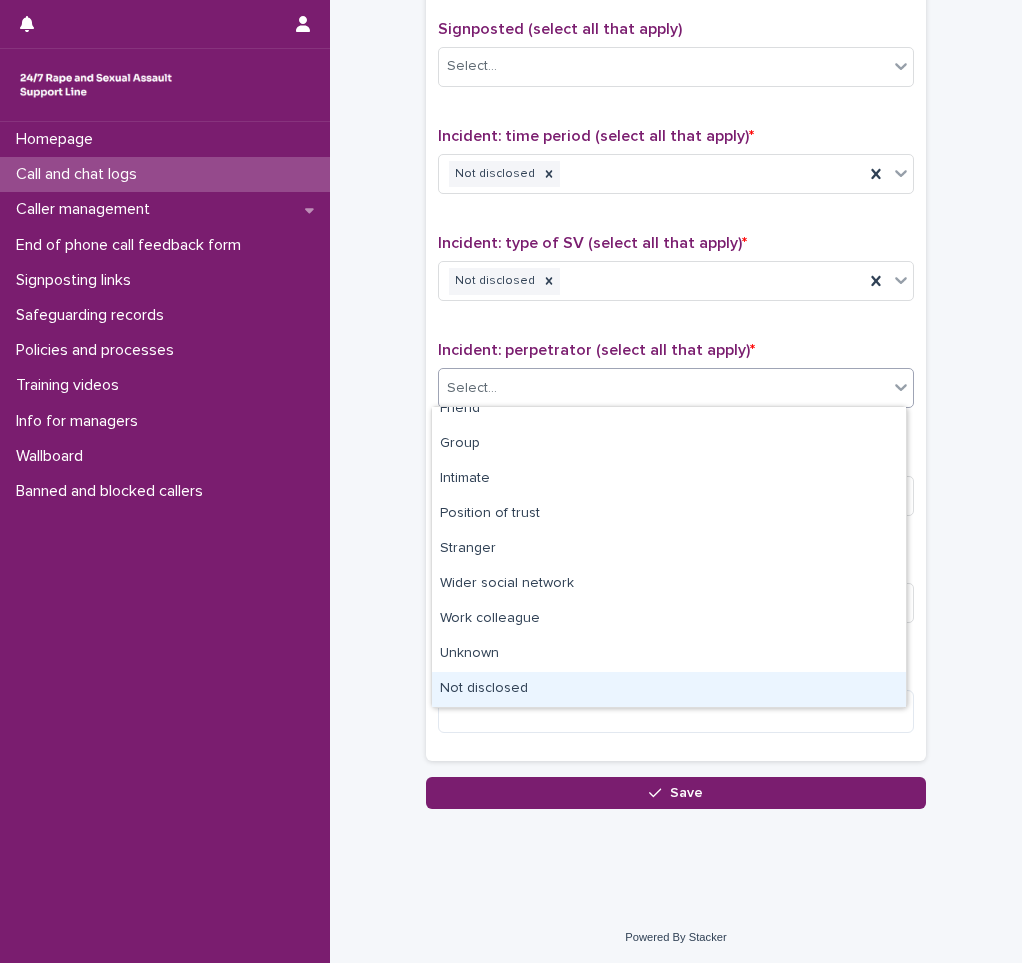 click on "Not disclosed" at bounding box center [669, 689] 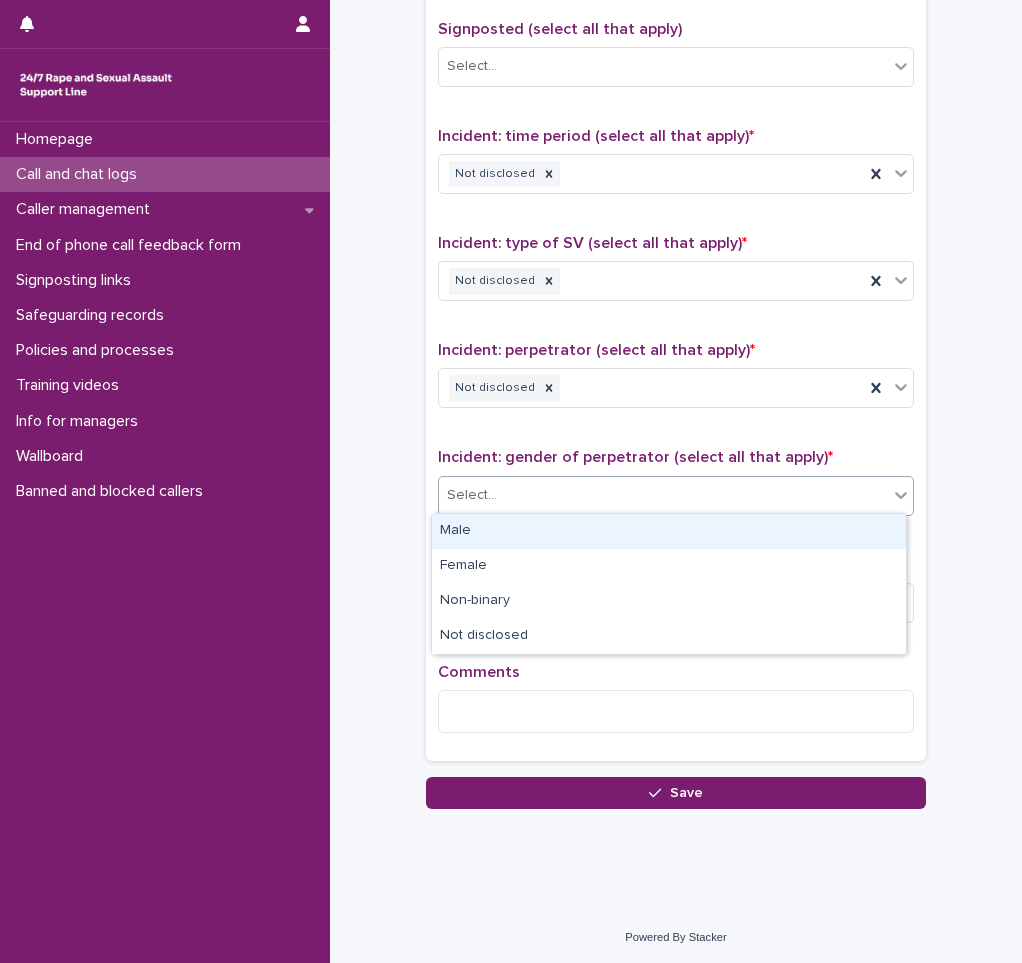 click on "Select..." at bounding box center [663, 495] 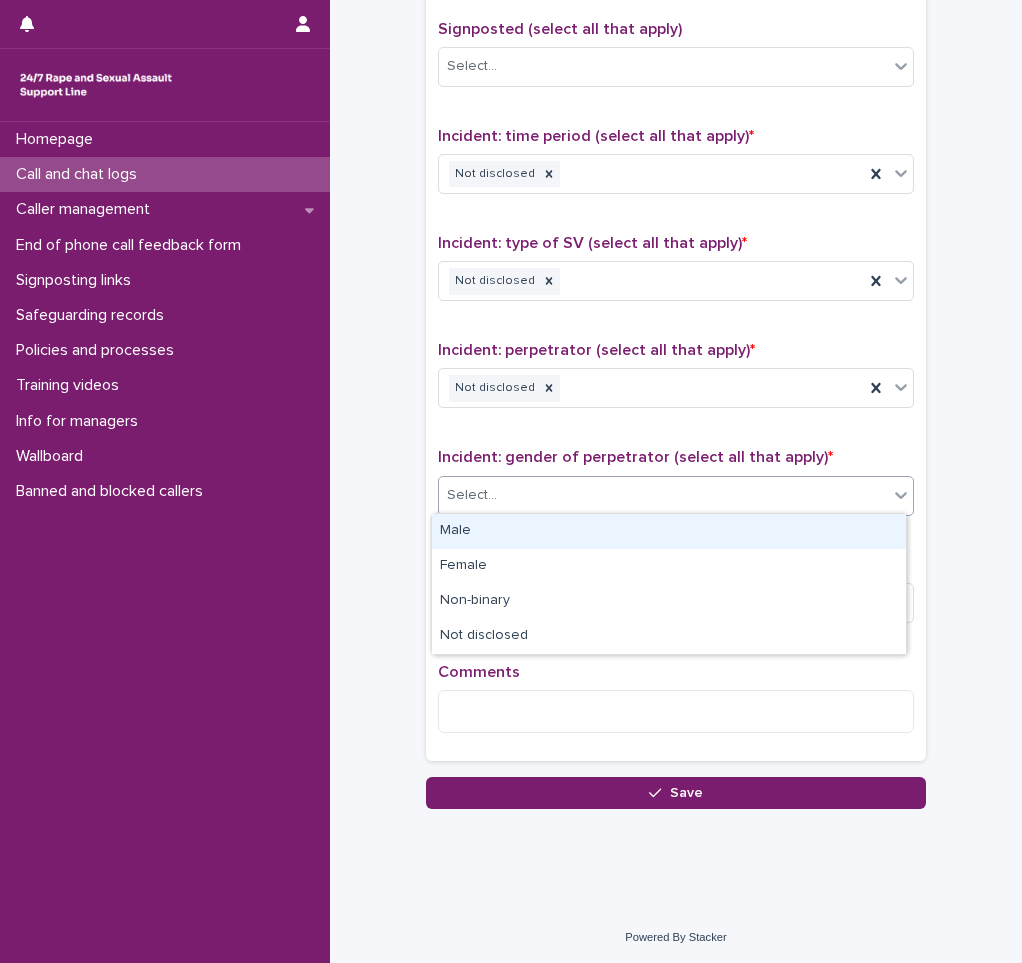 click on "Select..." at bounding box center [663, 495] 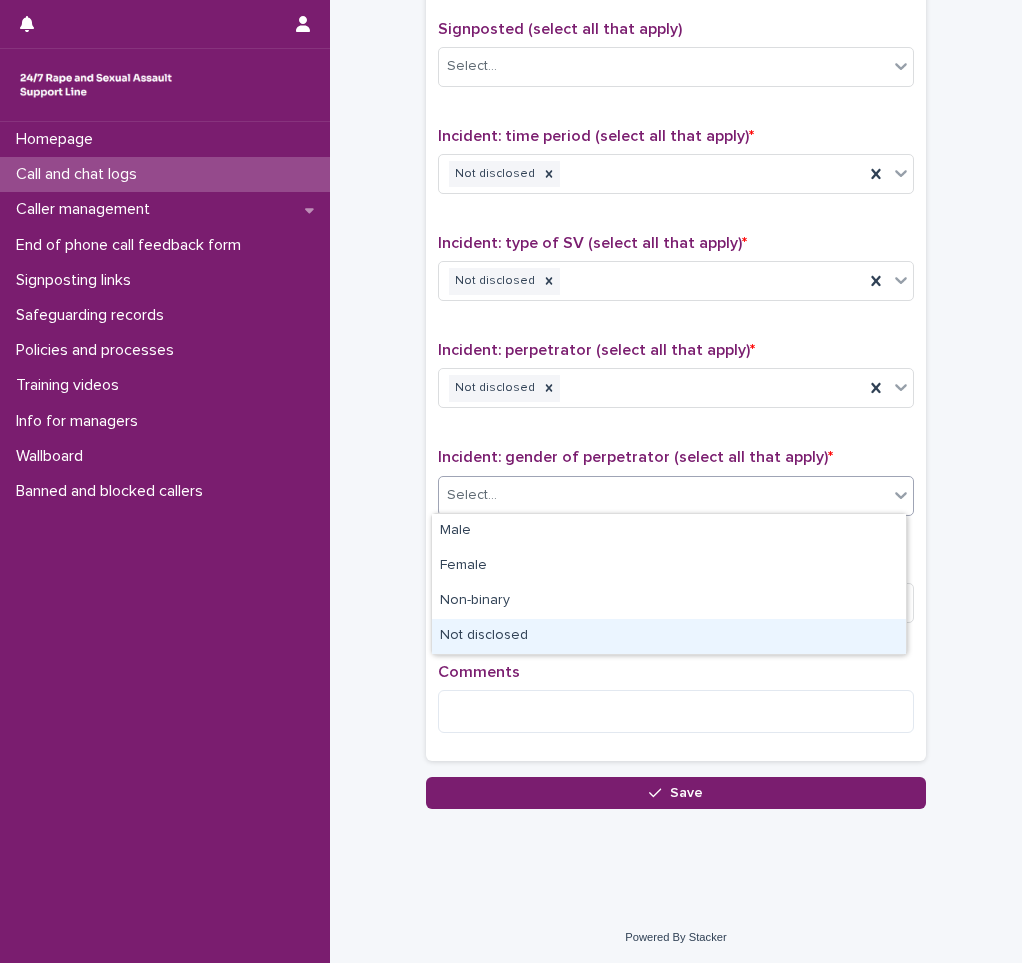 click on "Not disclosed" at bounding box center [669, 636] 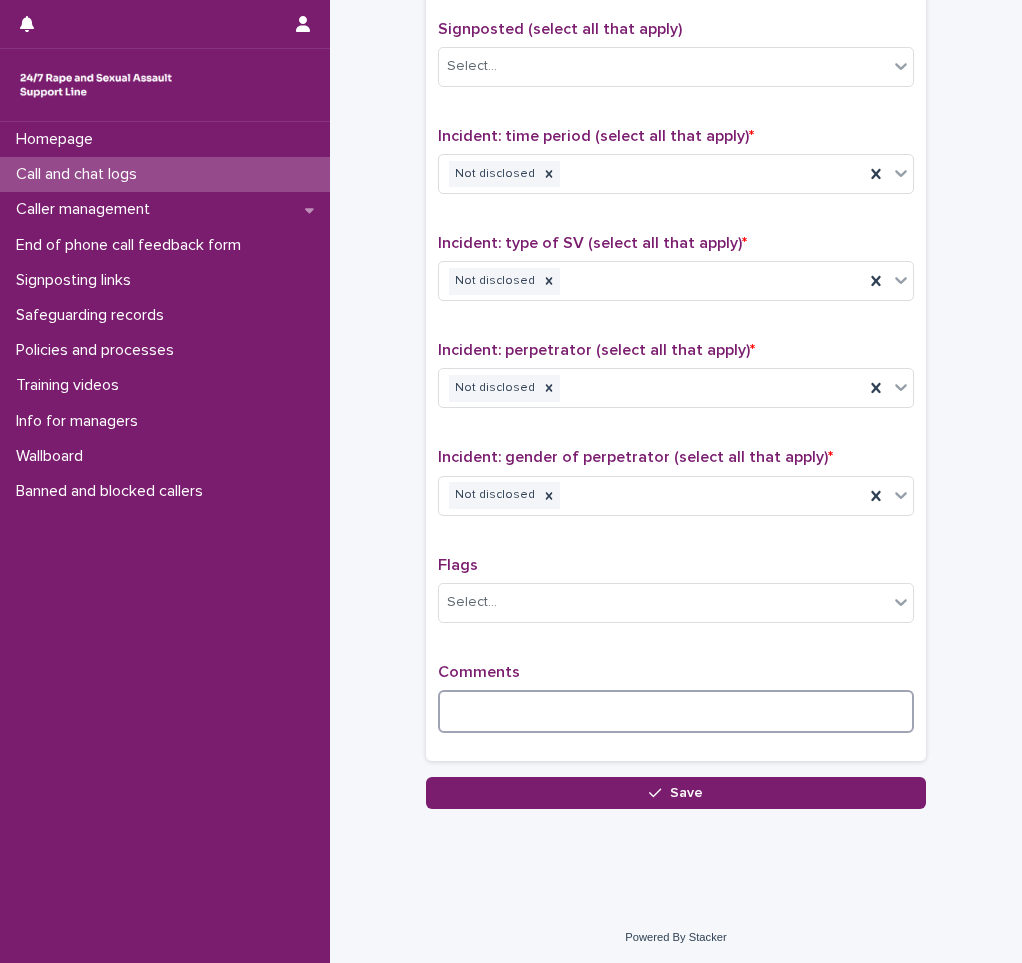 click at bounding box center (676, 711) 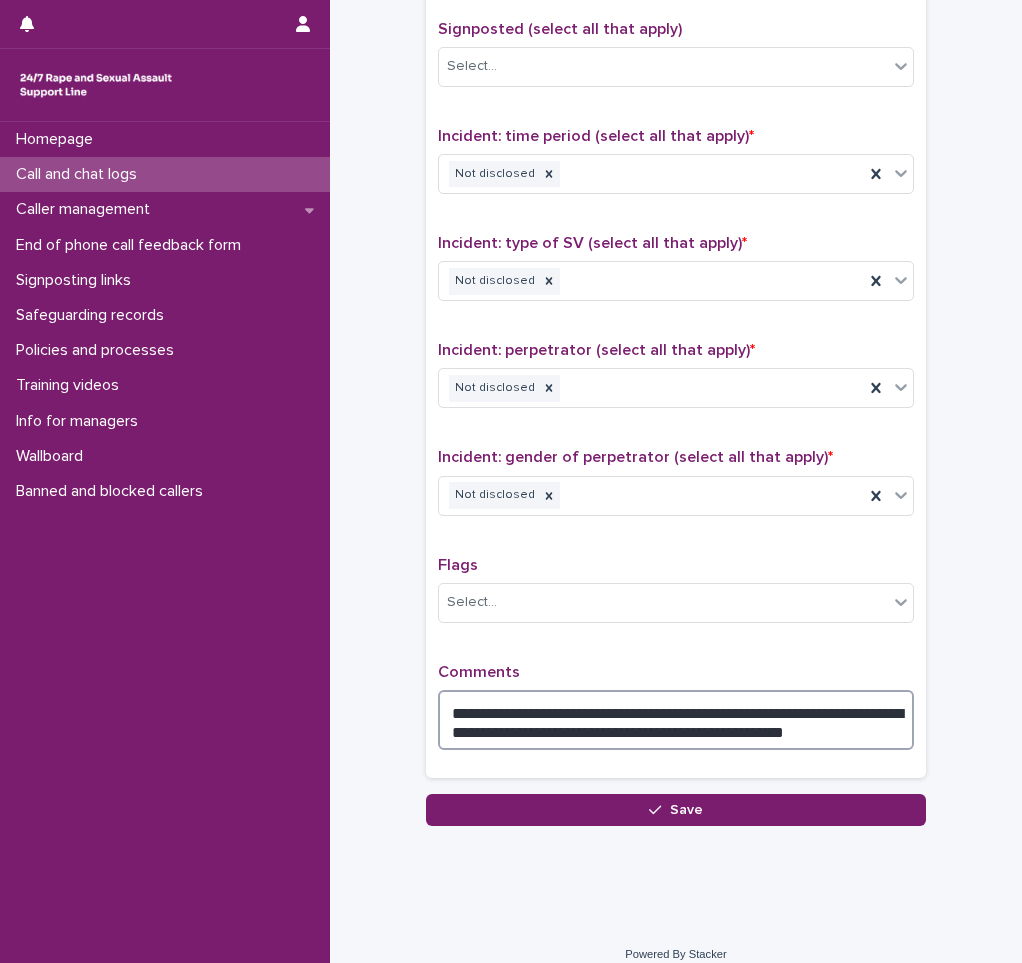 click on "**********" at bounding box center (676, 720) 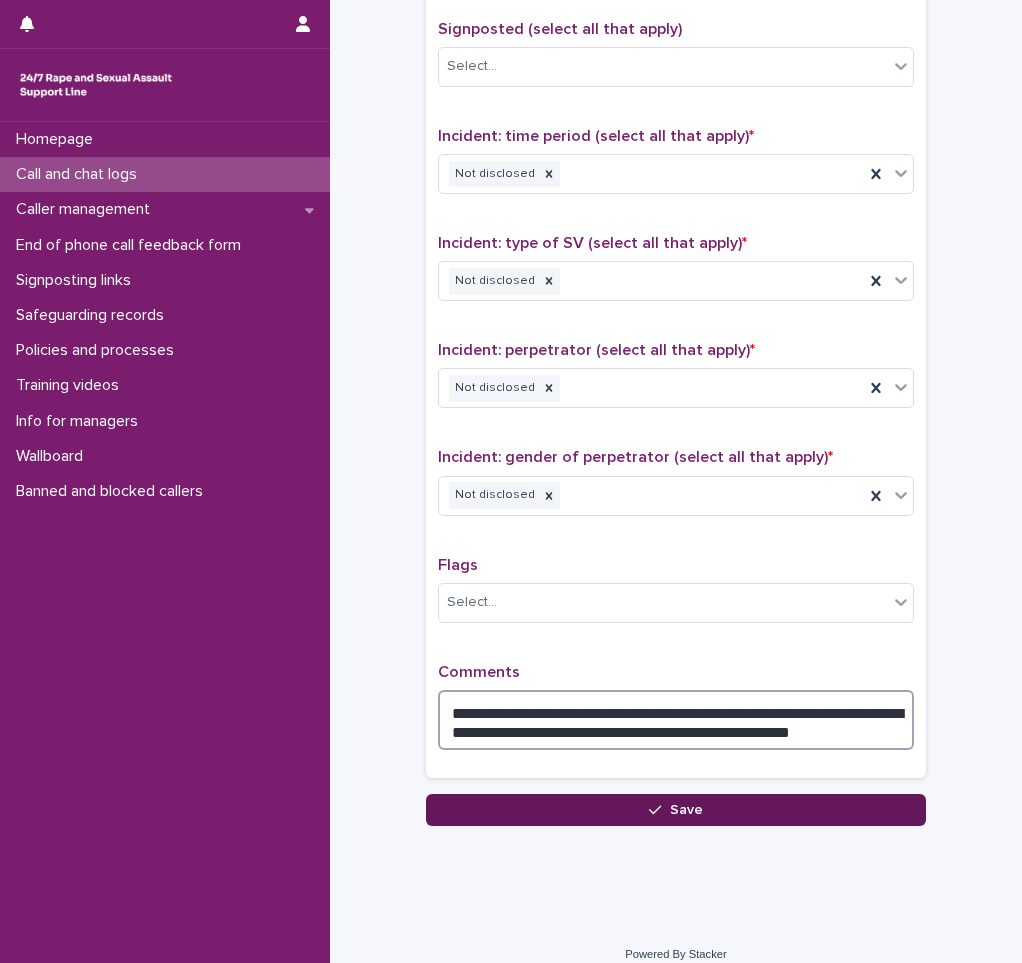 type on "**********" 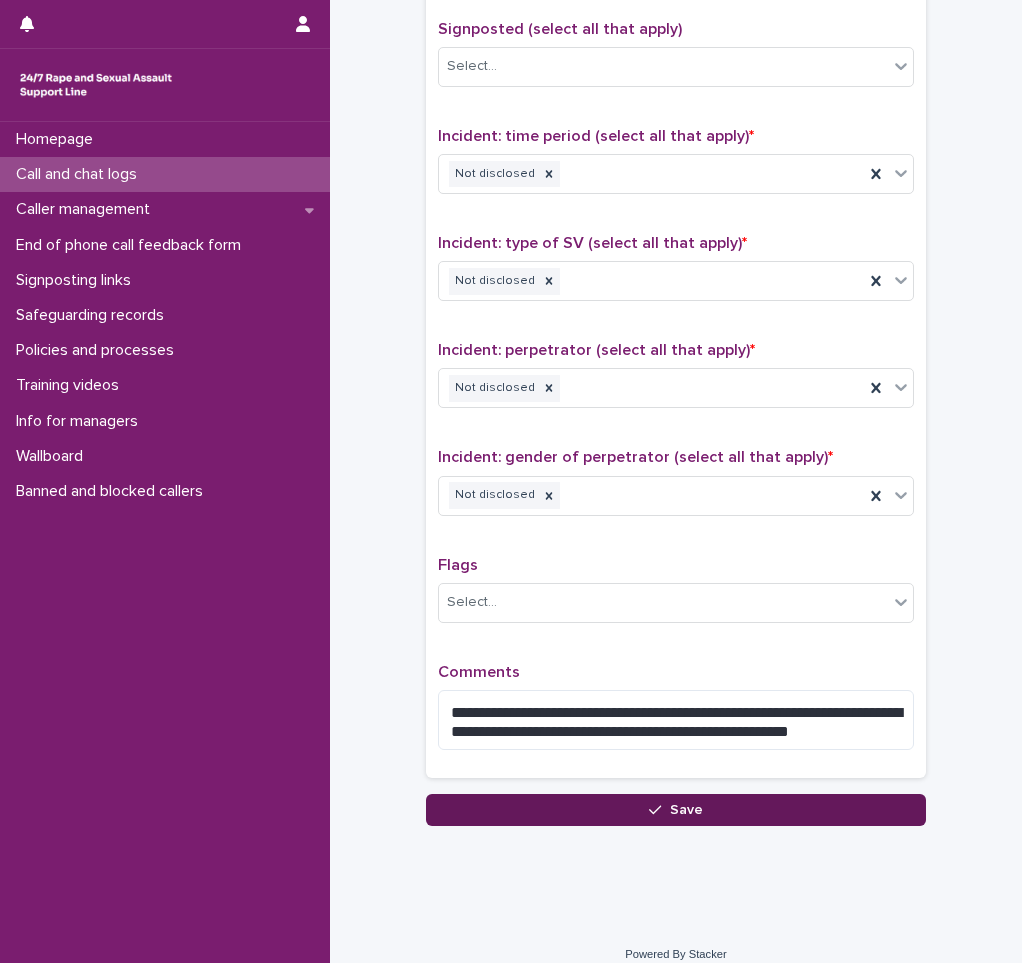 click on "Save" at bounding box center [676, 810] 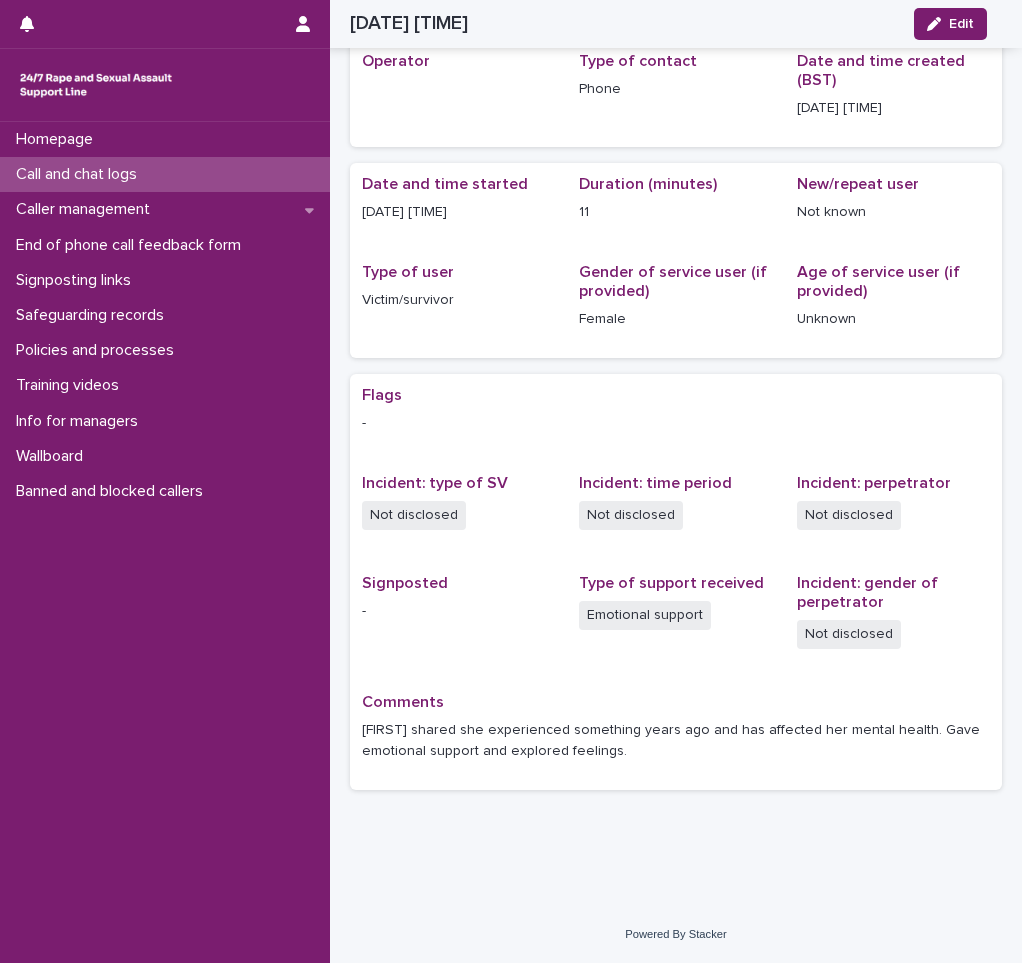 scroll, scrollTop: 80, scrollLeft: 0, axis: vertical 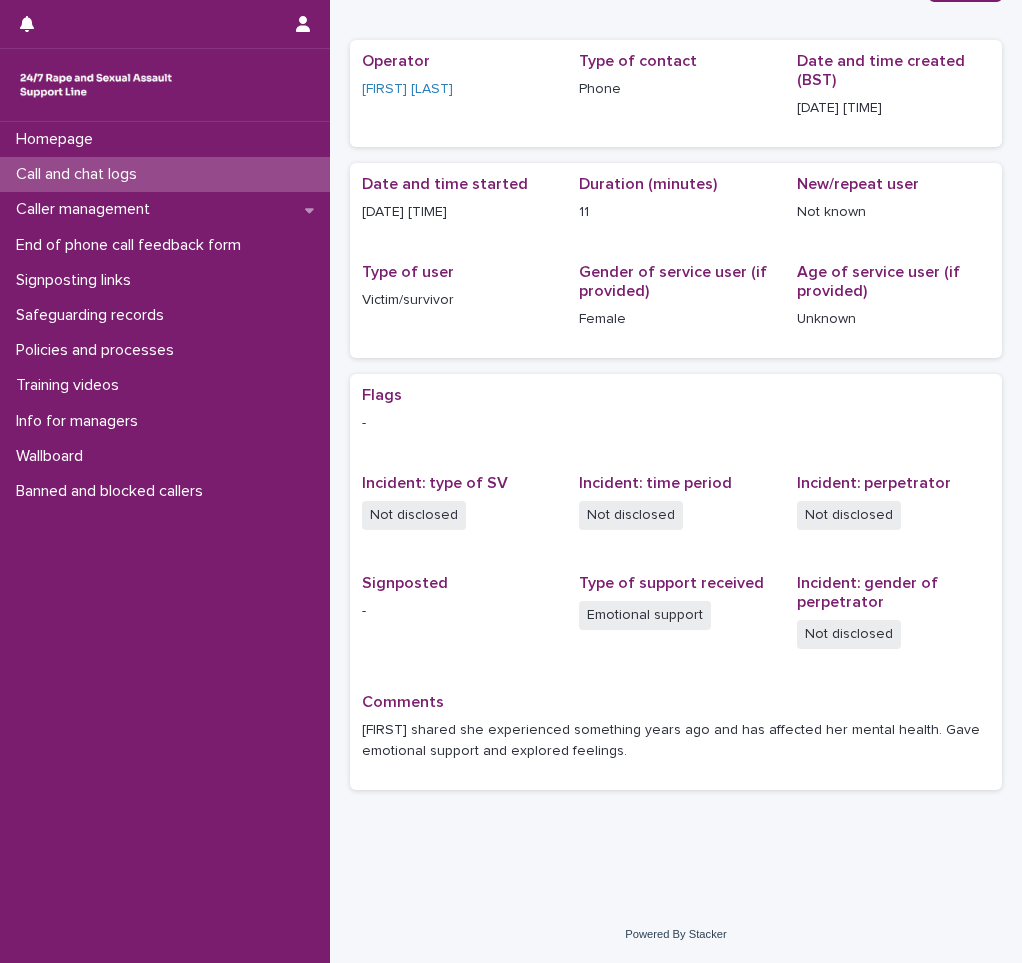 click on "Call and chat logs" at bounding box center [80, 174] 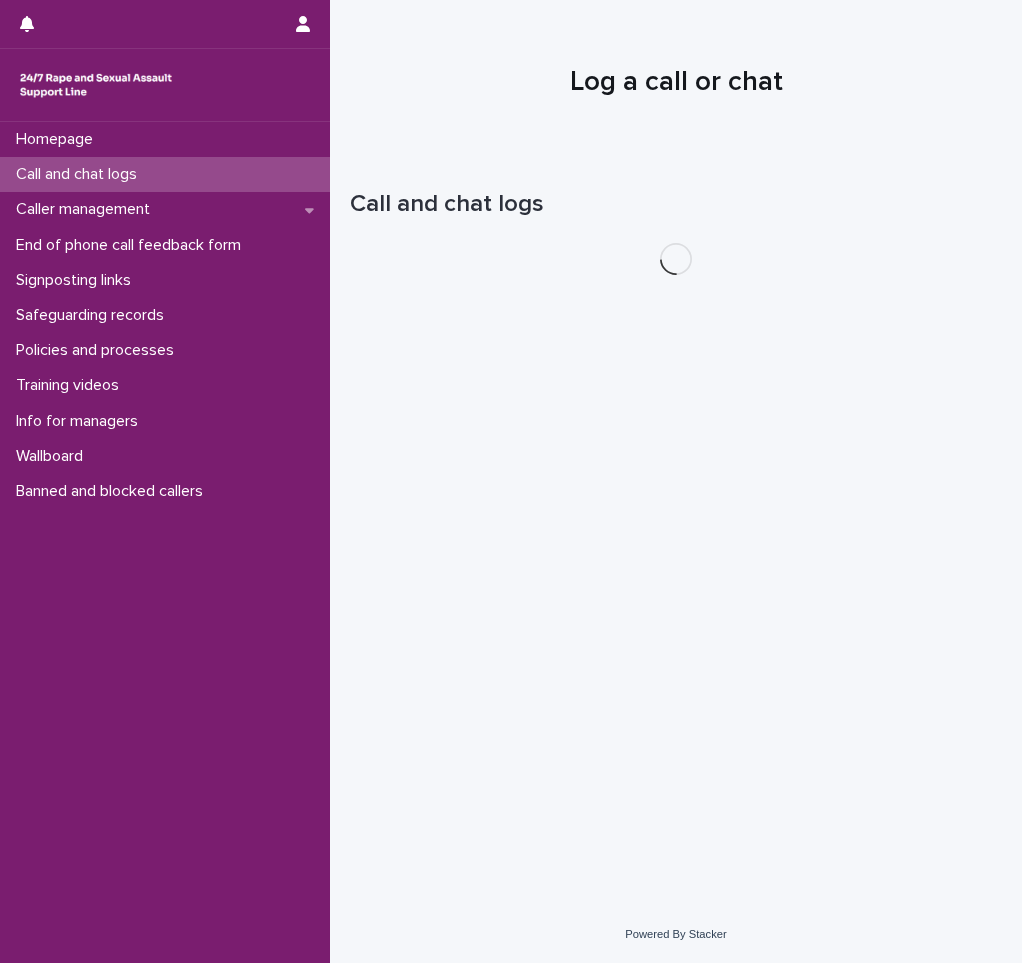 scroll, scrollTop: 0, scrollLeft: 0, axis: both 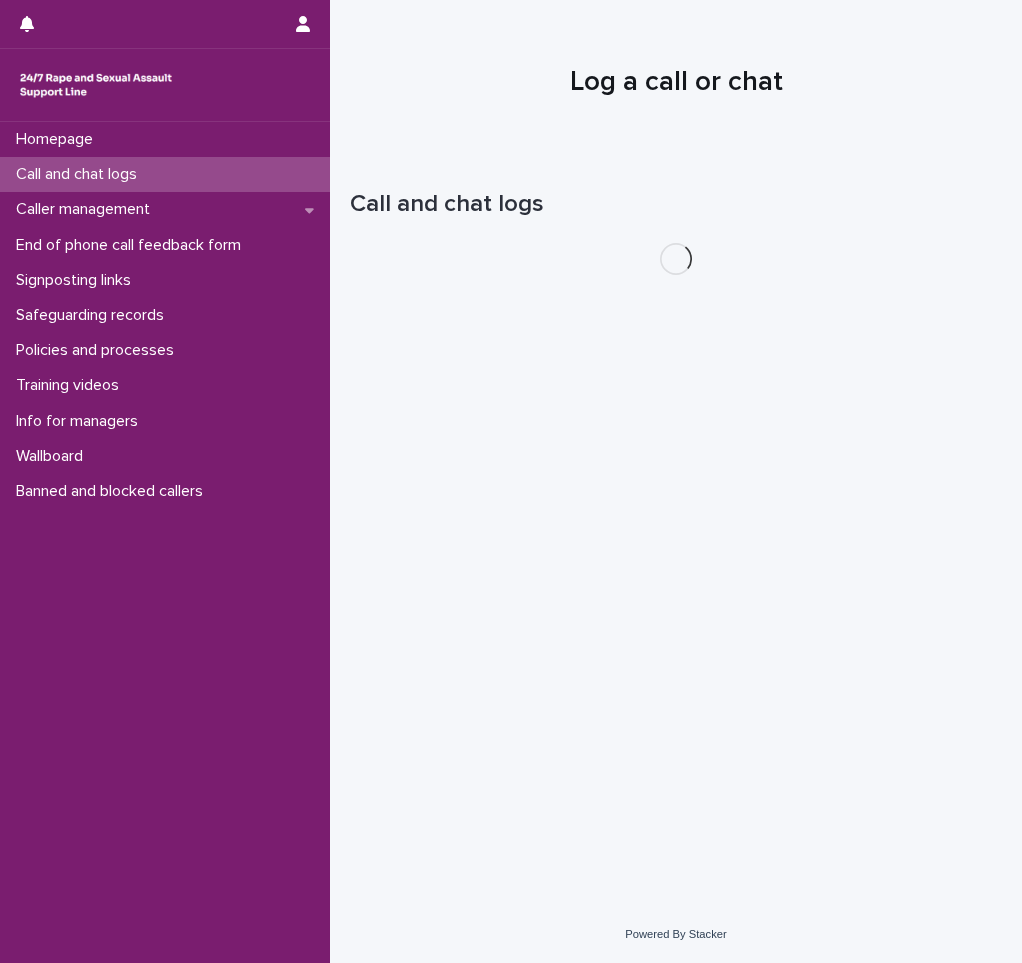 click on "Call and chat logs" at bounding box center (80, 174) 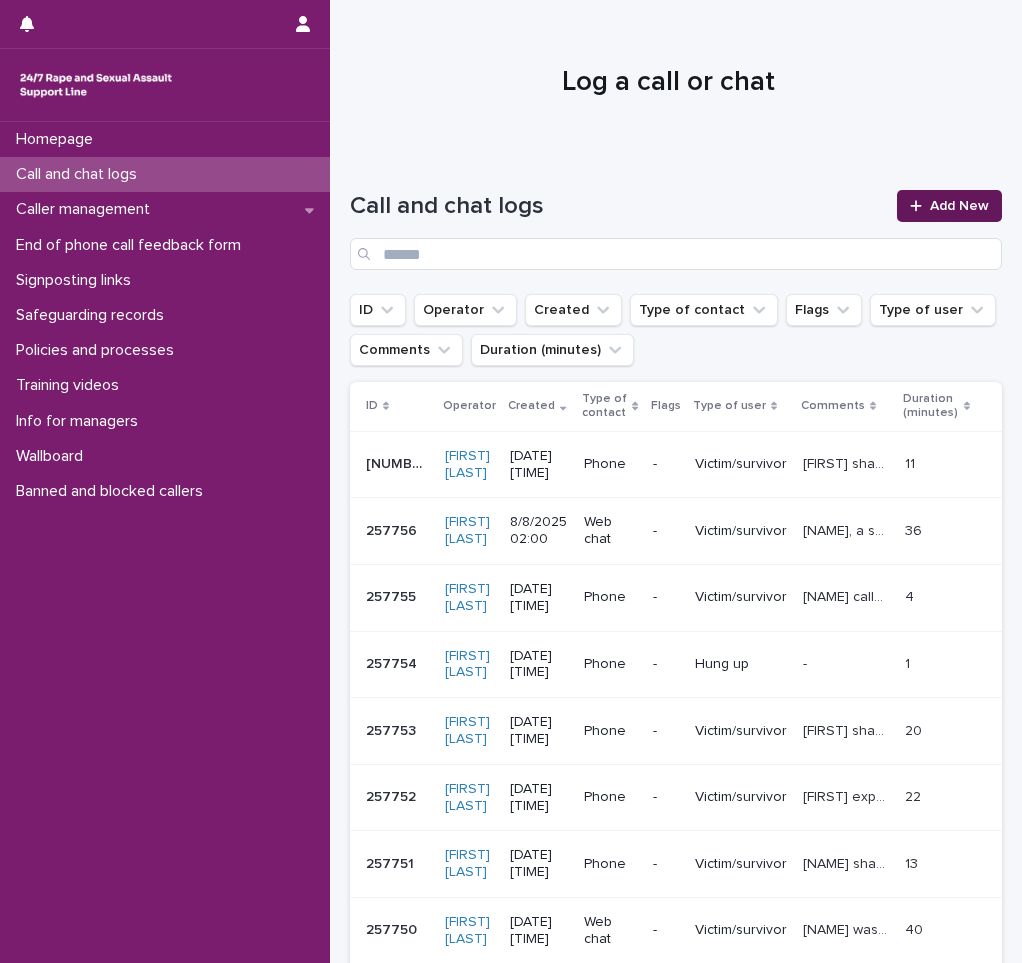 click on "Add New" at bounding box center [949, 206] 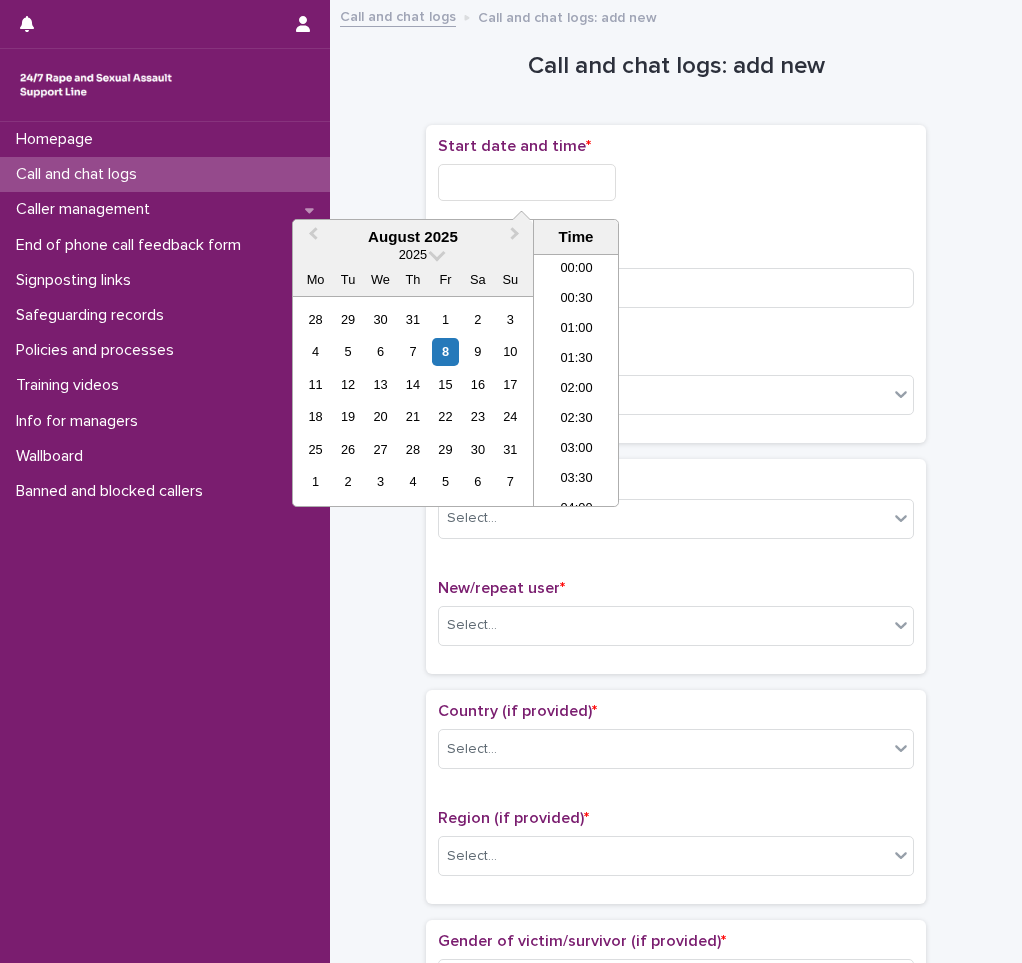 click at bounding box center [527, 182] 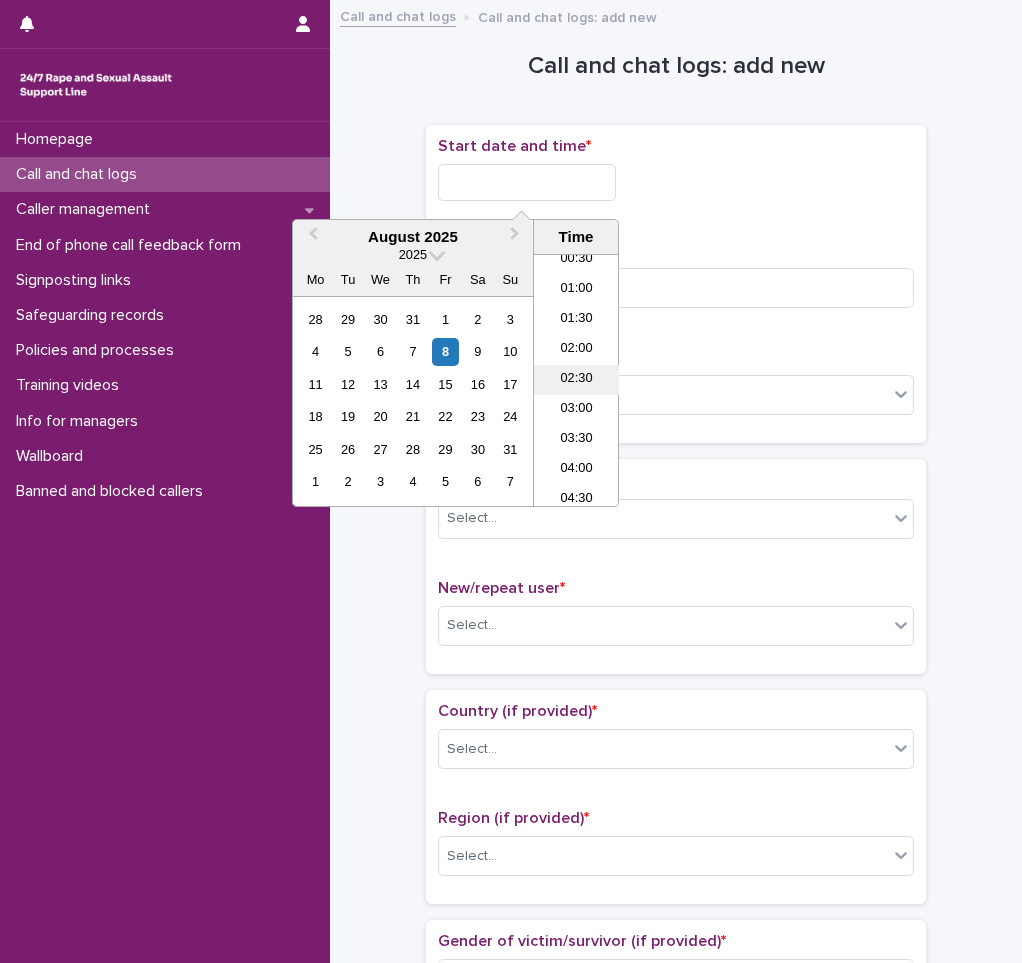 click on "02:30" at bounding box center (576, 380) 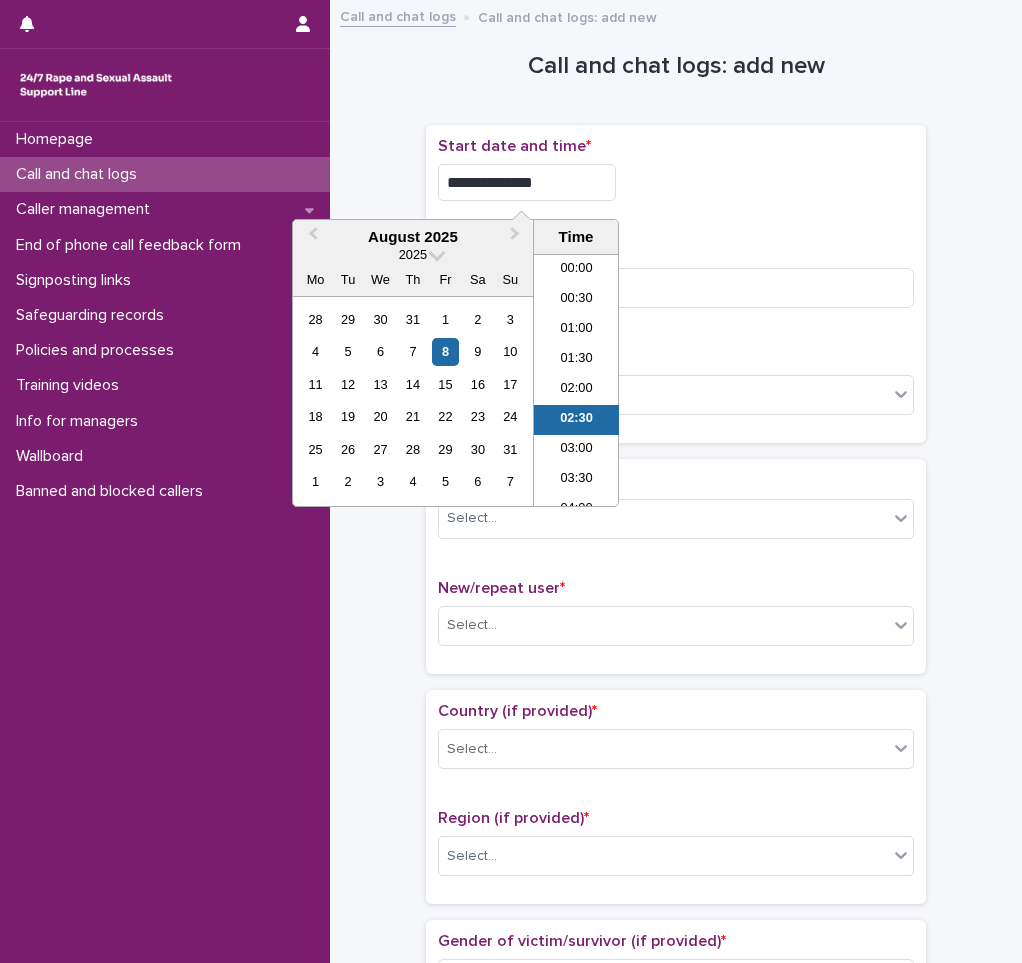 scroll, scrollTop: 40, scrollLeft: 0, axis: vertical 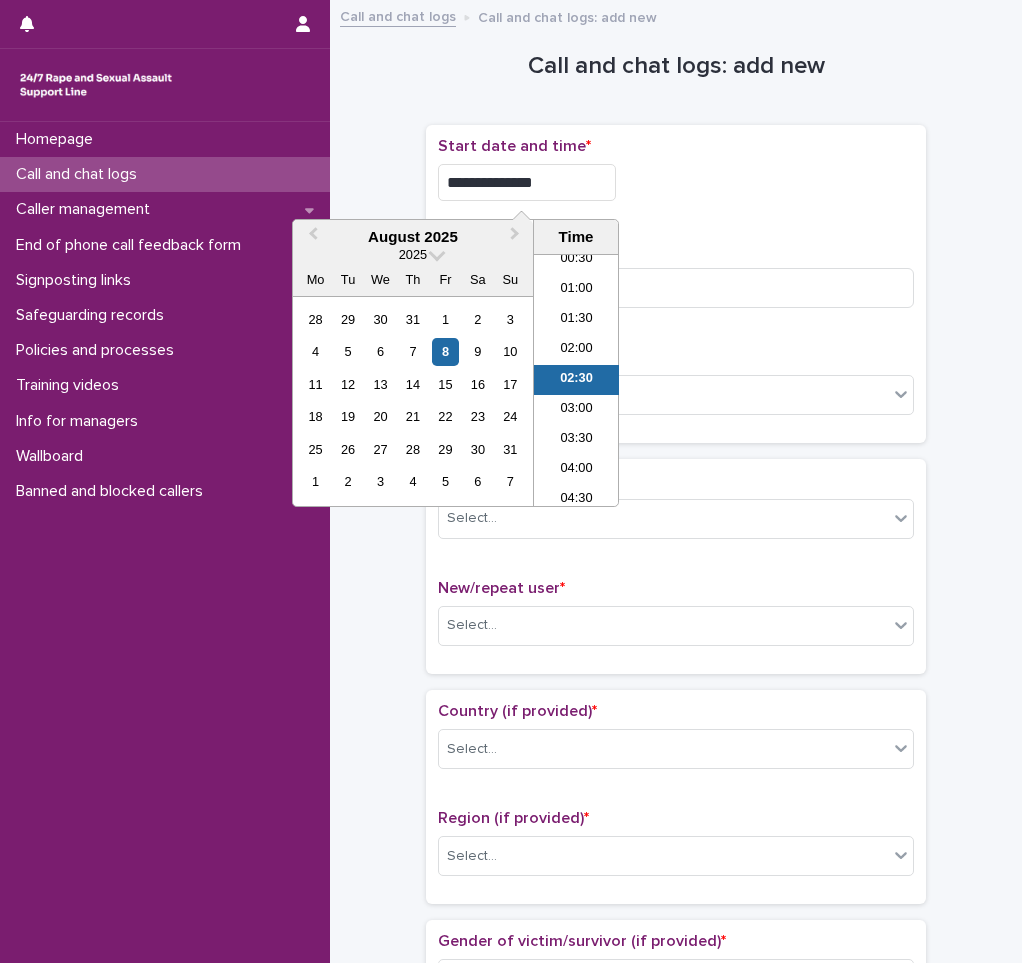 click on "**********" at bounding box center [527, 182] 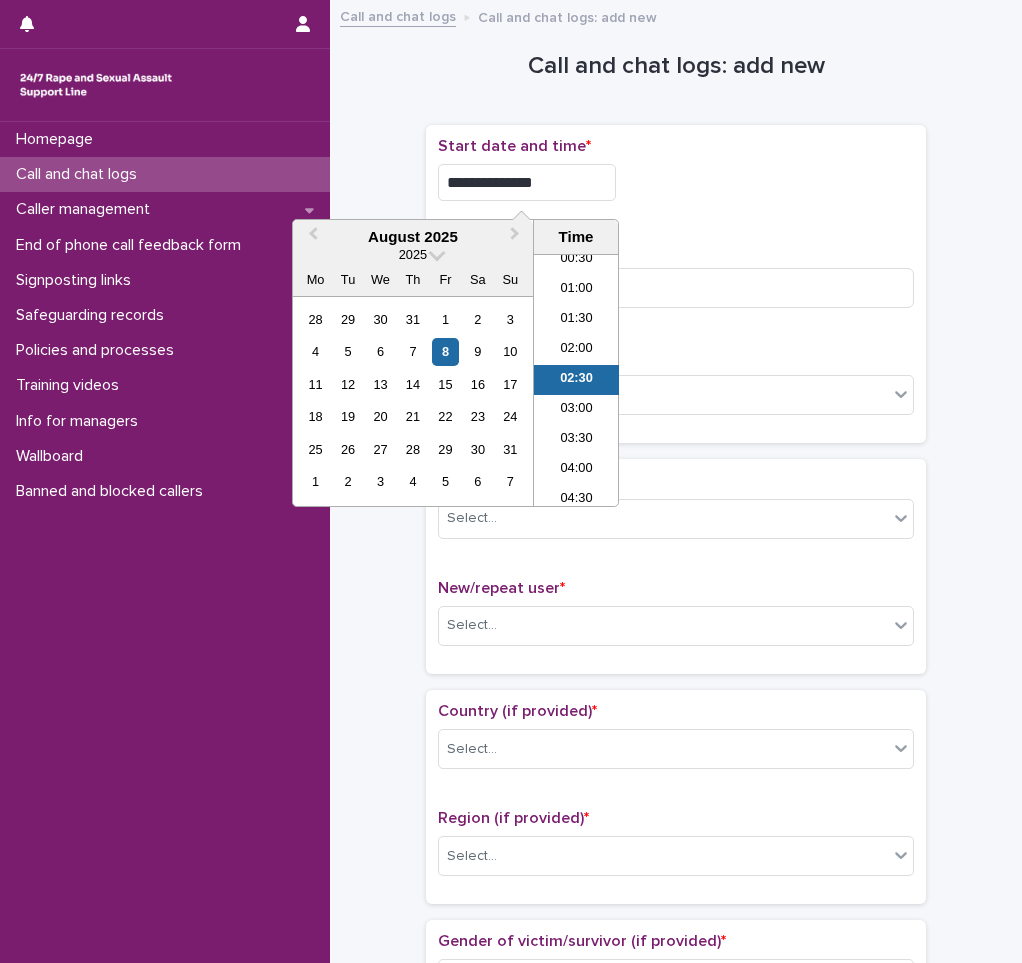 click on "**********" at bounding box center (527, 182) 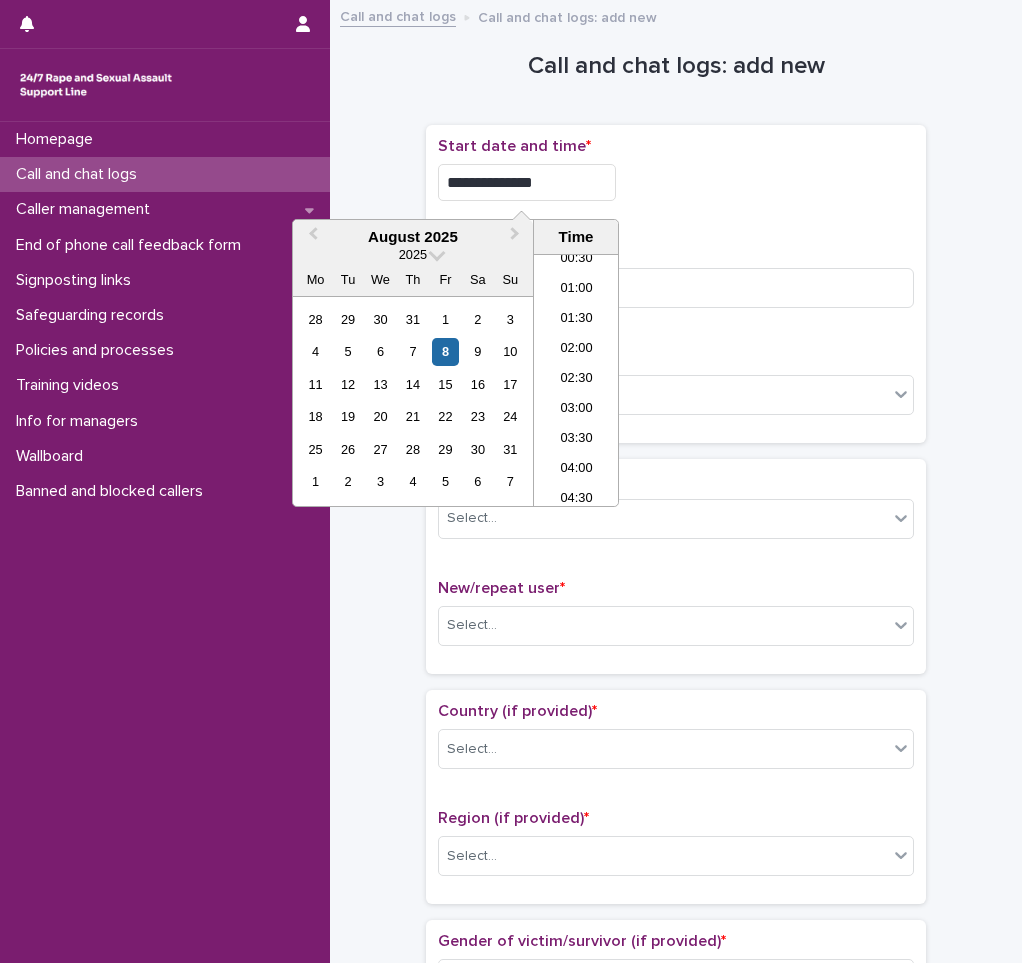 type on "**********" 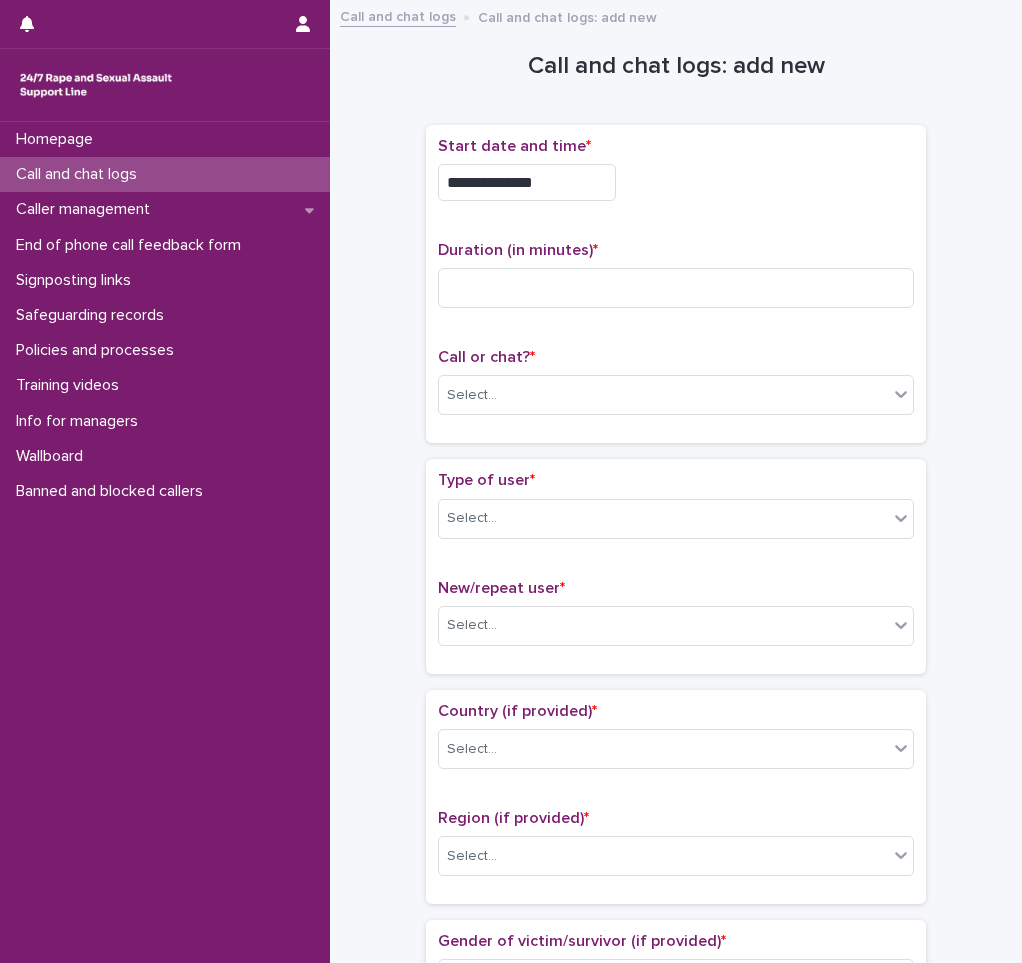 click on "**********" at bounding box center [676, 182] 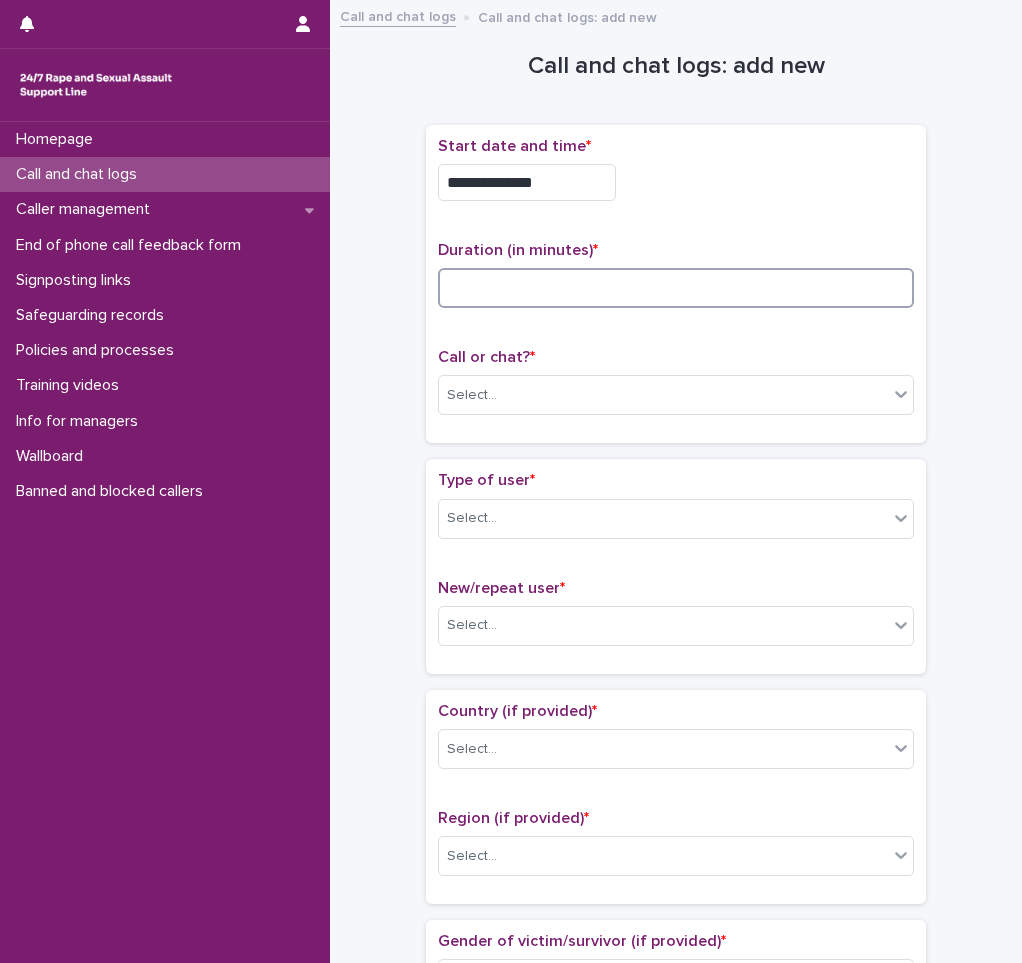 click at bounding box center [676, 288] 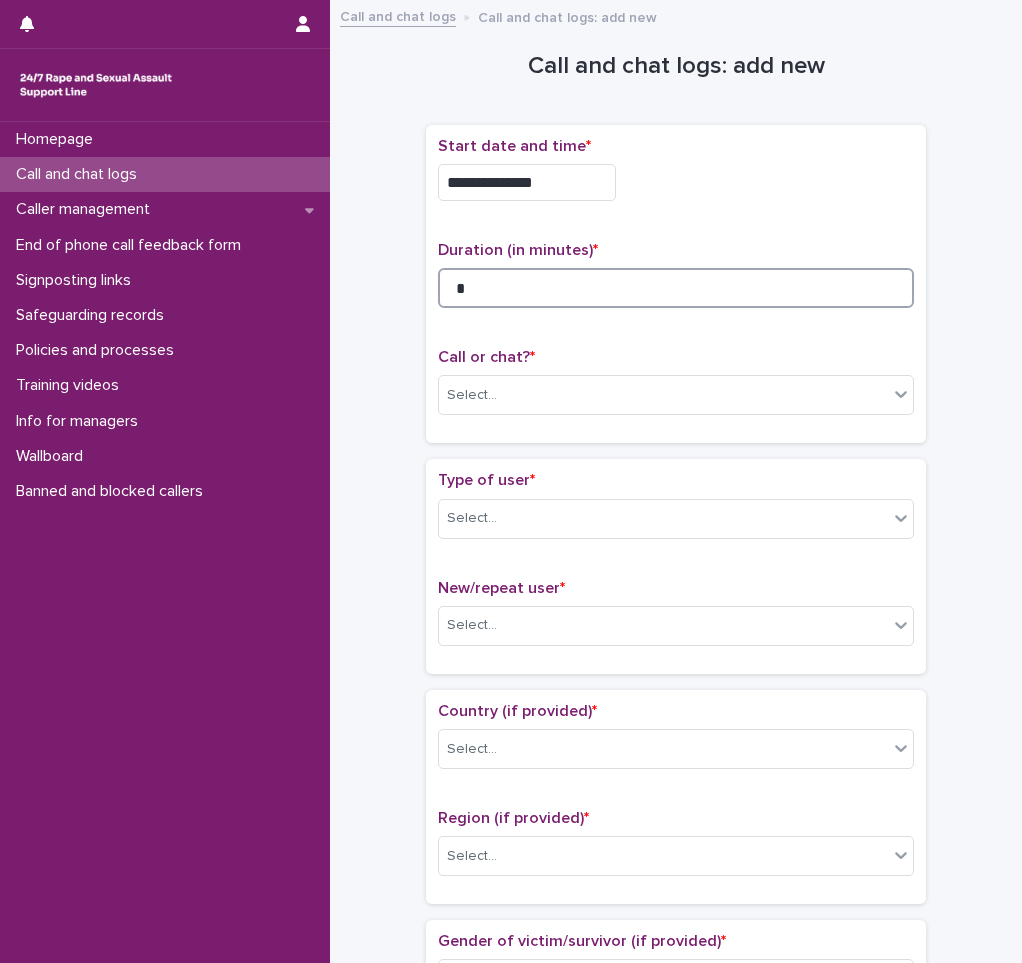 type on "*" 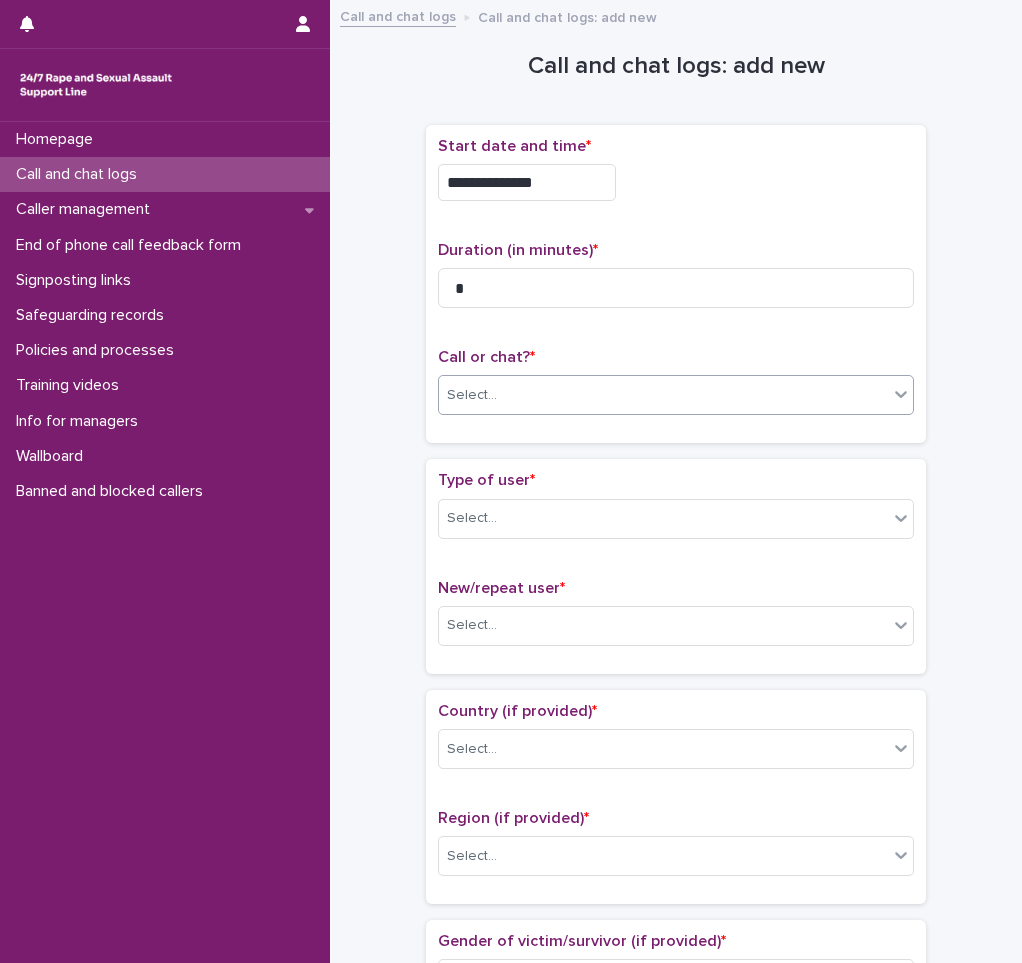 drag, startPoint x: 508, startPoint y: 420, endPoint x: 508, endPoint y: 394, distance: 26 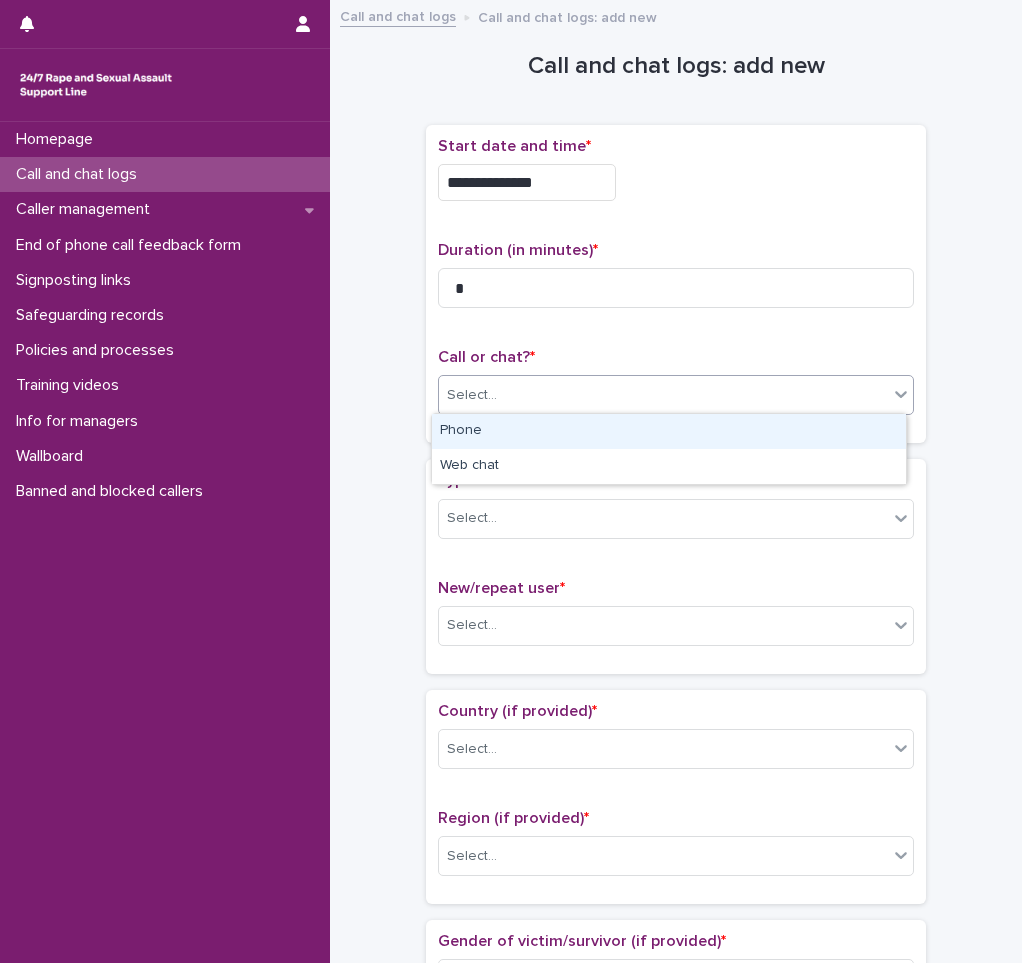click on "Select..." at bounding box center [663, 395] 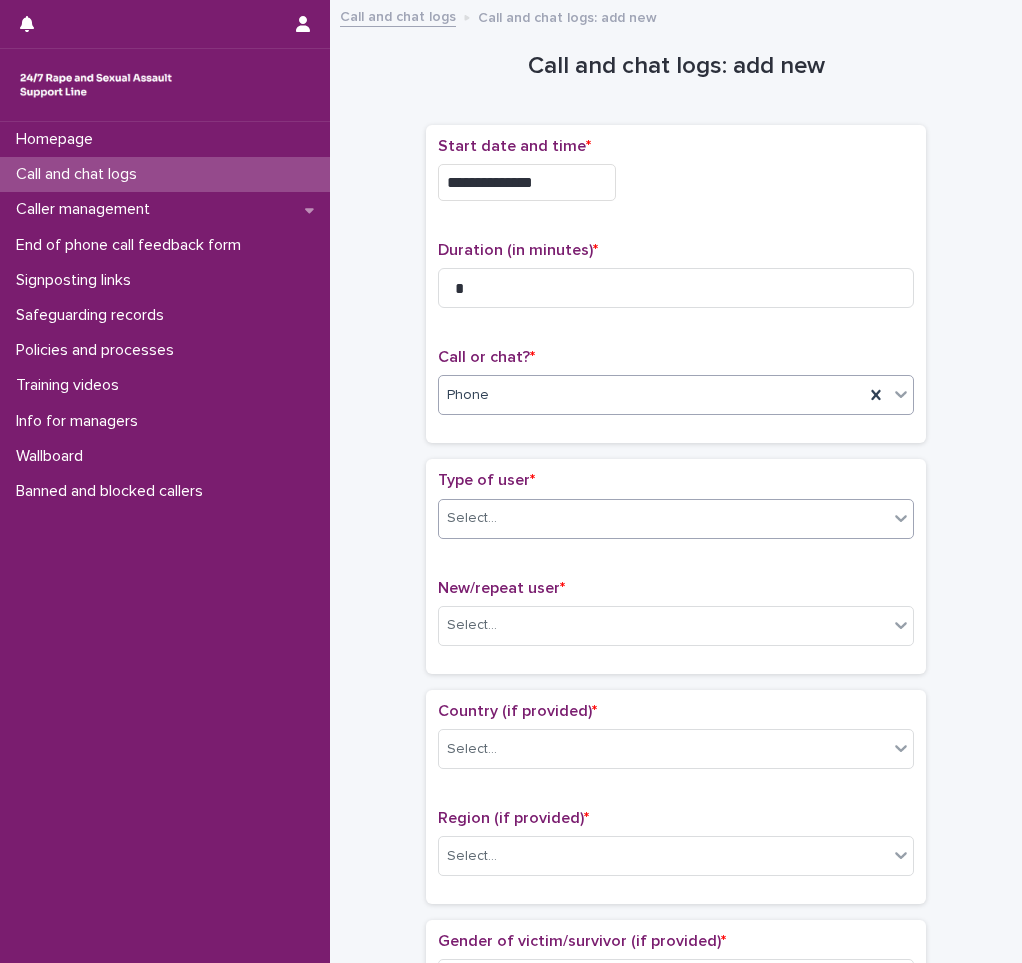 click on "Select..." at bounding box center [663, 518] 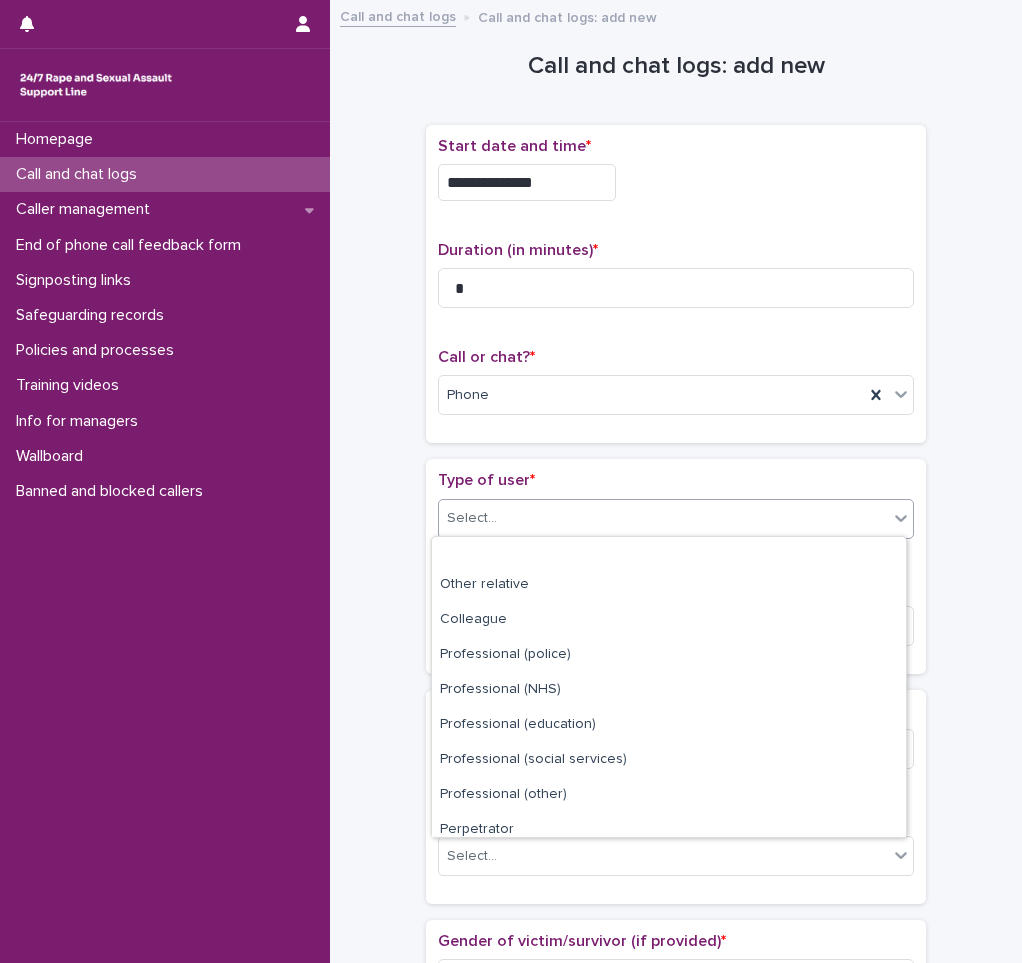 scroll, scrollTop: 225, scrollLeft: 0, axis: vertical 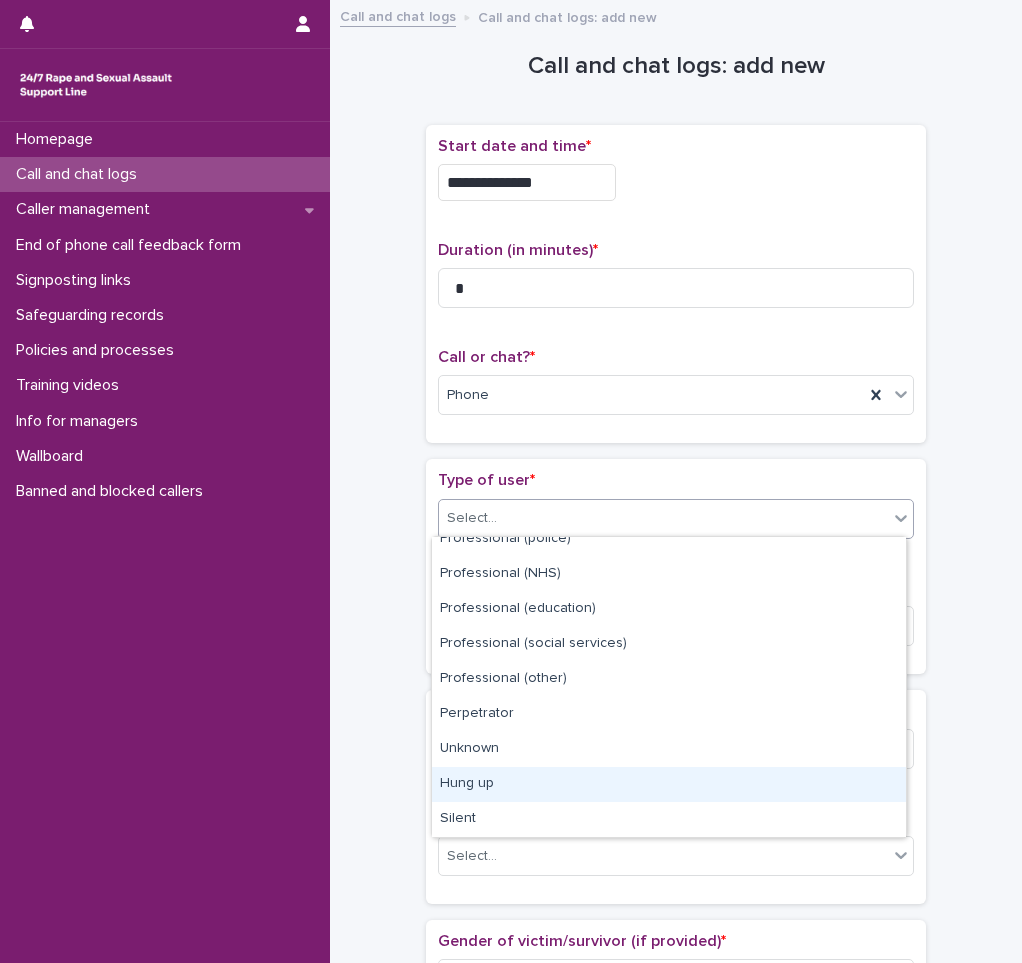 click on "Hung up" at bounding box center (669, 784) 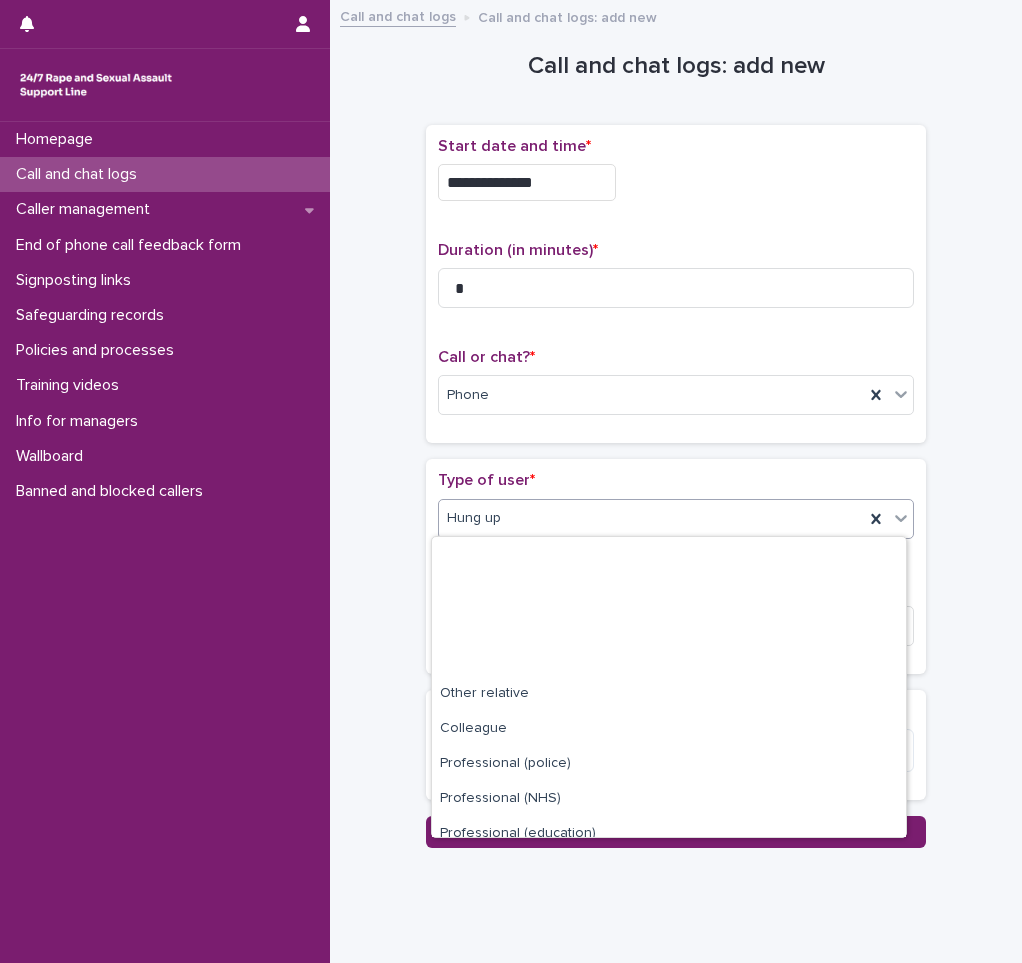 scroll, scrollTop: 225, scrollLeft: 0, axis: vertical 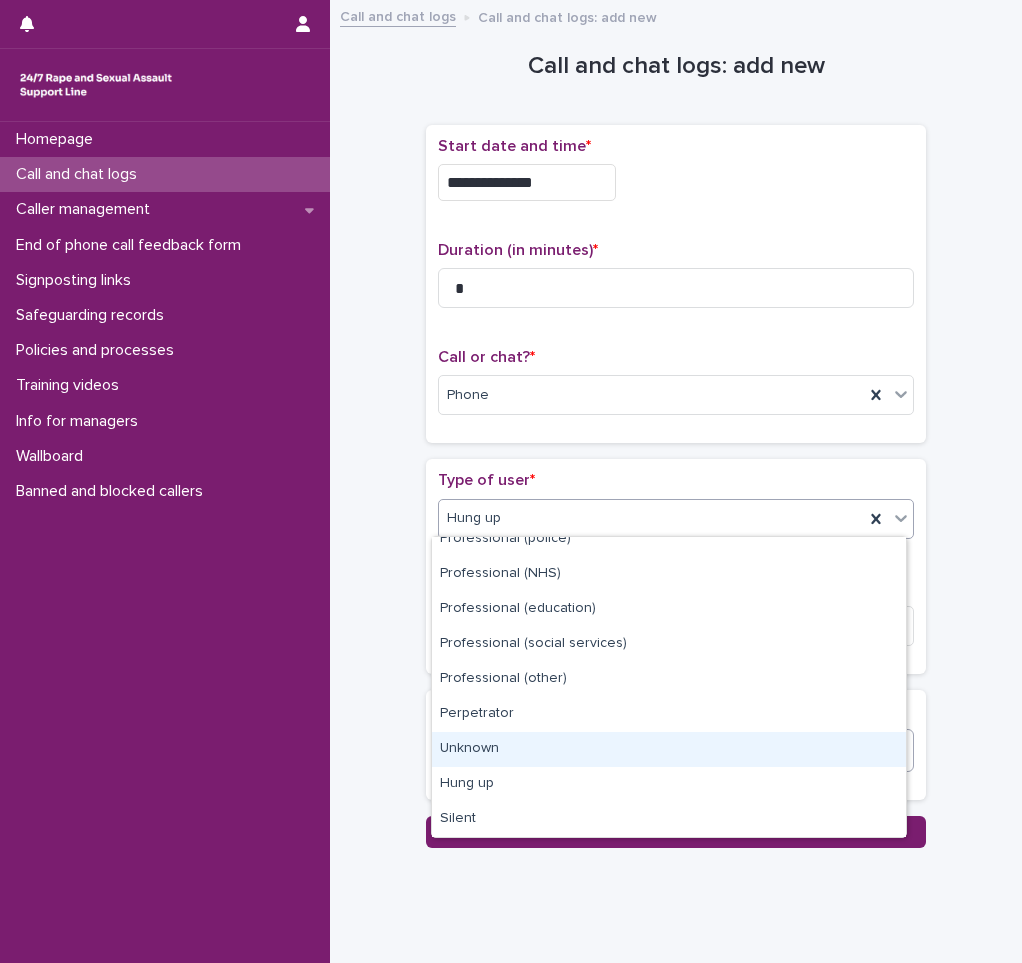 click on "Unknown" at bounding box center (669, 749) 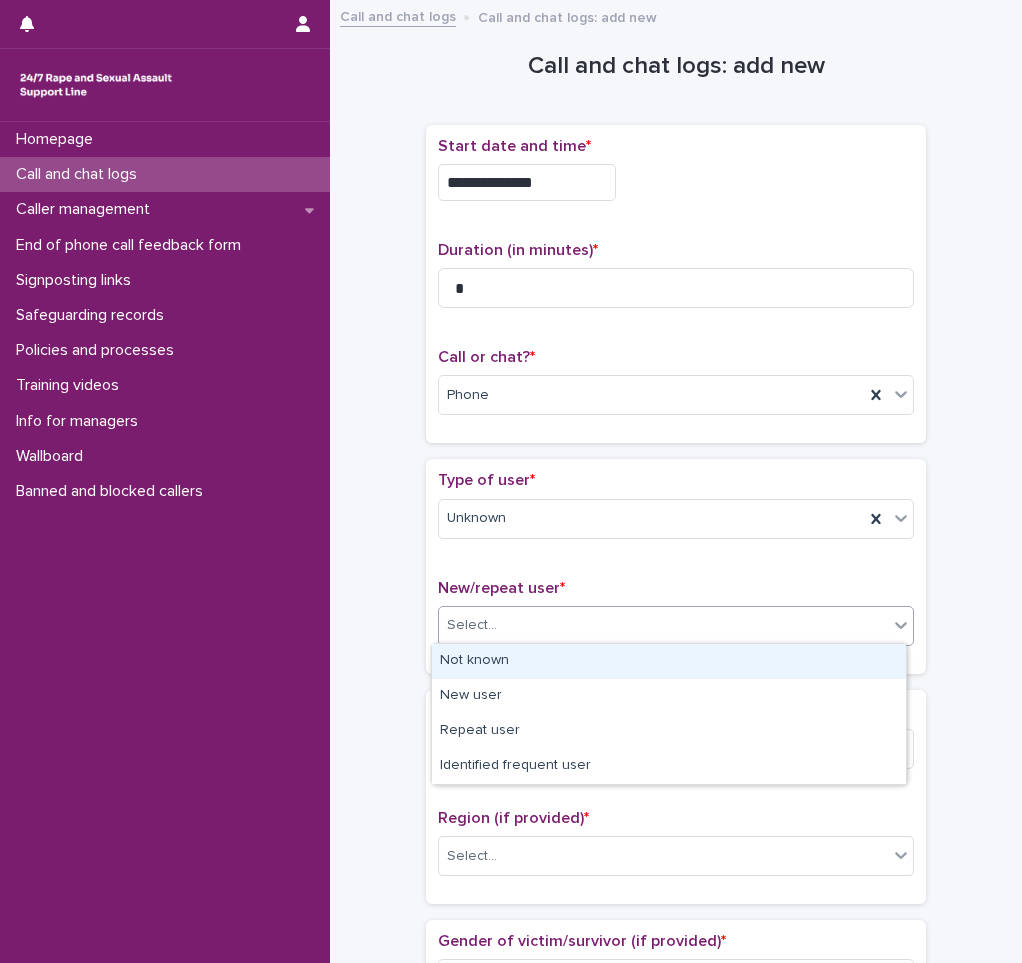 click on "Select..." at bounding box center [663, 625] 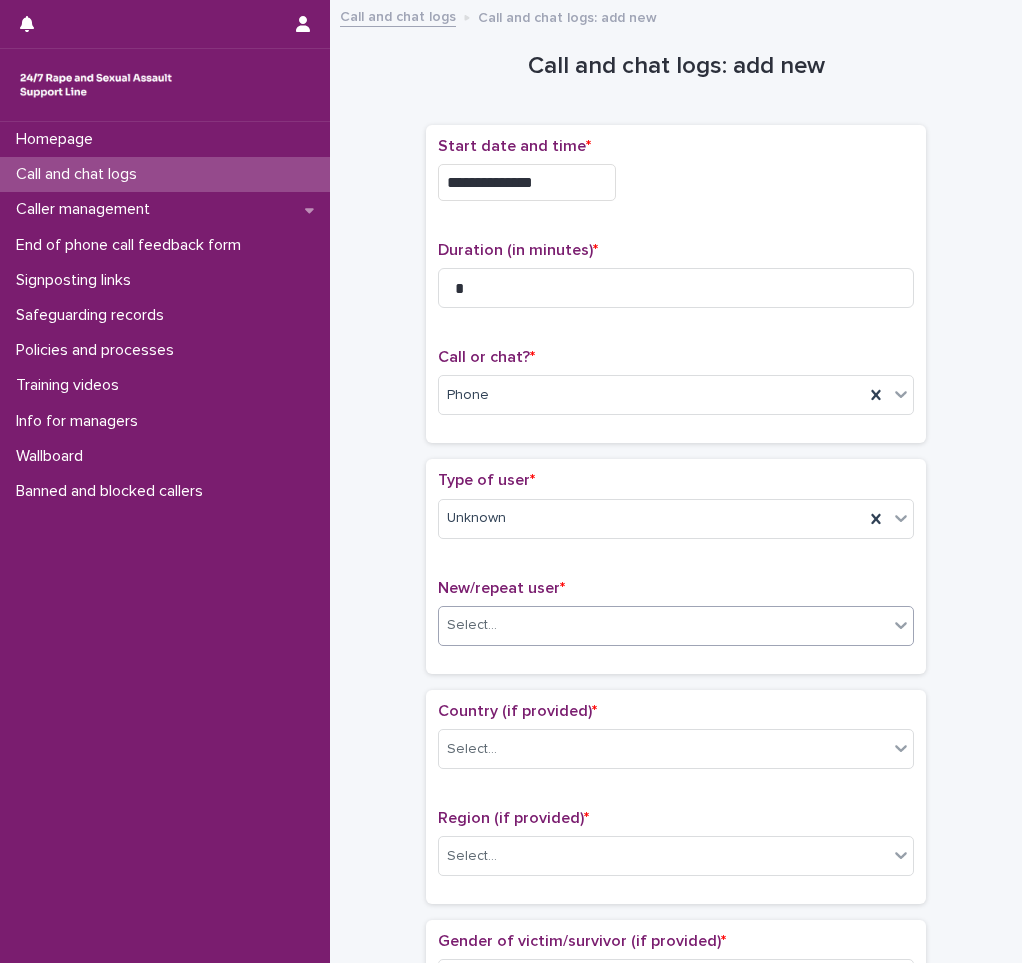 click on "Select..." at bounding box center [663, 625] 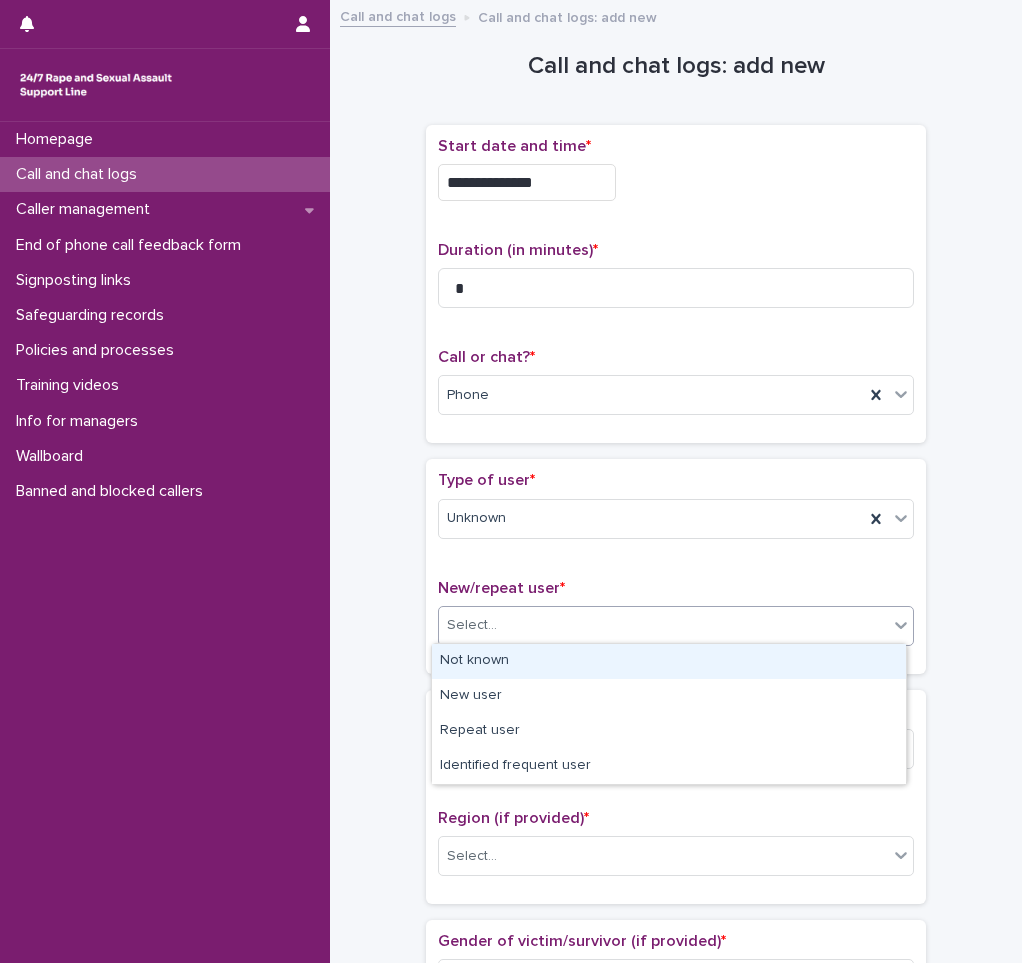 click on "Not known" at bounding box center (669, 661) 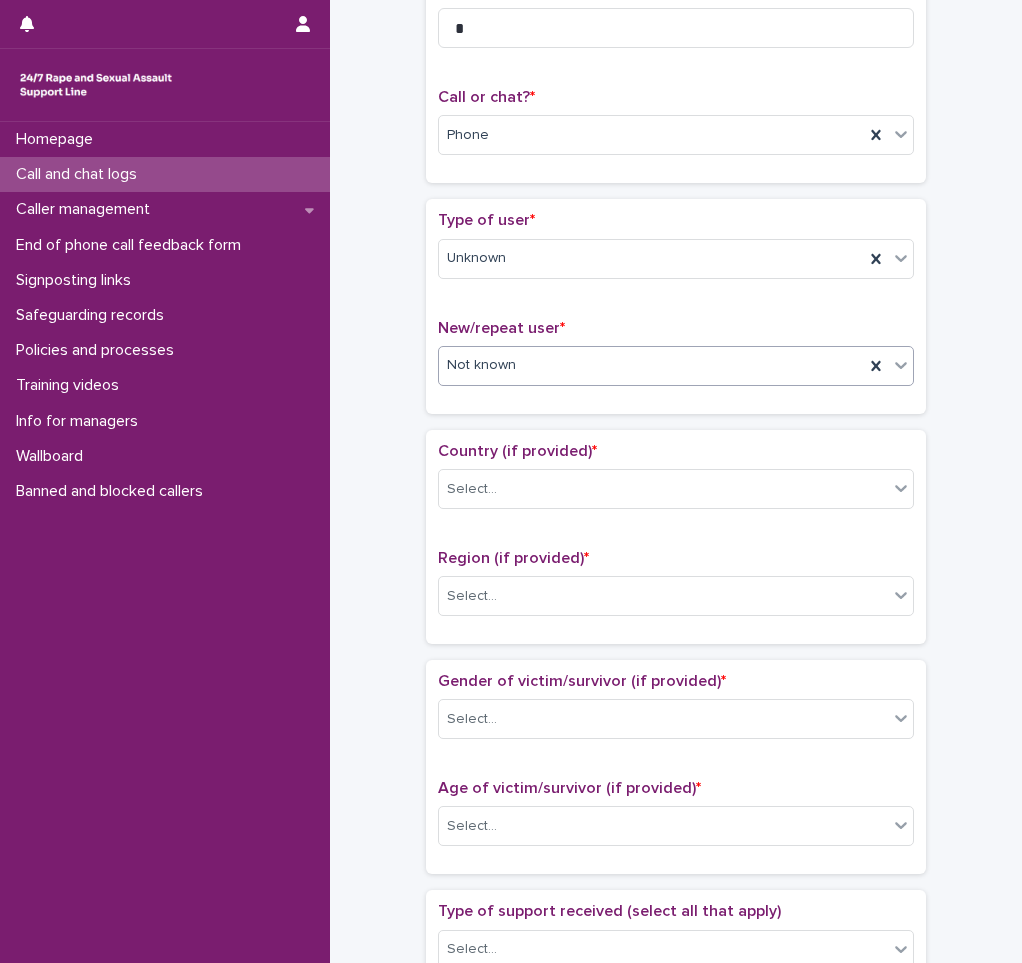 scroll, scrollTop: 400, scrollLeft: 0, axis: vertical 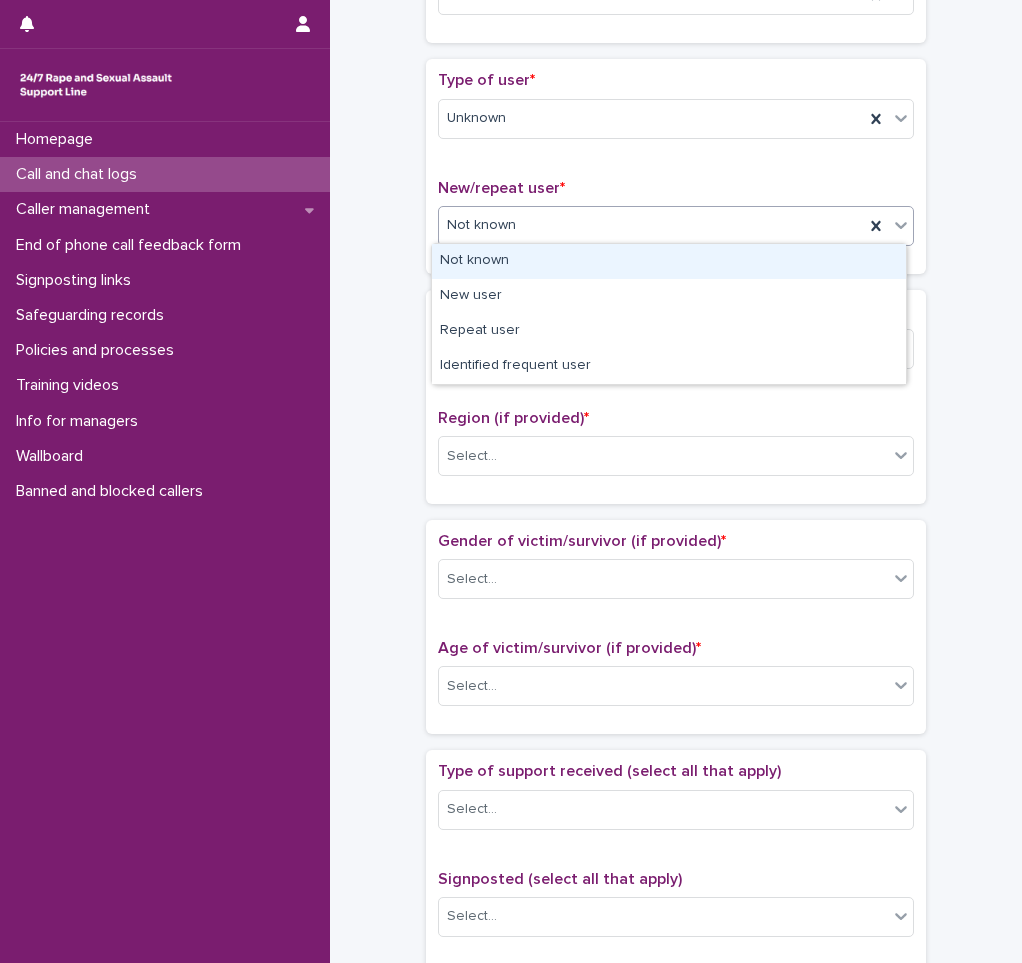 click on "Not known" at bounding box center [481, 225] 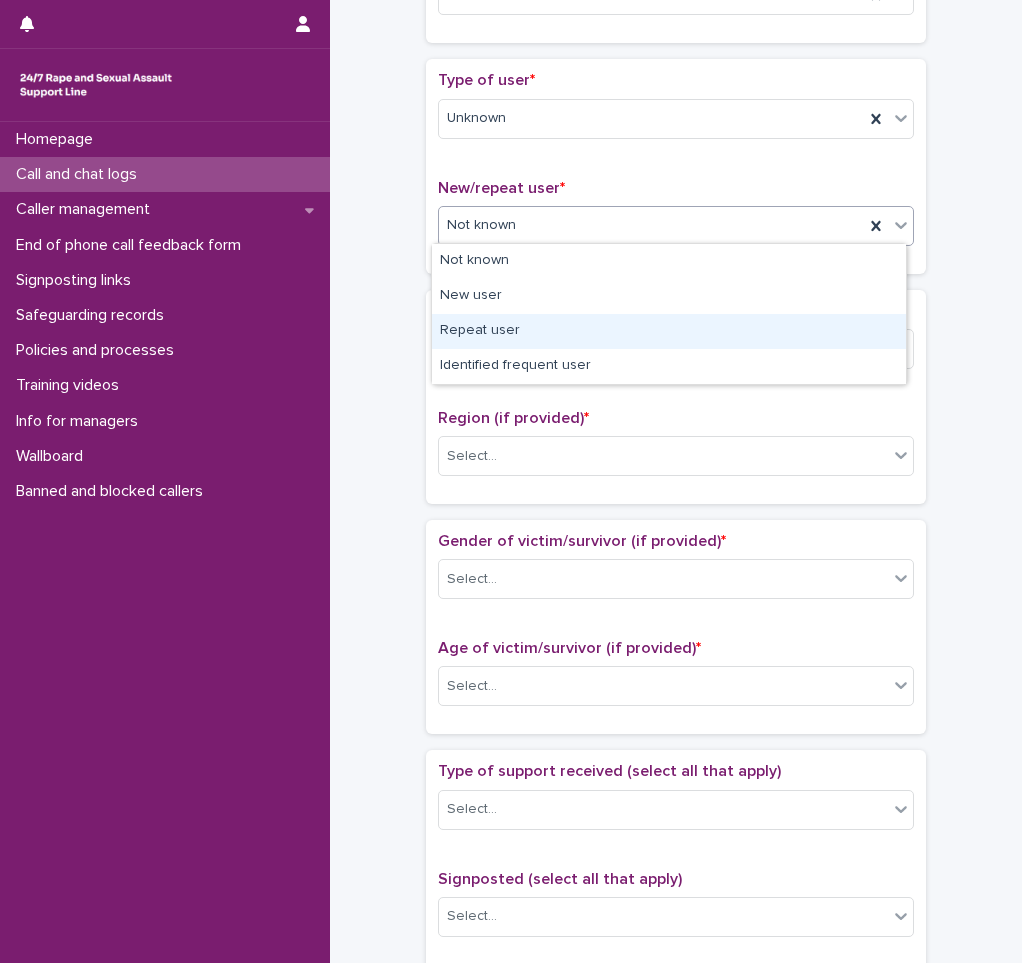 click on "Repeat user" at bounding box center (669, 331) 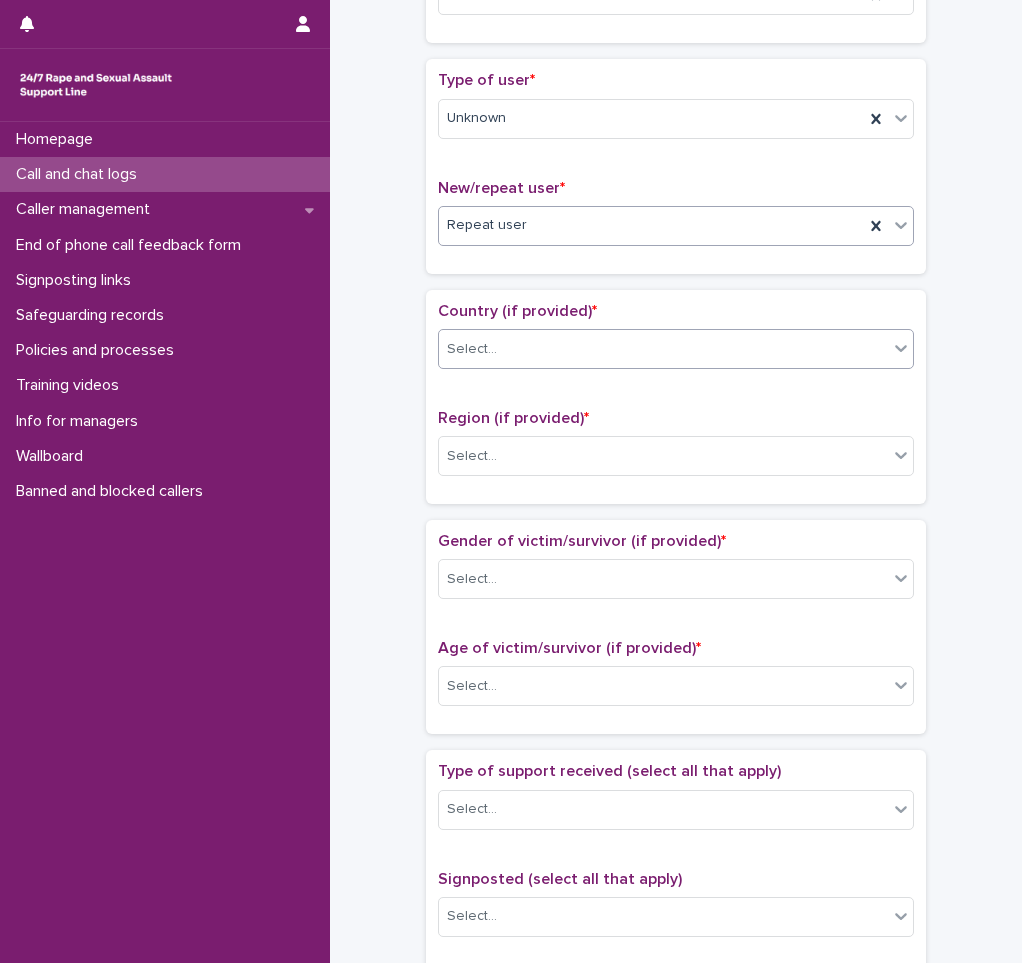 click at bounding box center (500, 349) 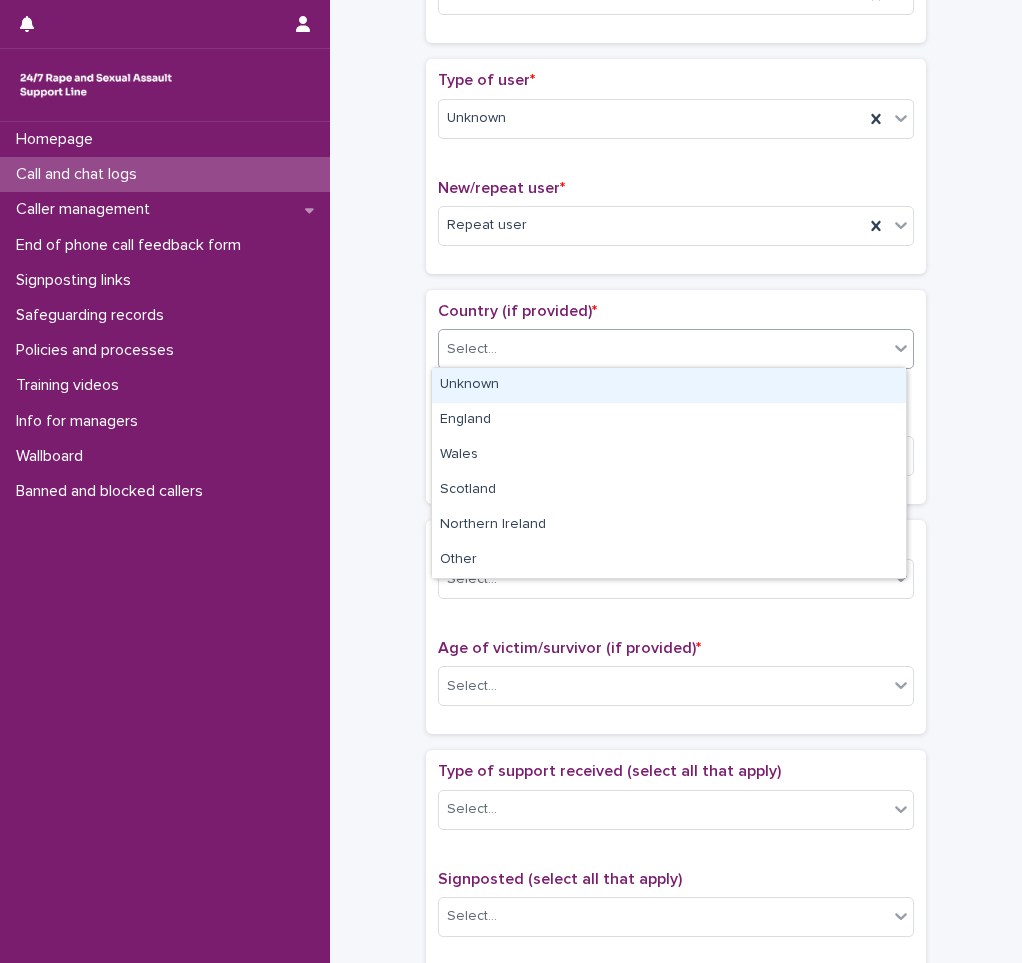 click on "Unknown" at bounding box center (669, 385) 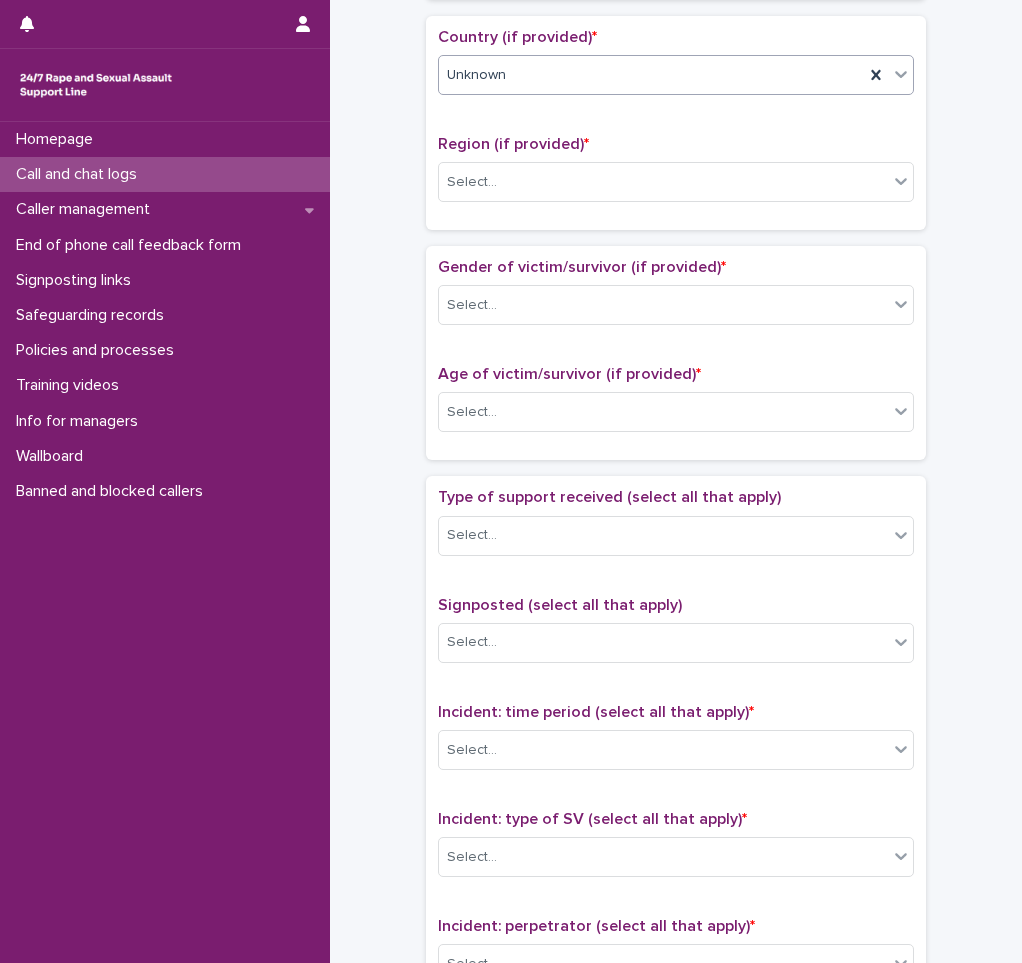 scroll, scrollTop: 700, scrollLeft: 0, axis: vertical 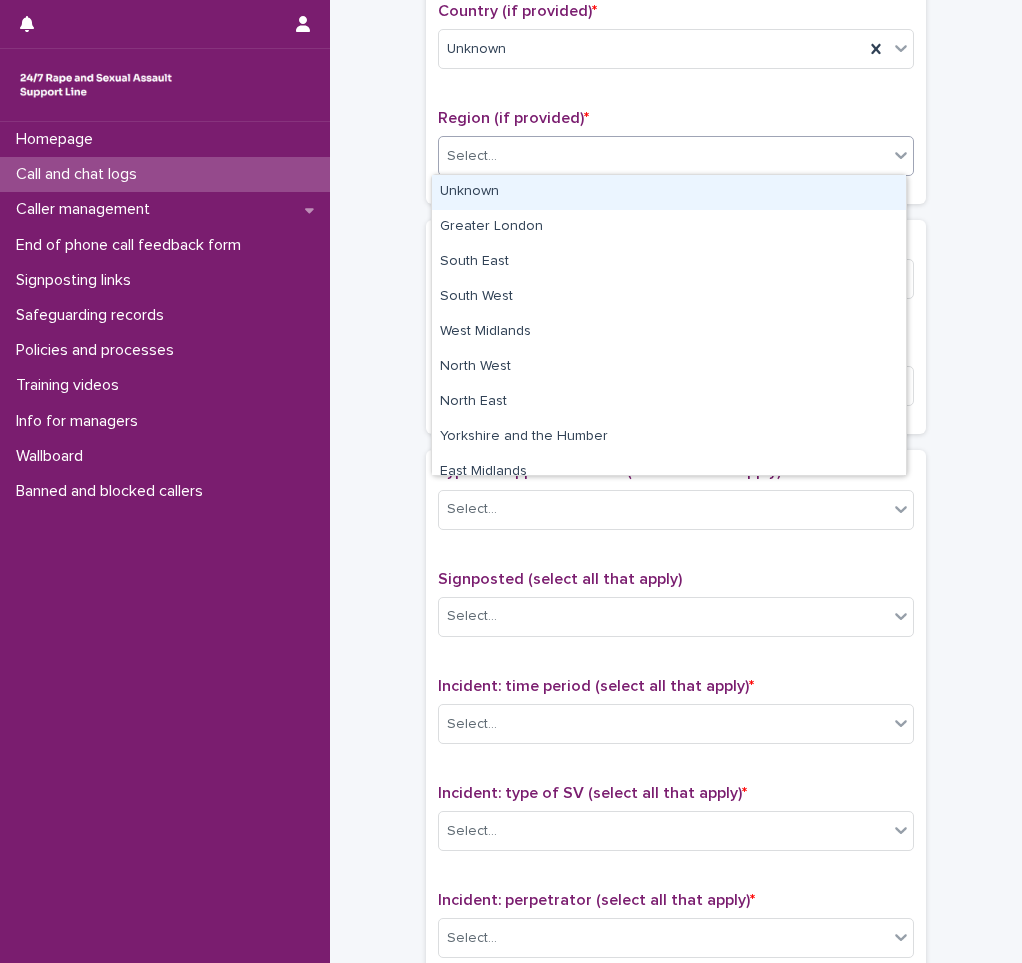 drag, startPoint x: 536, startPoint y: 166, endPoint x: 547, endPoint y: 184, distance: 21.095022 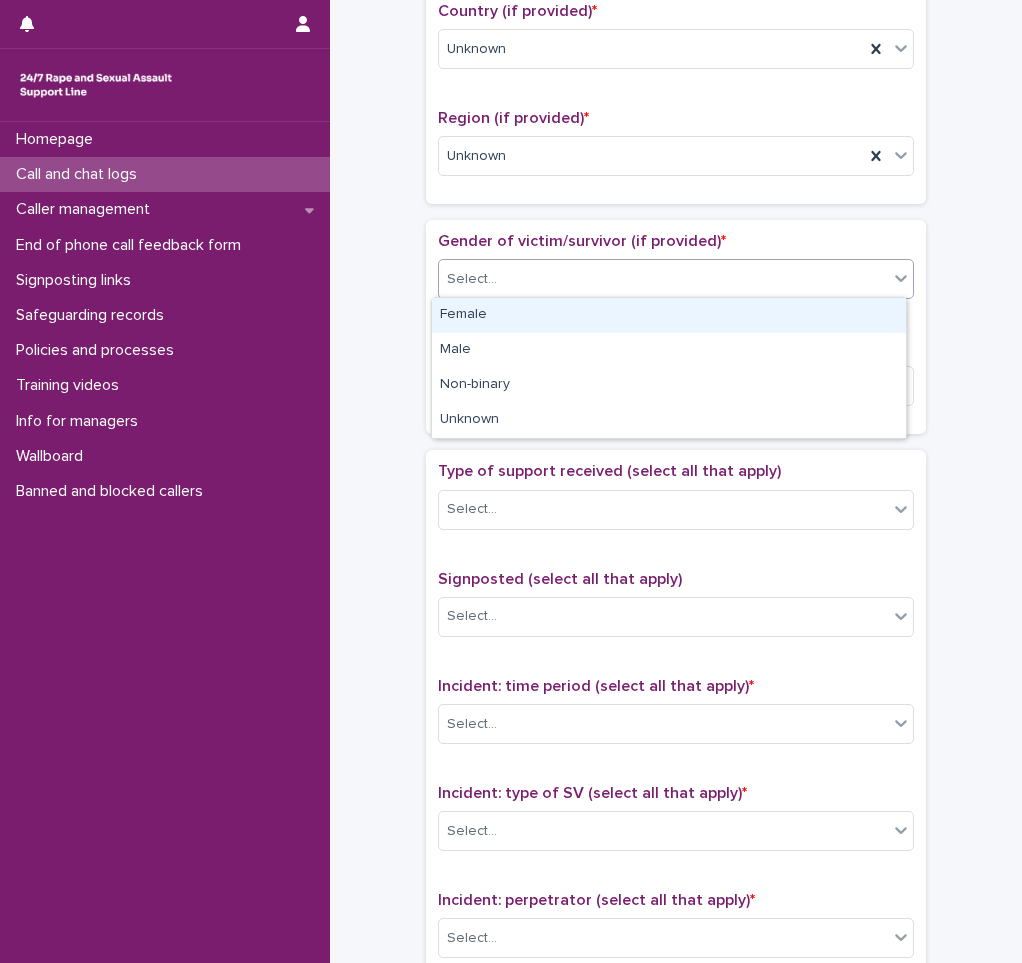 click on "Select..." at bounding box center [663, 279] 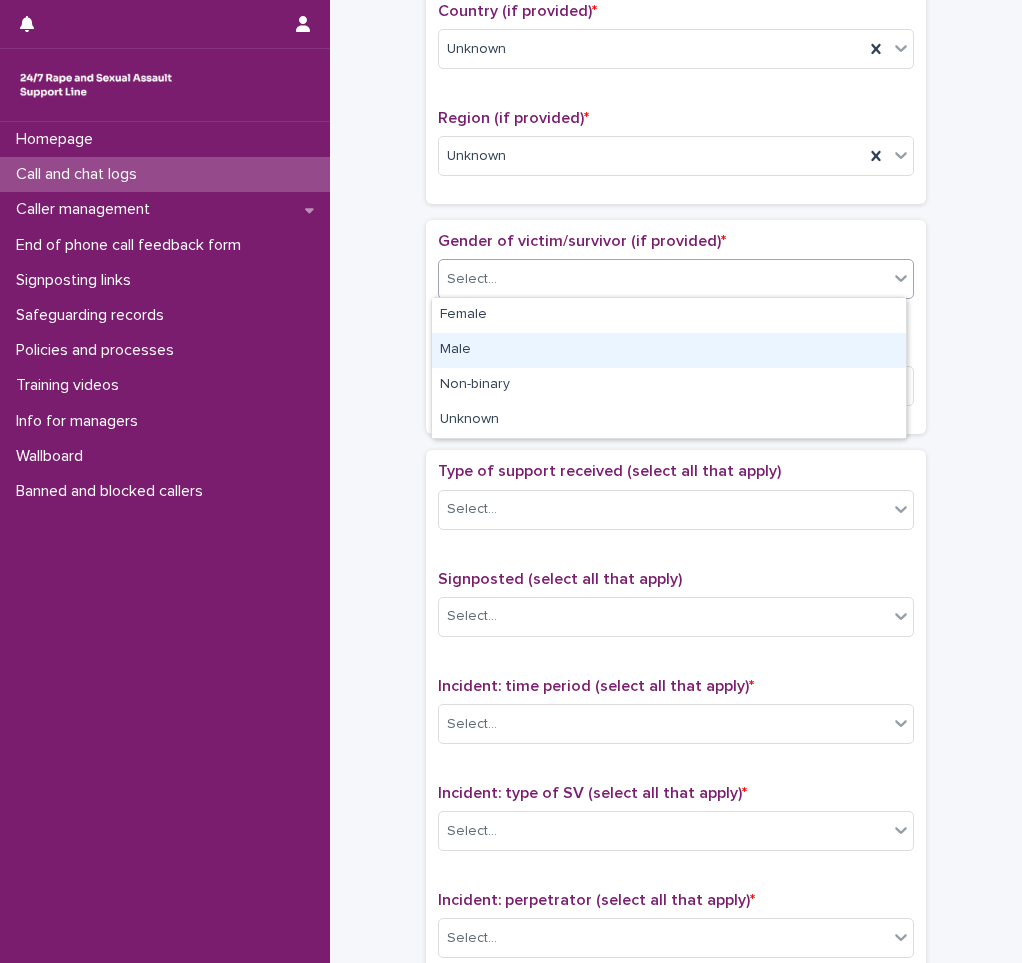 click on "Male" at bounding box center [669, 350] 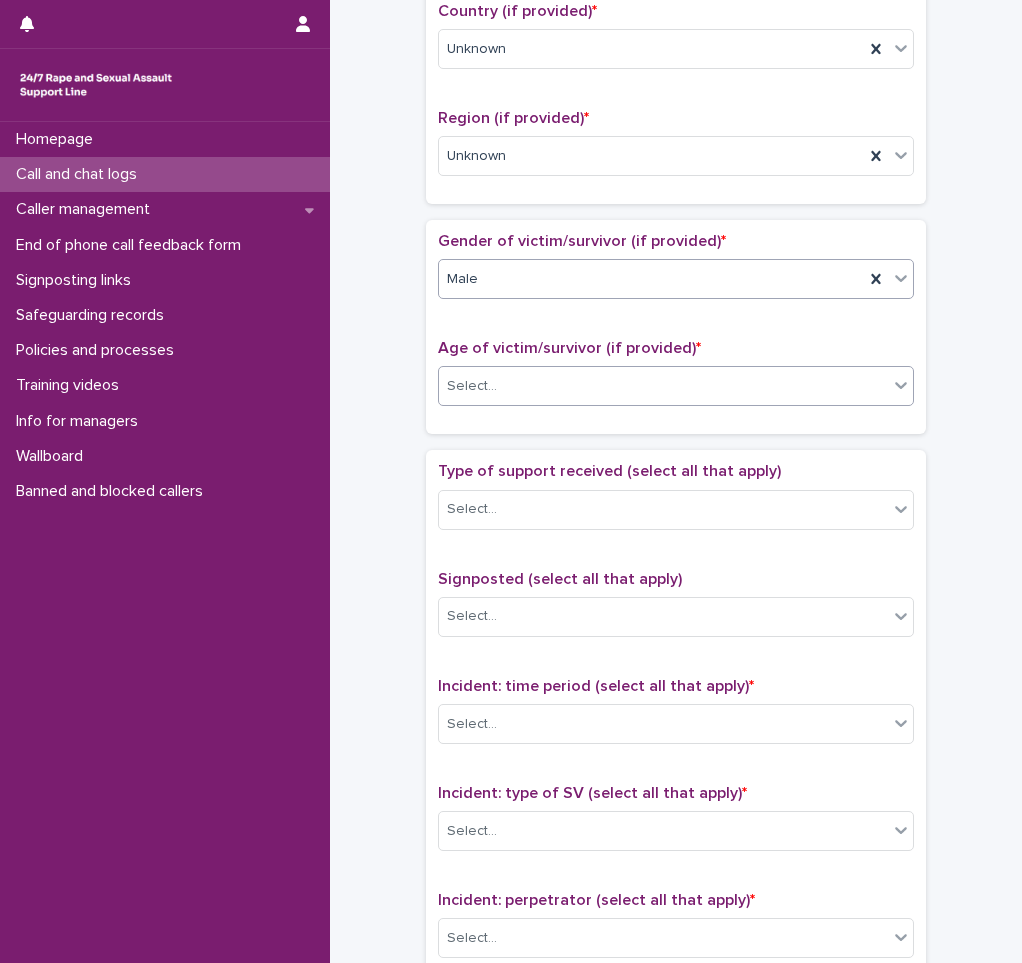 click on "Select..." at bounding box center [676, 386] 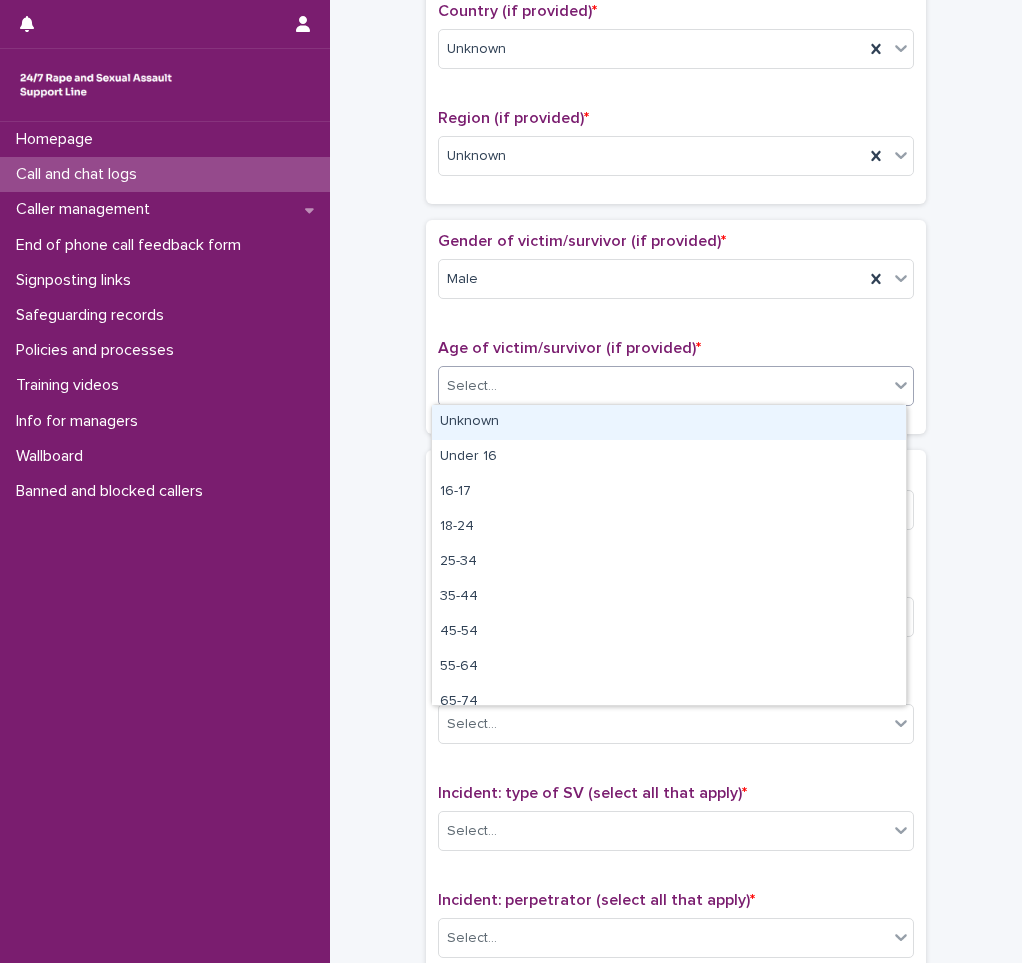 click on "Unknown" at bounding box center (669, 422) 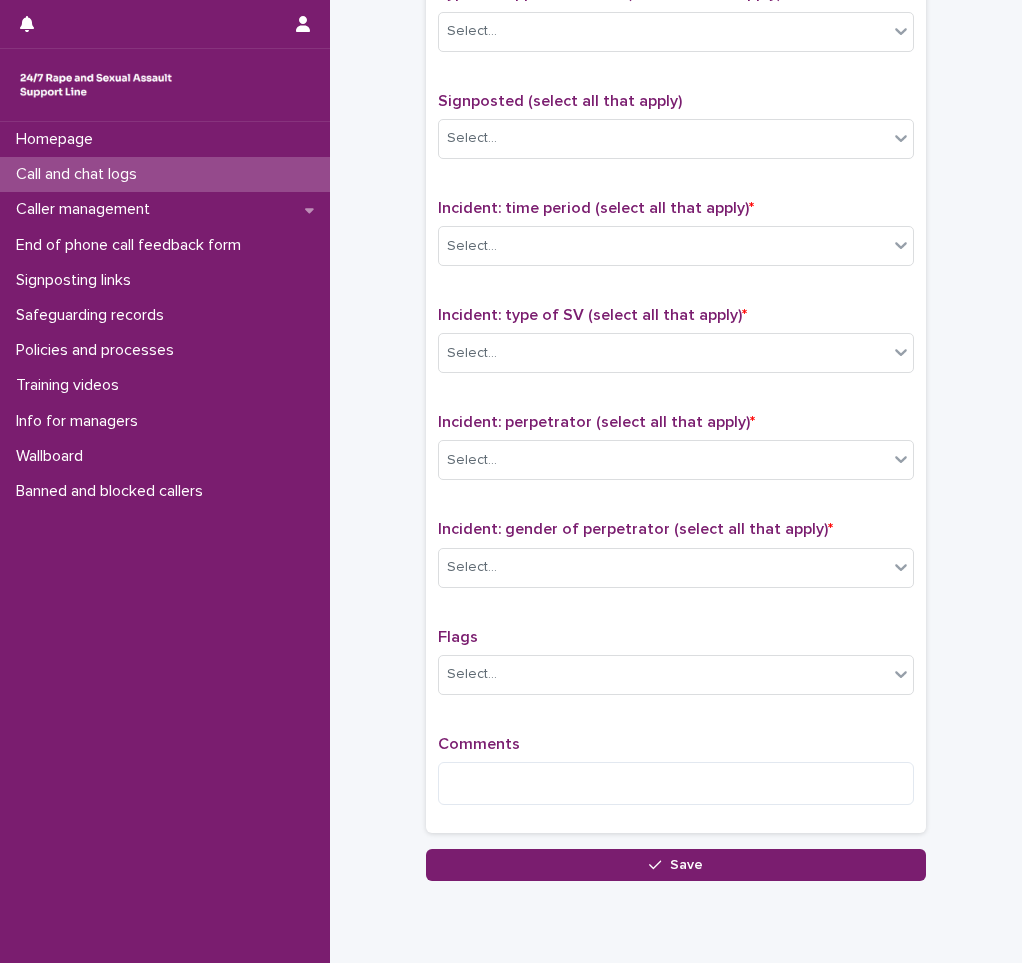 scroll, scrollTop: 1200, scrollLeft: 0, axis: vertical 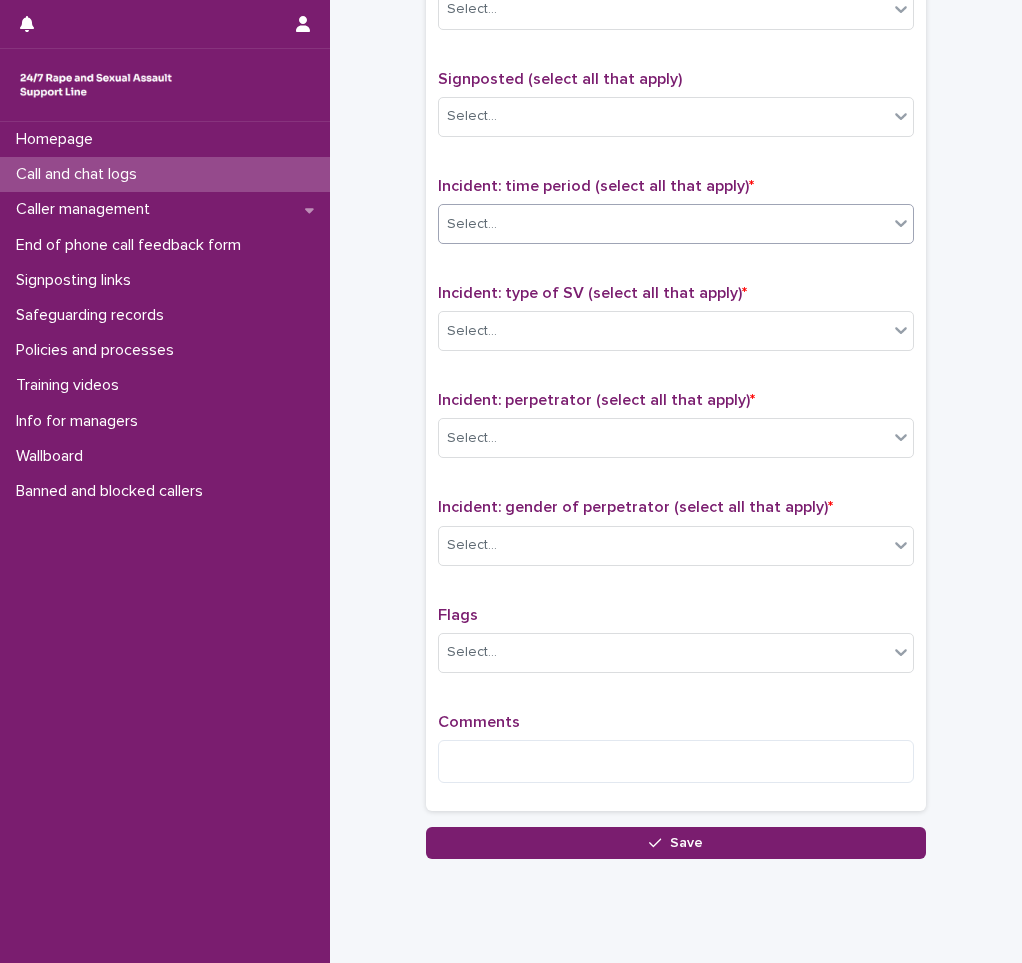 click on "Select..." at bounding box center (472, 224) 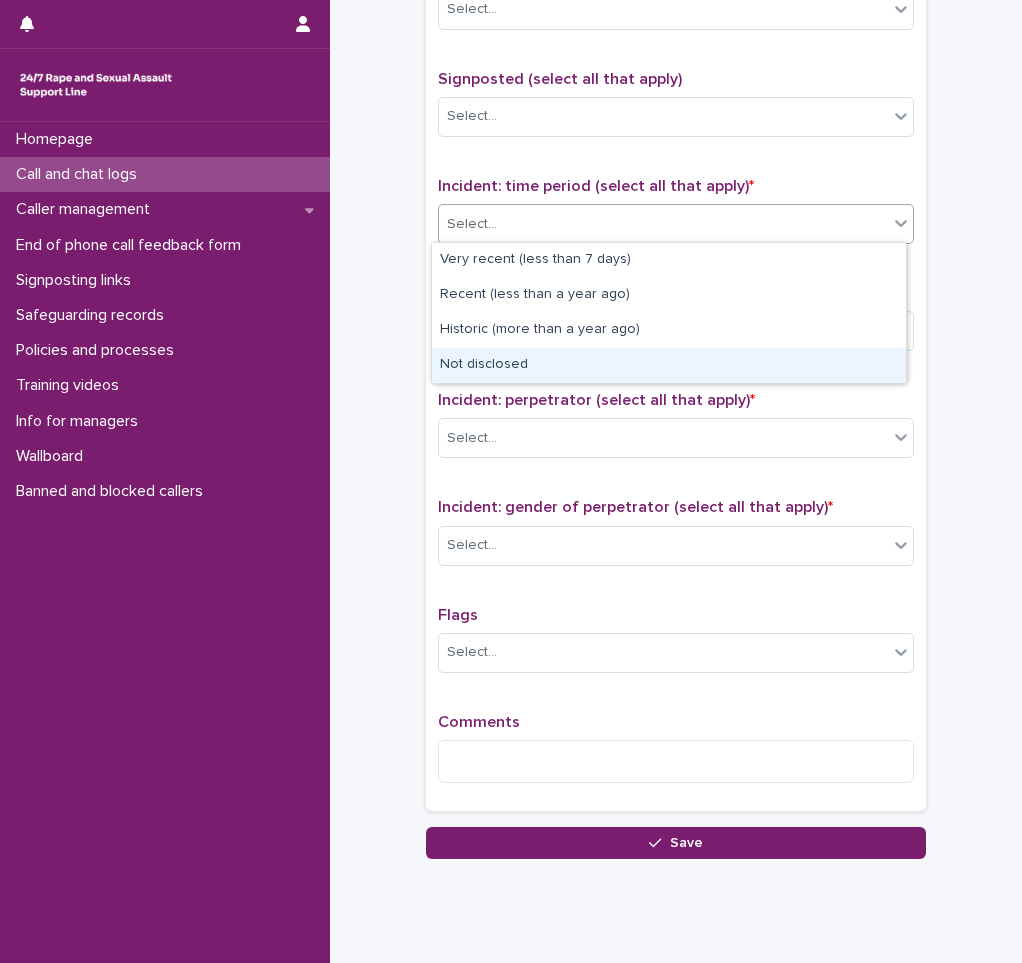 click on "Not disclosed" at bounding box center (669, 365) 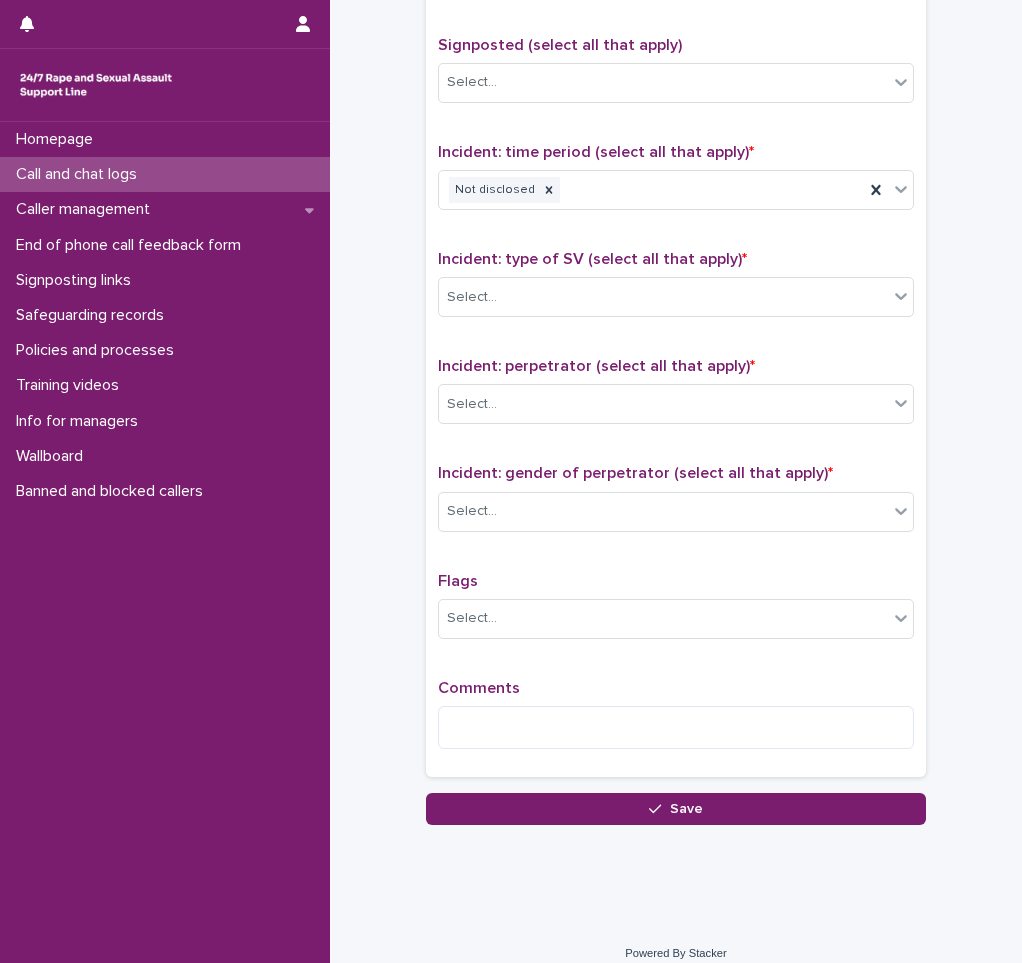 scroll, scrollTop: 1250, scrollLeft: 0, axis: vertical 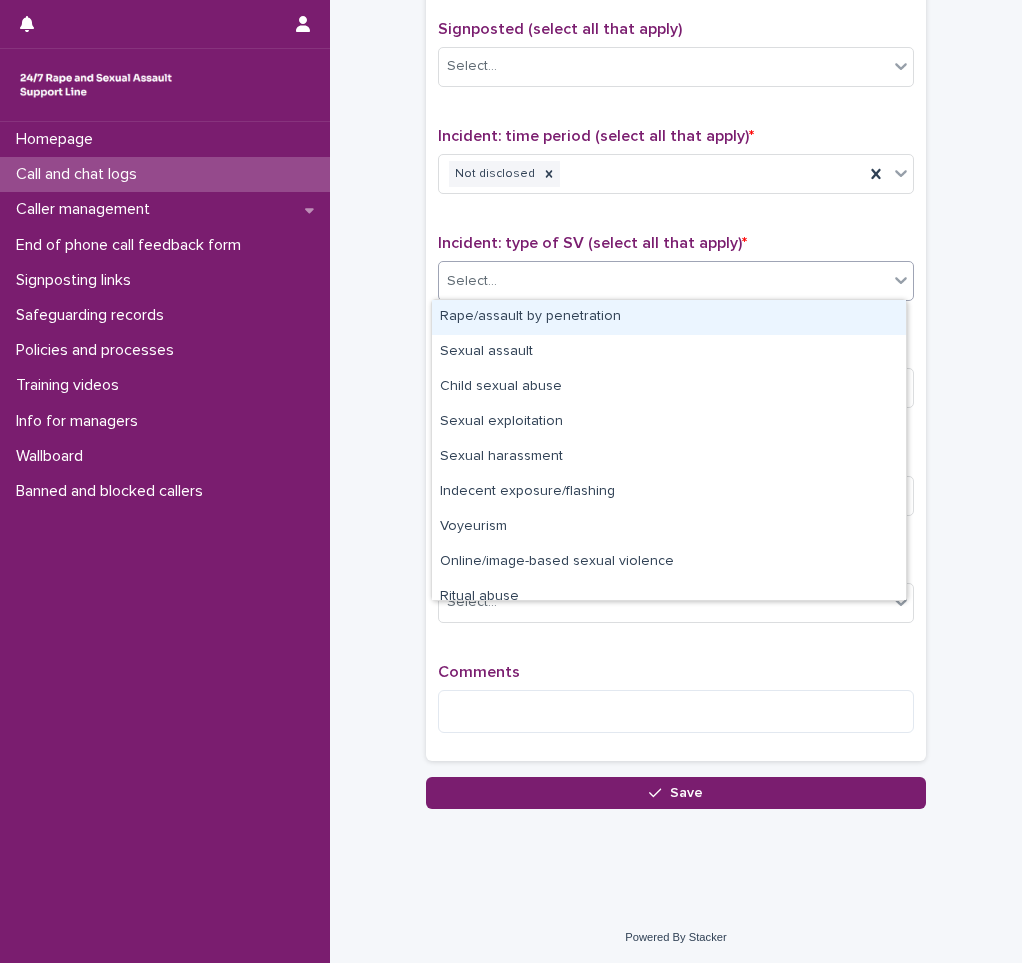 click on "Select..." at bounding box center [663, 281] 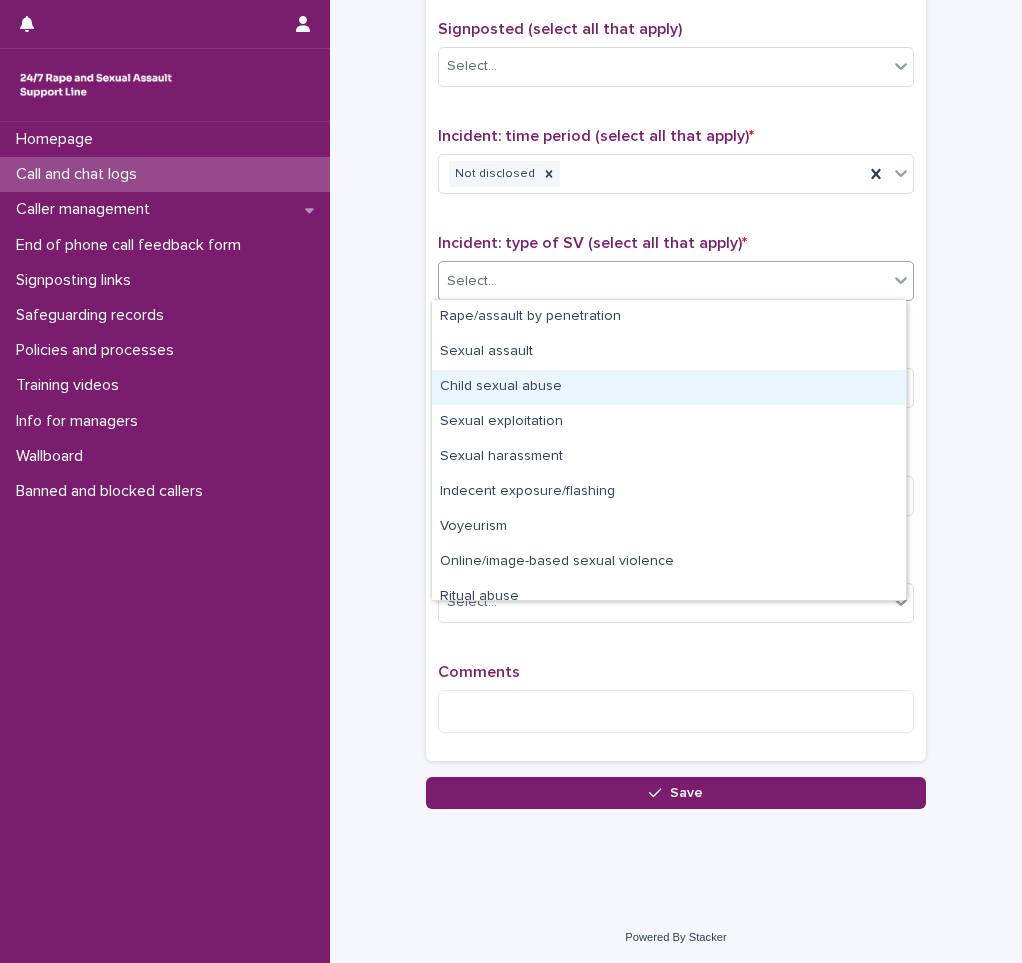 scroll, scrollTop: 50, scrollLeft: 0, axis: vertical 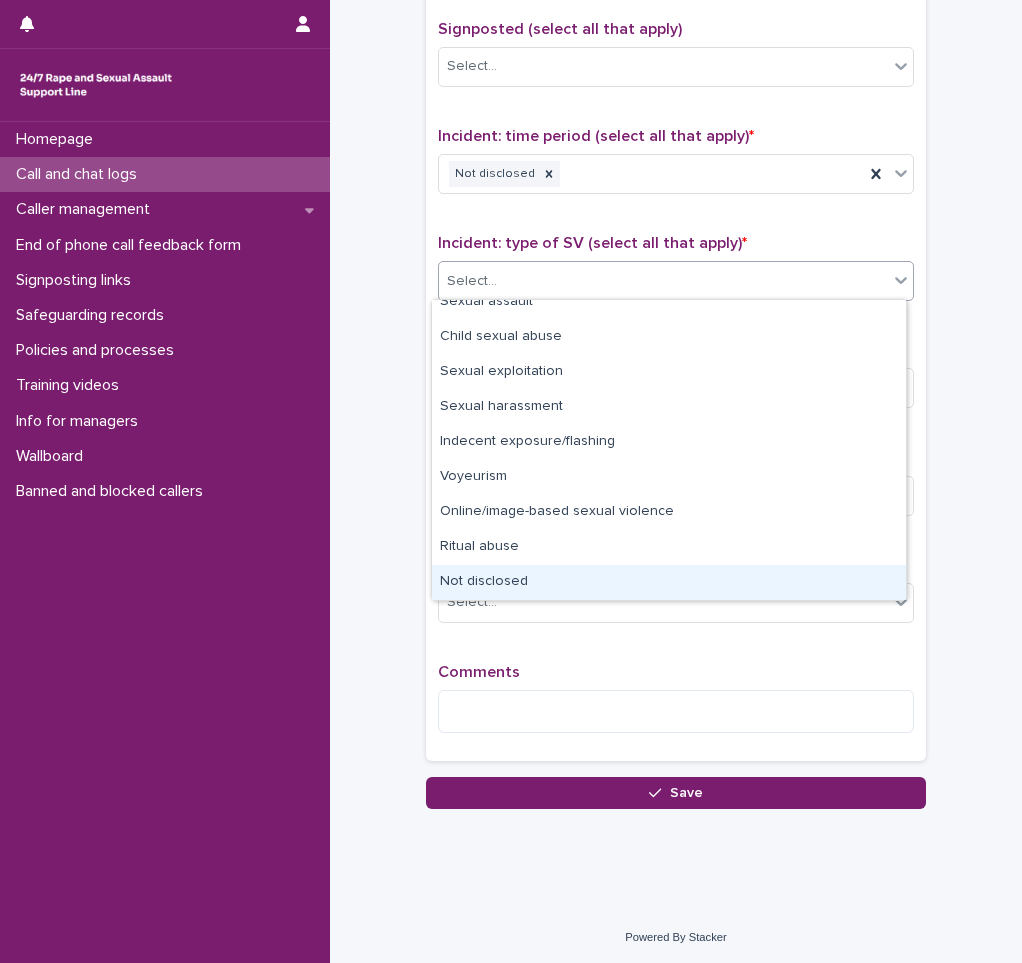 click on "Not disclosed" at bounding box center (669, 582) 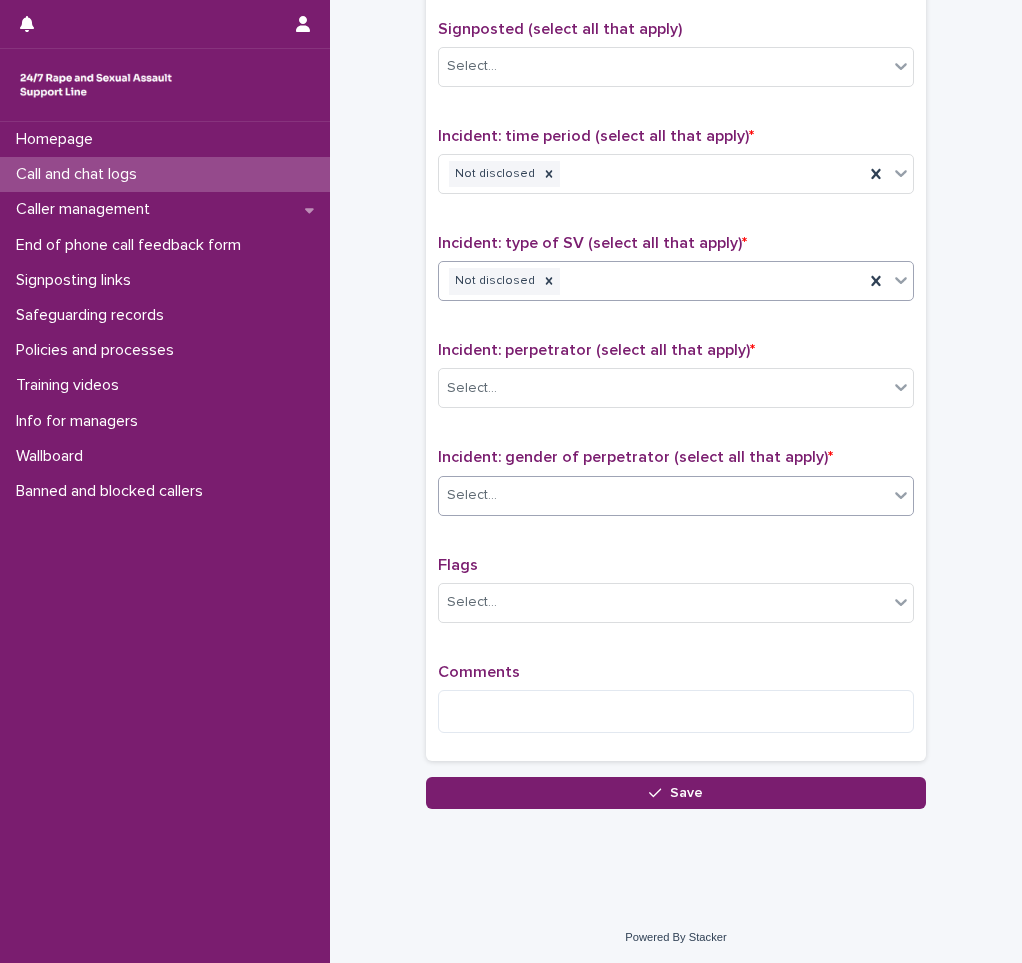 click on "Select..." at bounding box center (663, 495) 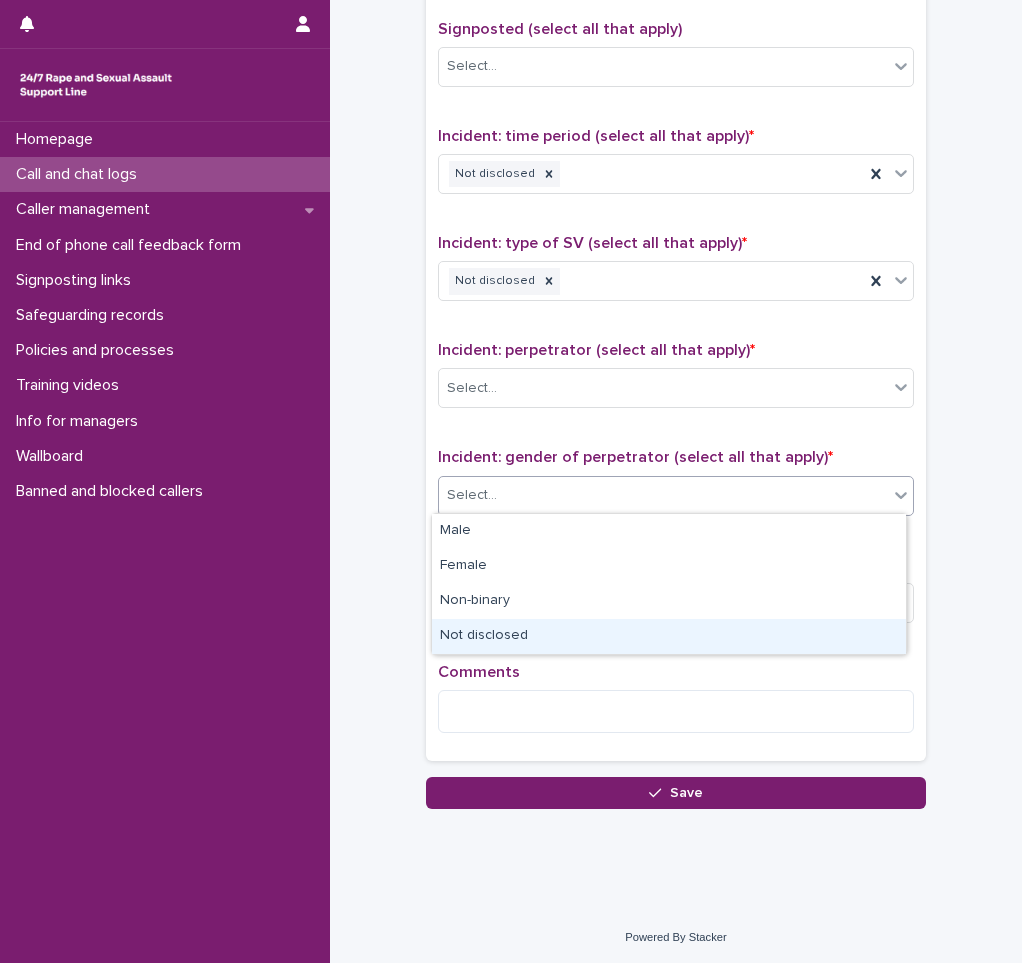 click on "Not disclosed" at bounding box center [669, 636] 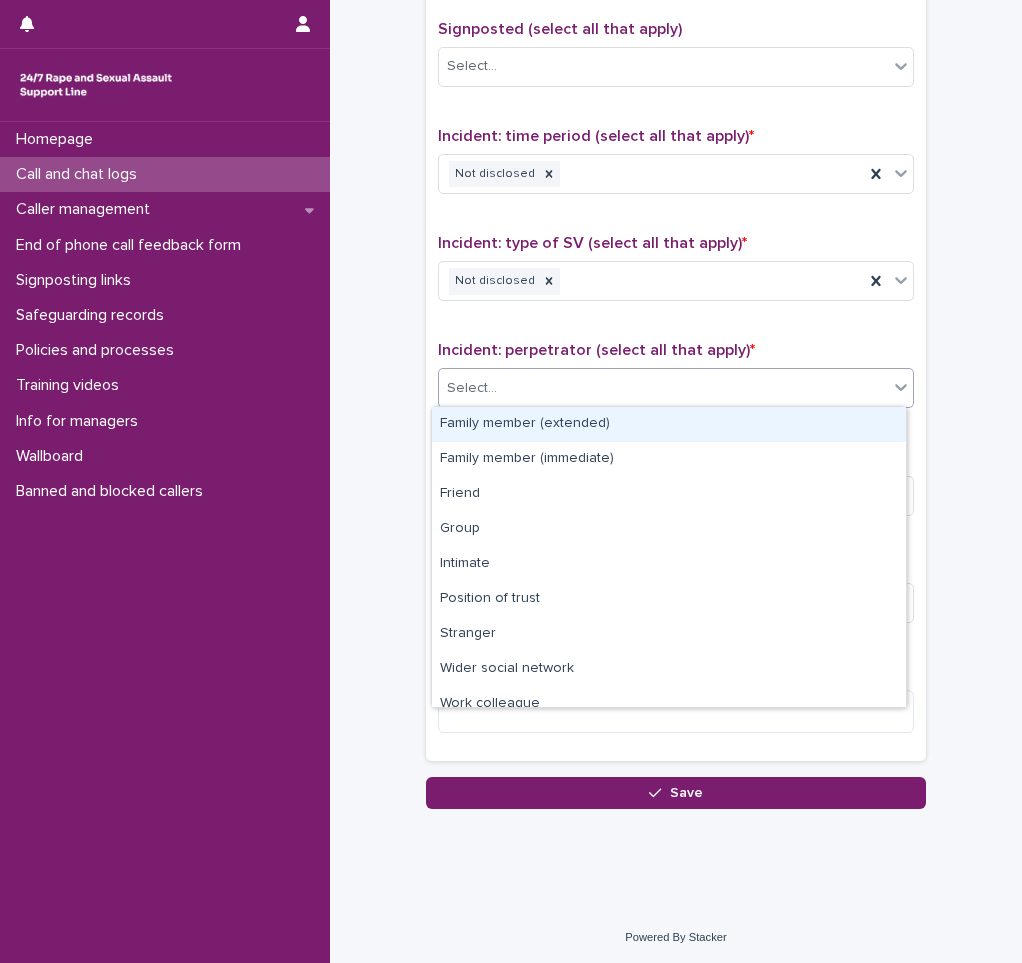 click on "Select..." at bounding box center (663, 388) 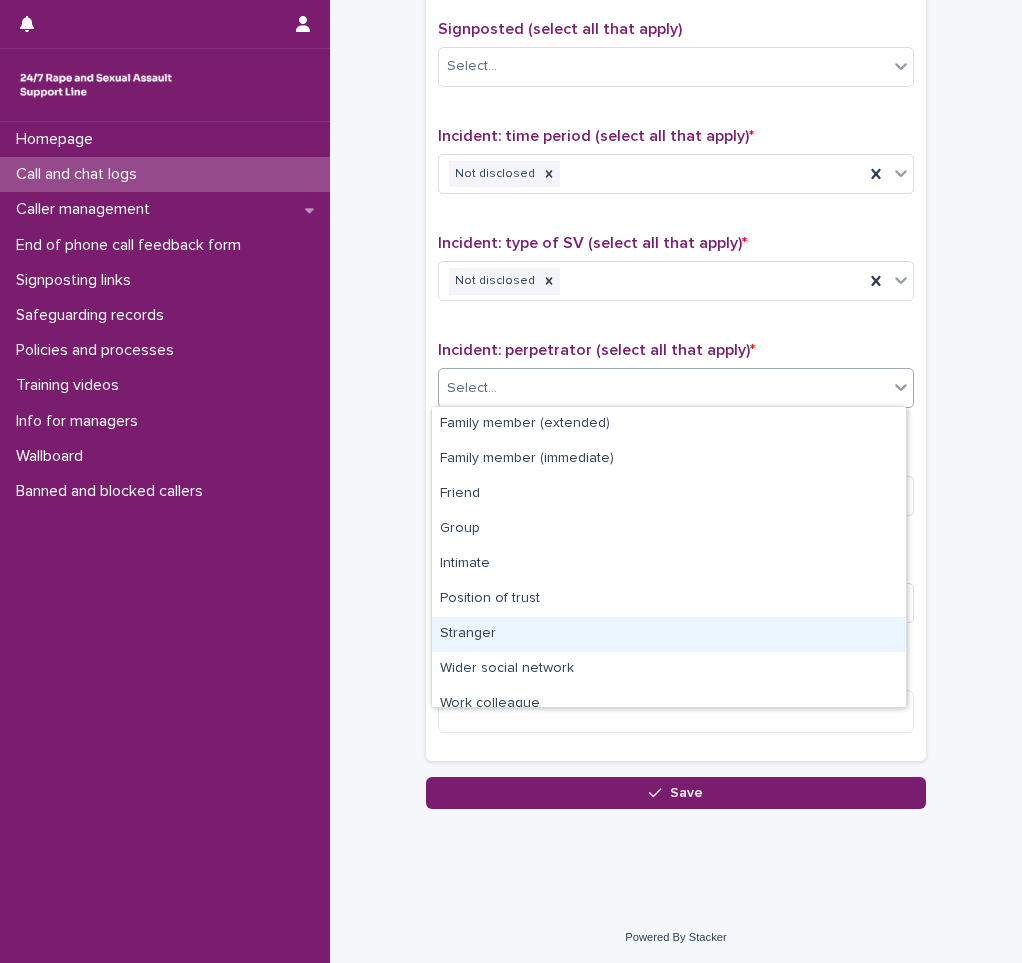 scroll, scrollTop: 85, scrollLeft: 0, axis: vertical 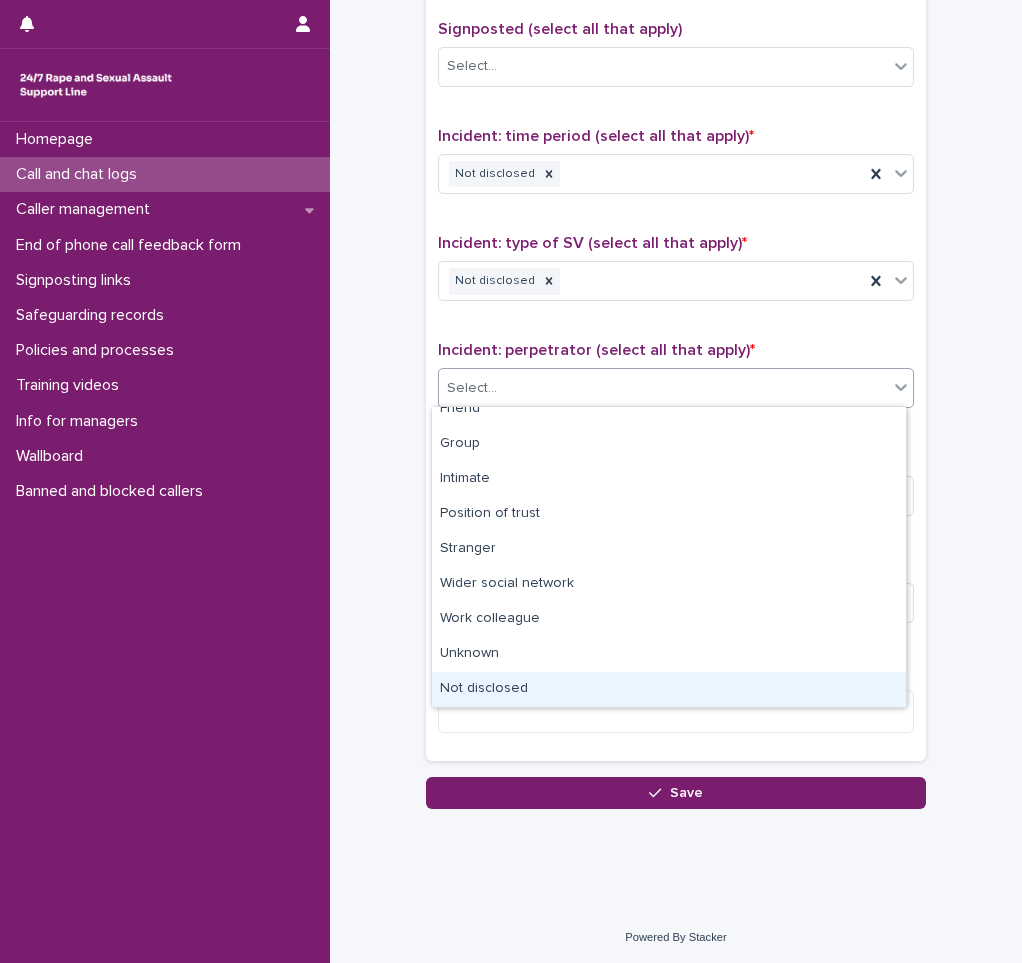 click on "Not disclosed" at bounding box center (669, 689) 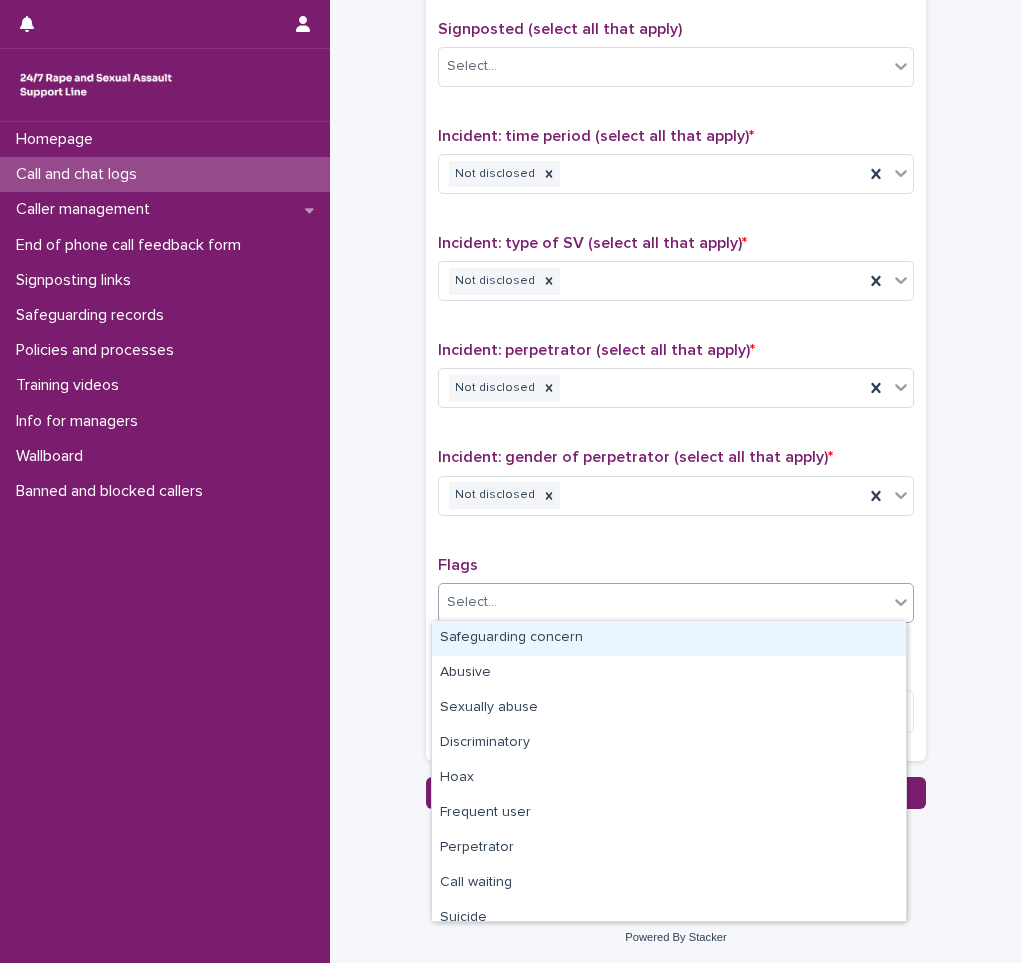 click on "Select..." at bounding box center (663, 602) 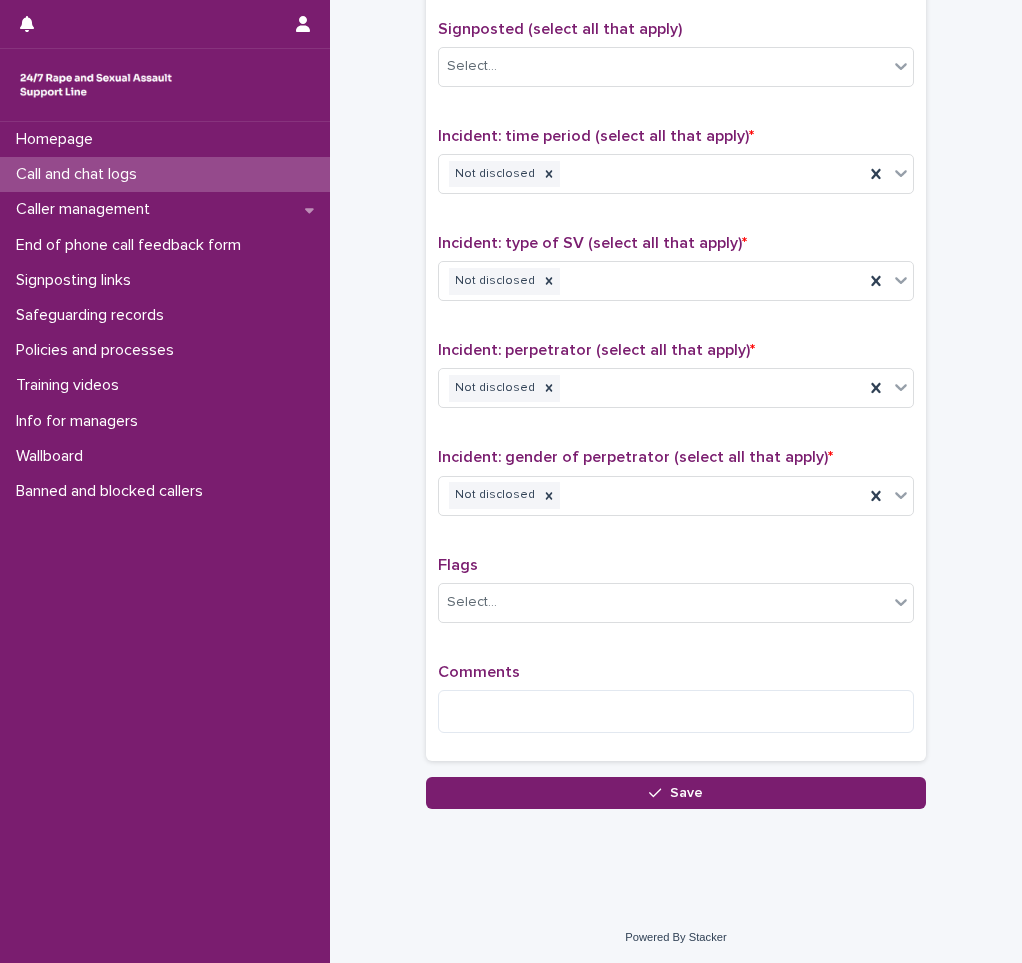 click on "**********" at bounding box center [676, -215] 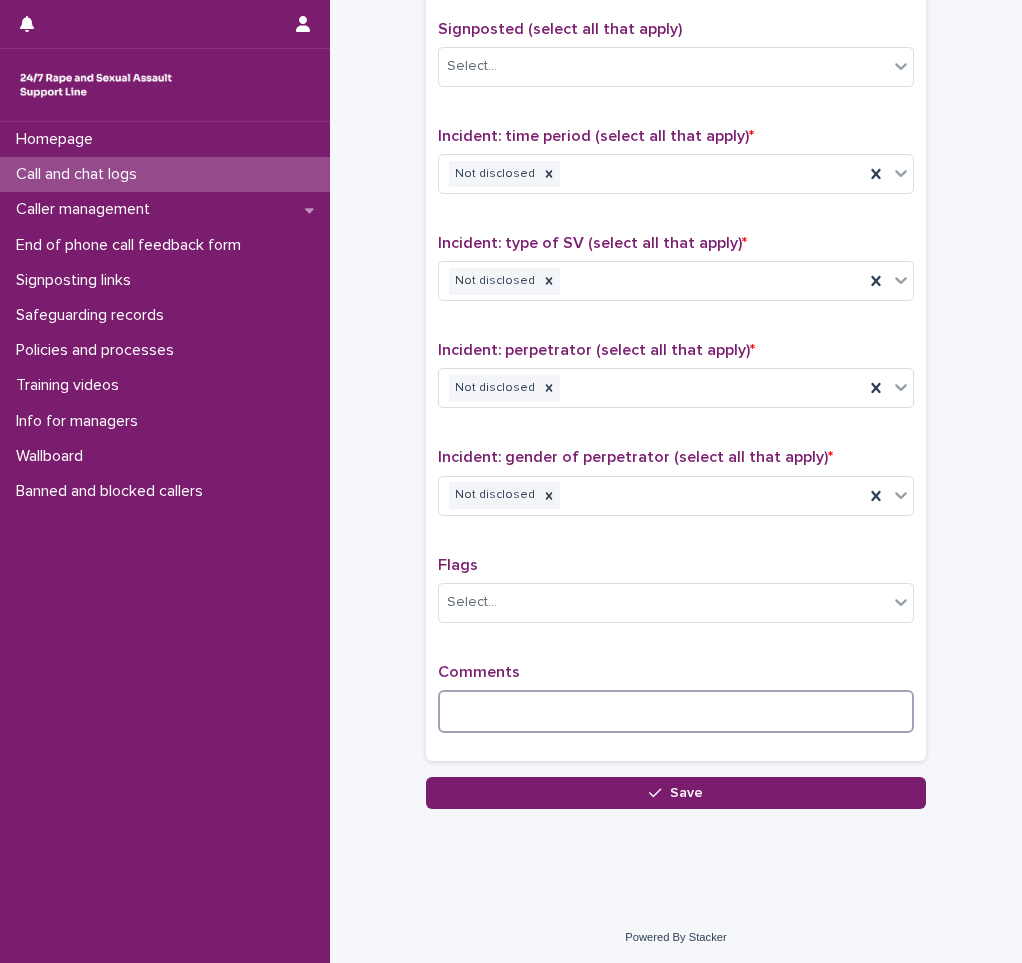 click at bounding box center [676, 711] 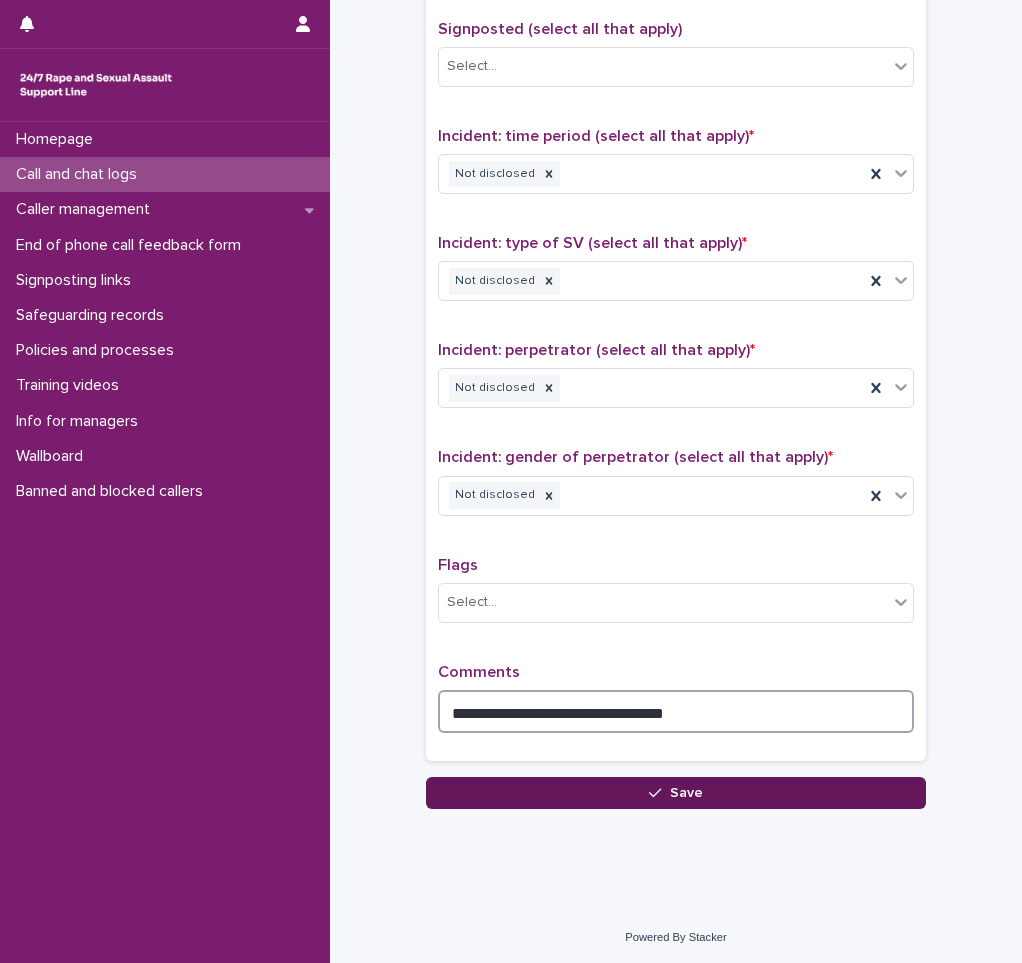 type on "**********" 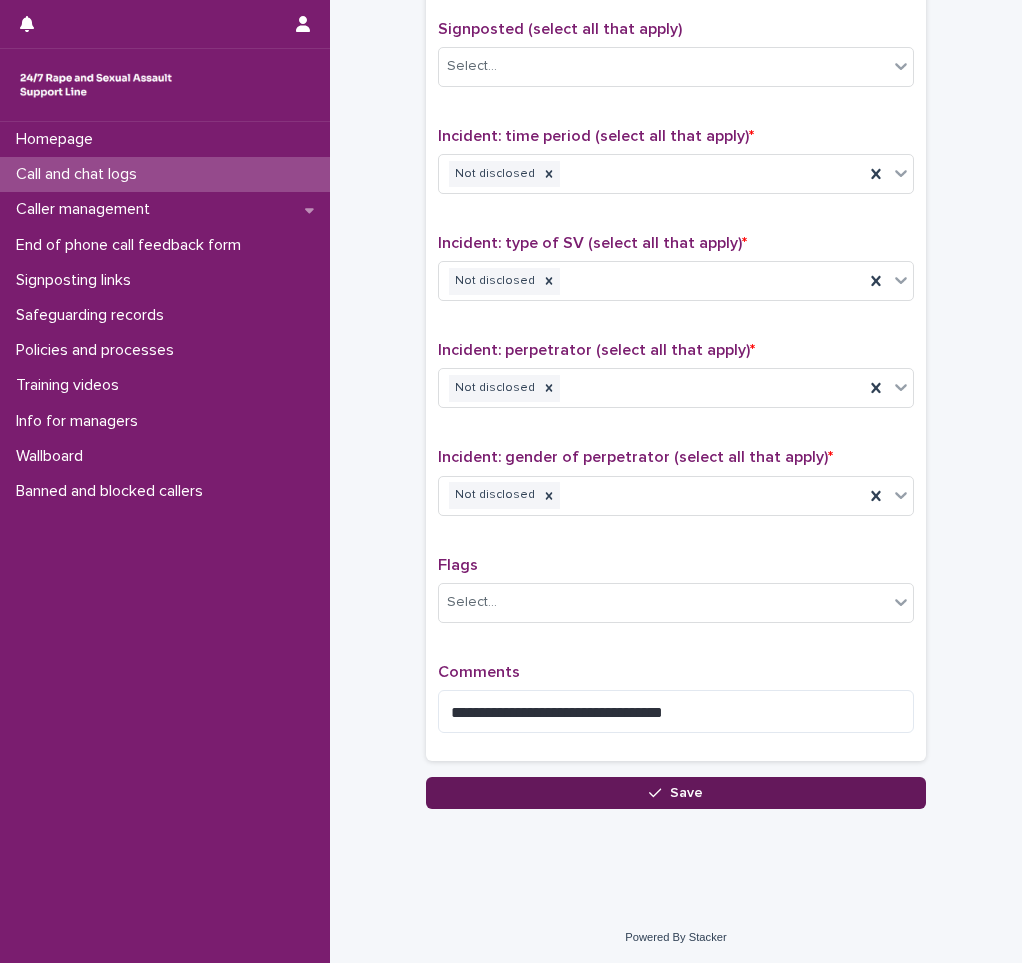 click on "Save" at bounding box center [676, 793] 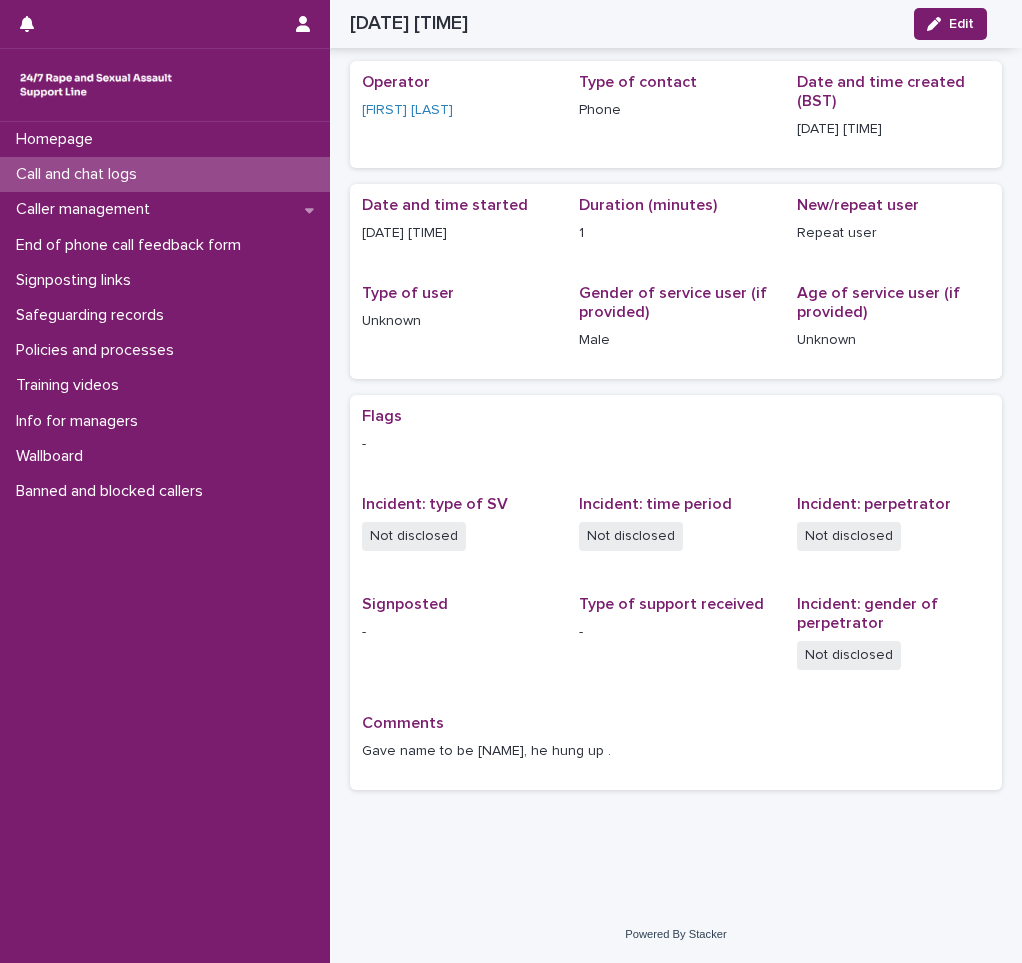 scroll, scrollTop: 59, scrollLeft: 0, axis: vertical 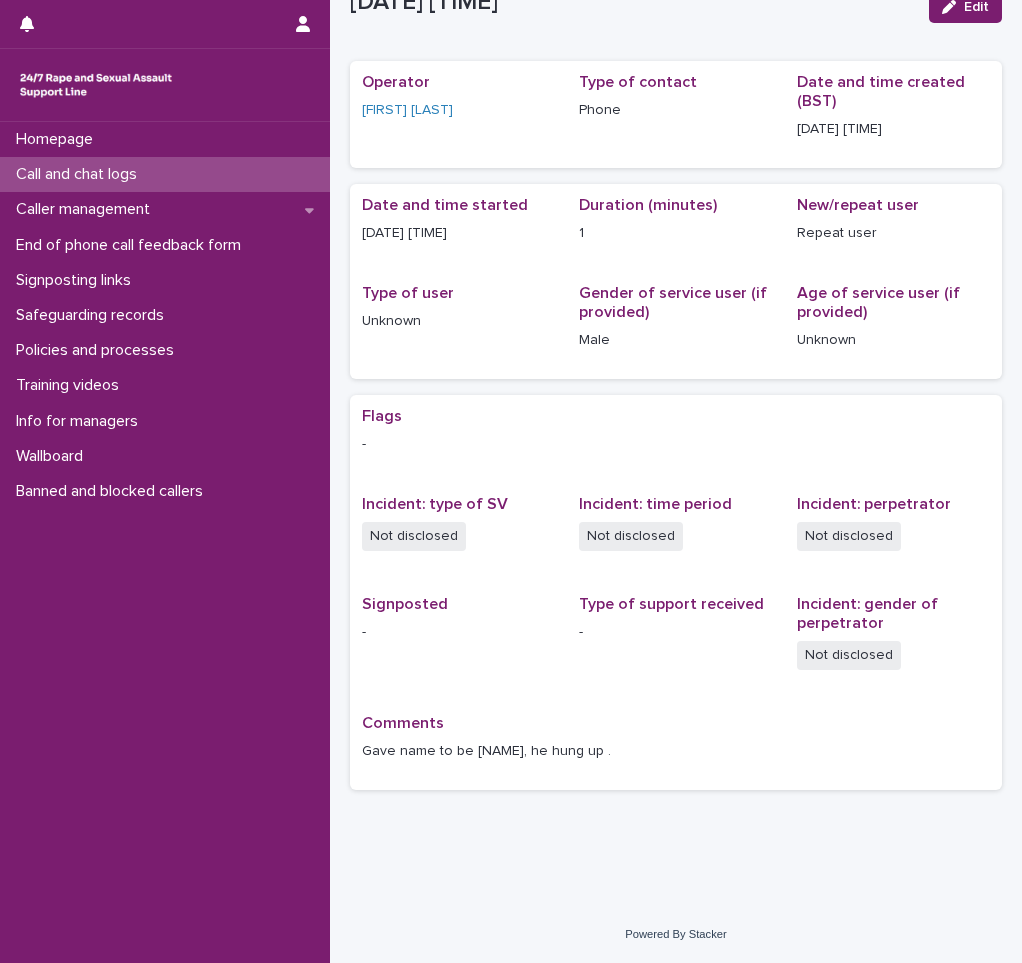 click on "Call and chat logs" at bounding box center [165, 174] 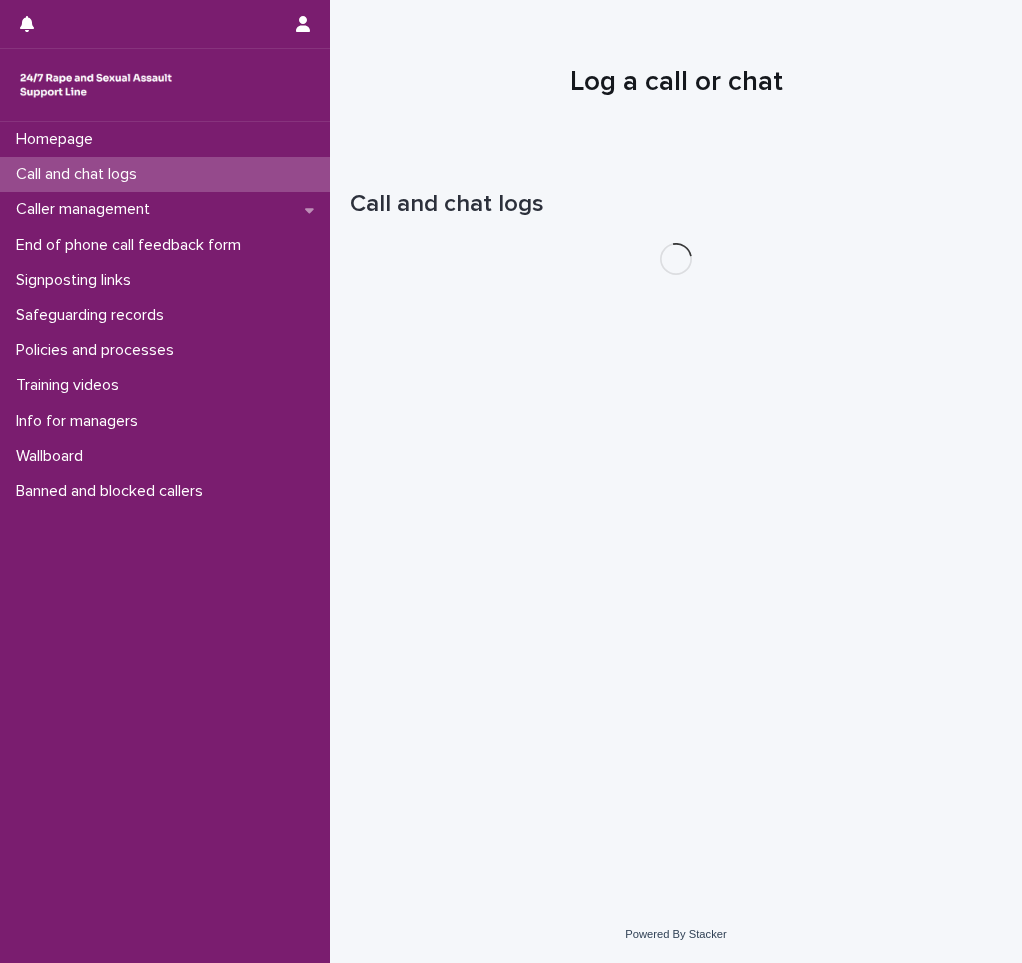 scroll, scrollTop: 0, scrollLeft: 0, axis: both 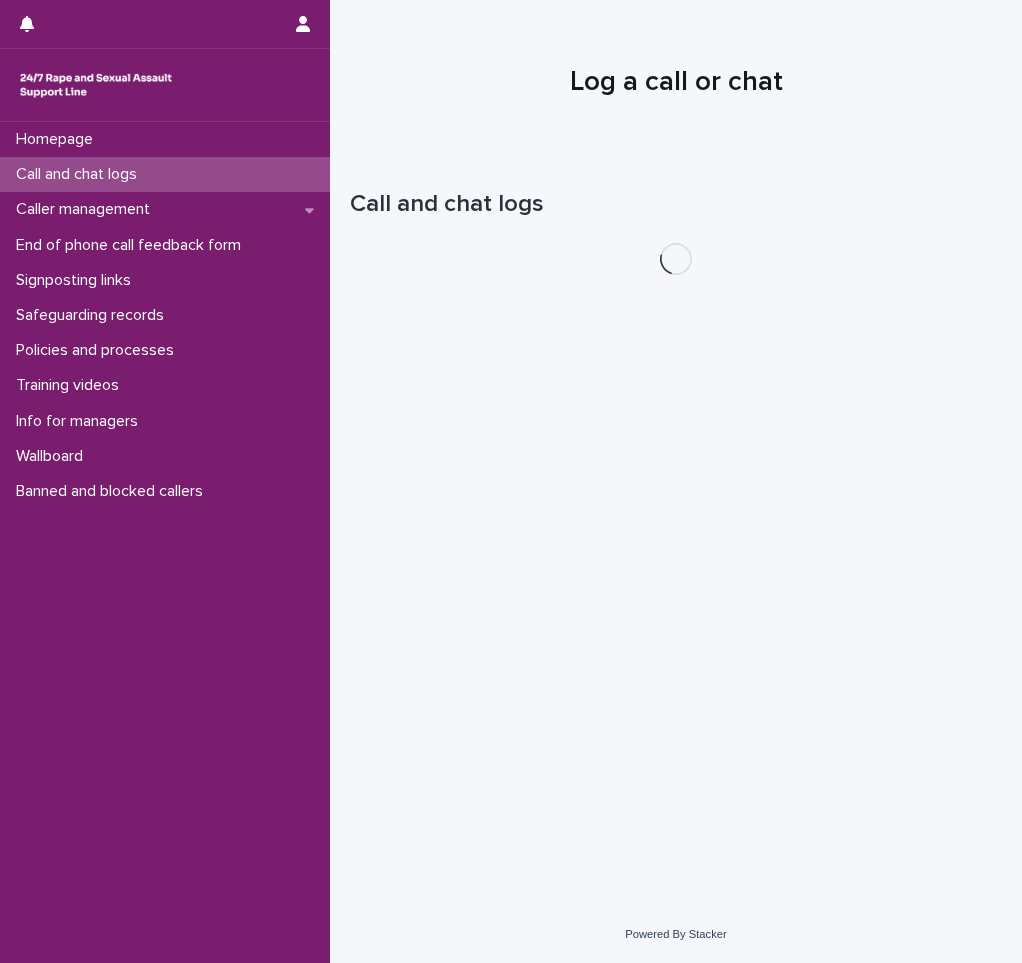 click on "Call and chat logs" at bounding box center [165, 174] 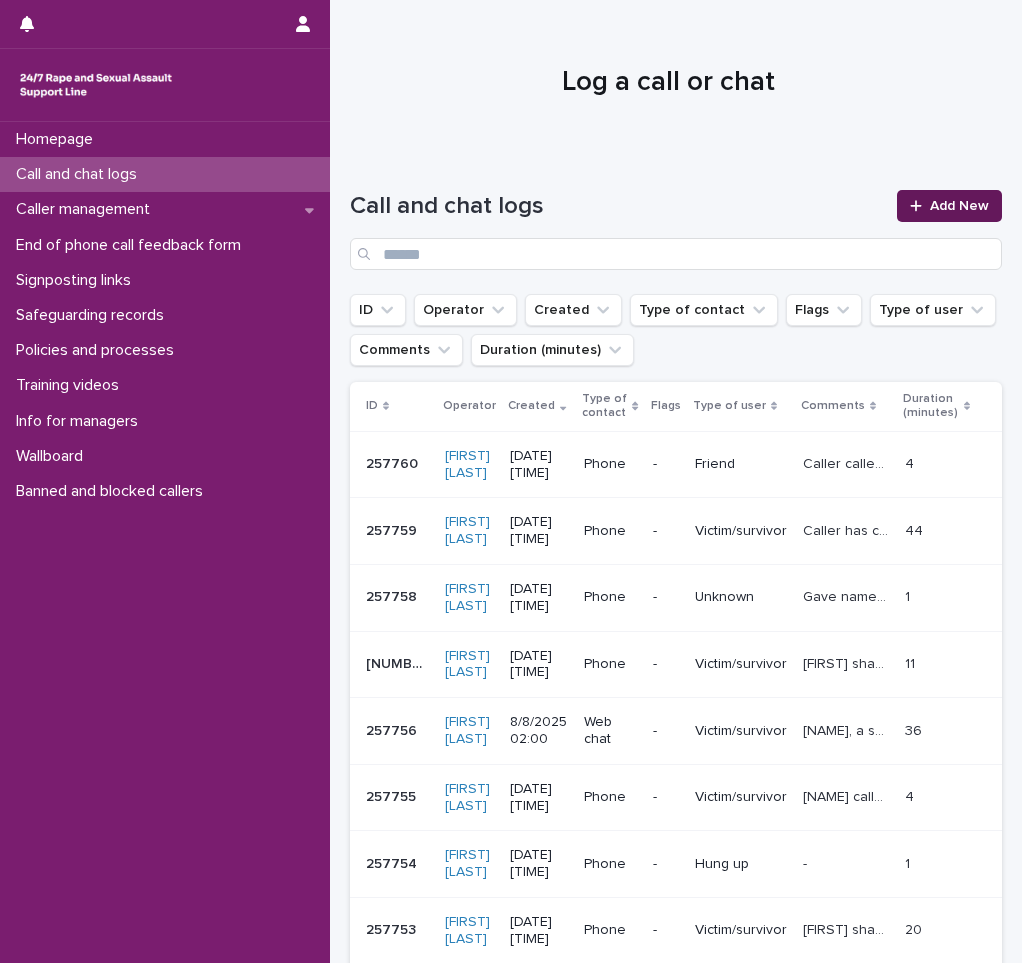 click at bounding box center (920, 206) 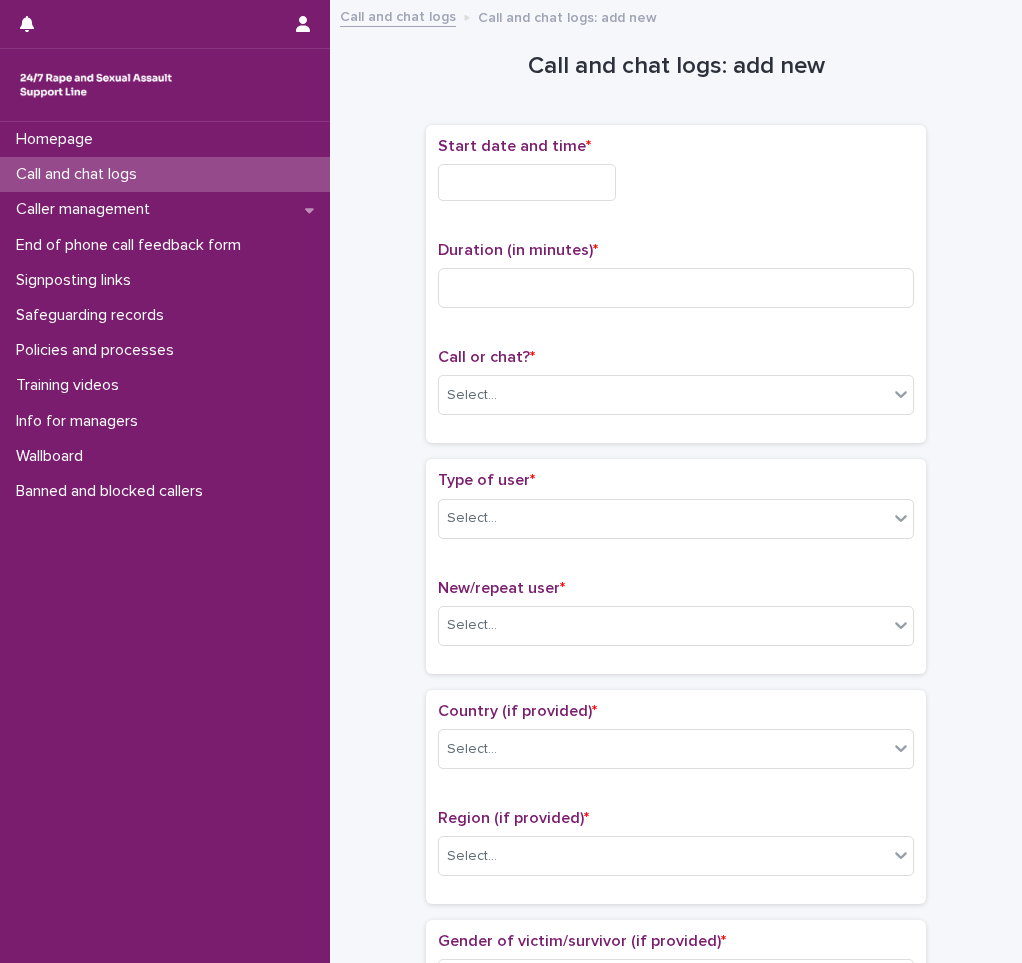 click at bounding box center [527, 182] 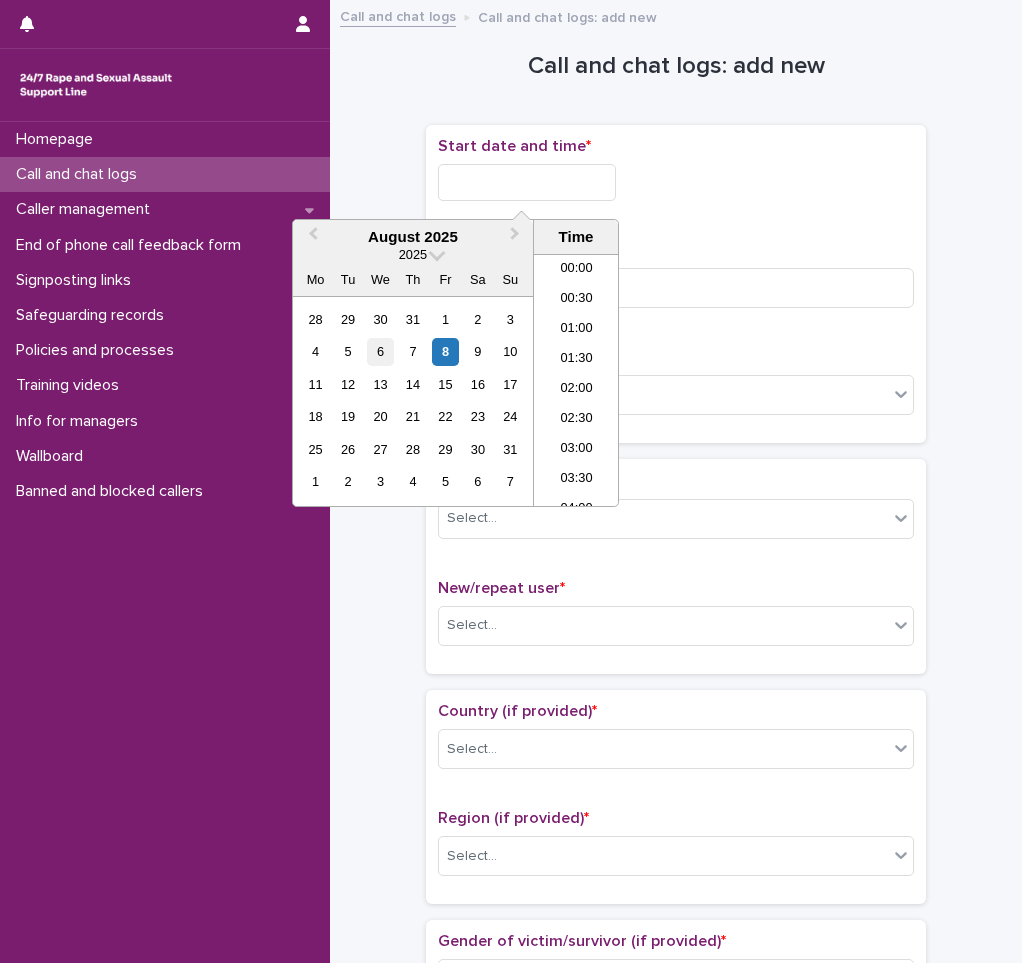 scroll, scrollTop: 70, scrollLeft: 0, axis: vertical 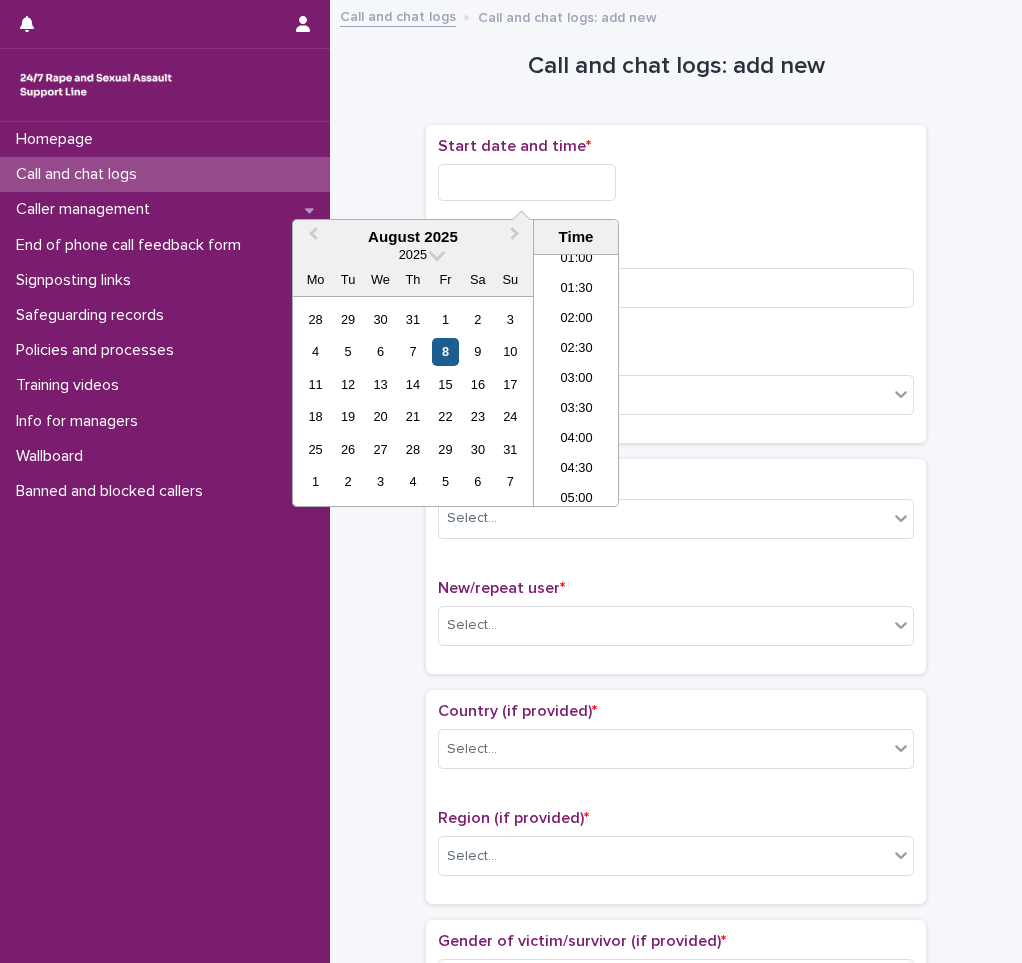 click on "8" at bounding box center (445, 351) 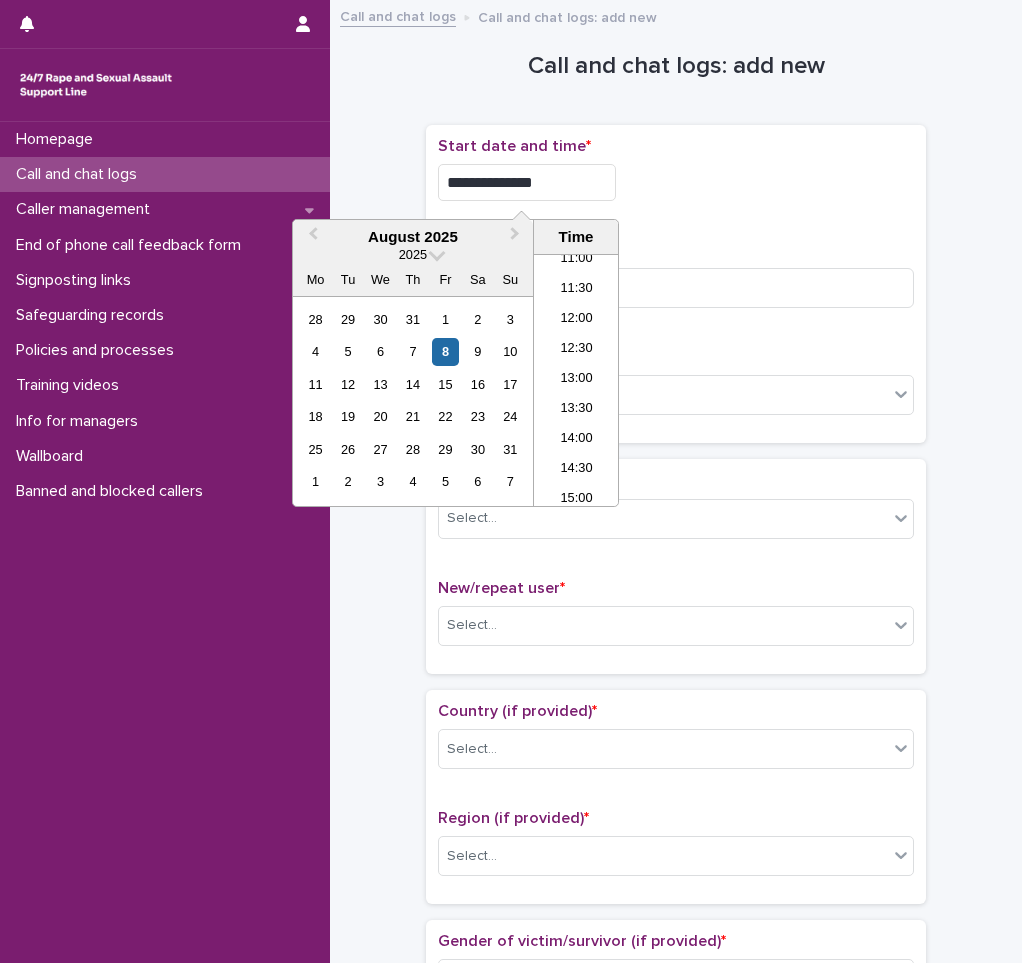 scroll, scrollTop: 570, scrollLeft: 0, axis: vertical 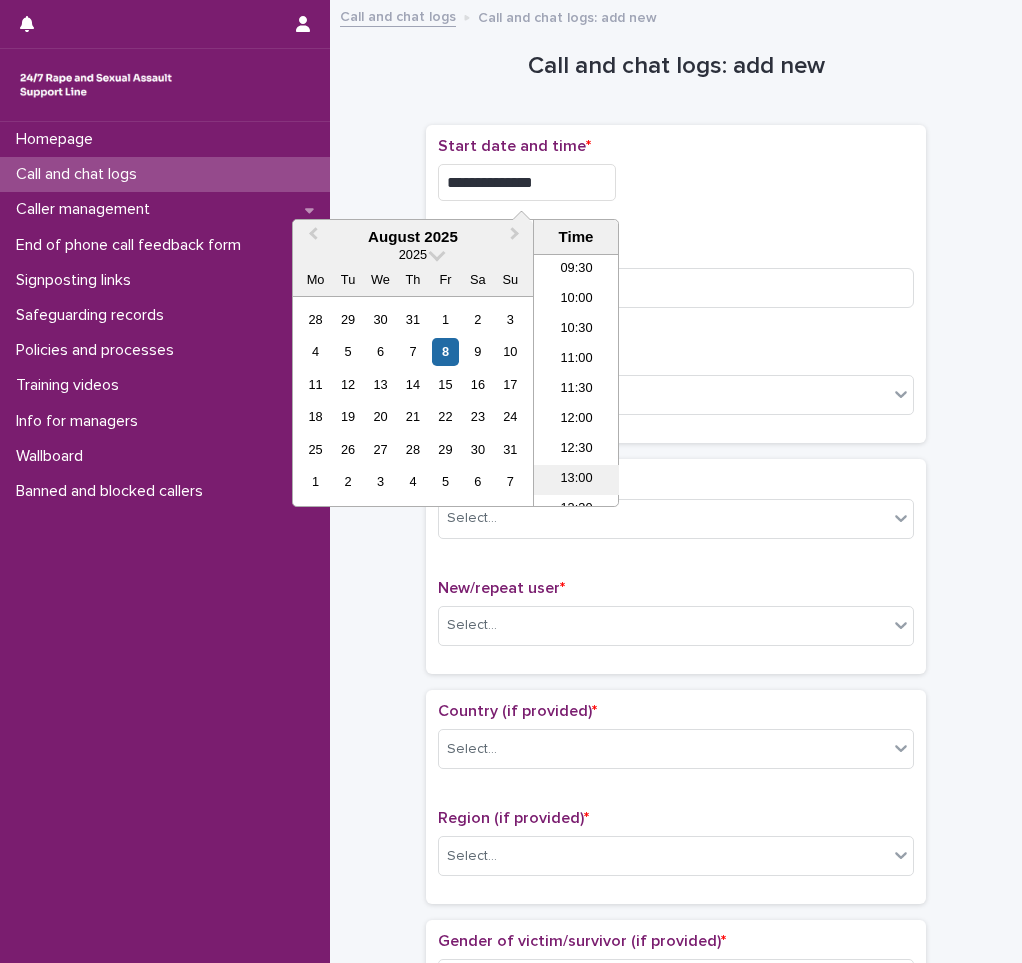 click on "13:00" at bounding box center (576, 480) 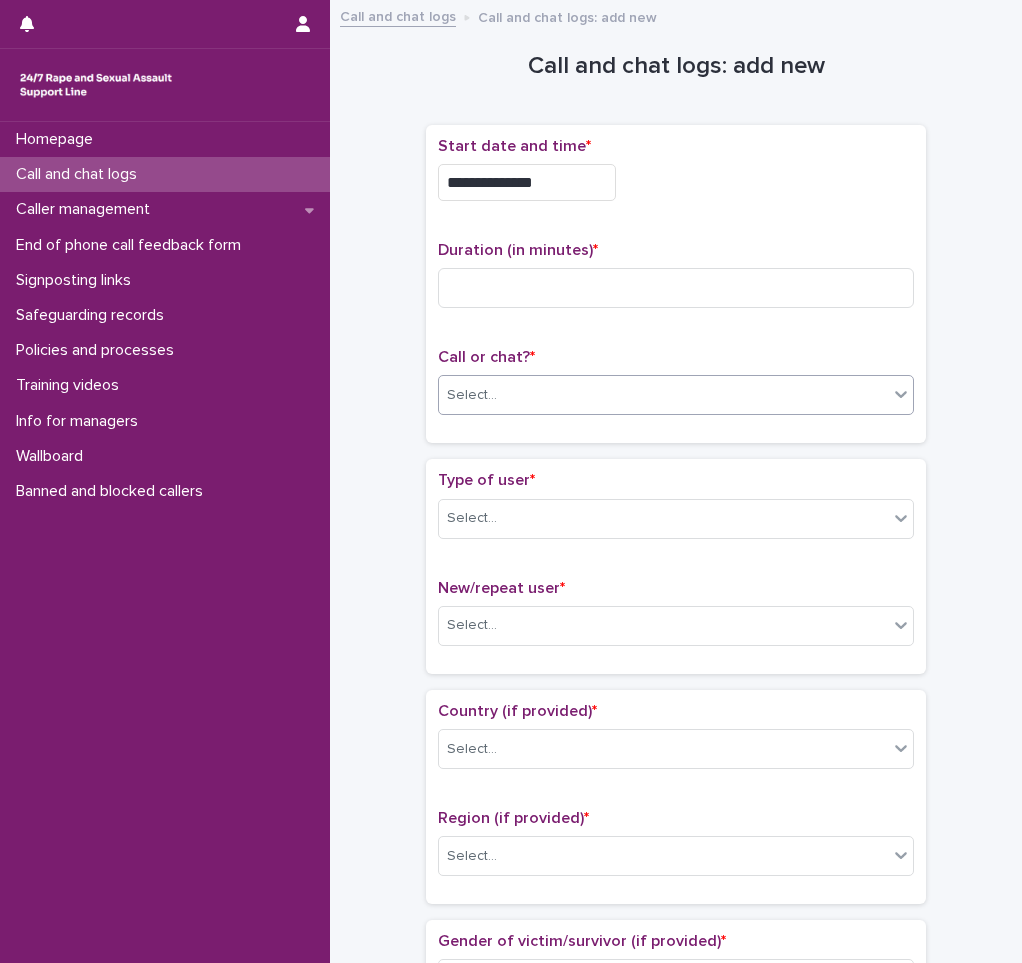 click on "Select..." at bounding box center (663, 395) 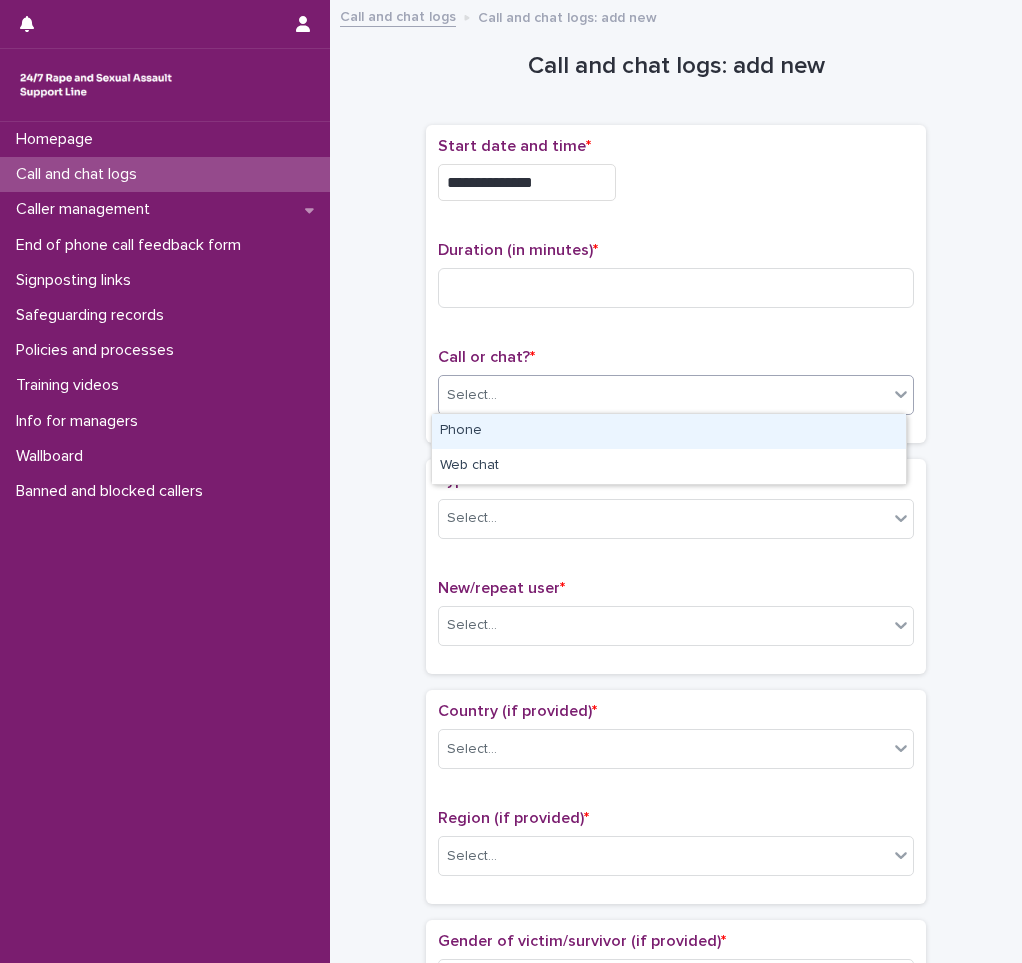 click on "Phone" at bounding box center [669, 431] 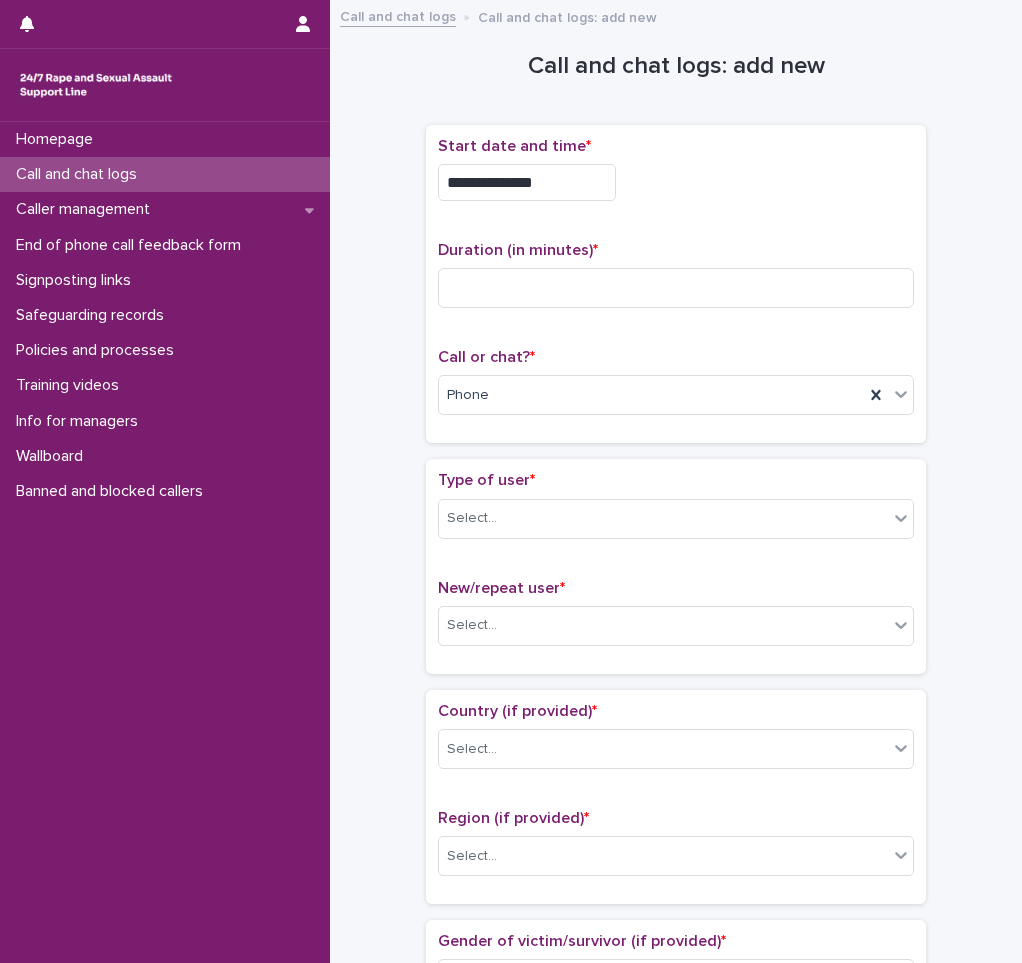 click on "Duration (in minutes) *" at bounding box center [676, 282] 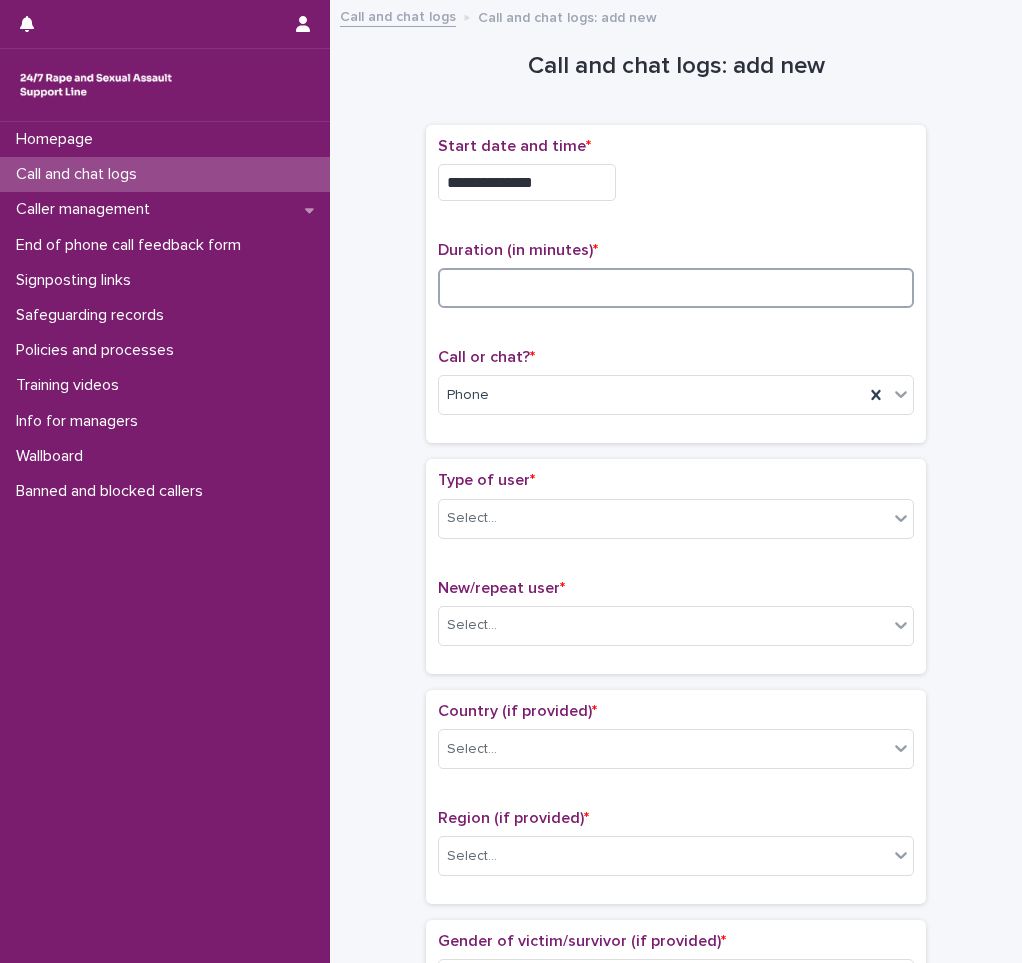 click at bounding box center [676, 288] 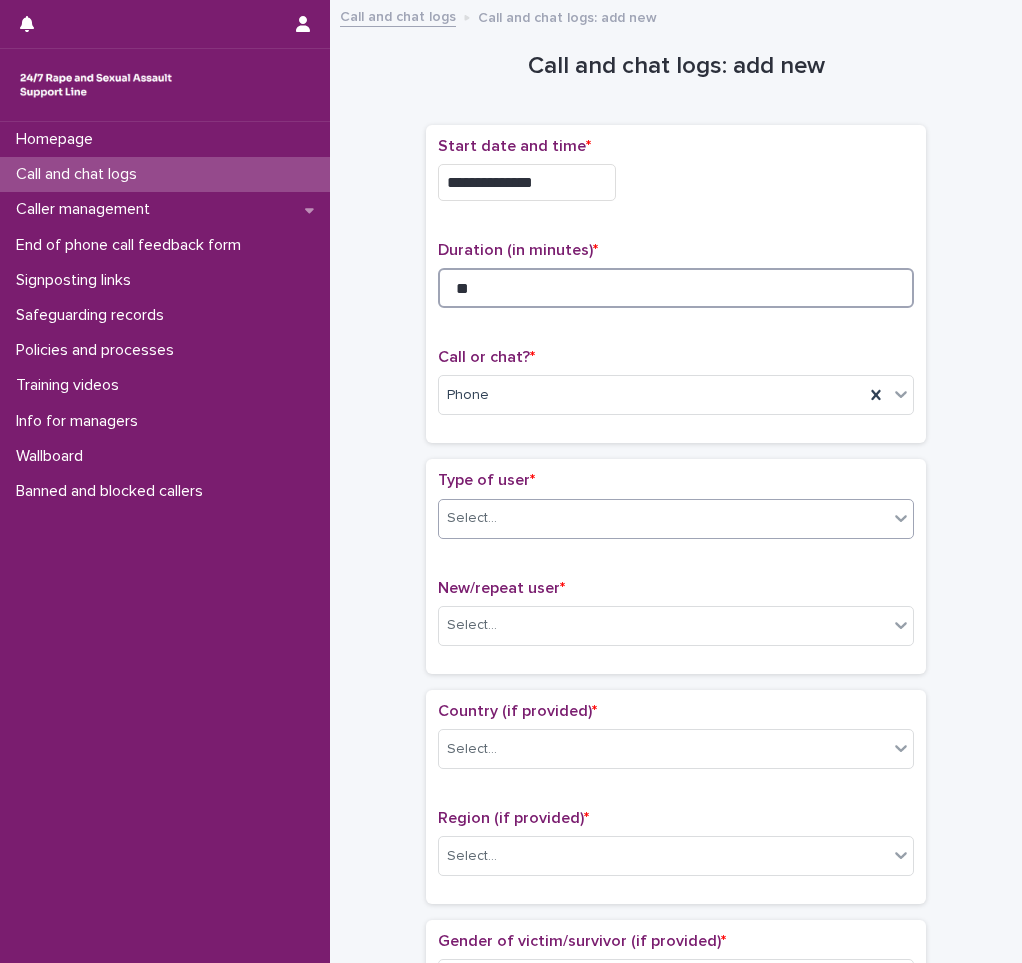 type on "**" 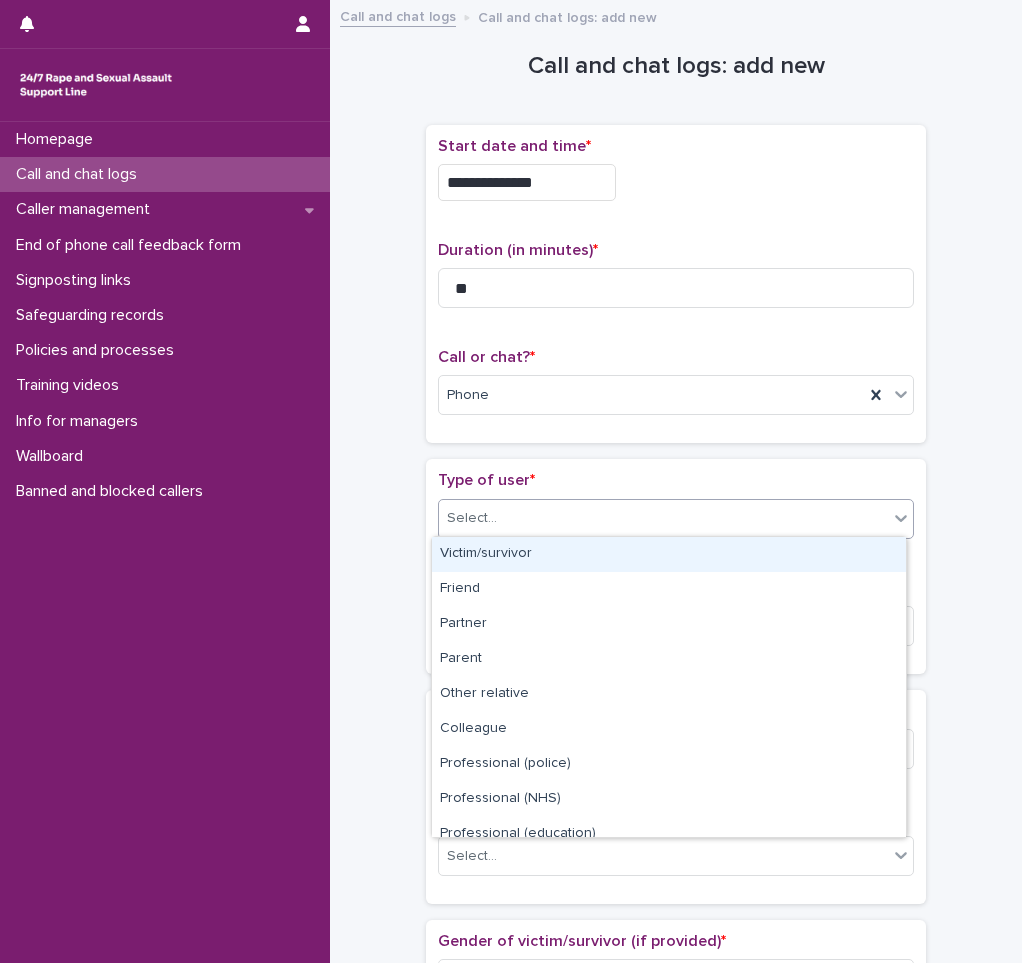 click on "Select..." at bounding box center (663, 518) 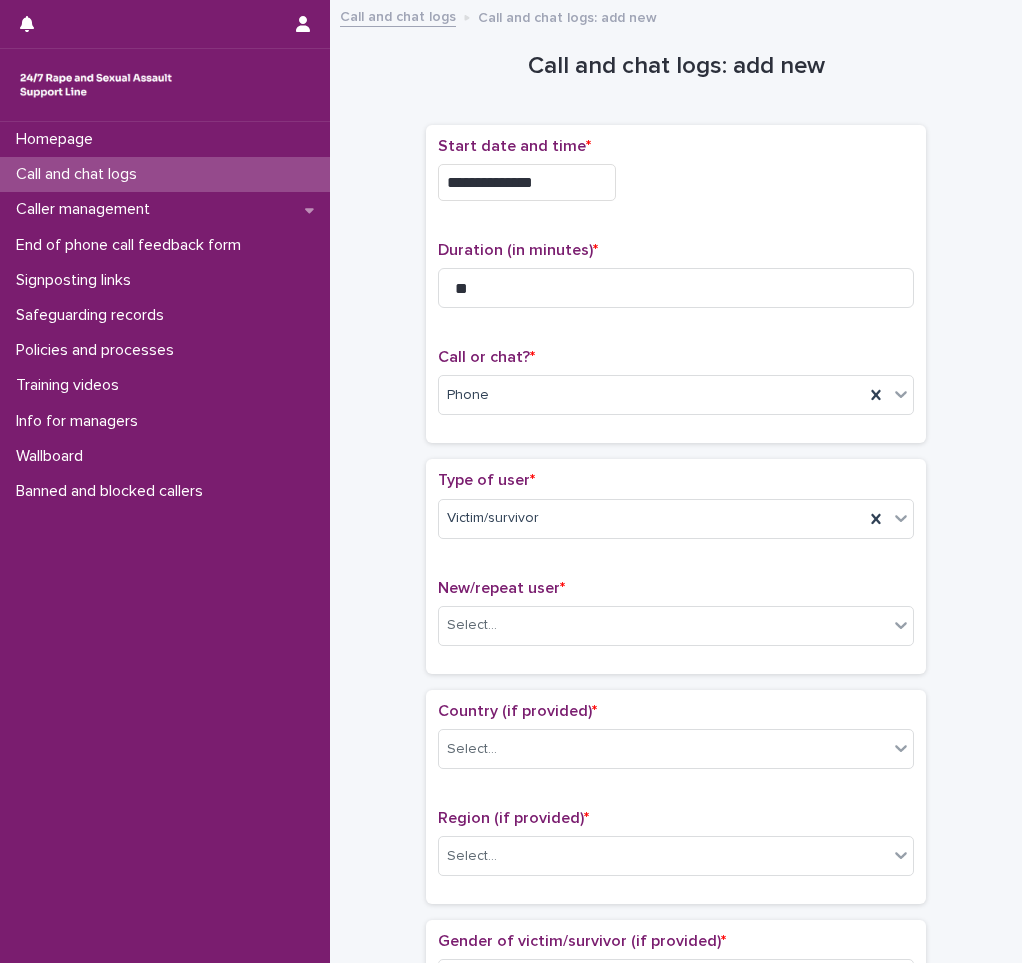 click on "New/repeat user * Select..." at bounding box center [676, 620] 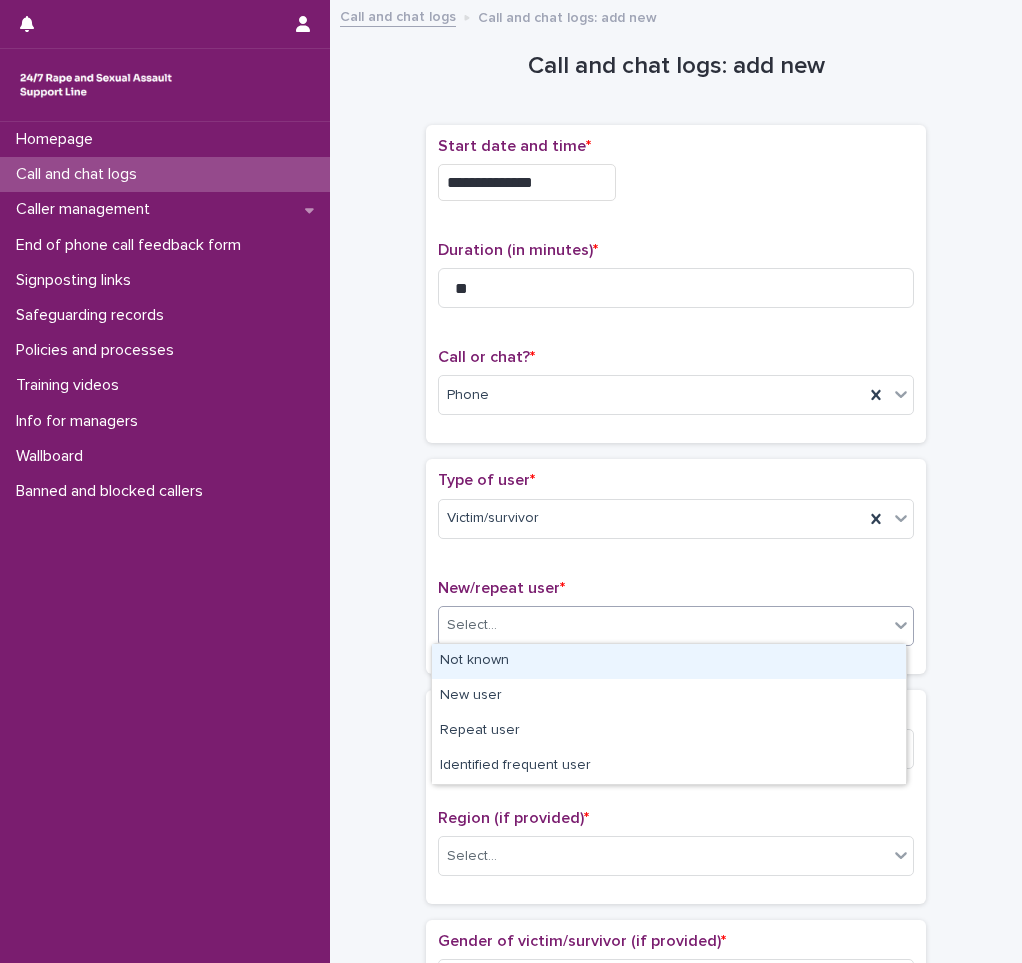 click on "Select..." at bounding box center [663, 625] 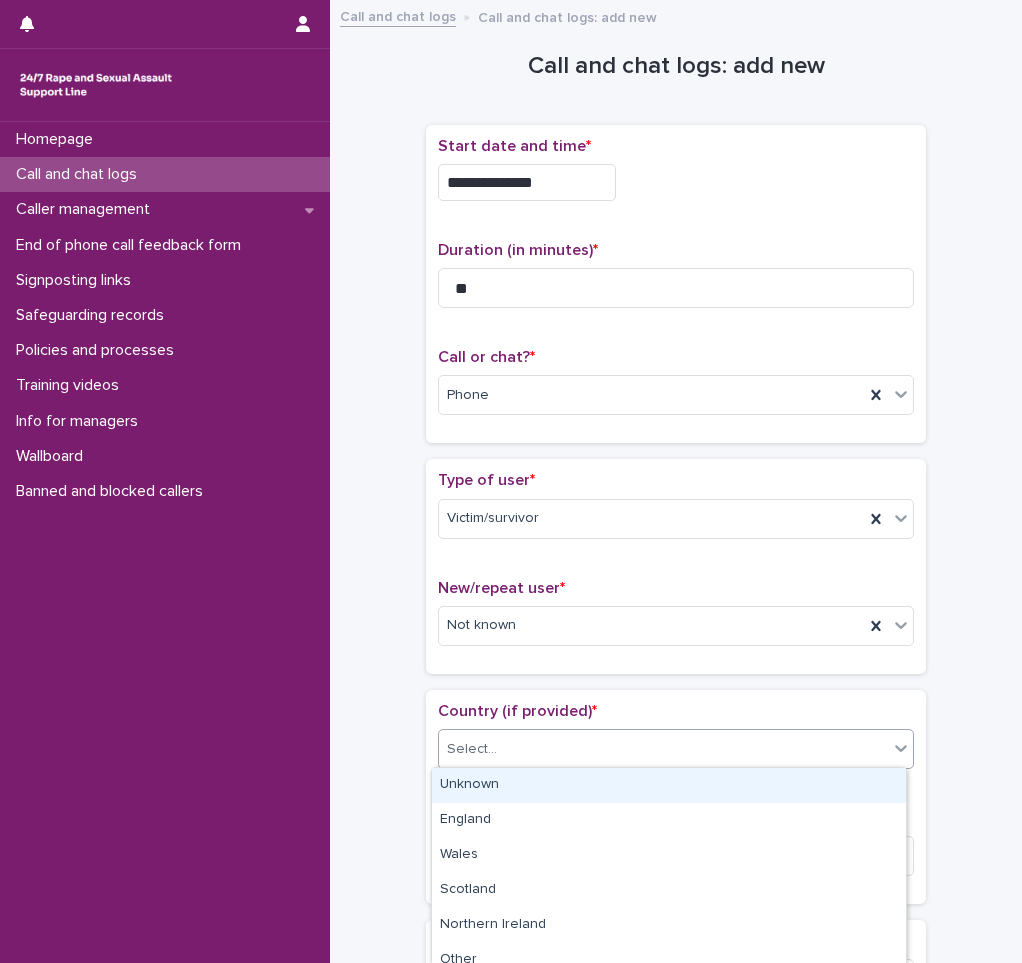 click on "Select..." at bounding box center [663, 749] 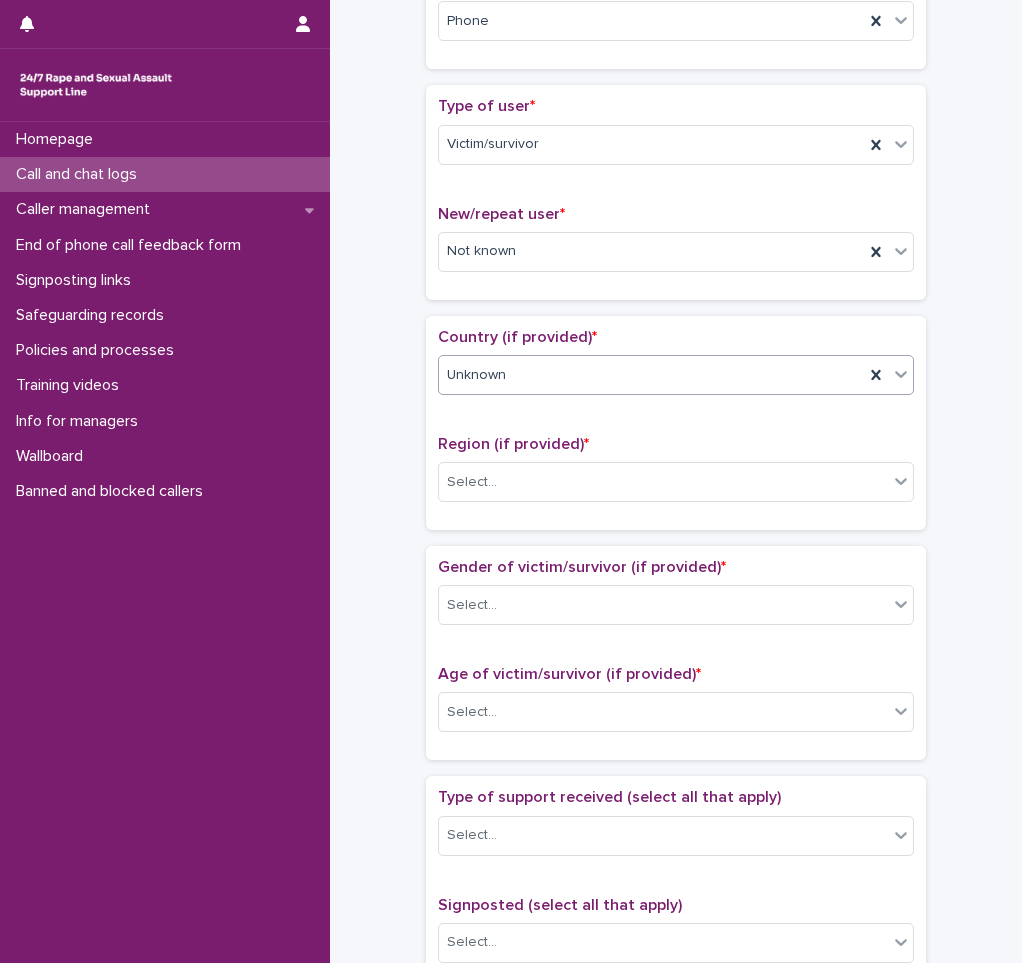scroll, scrollTop: 400, scrollLeft: 0, axis: vertical 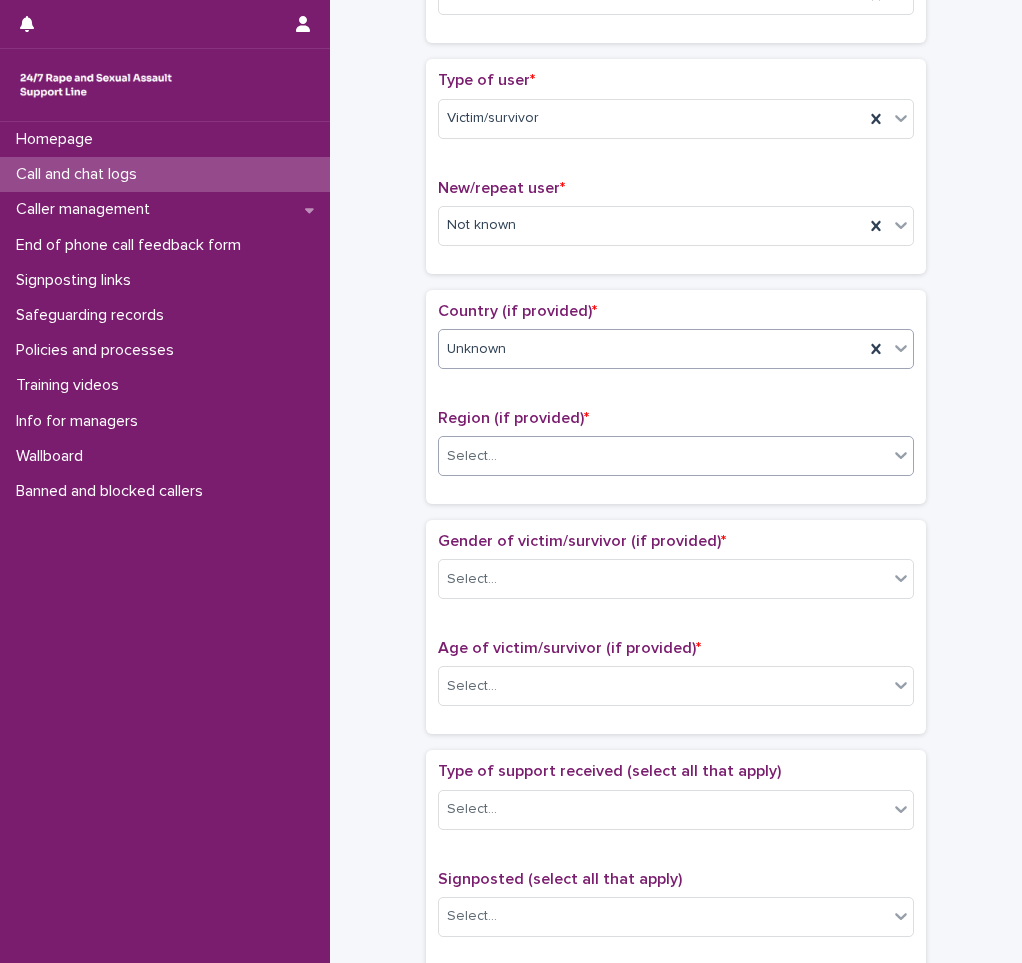 click on "Select..." at bounding box center [663, 456] 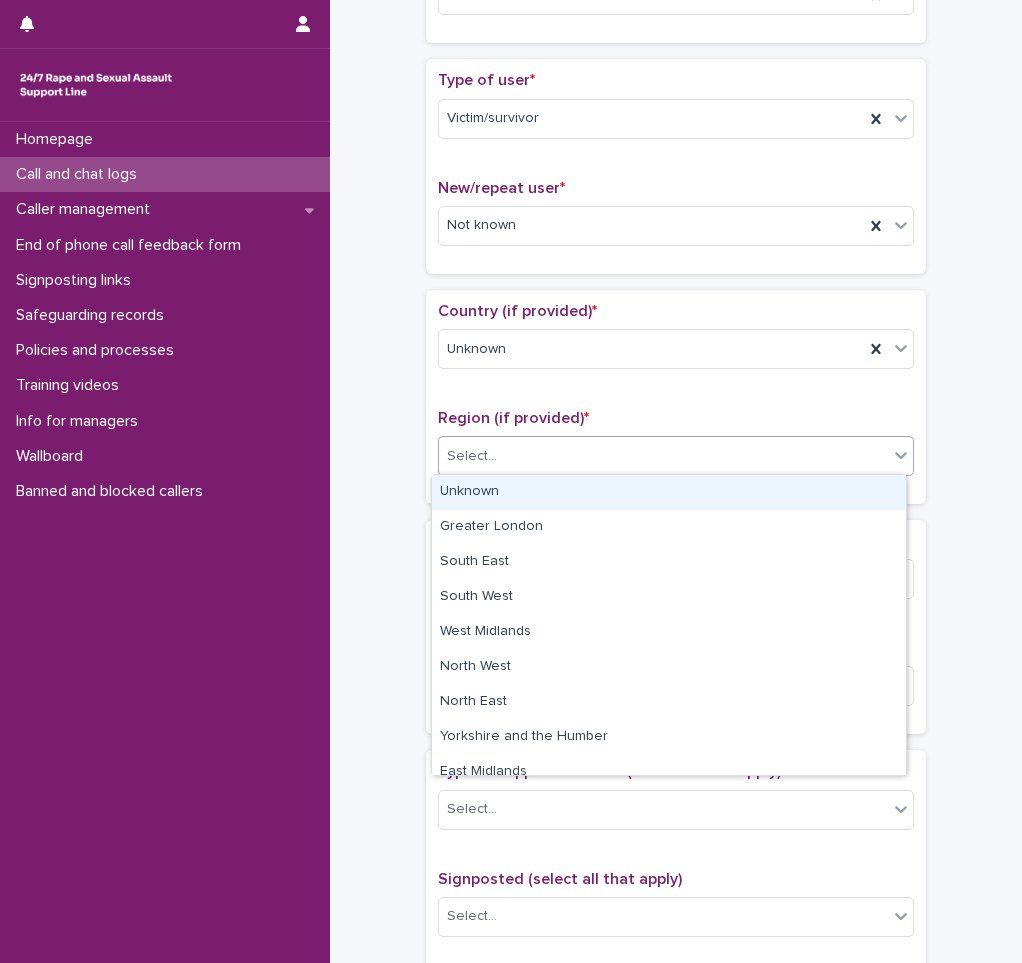click on "Unknown" at bounding box center (669, 492) 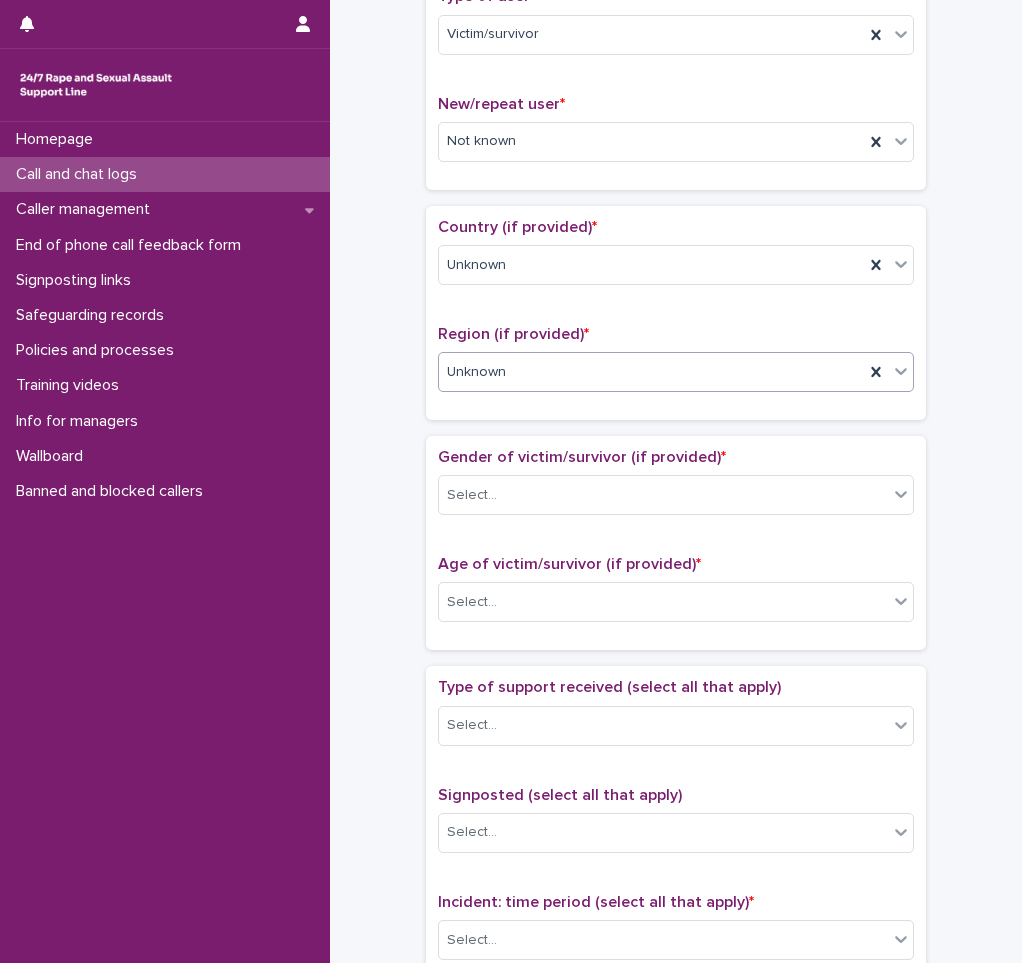 scroll, scrollTop: 600, scrollLeft: 0, axis: vertical 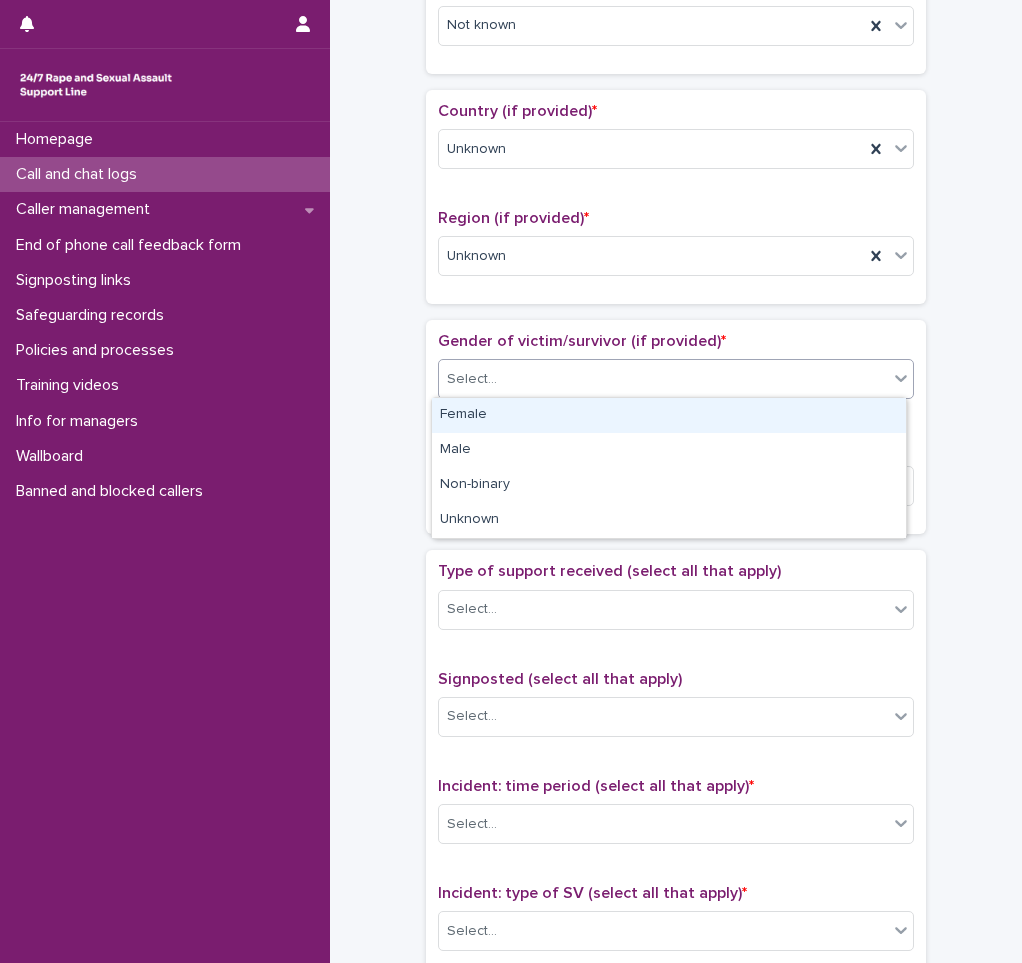 click on "Select..." at bounding box center [472, 379] 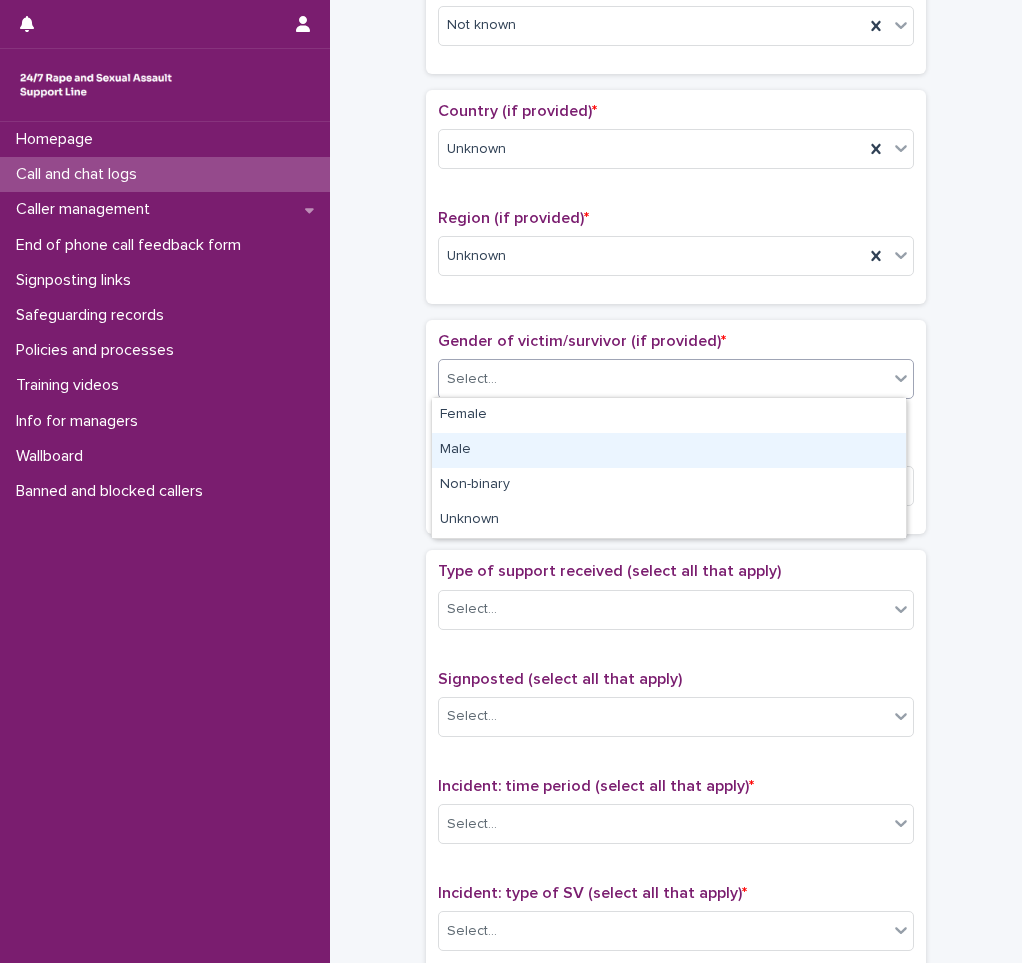 click on "Male" at bounding box center (669, 450) 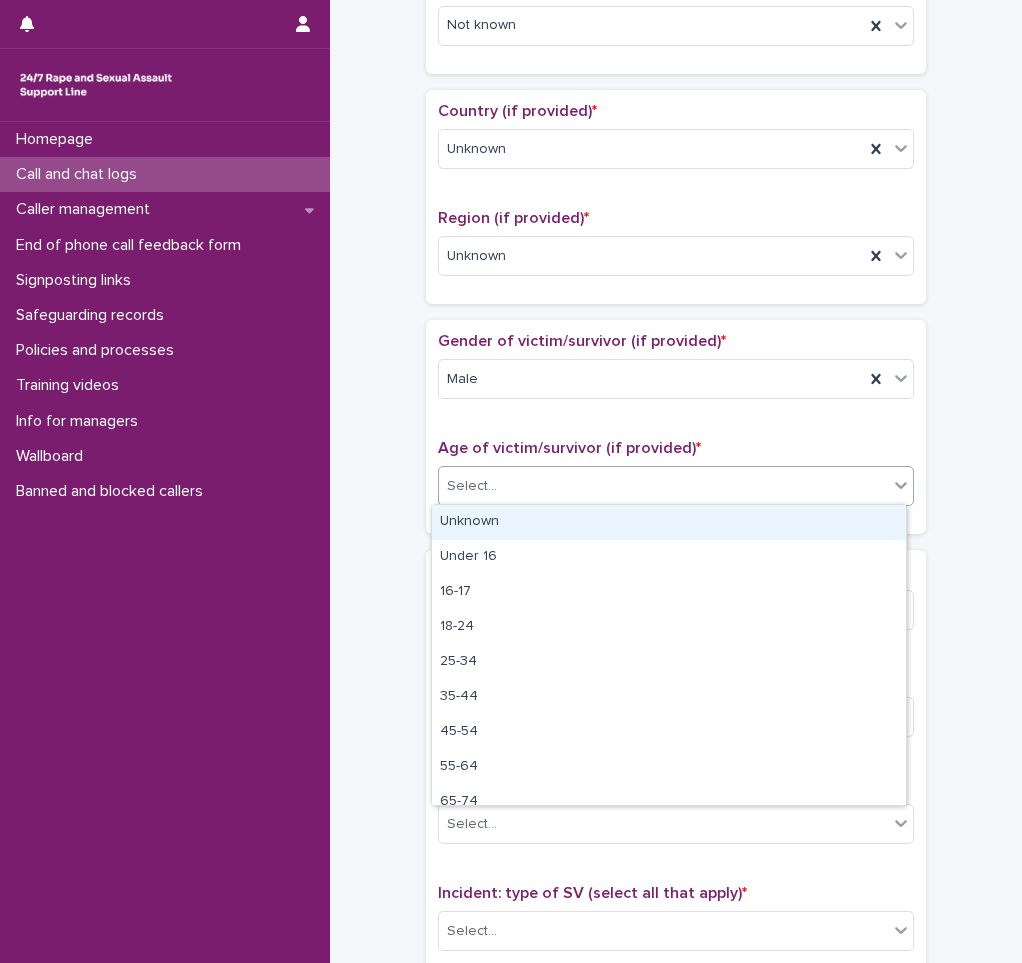 click on "Select..." at bounding box center [472, 486] 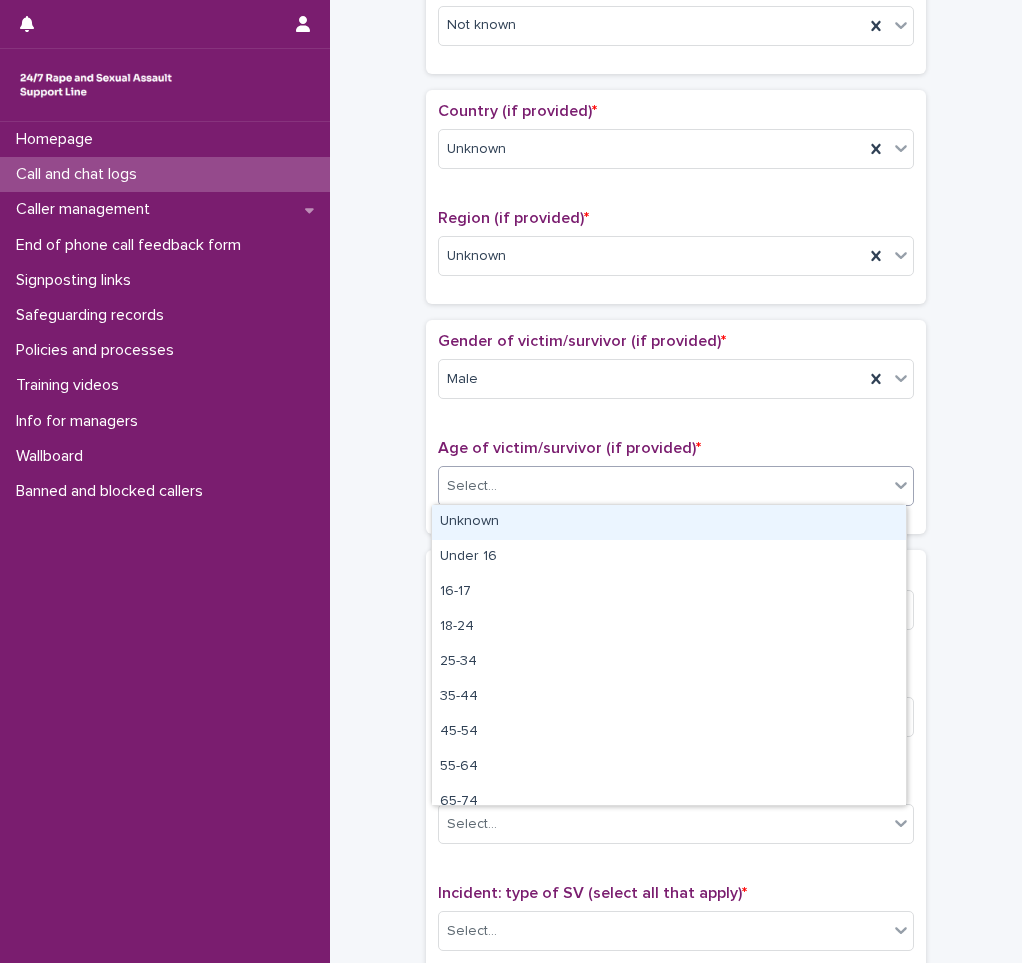click on "Unknown" at bounding box center [669, 522] 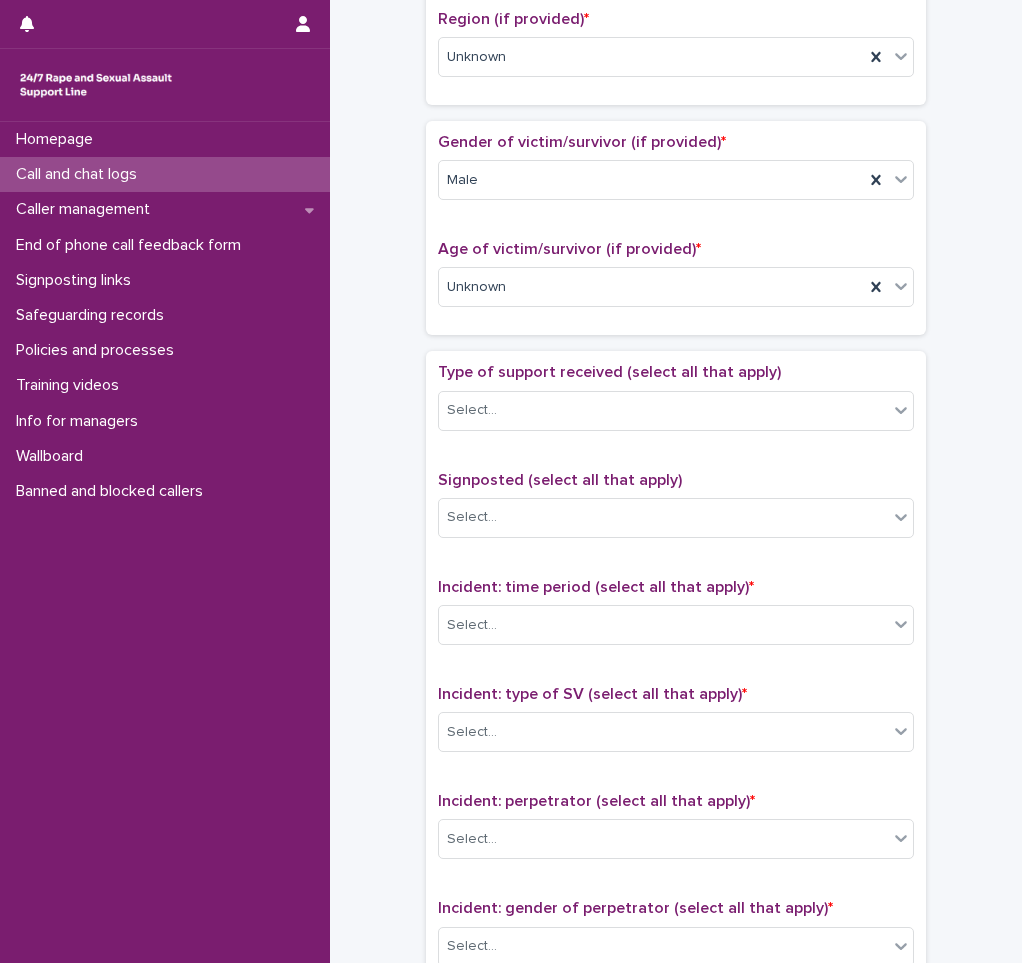 scroll, scrollTop: 800, scrollLeft: 0, axis: vertical 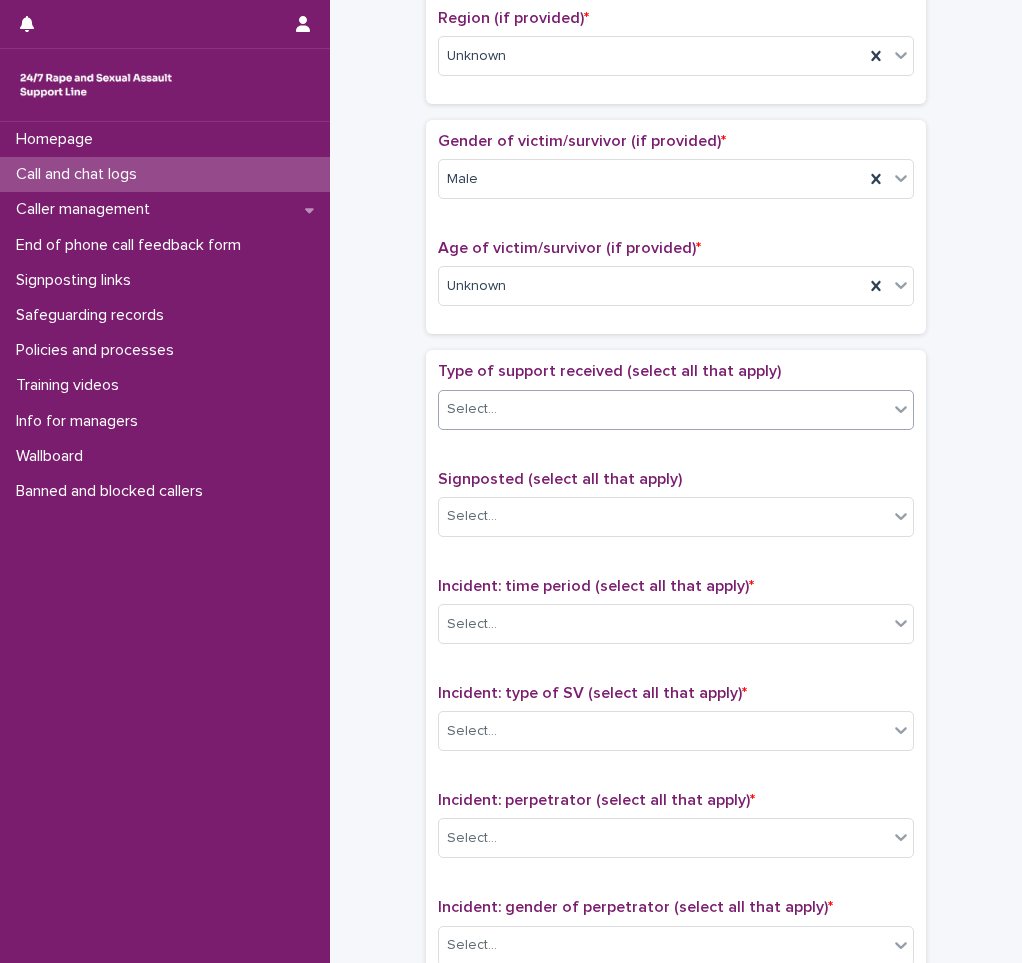 click on "Select..." at bounding box center [472, 409] 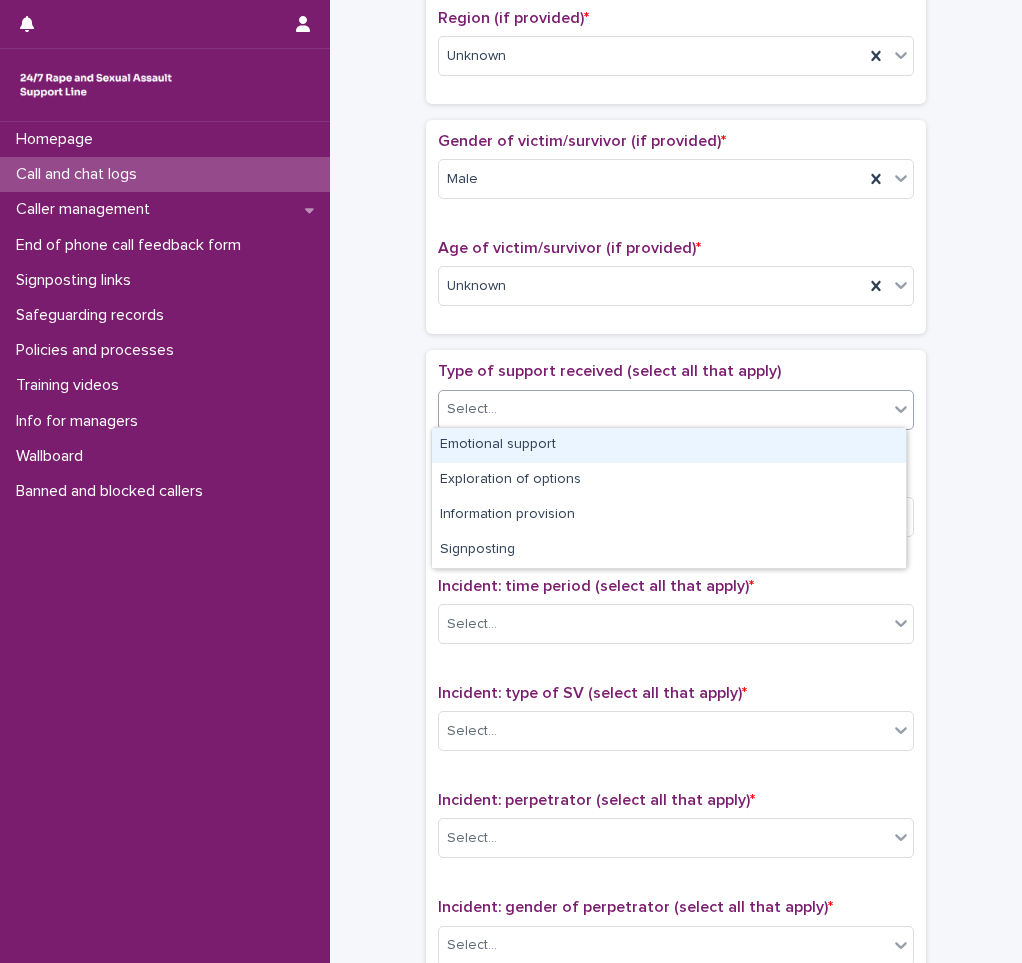 click on "Emotional support" at bounding box center (669, 445) 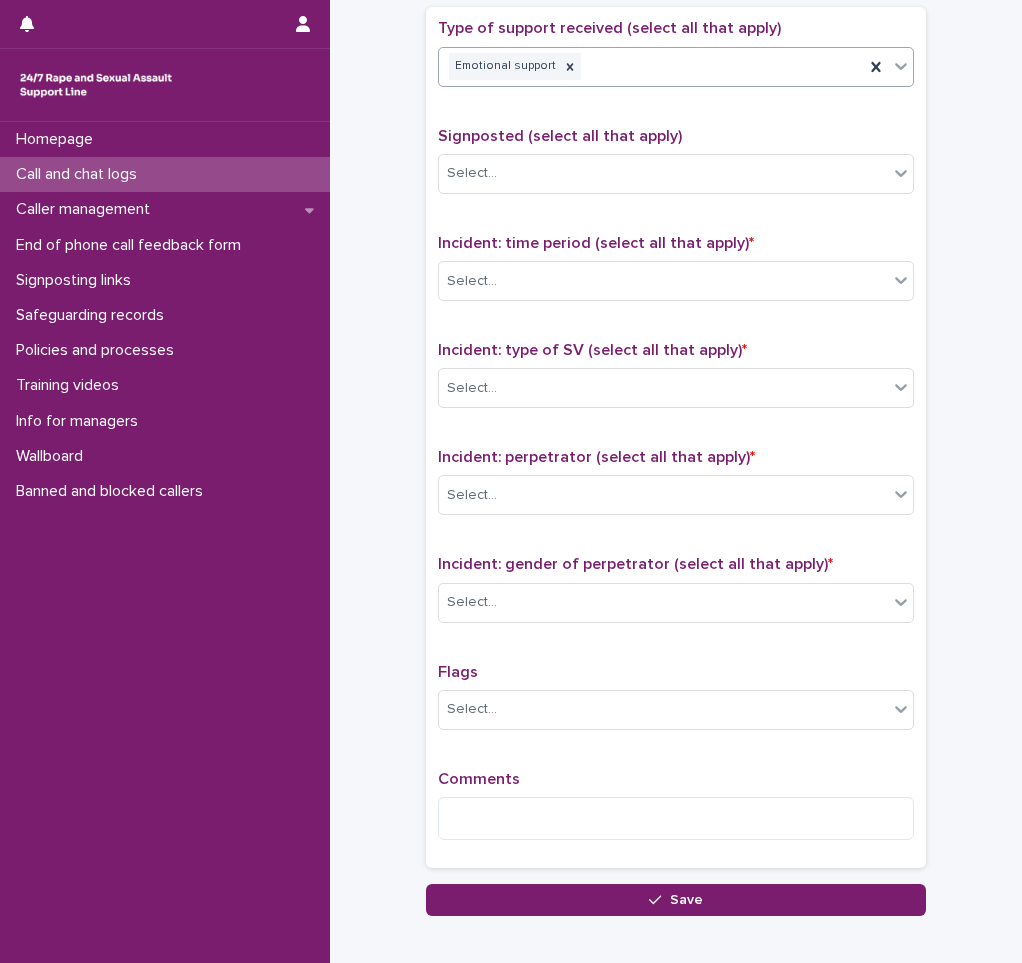 scroll, scrollTop: 1200, scrollLeft: 0, axis: vertical 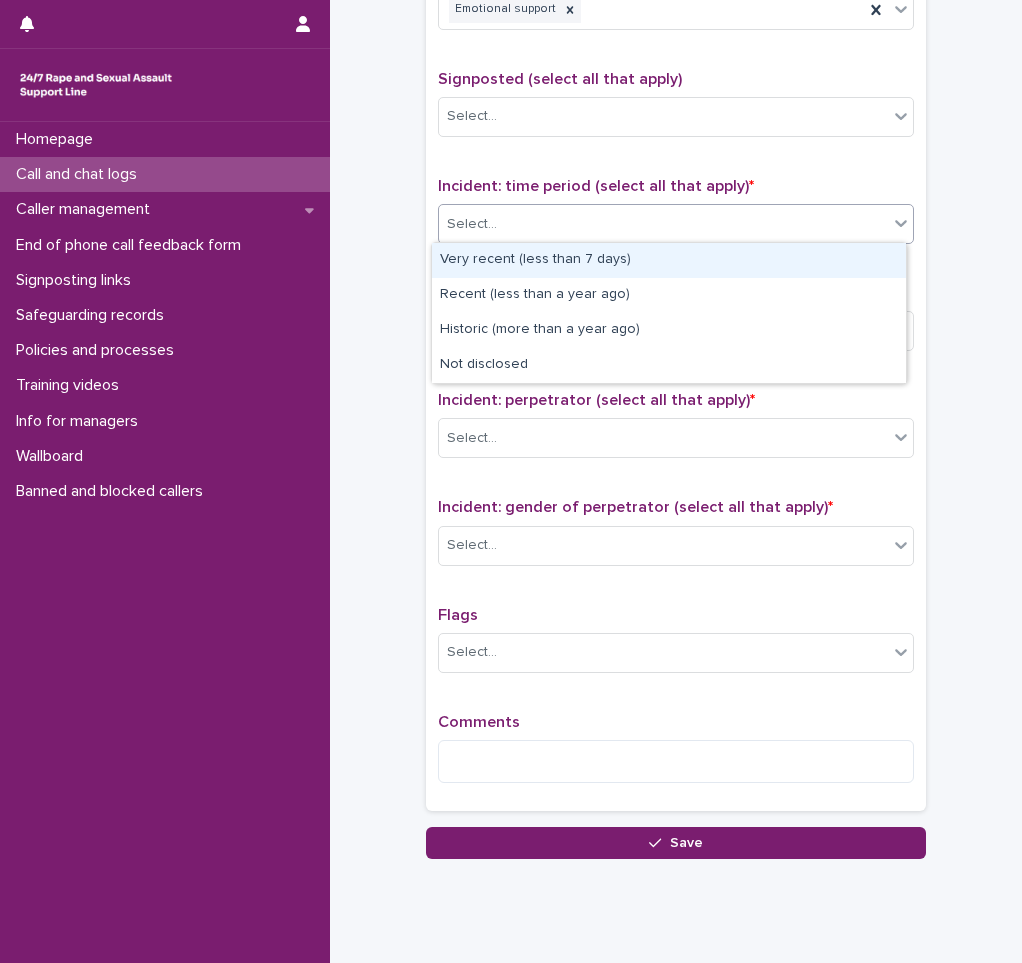 click on "Select..." at bounding box center (472, 224) 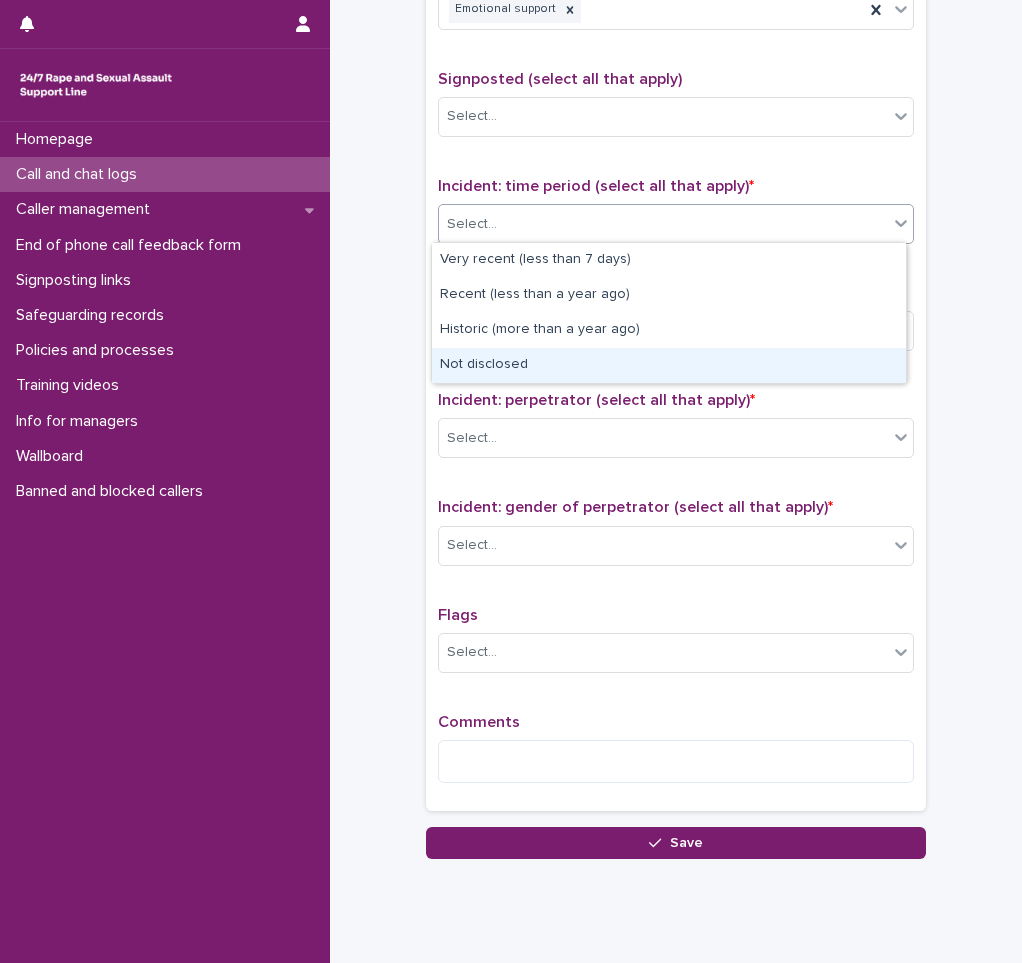 click on "Not disclosed" at bounding box center [669, 365] 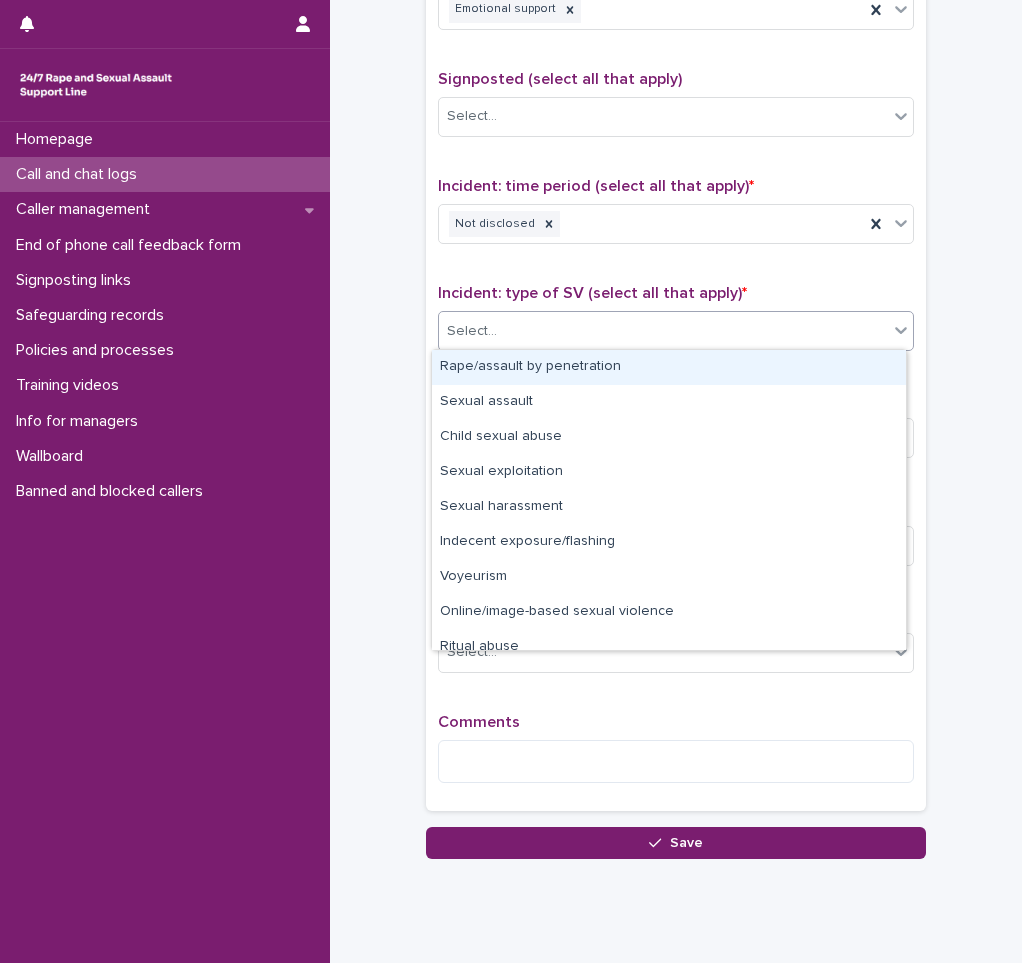 click on "Select..." at bounding box center [663, 331] 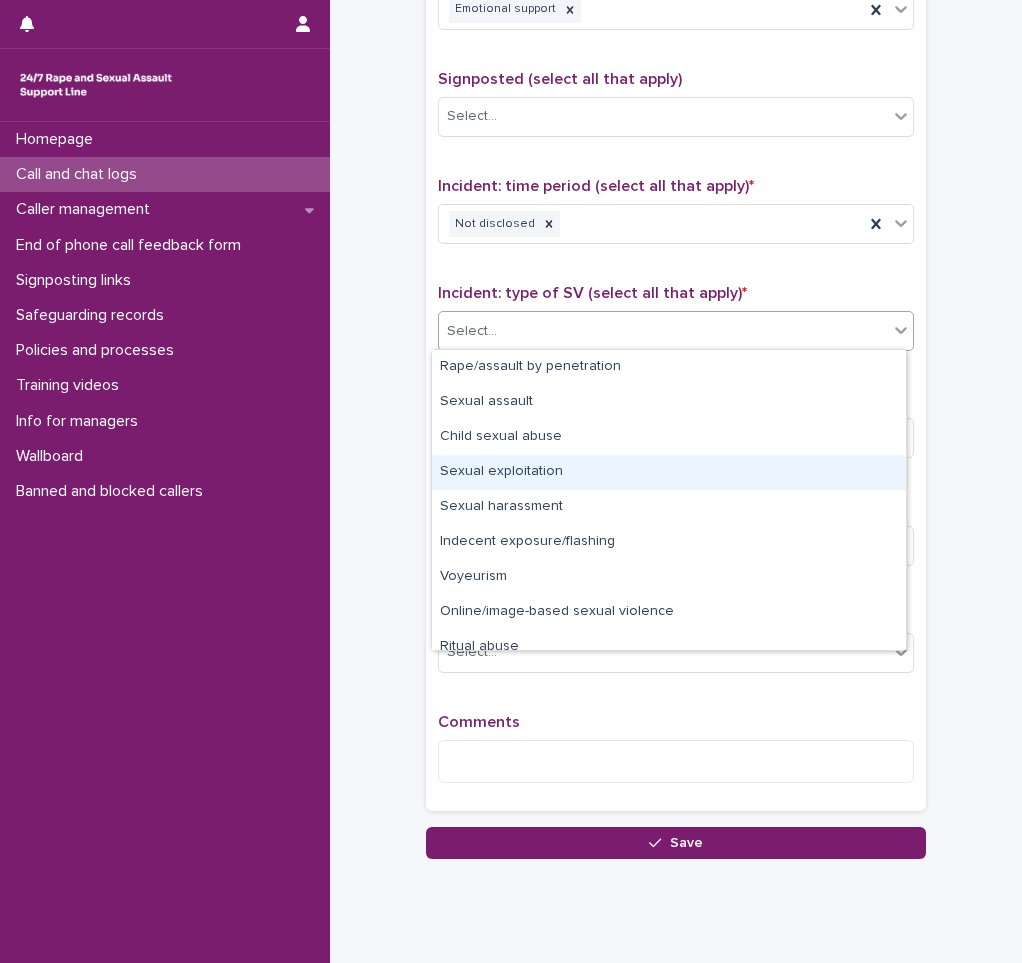 scroll, scrollTop: 50, scrollLeft: 0, axis: vertical 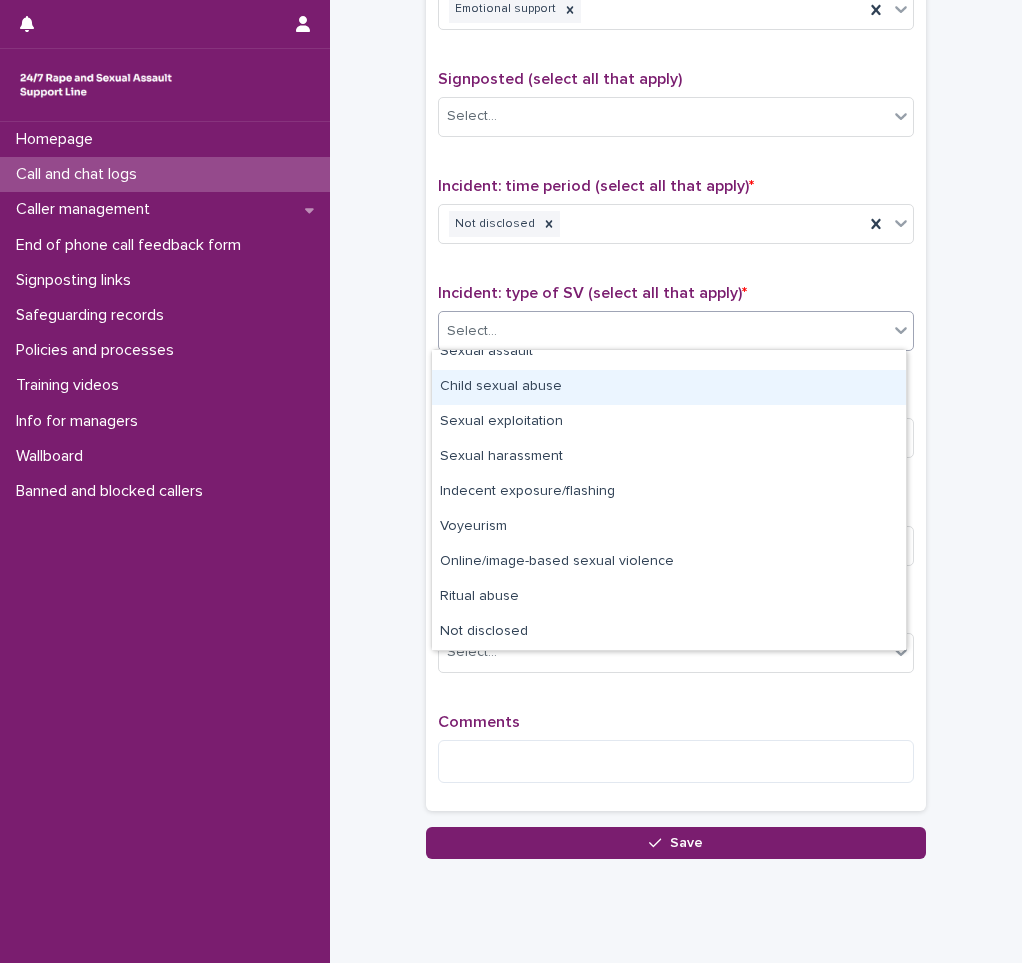 drag, startPoint x: 528, startPoint y: 405, endPoint x: 531, endPoint y: 386, distance: 19.235384 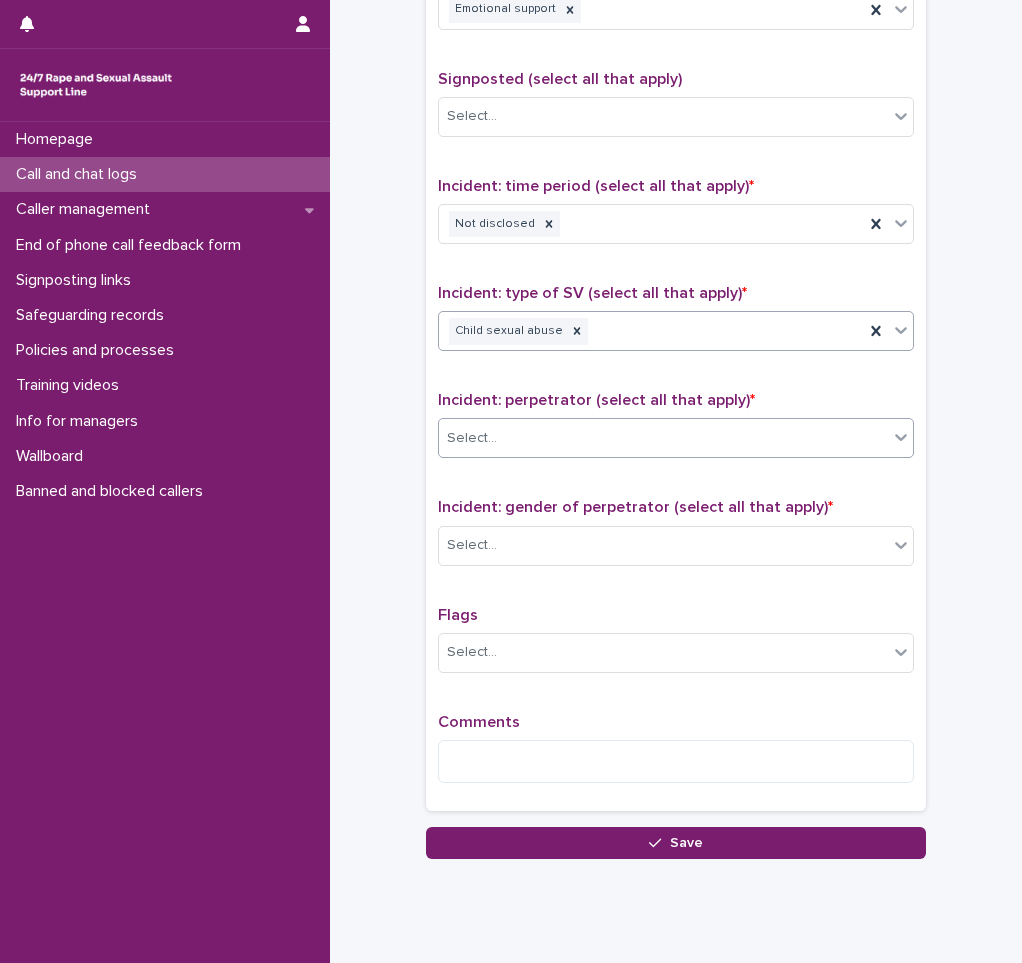 click on "Select..." at bounding box center (663, 438) 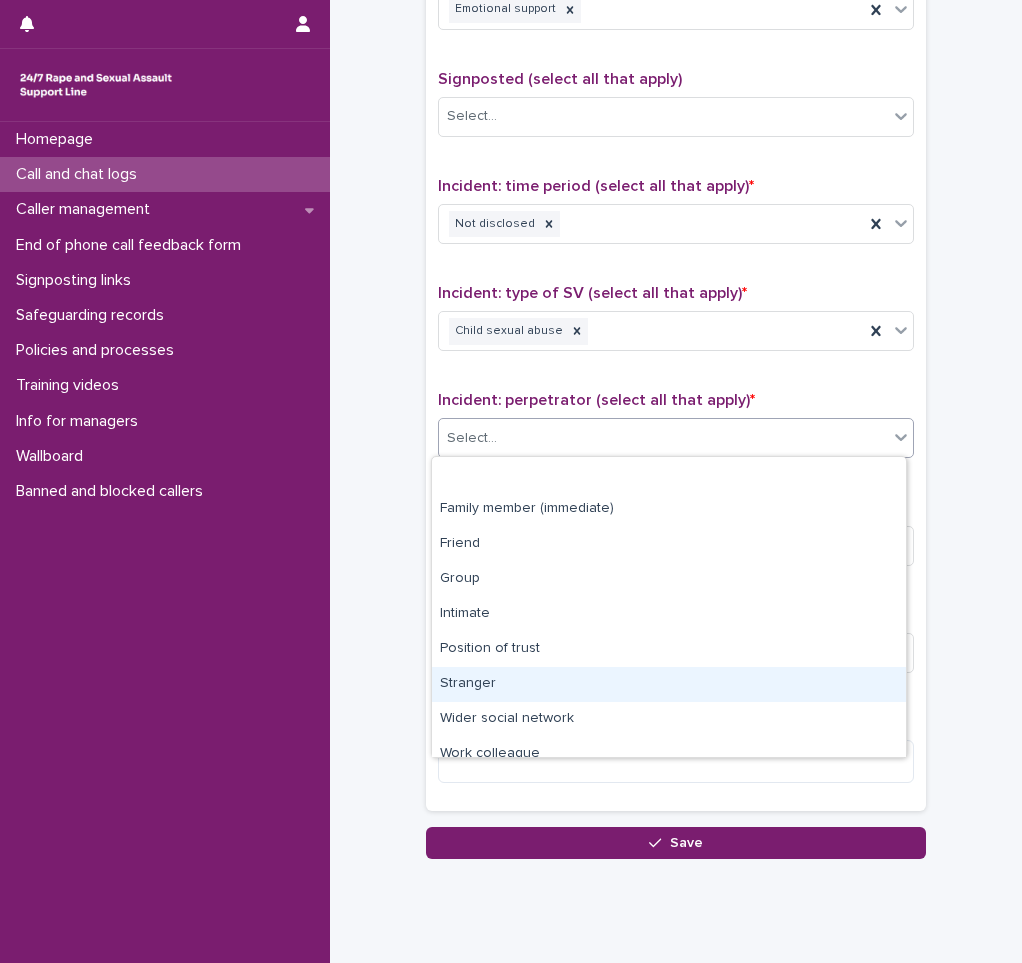 scroll, scrollTop: 85, scrollLeft: 0, axis: vertical 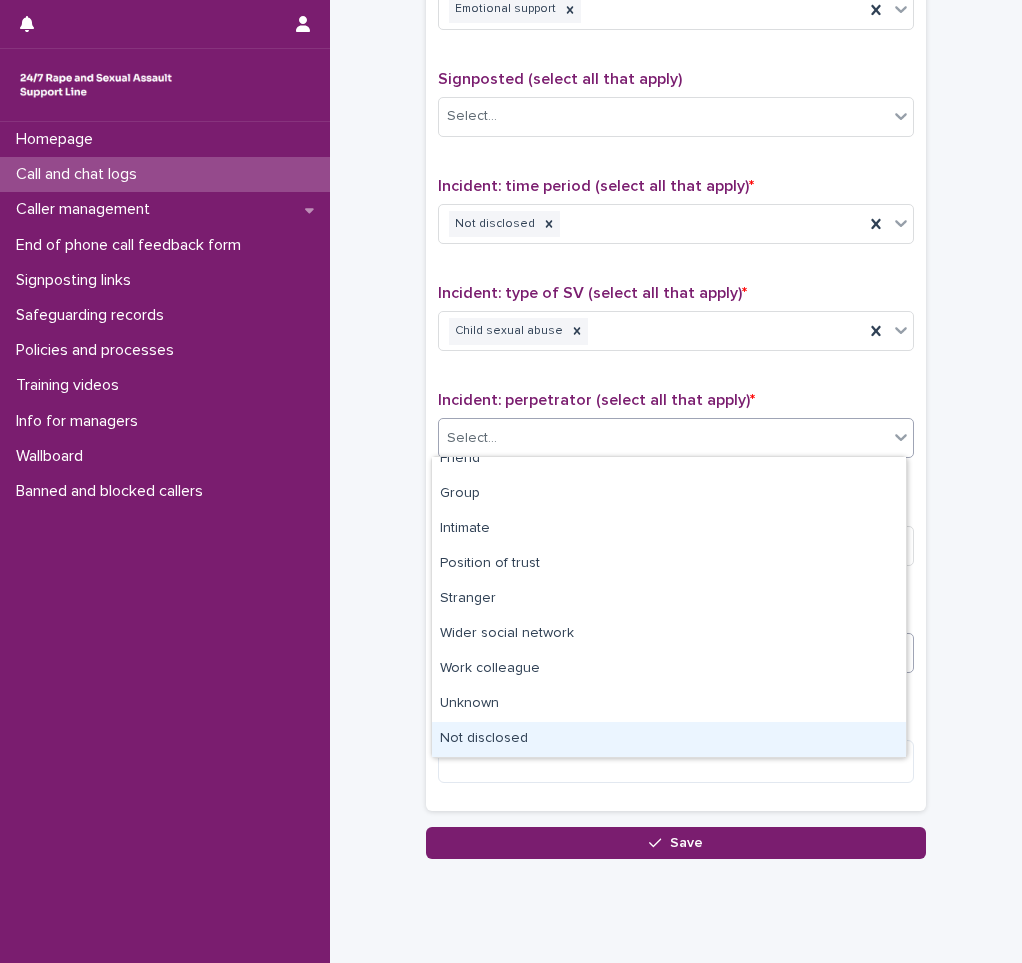 drag, startPoint x: 533, startPoint y: 749, endPoint x: 511, endPoint y: 668, distance: 83.9345 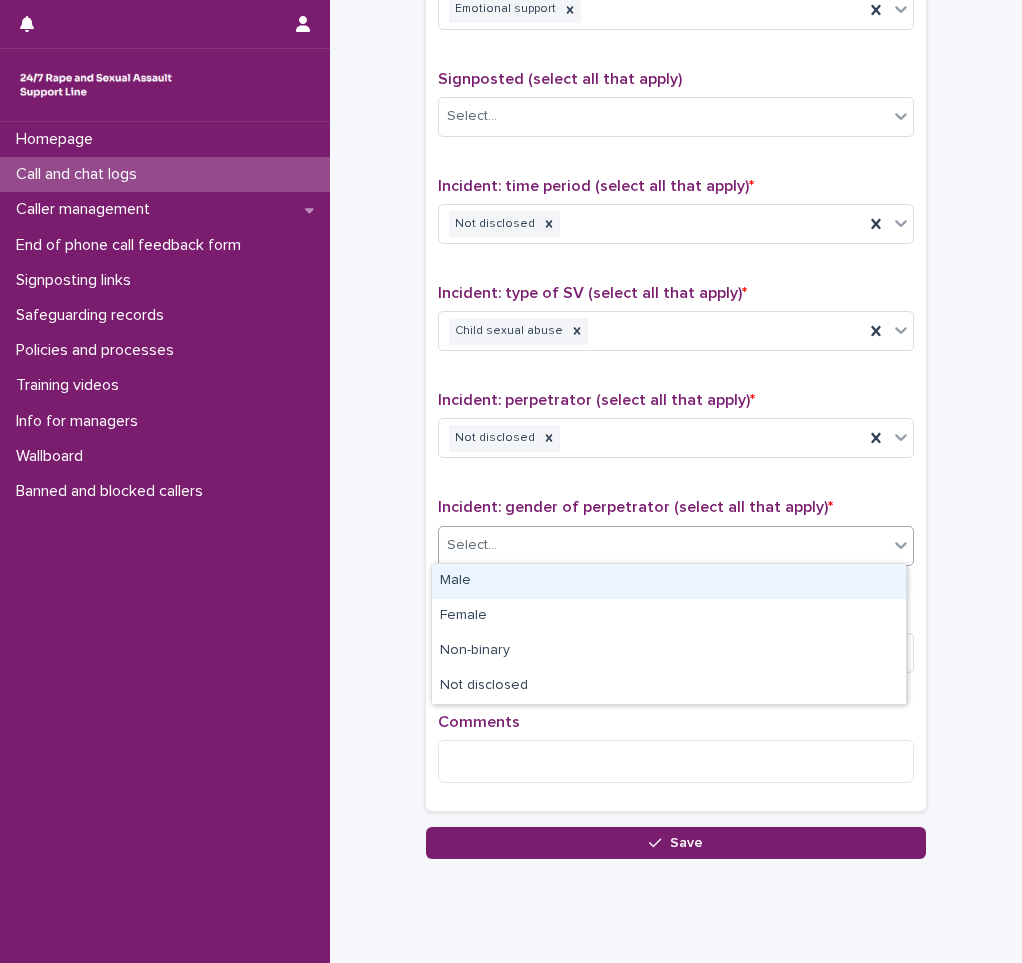 click on "Select..." at bounding box center [663, 545] 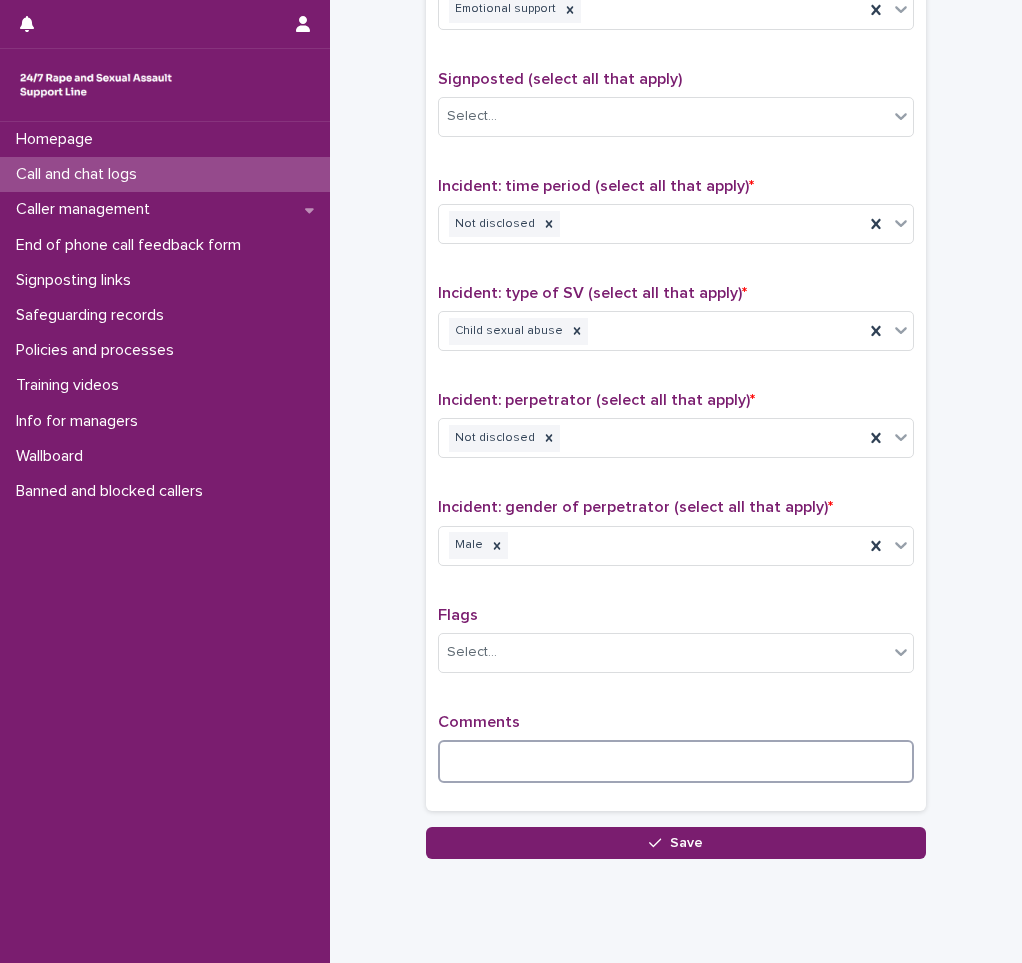 click at bounding box center [676, 761] 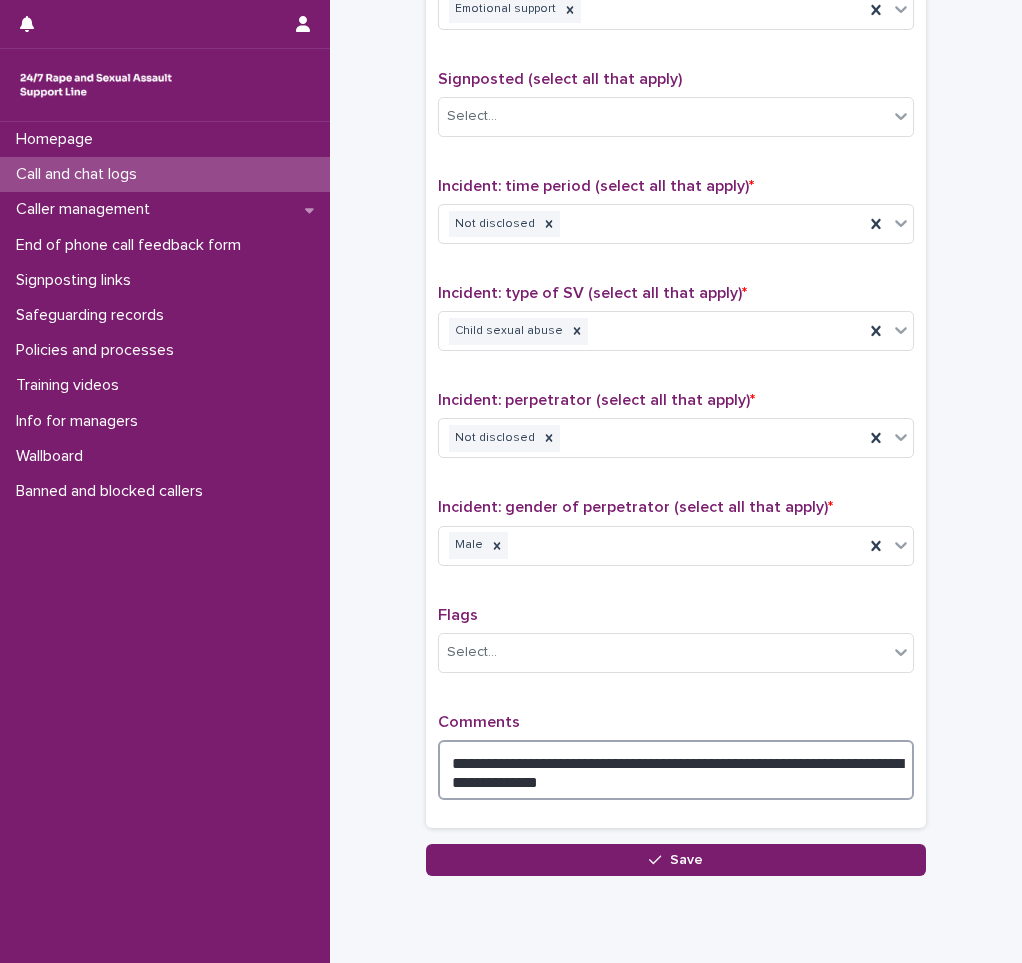 click on "**********" at bounding box center [676, 770] 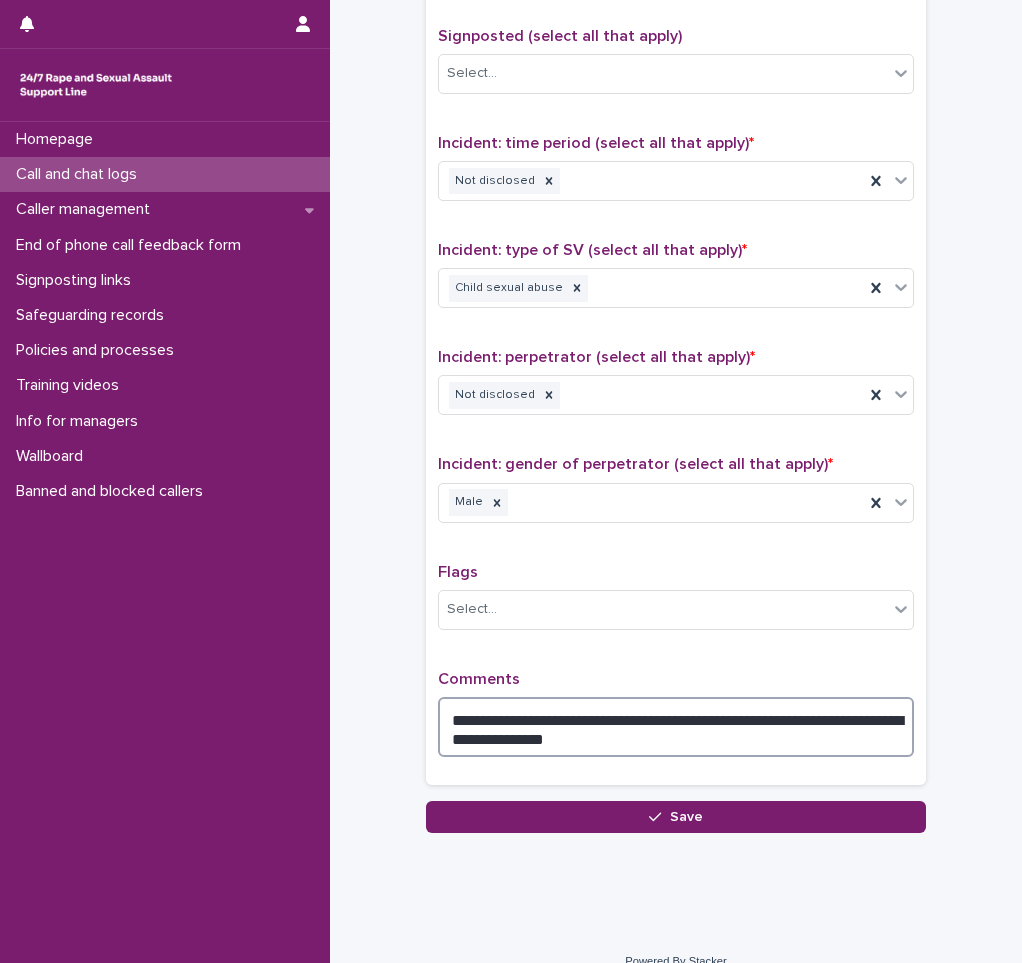scroll, scrollTop: 1267, scrollLeft: 0, axis: vertical 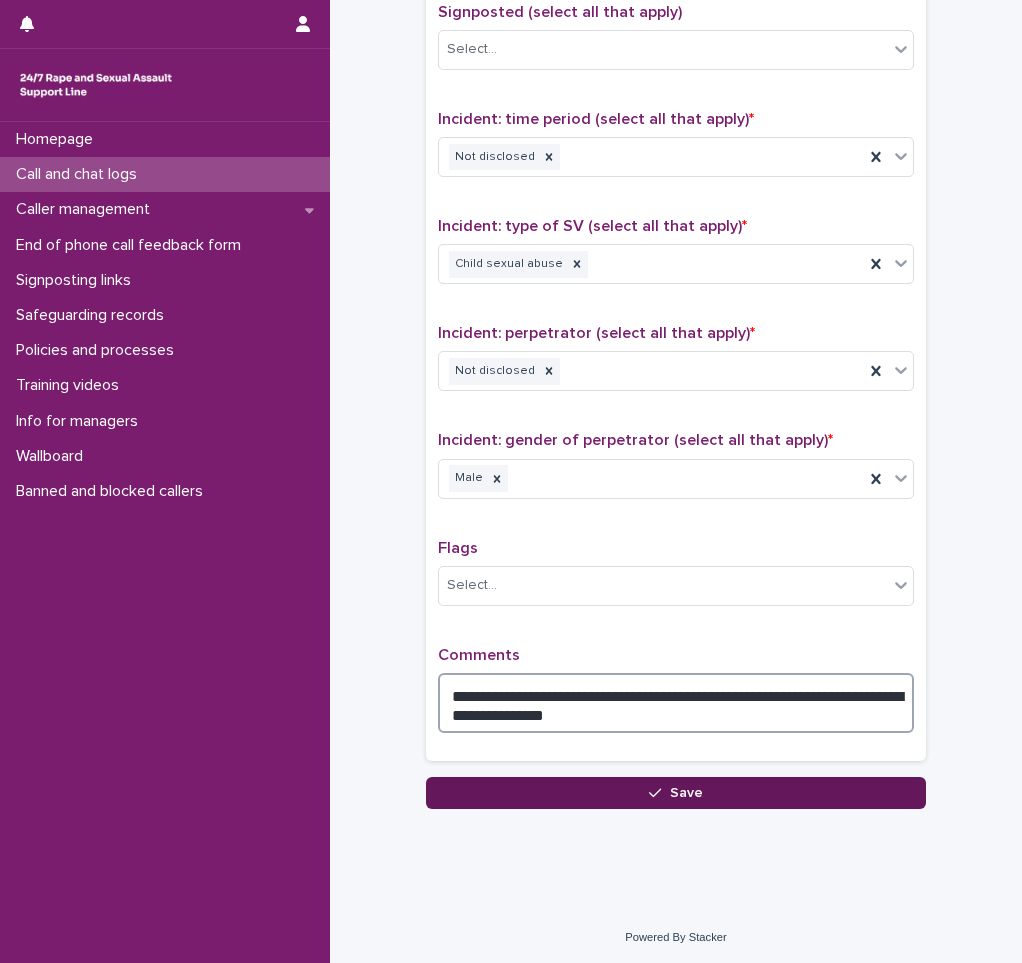 type on "**********" 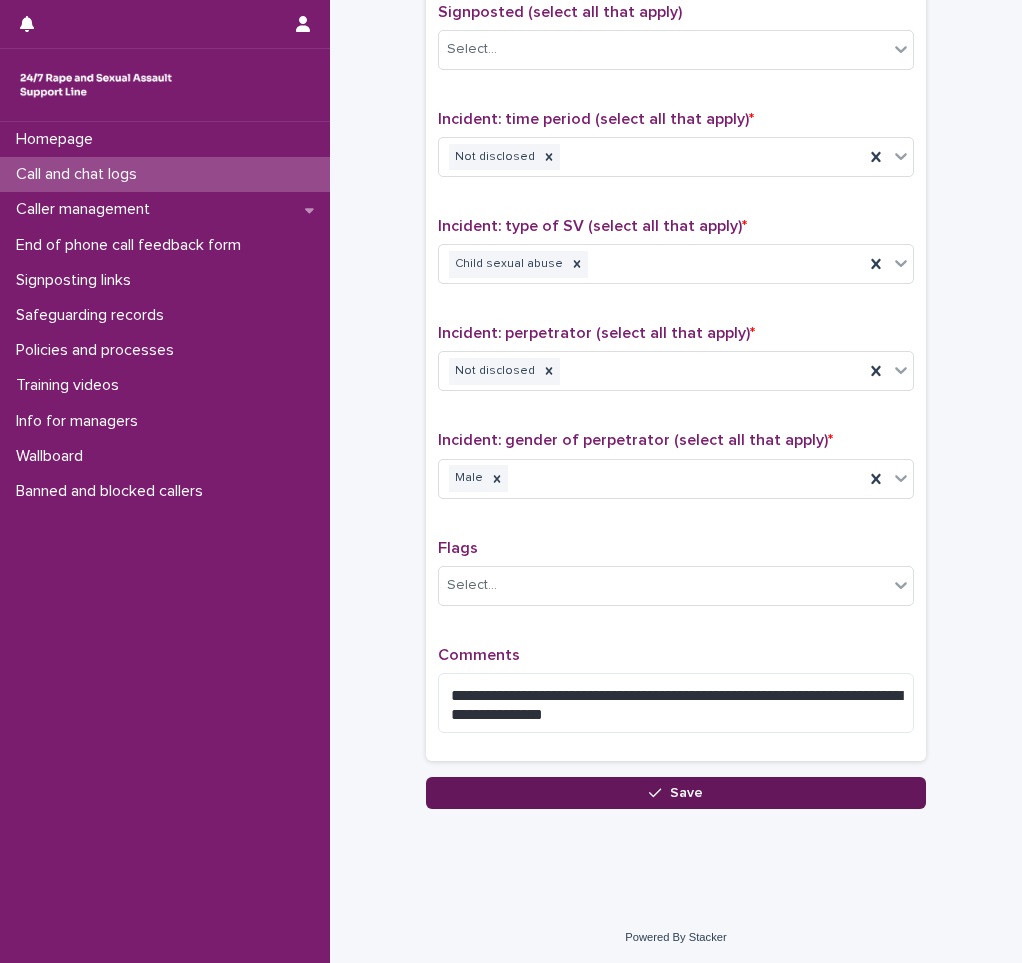 click on "Save" at bounding box center (676, 793) 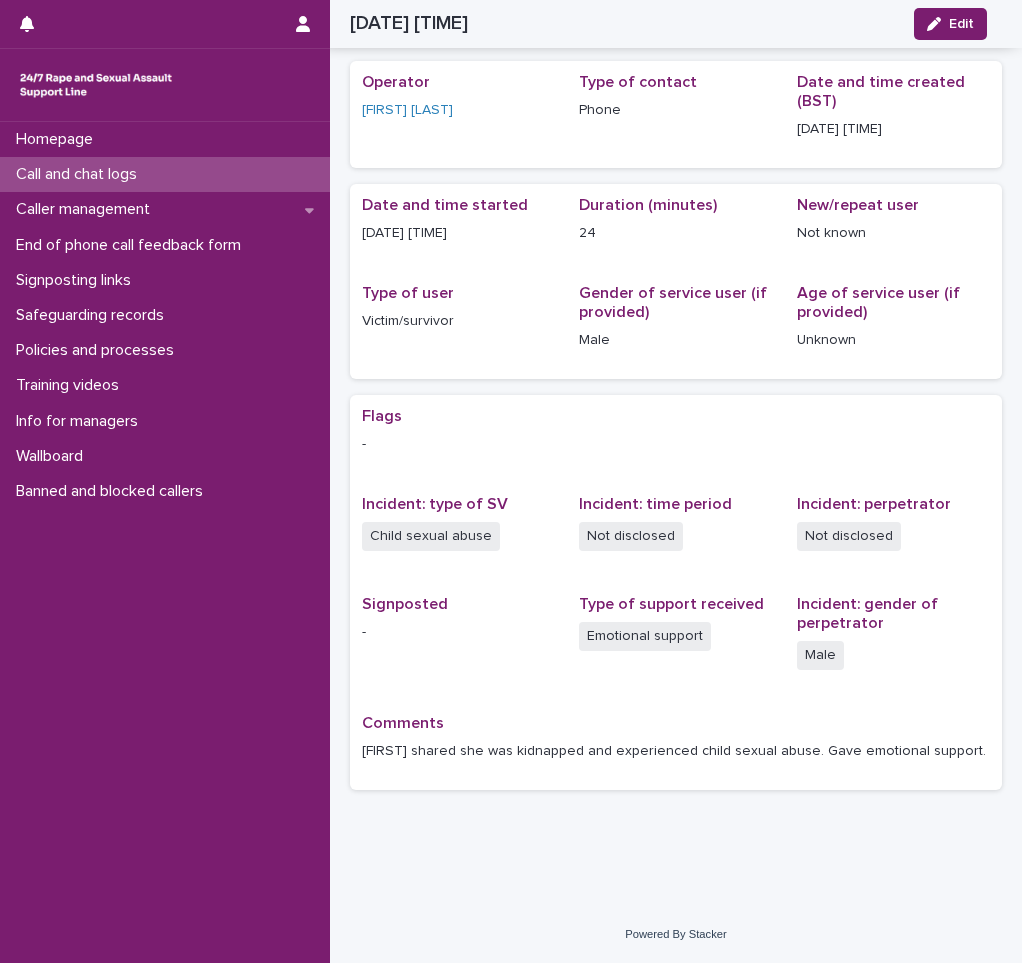scroll, scrollTop: 59, scrollLeft: 0, axis: vertical 